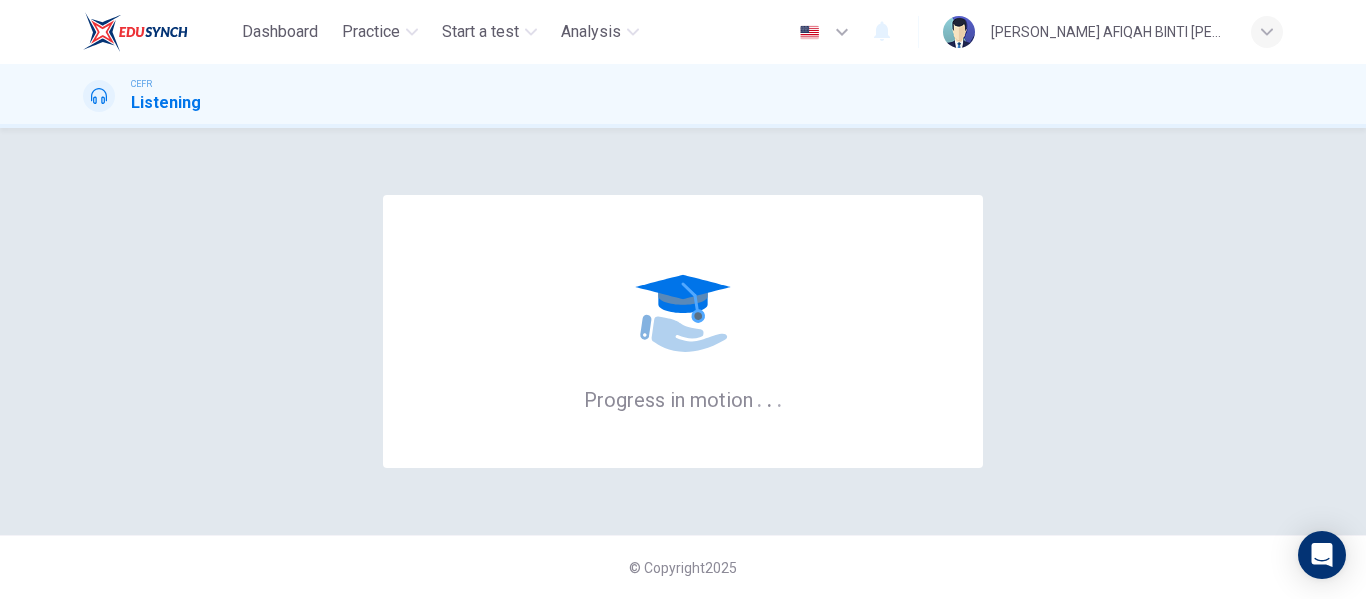 scroll, scrollTop: 0, scrollLeft: 0, axis: both 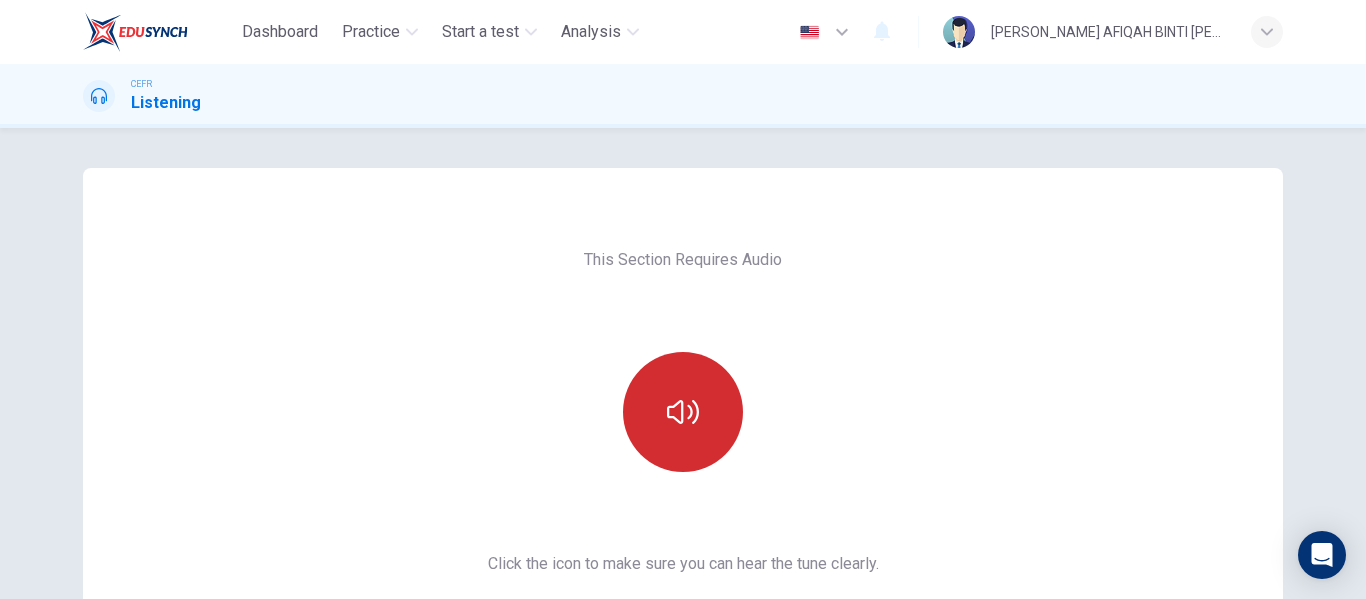 click at bounding box center [683, 412] 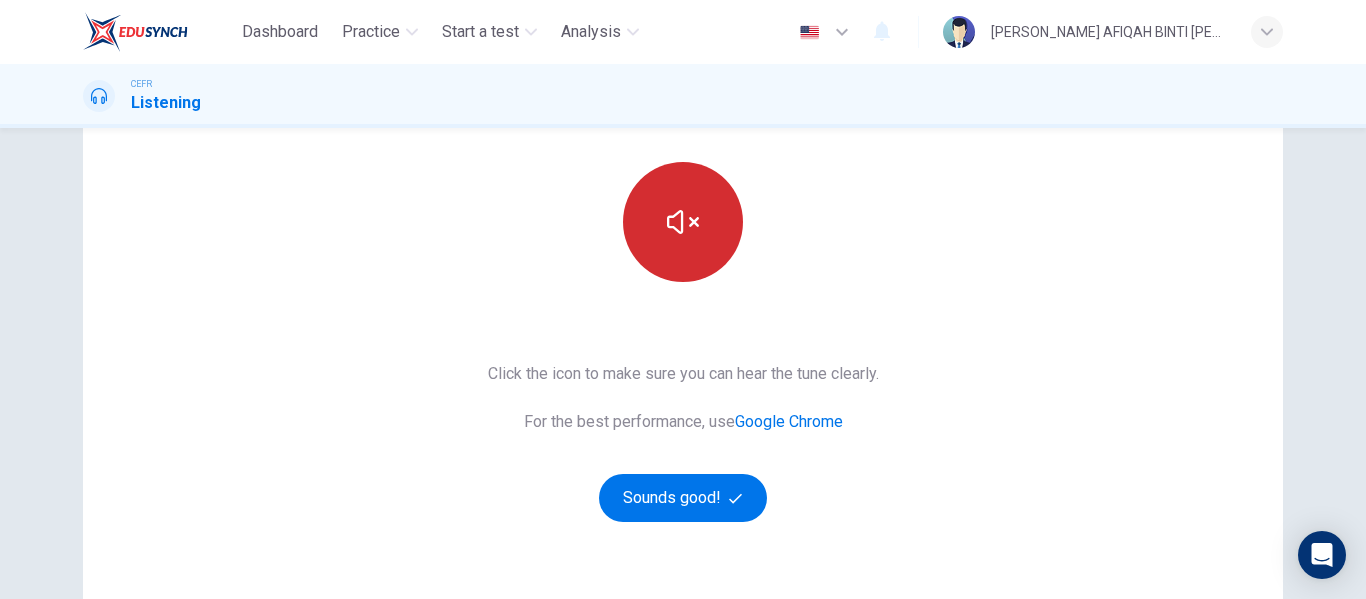 scroll, scrollTop: 200, scrollLeft: 0, axis: vertical 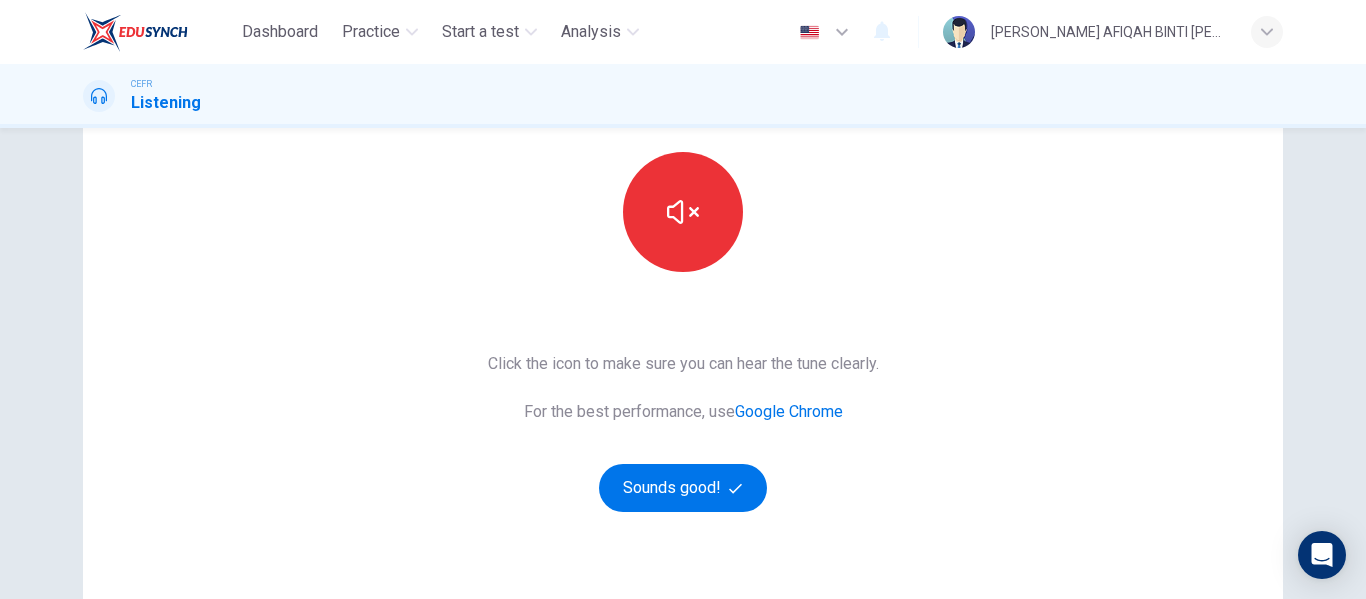 type 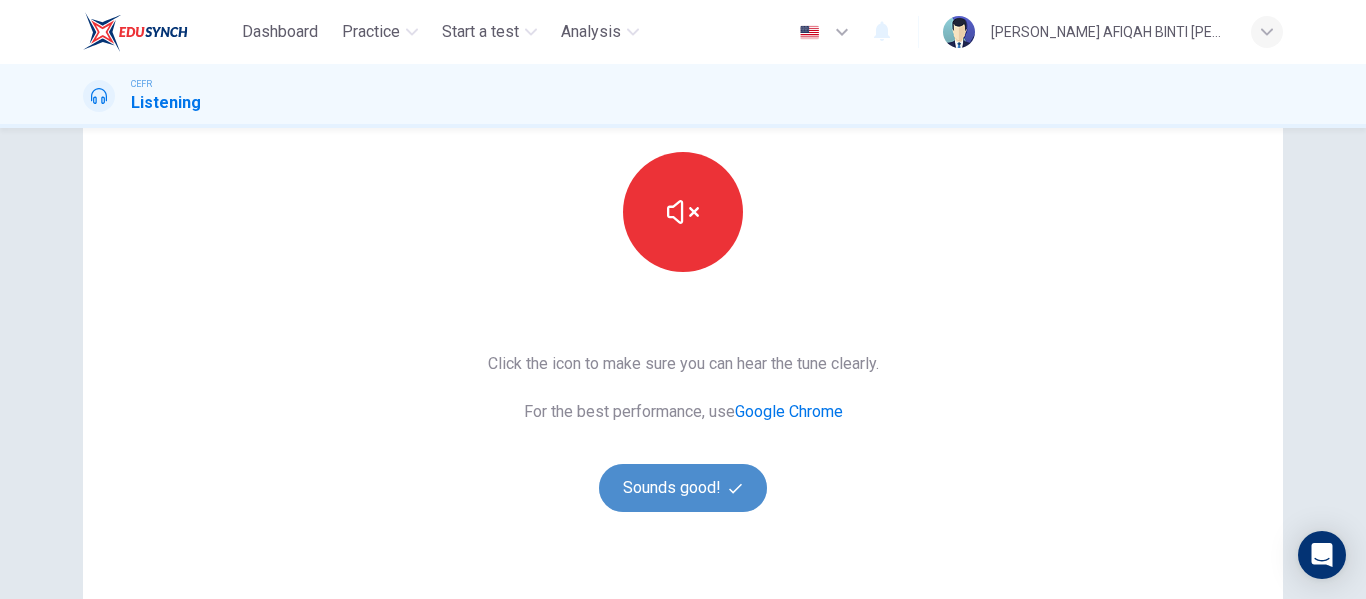 click on "Sounds good!" at bounding box center [683, 488] 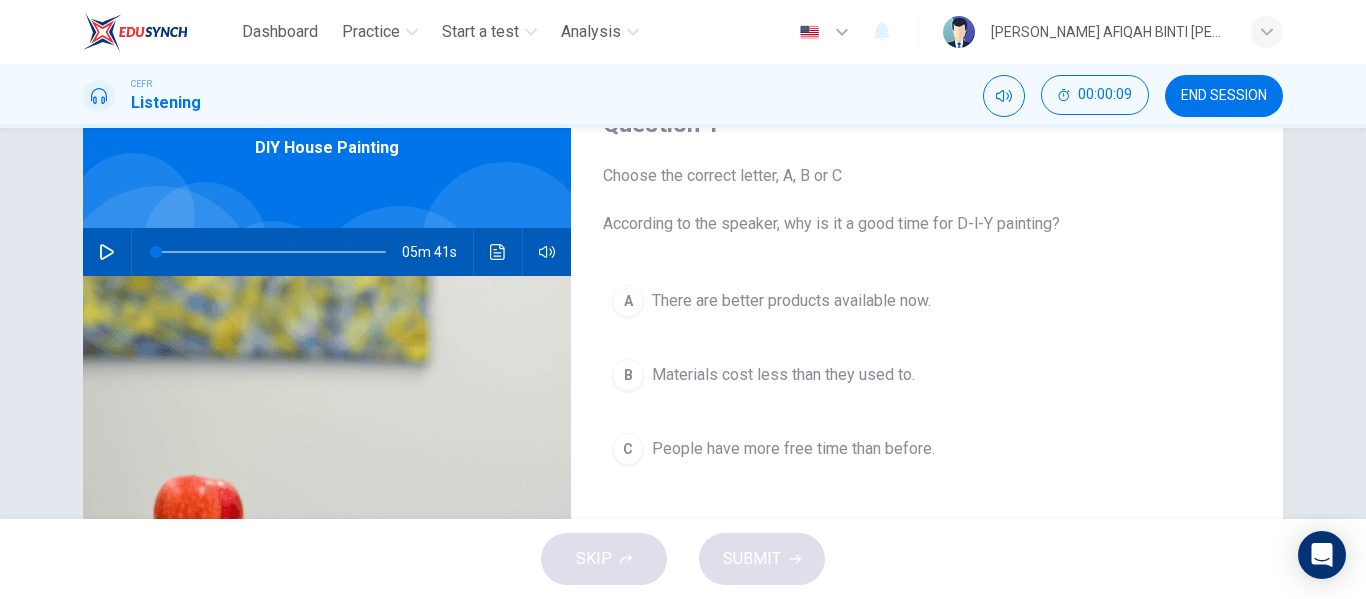 scroll, scrollTop: 200, scrollLeft: 0, axis: vertical 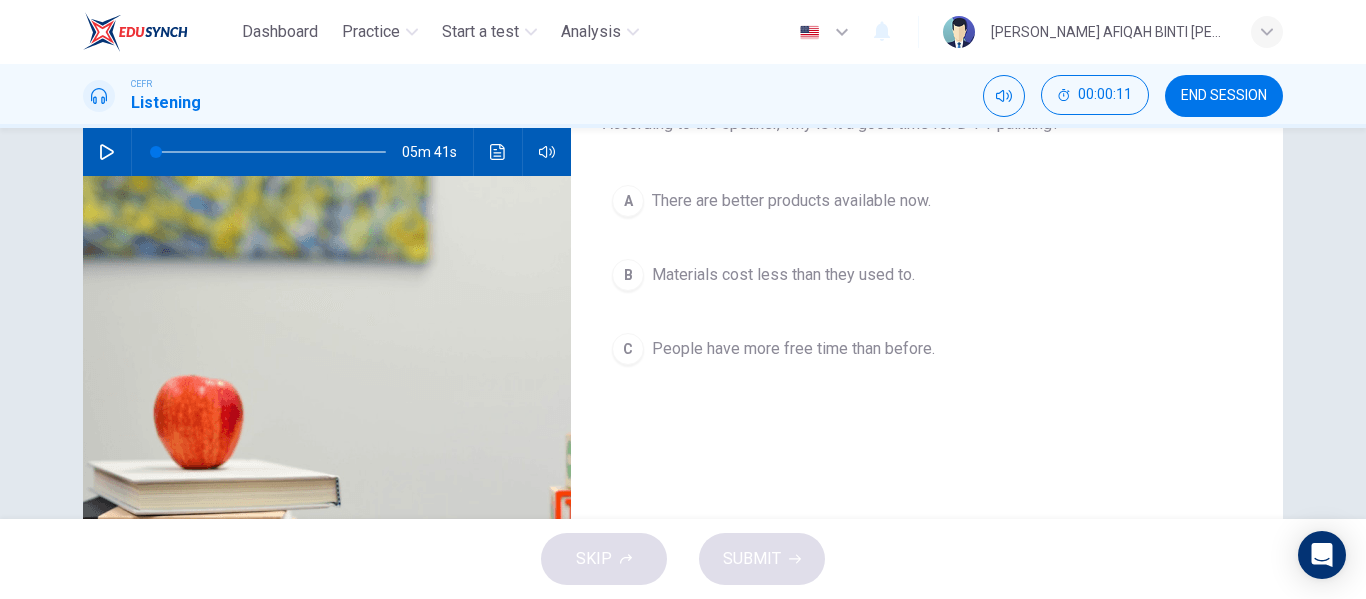 click 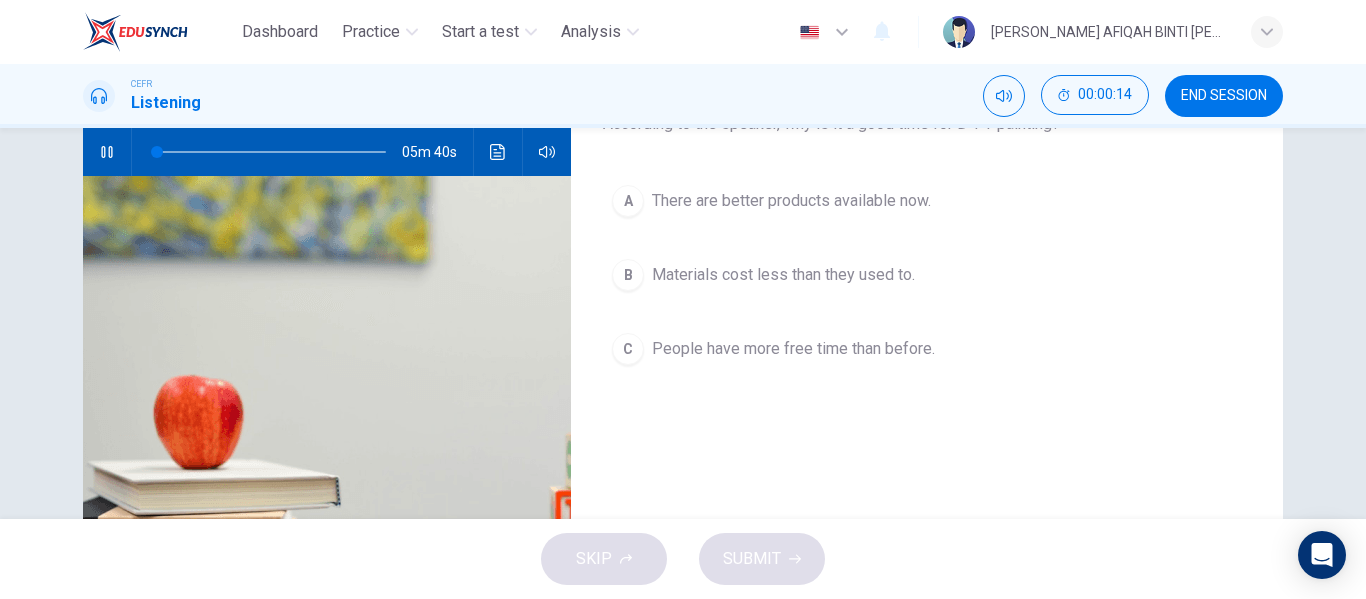 type on "1" 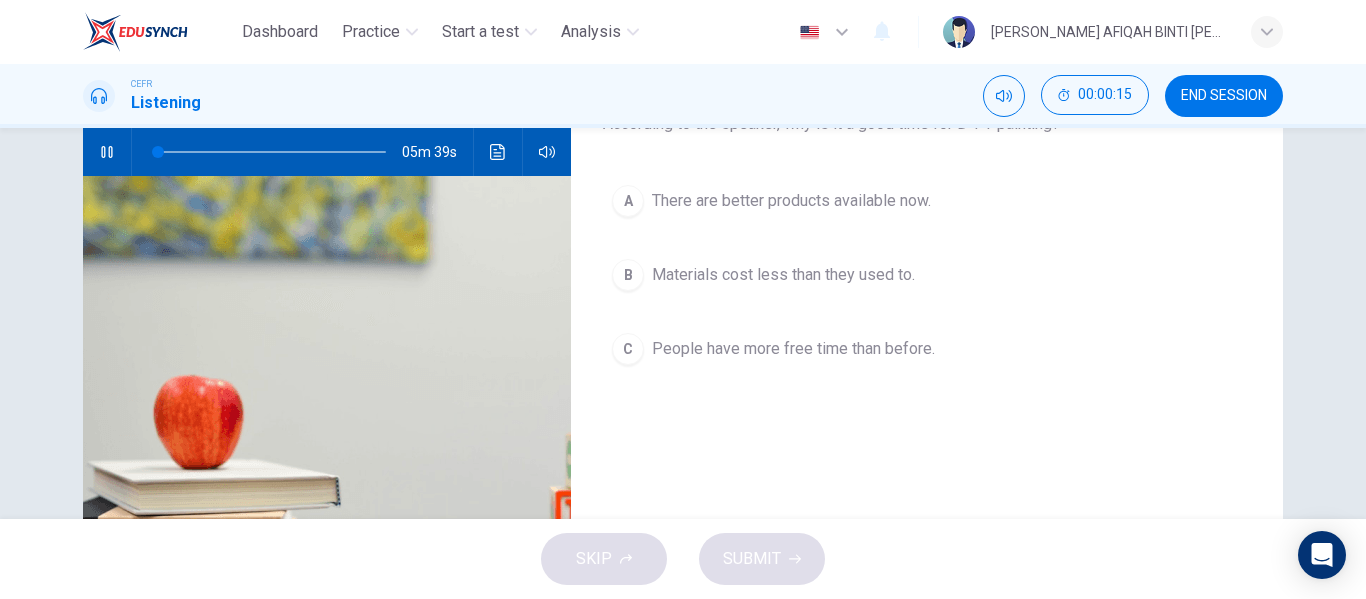 type 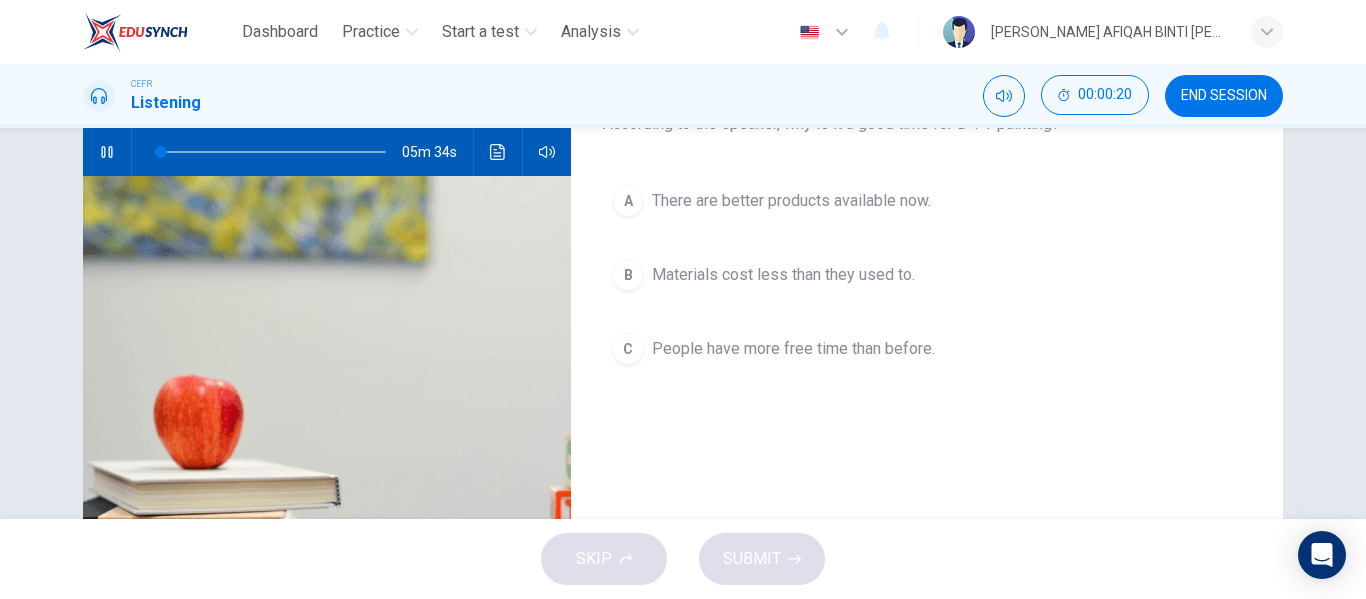 scroll, scrollTop: 100, scrollLeft: 0, axis: vertical 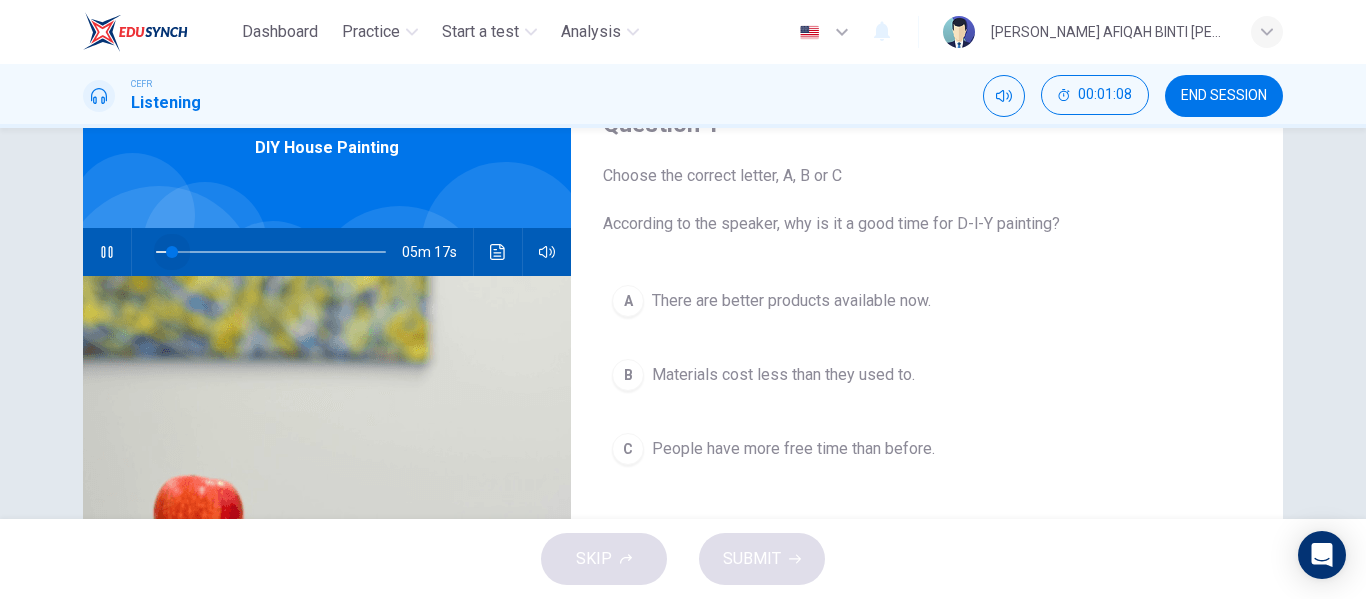click at bounding box center [271, 252] 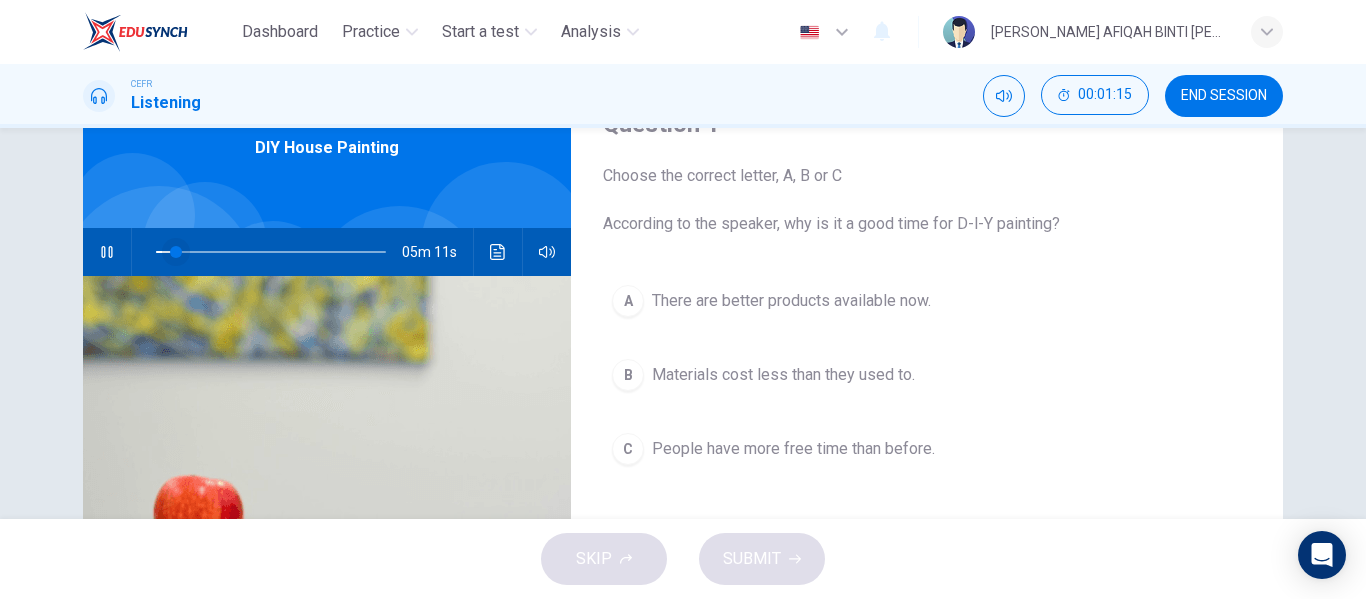 click at bounding box center (176, 252) 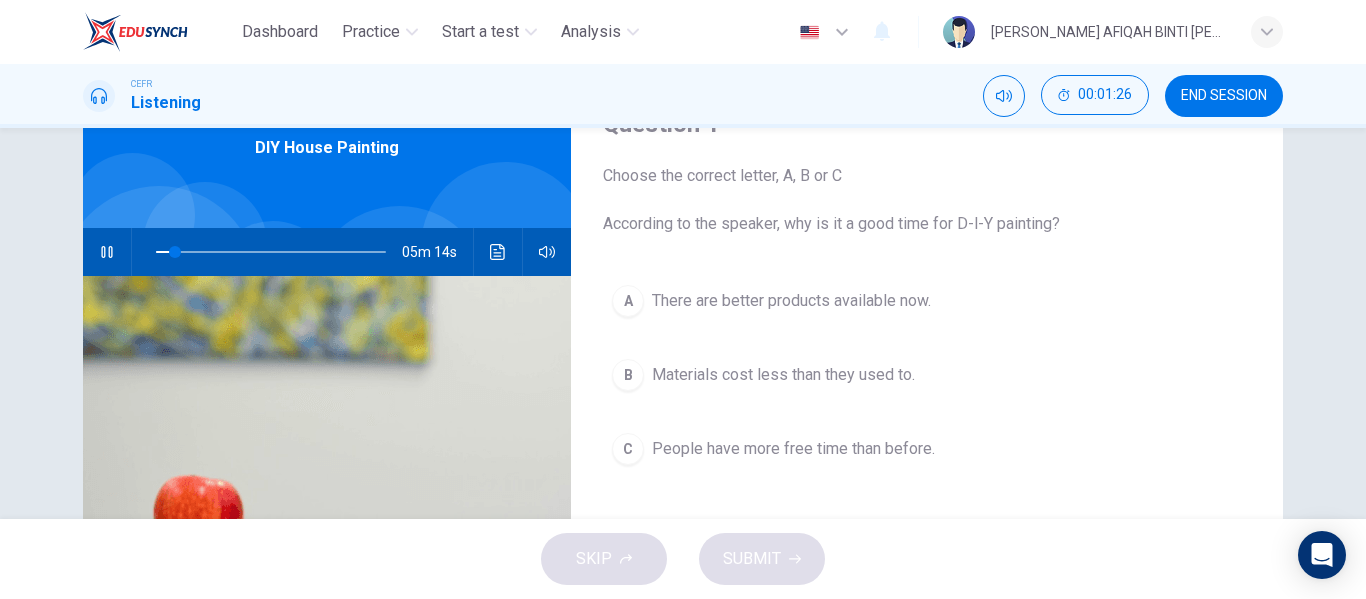 click on "There are better products available now." at bounding box center (791, 301) 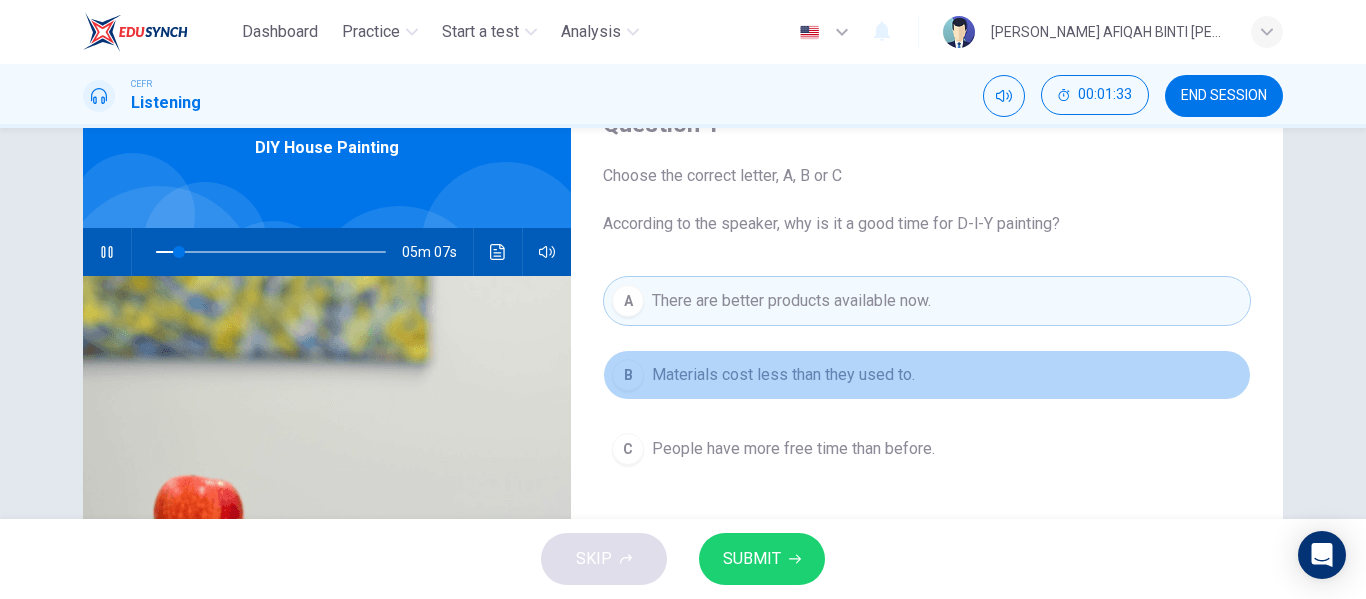 click on "Materials cost less than they used to." at bounding box center [783, 375] 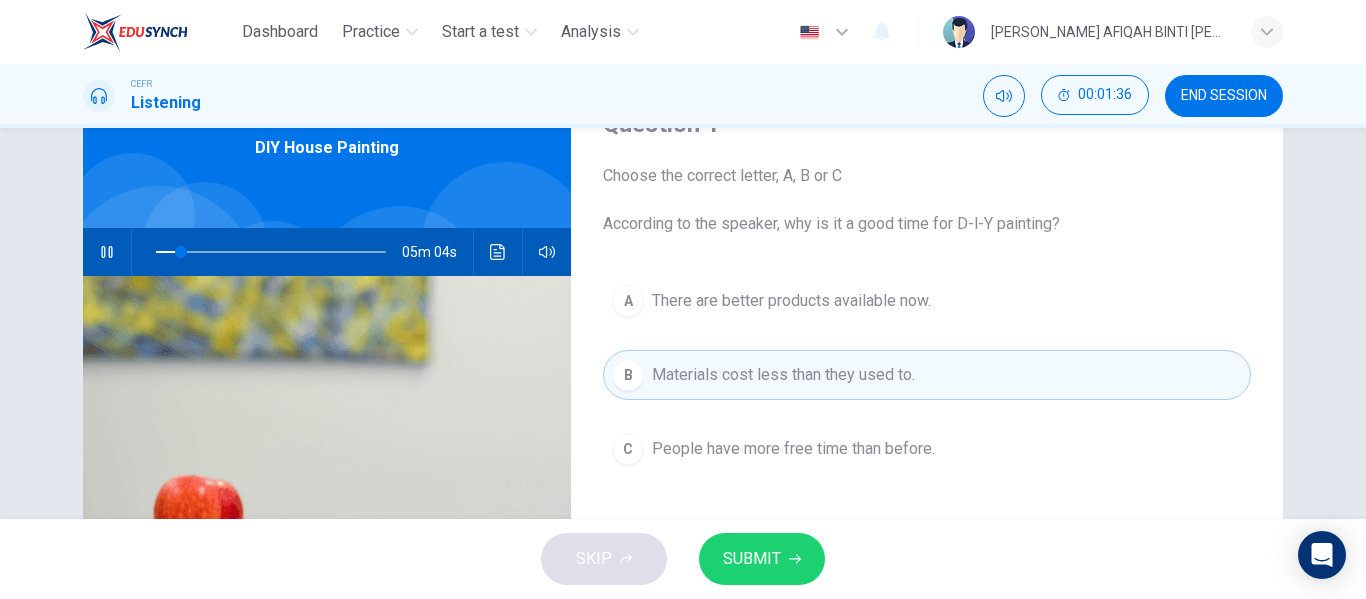 click at bounding box center (107, 252) 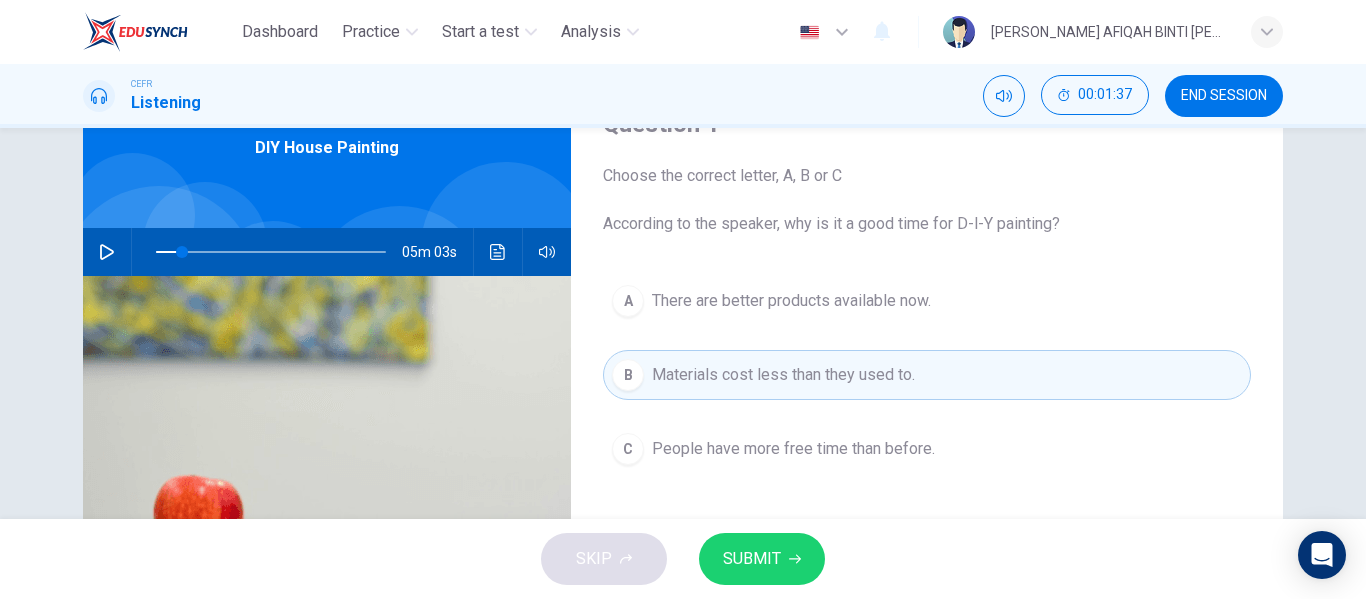 click 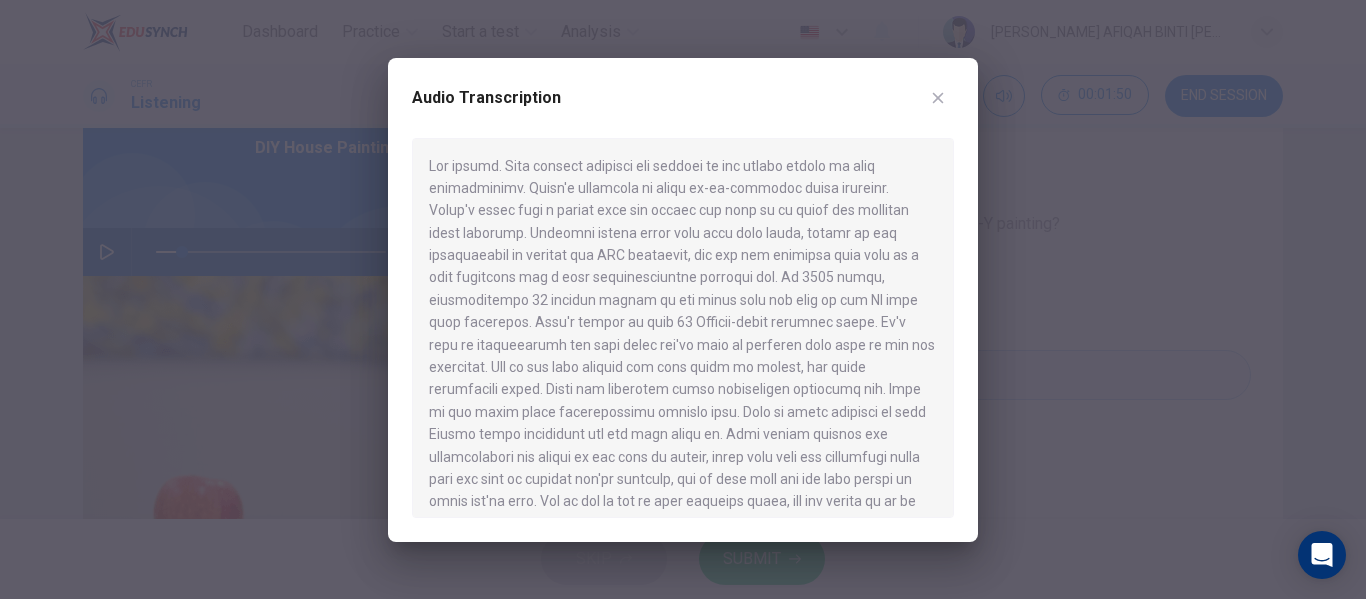 click at bounding box center [938, 98] 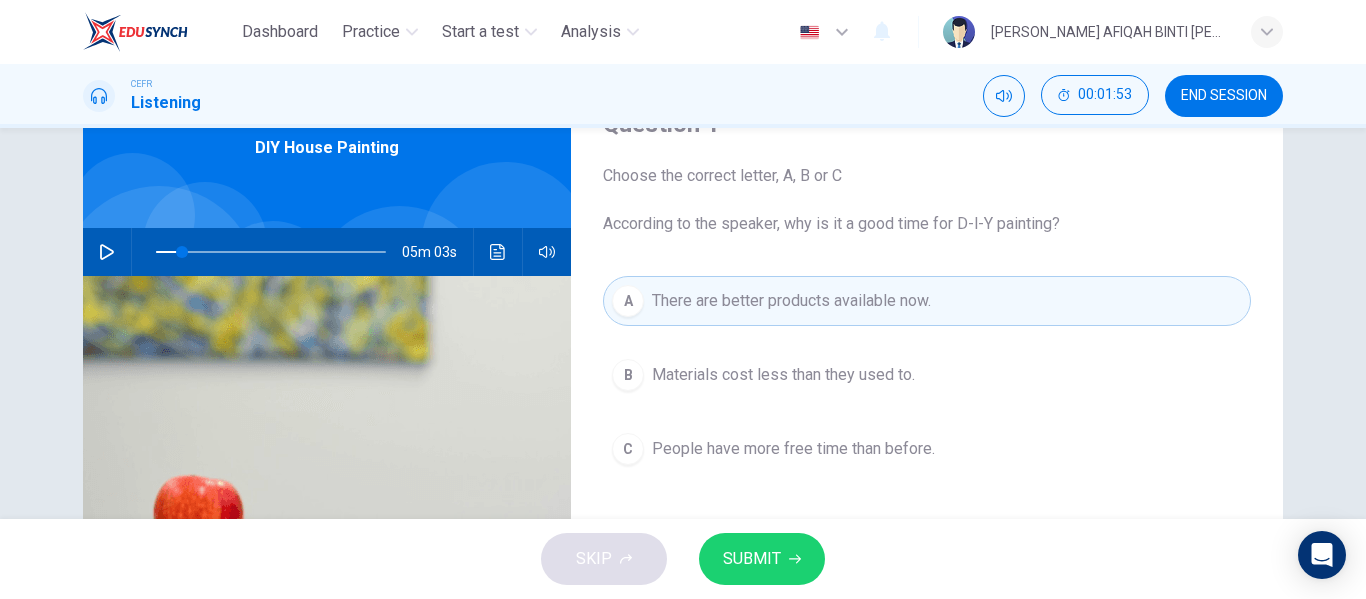 click on "SUBMIT" at bounding box center [762, 559] 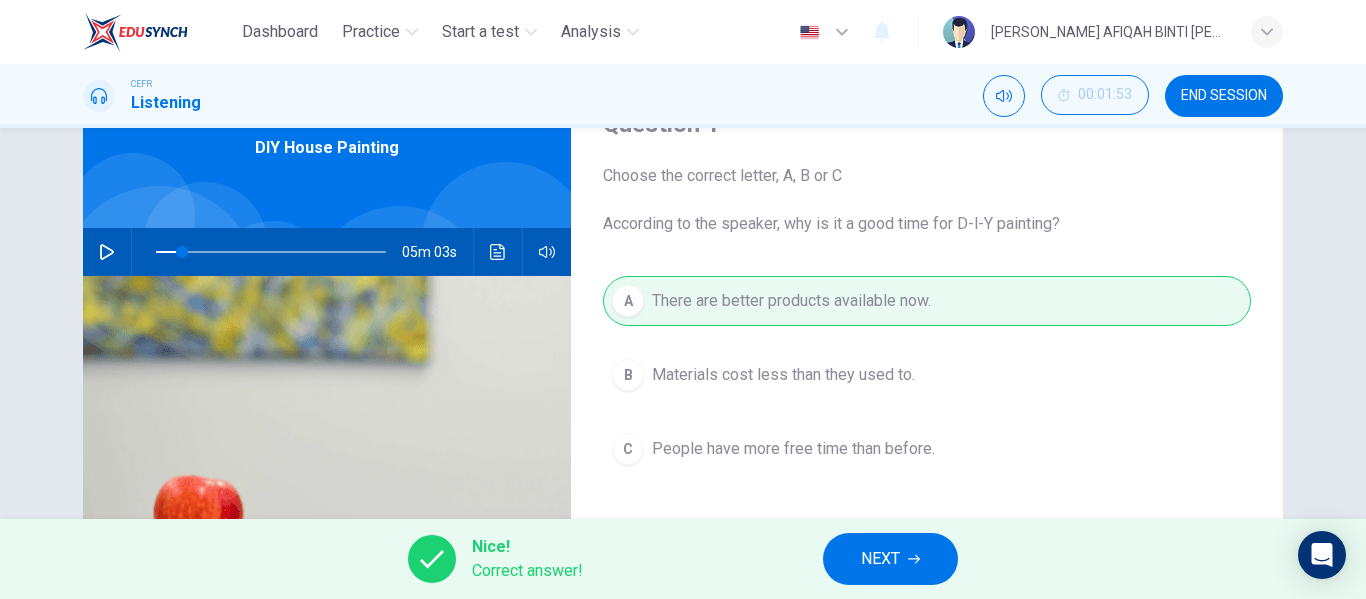 click on "NEXT" at bounding box center (890, 559) 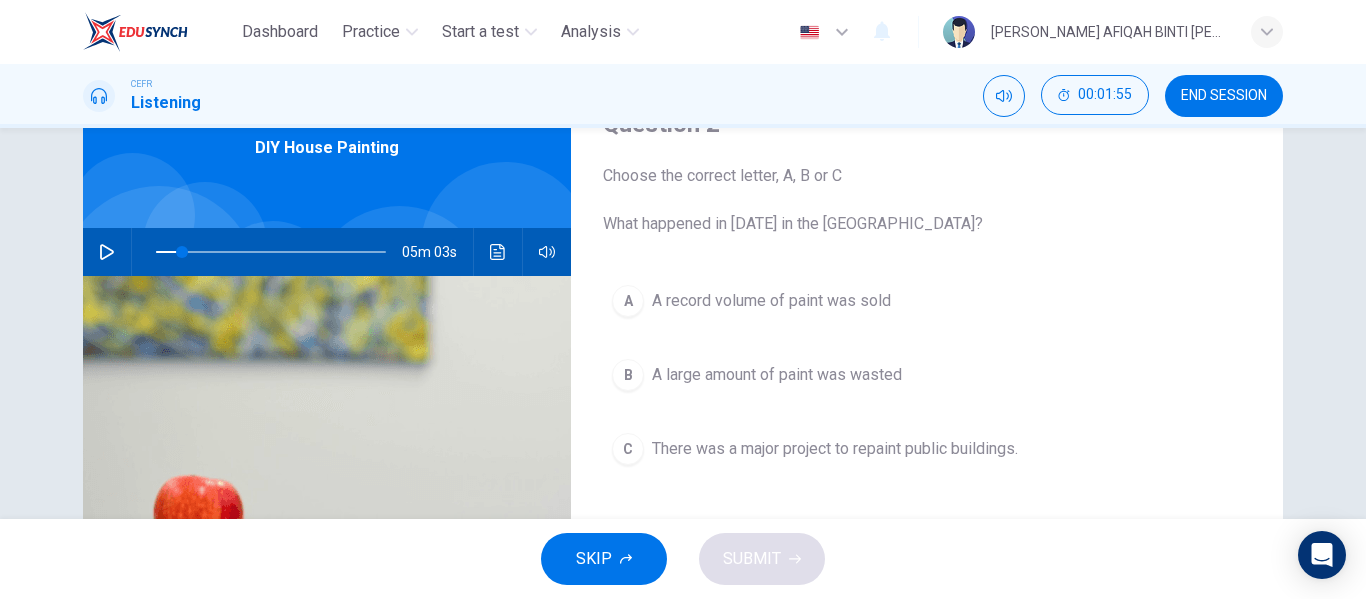 click at bounding box center [107, 252] 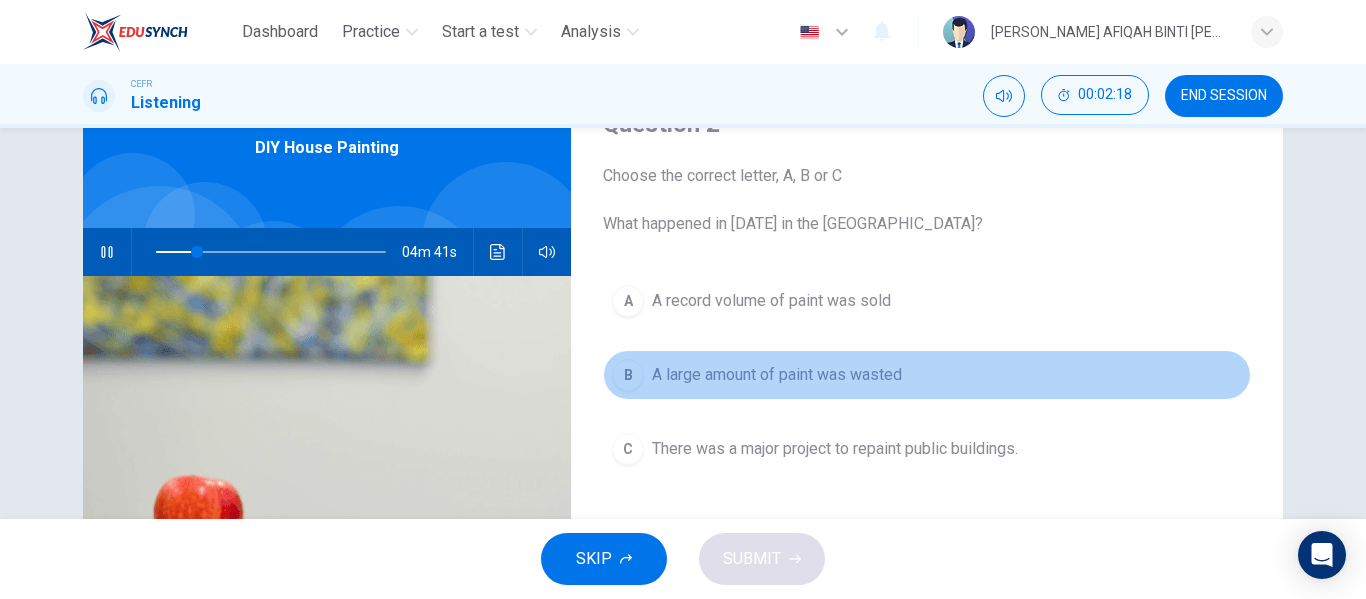 click on "A large amount of paint was wasted" at bounding box center (777, 375) 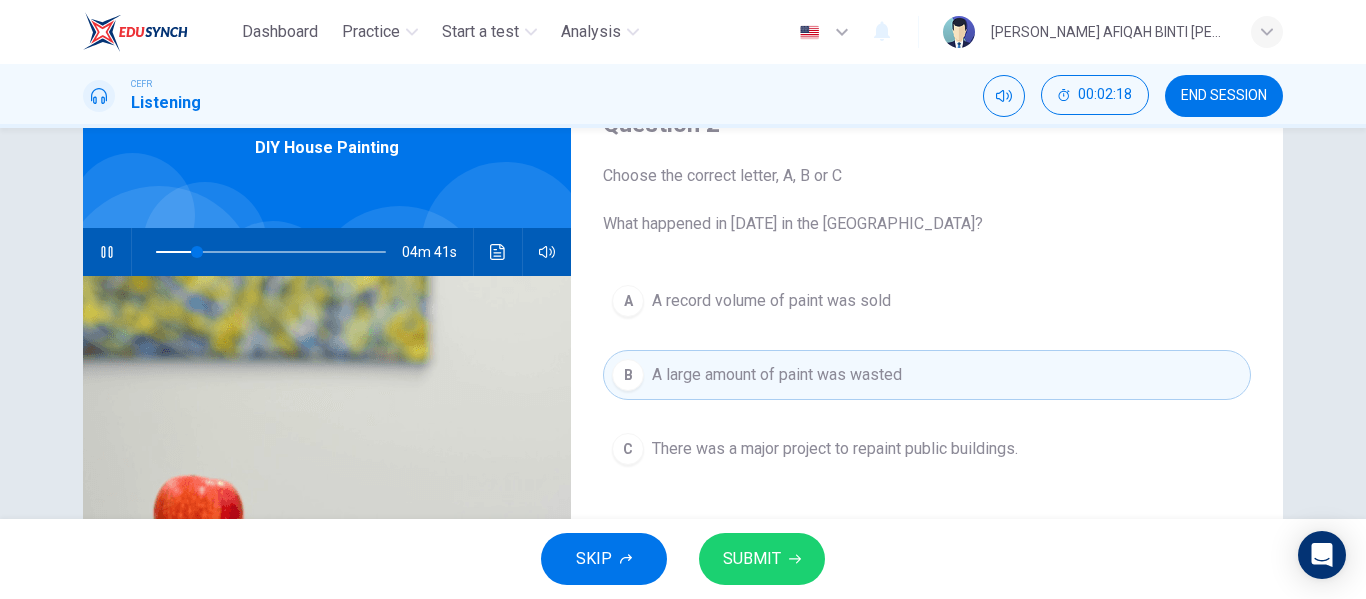 click on "SUBMIT" at bounding box center [752, 559] 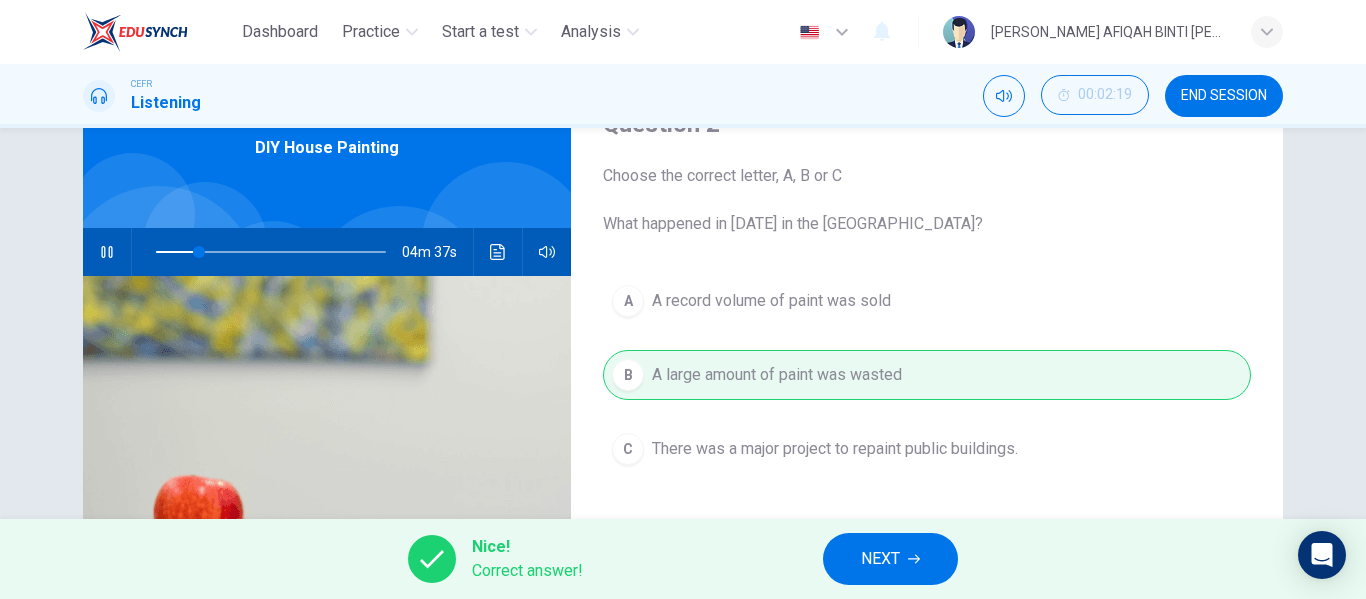 click on "NEXT" at bounding box center [890, 559] 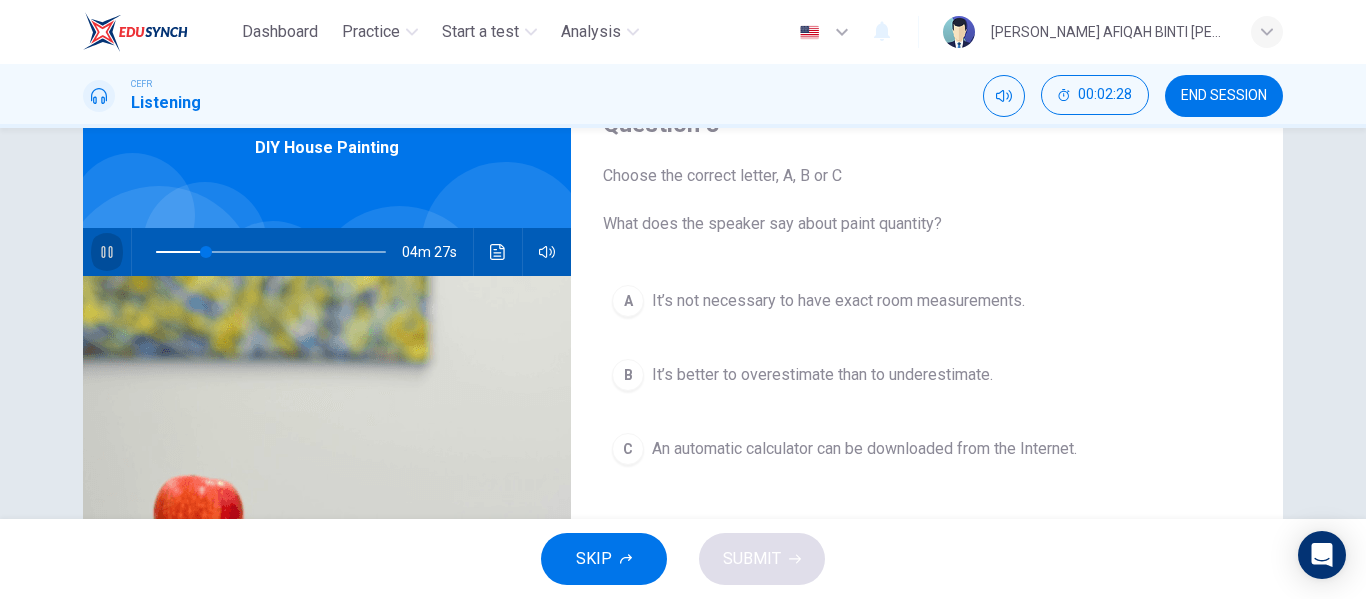 click 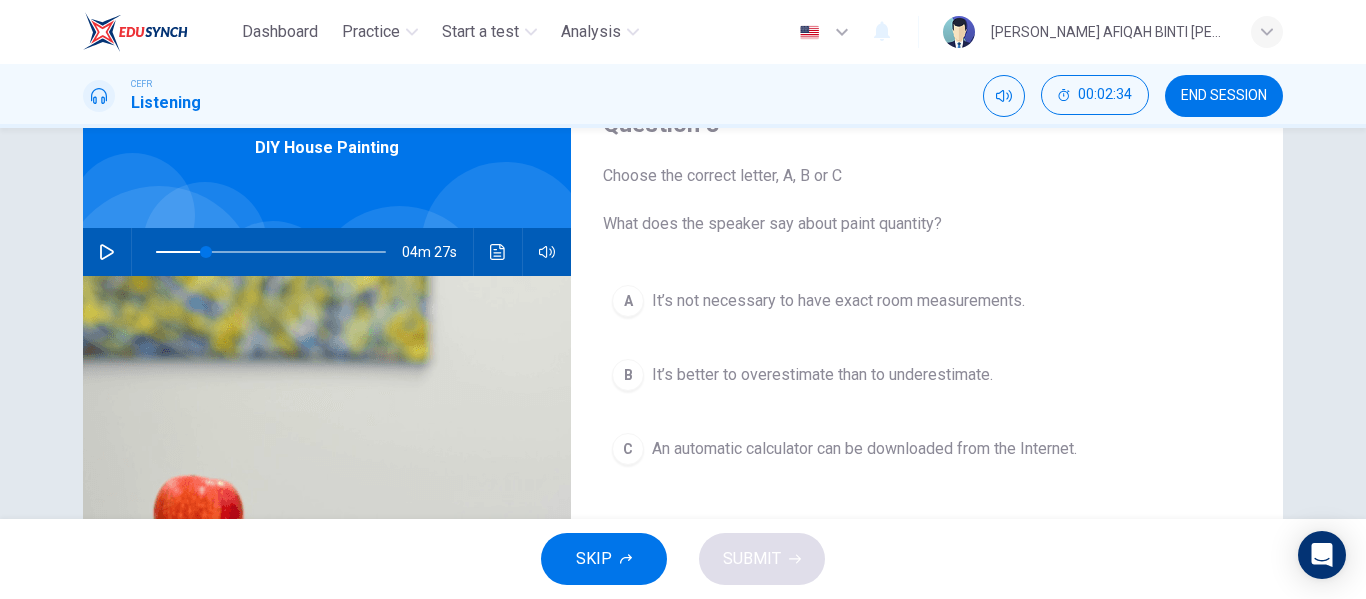 click 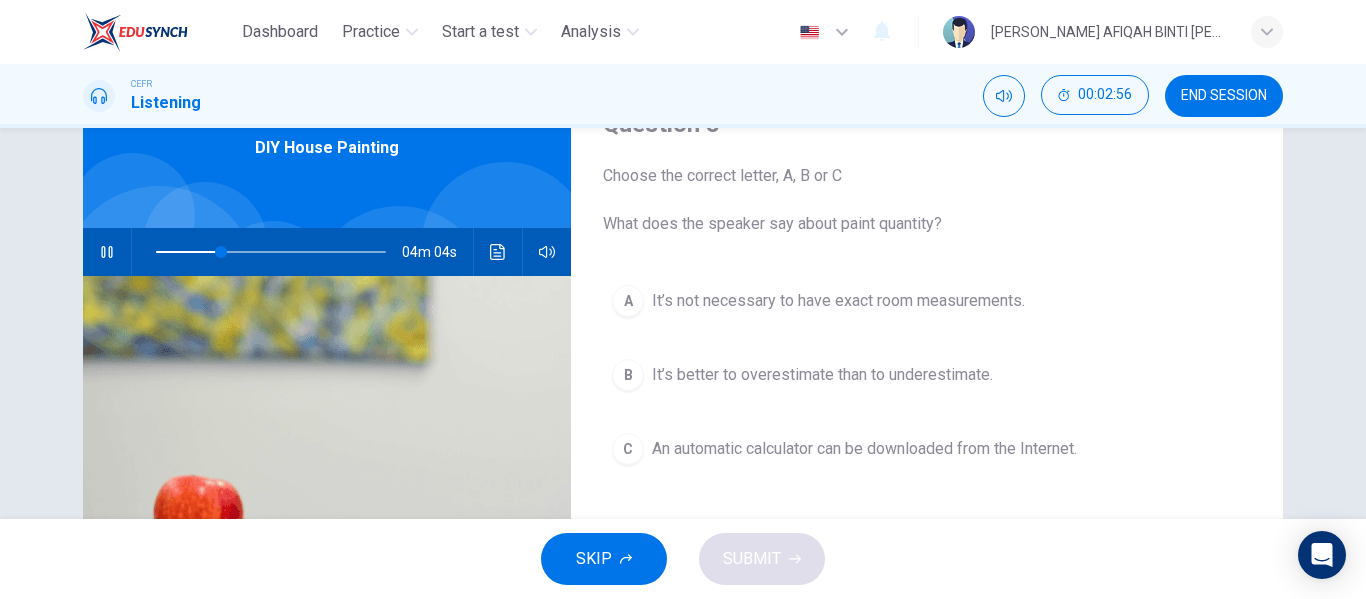 click on "An automatic calculator can be downloaded from the Internet." at bounding box center [864, 449] 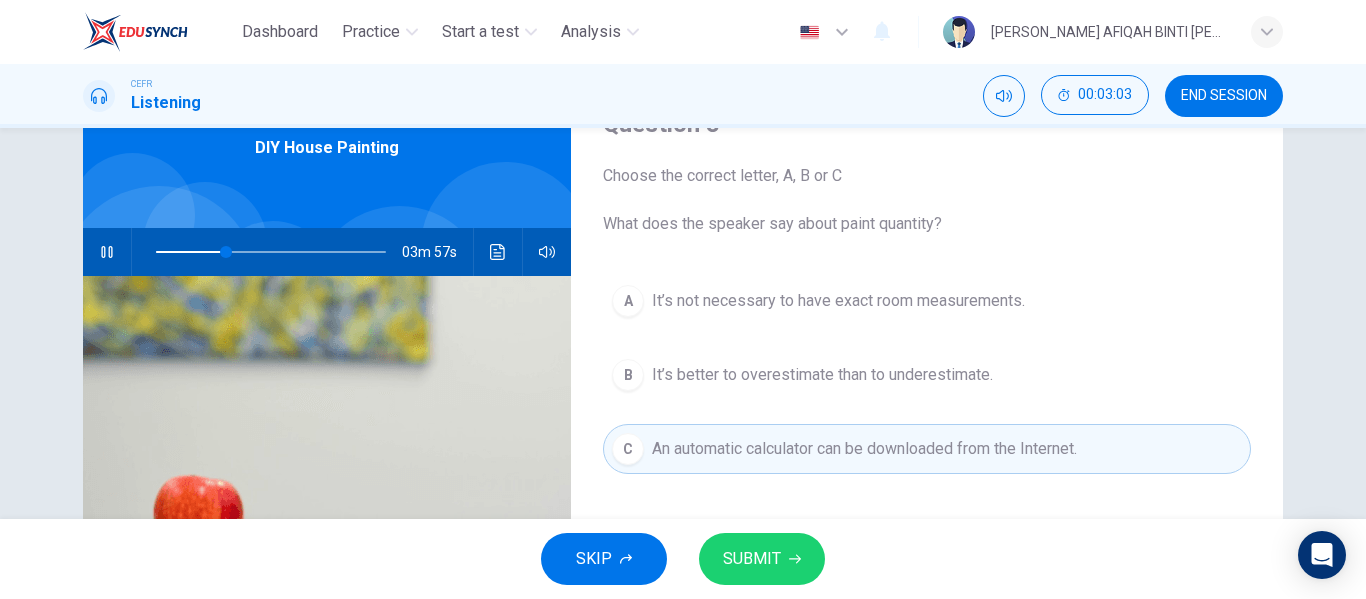 click 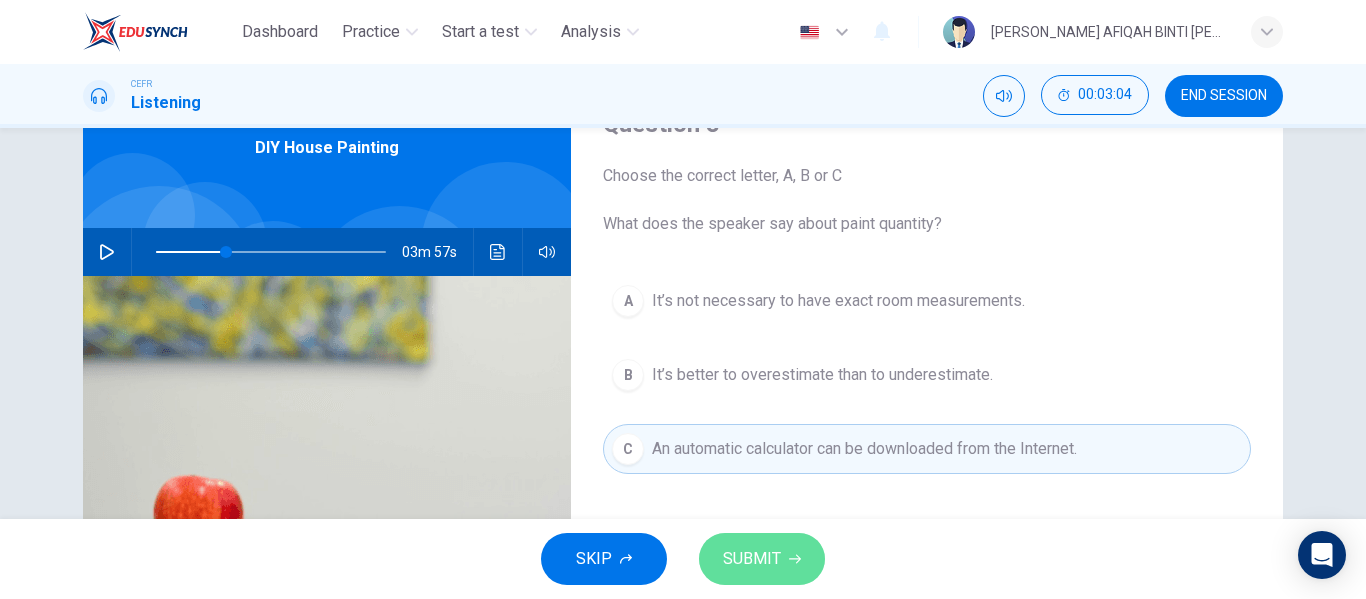 click on "SUBMIT" at bounding box center (752, 559) 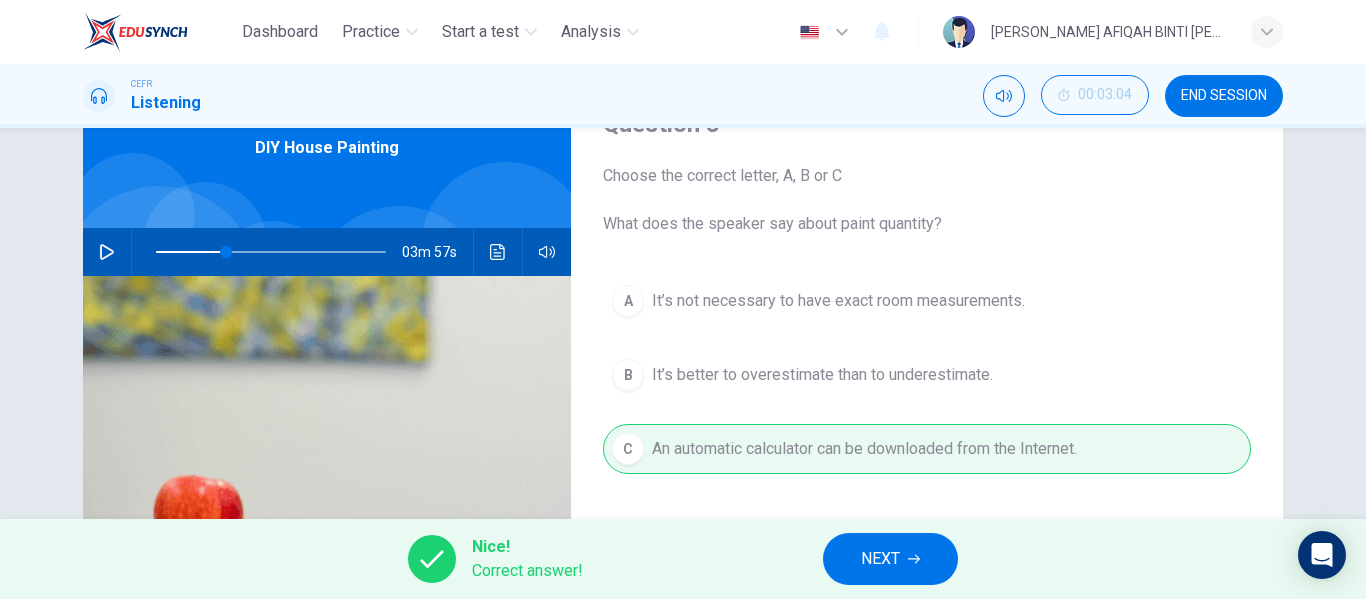 click on "NEXT" at bounding box center [880, 559] 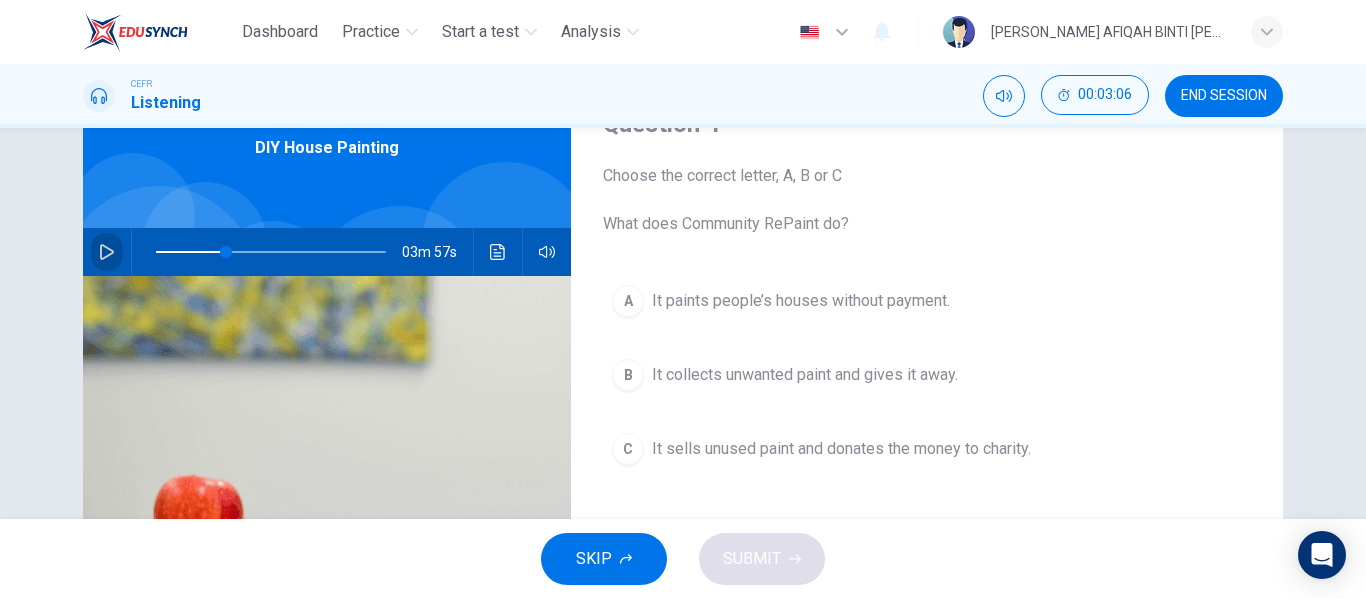 click 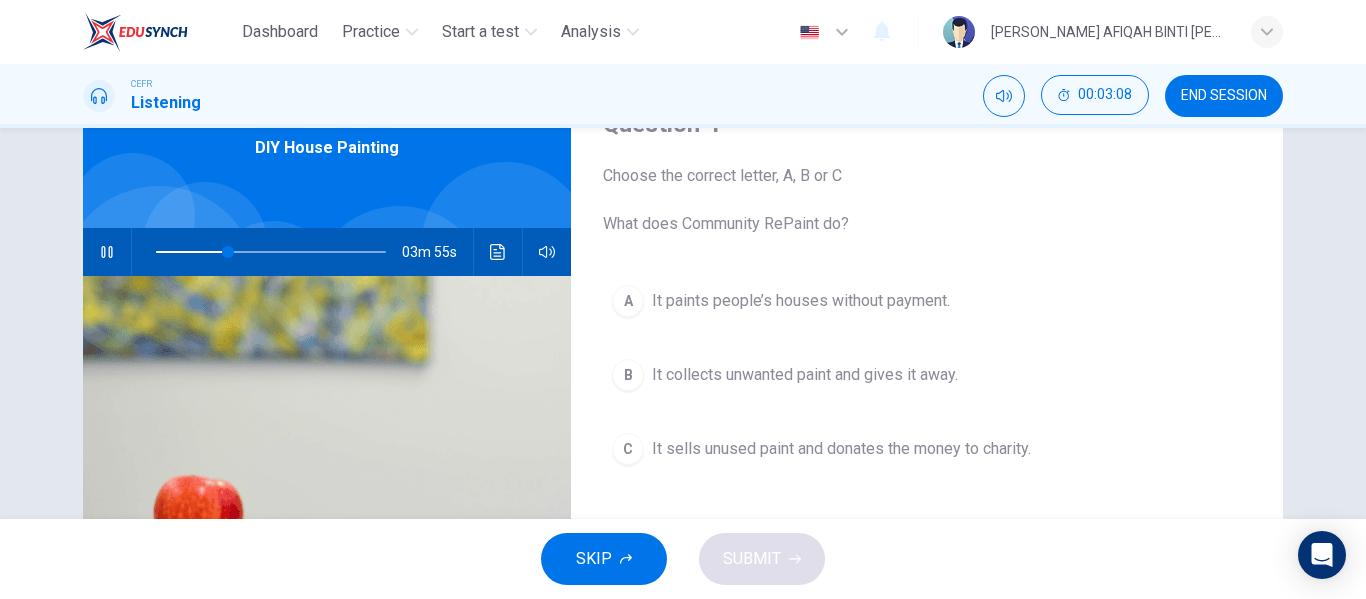 click 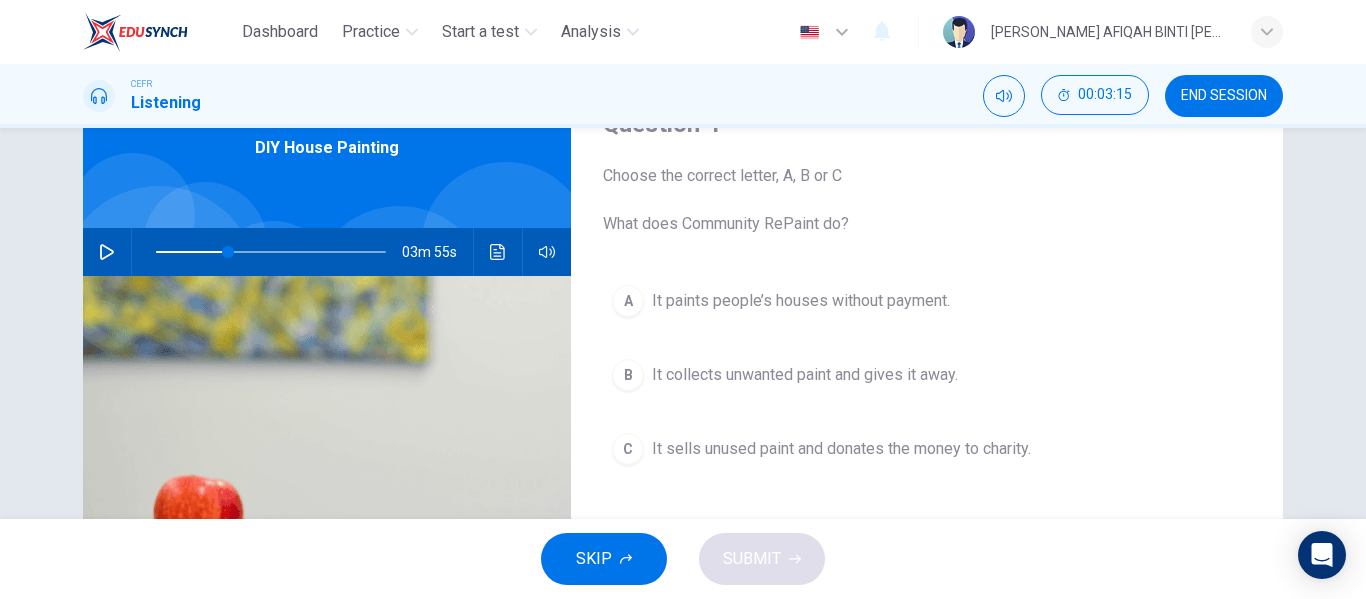 click 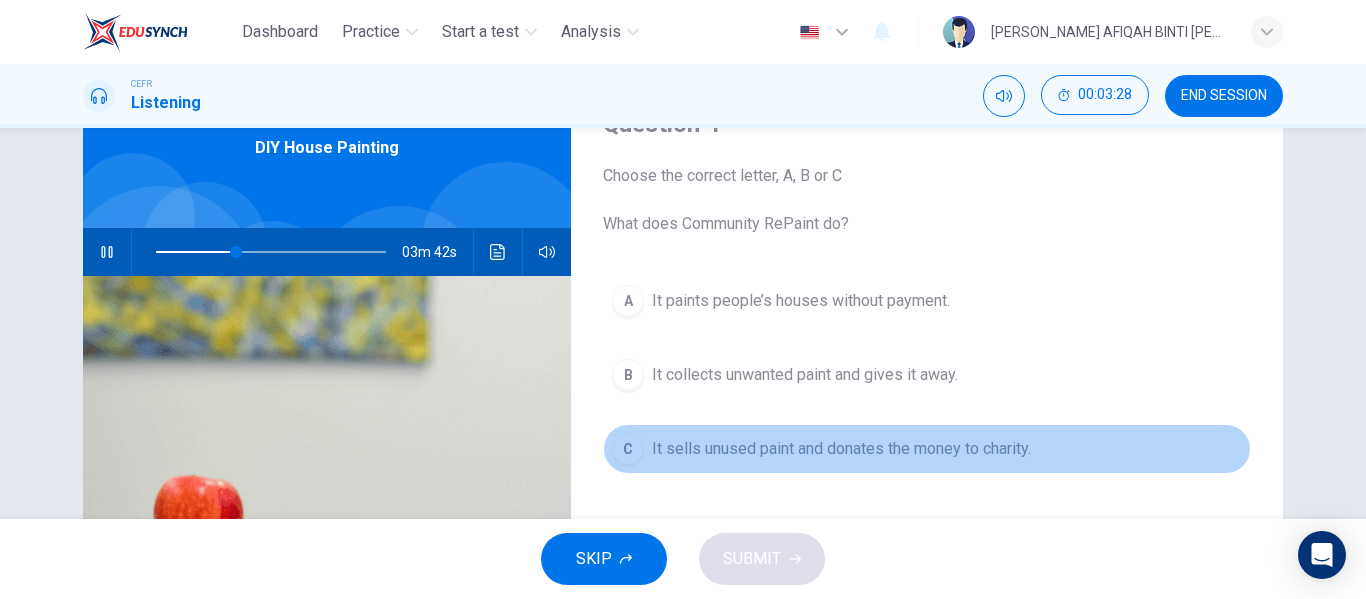 click on "It sells unused paint and donates the money to charity." at bounding box center (841, 449) 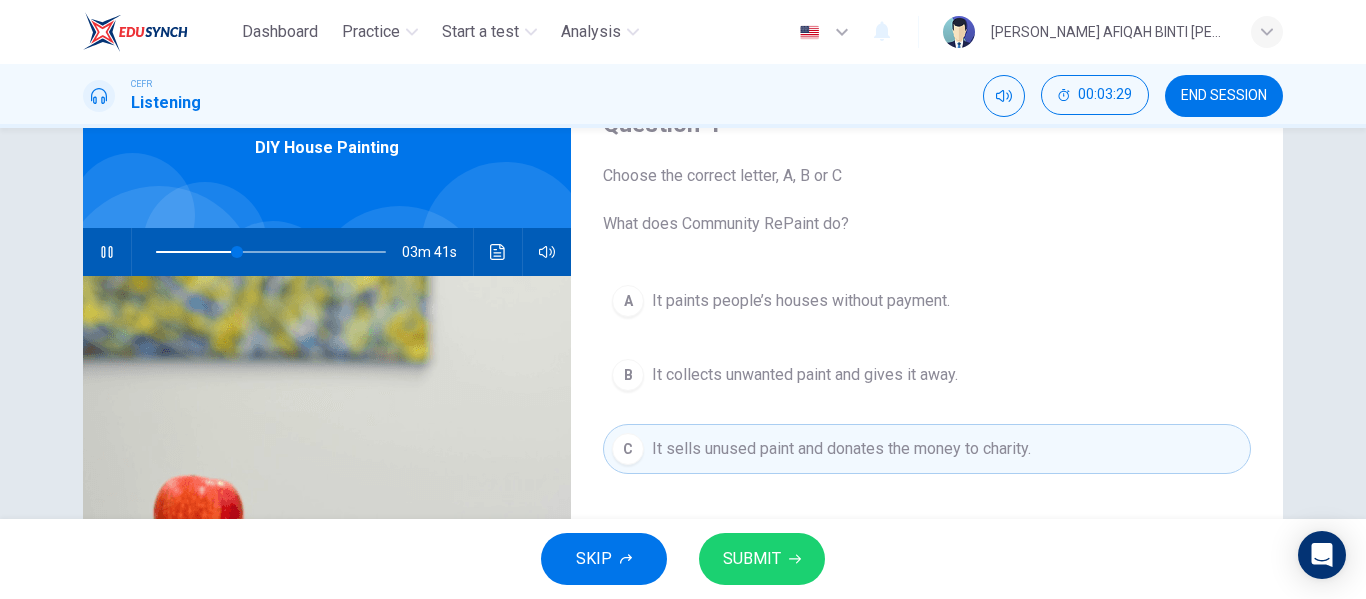 click on "SUBMIT" at bounding box center (752, 559) 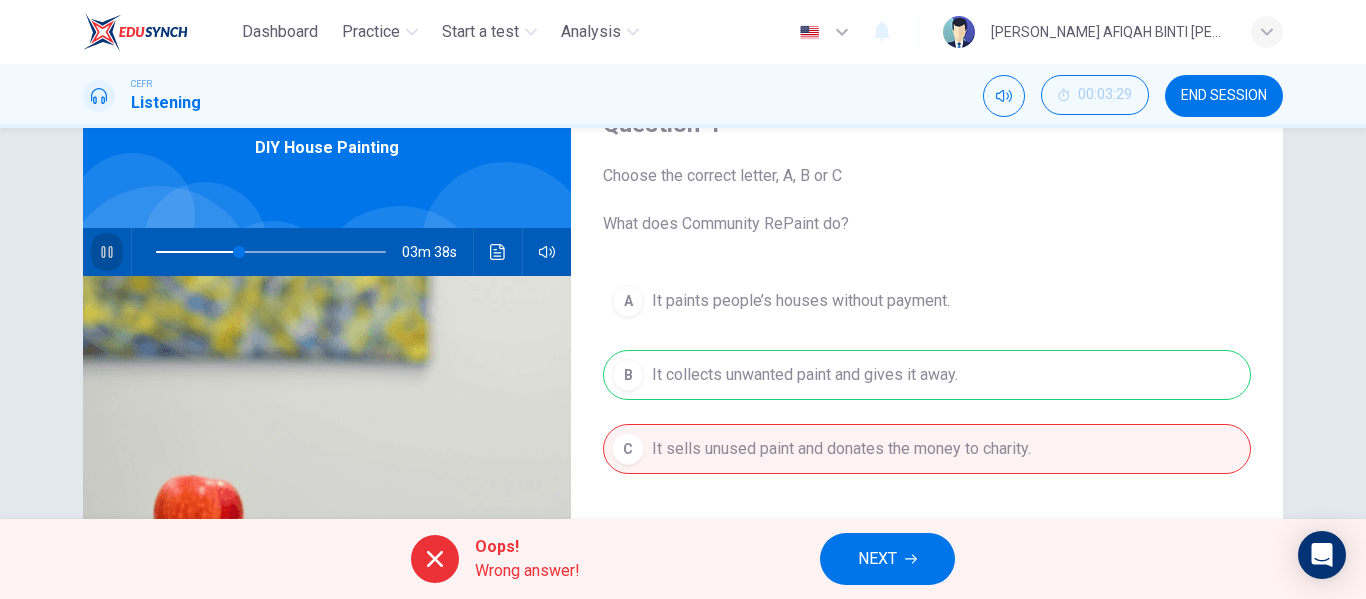 click 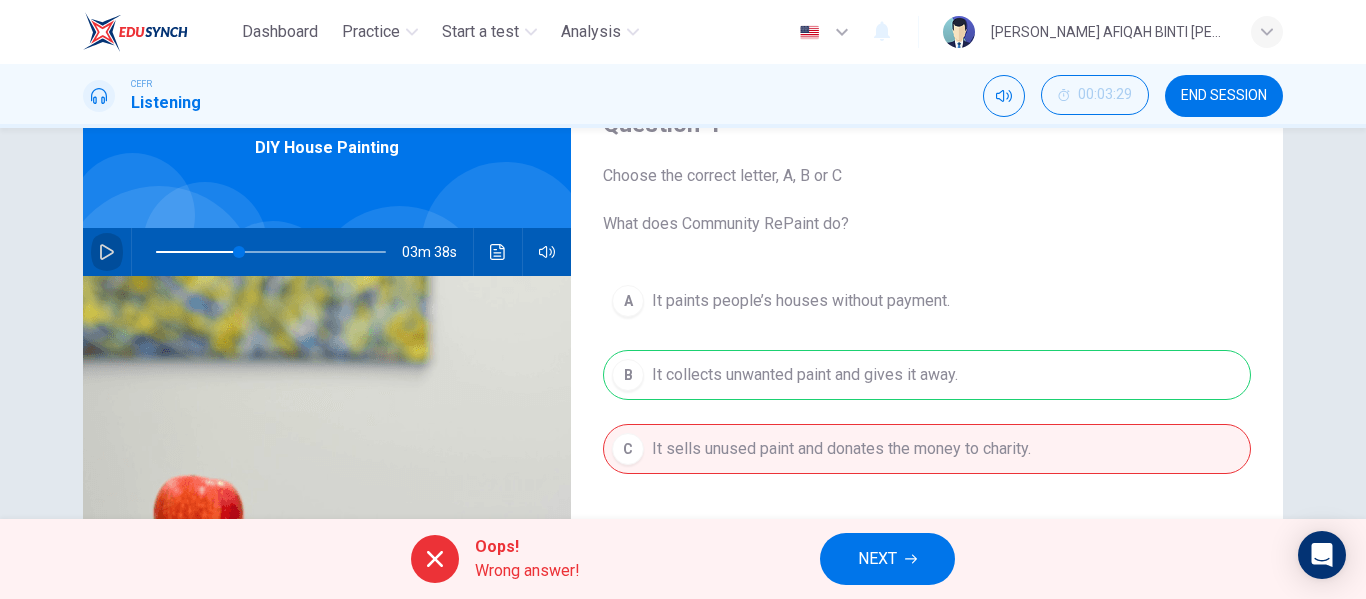 click at bounding box center [107, 252] 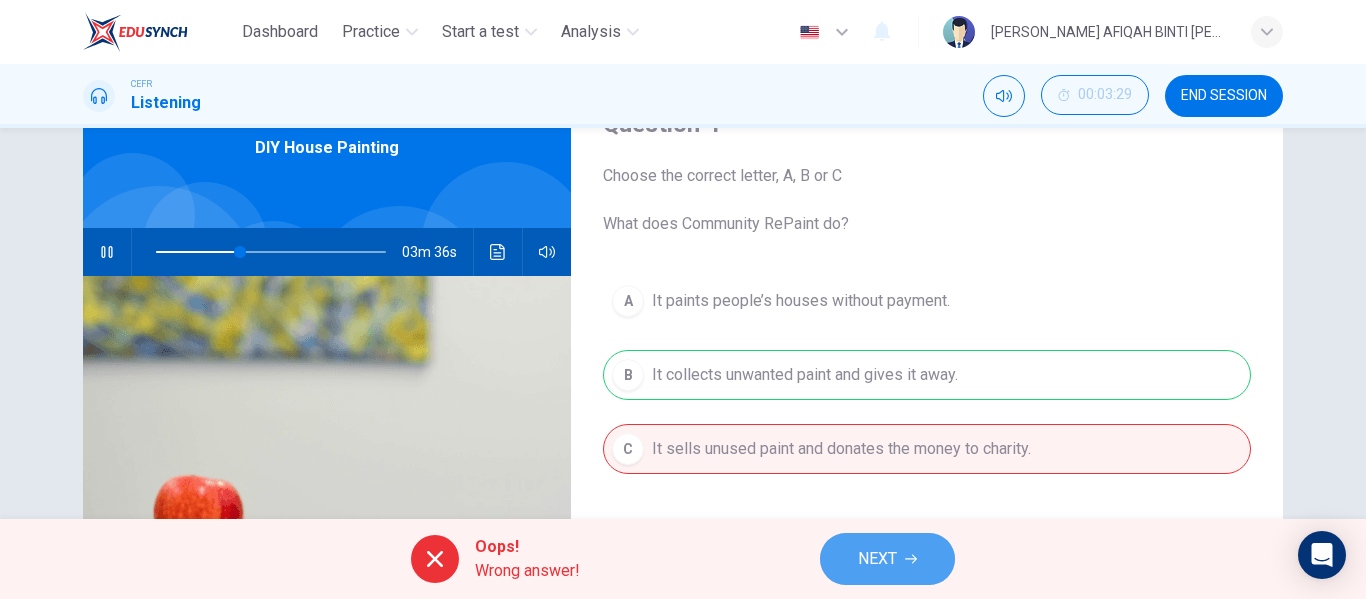 click on "NEXT" at bounding box center (877, 559) 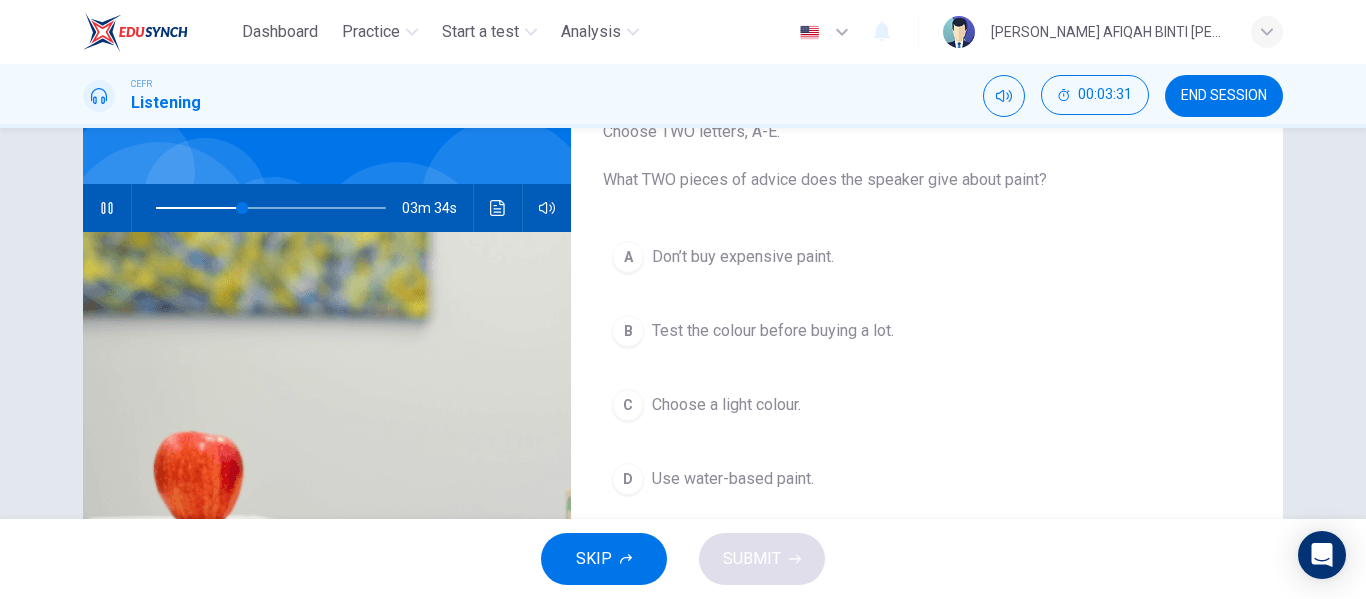 scroll, scrollTop: 100, scrollLeft: 0, axis: vertical 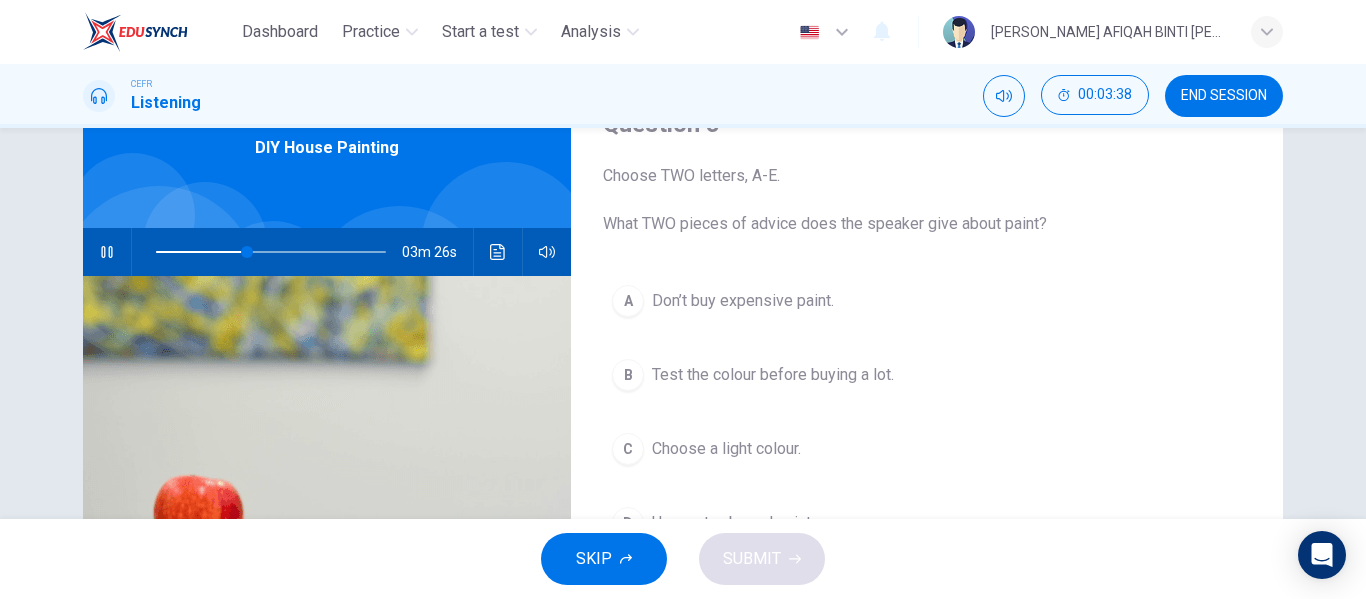 click at bounding box center (107, 252) 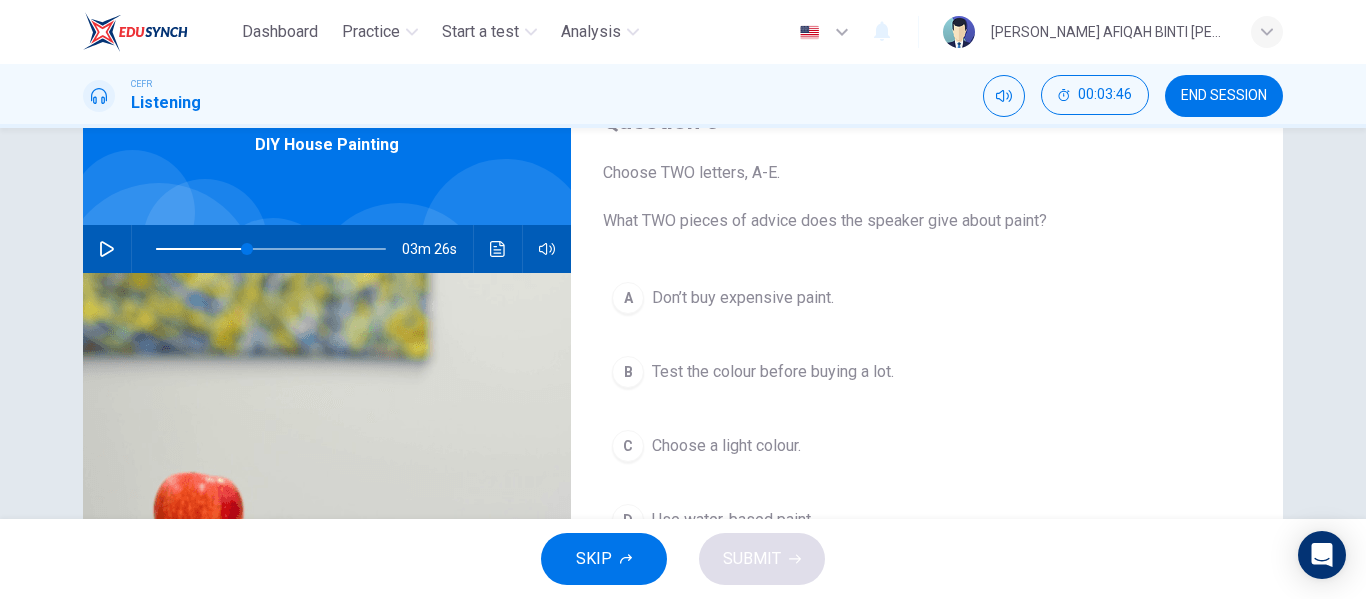 scroll, scrollTop: 200, scrollLeft: 0, axis: vertical 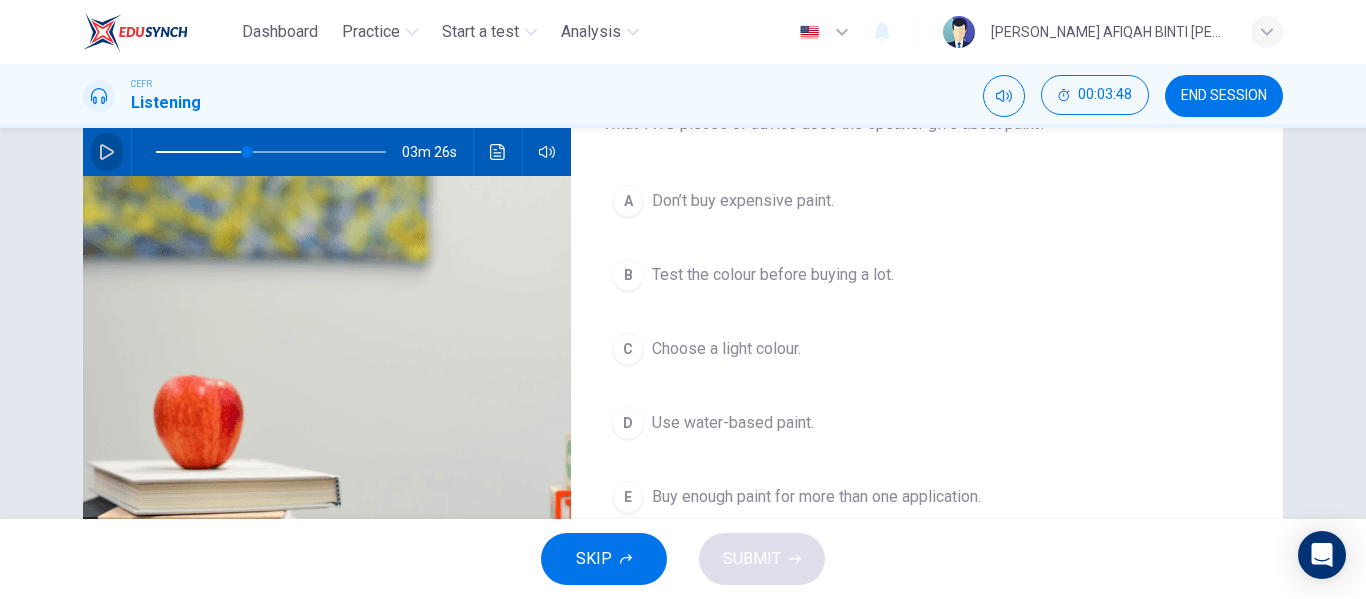 click 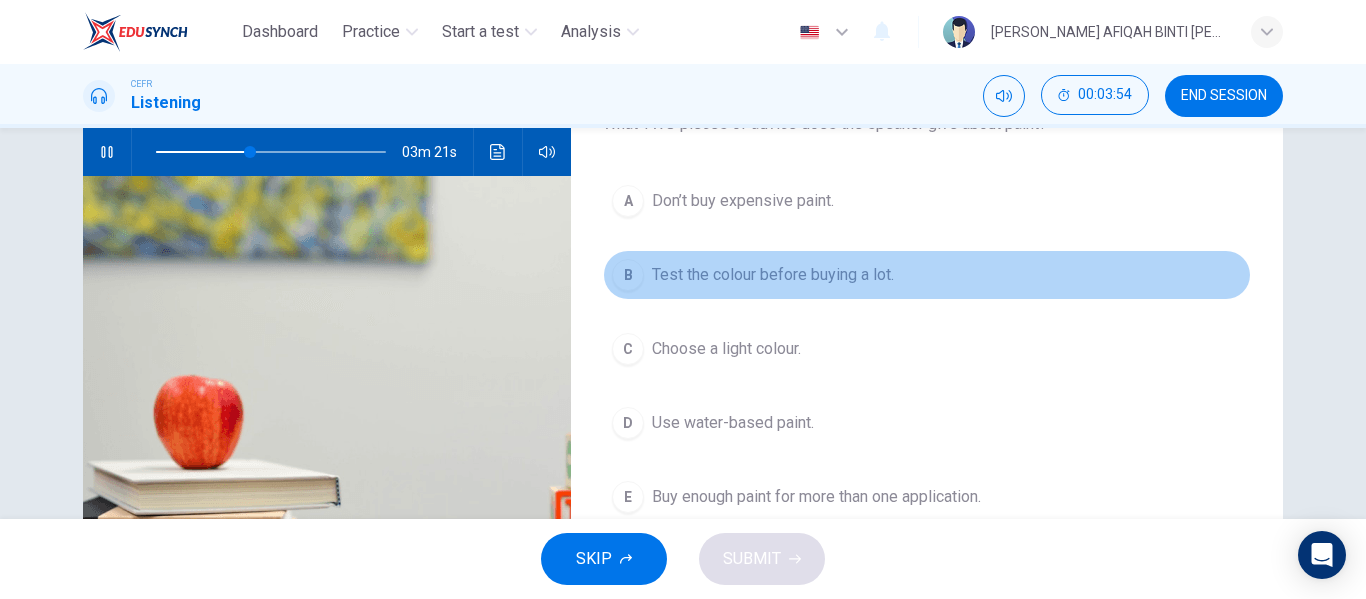 click on "Test the colour before buying a lot." at bounding box center (773, 275) 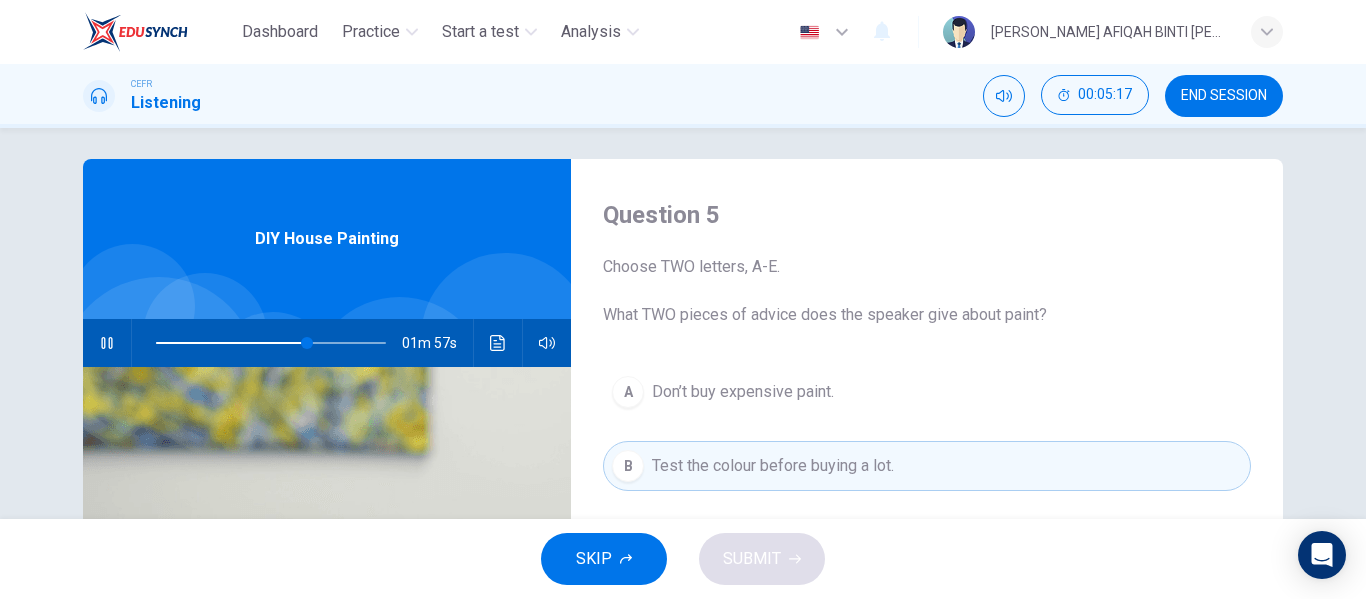 scroll, scrollTop: 0, scrollLeft: 0, axis: both 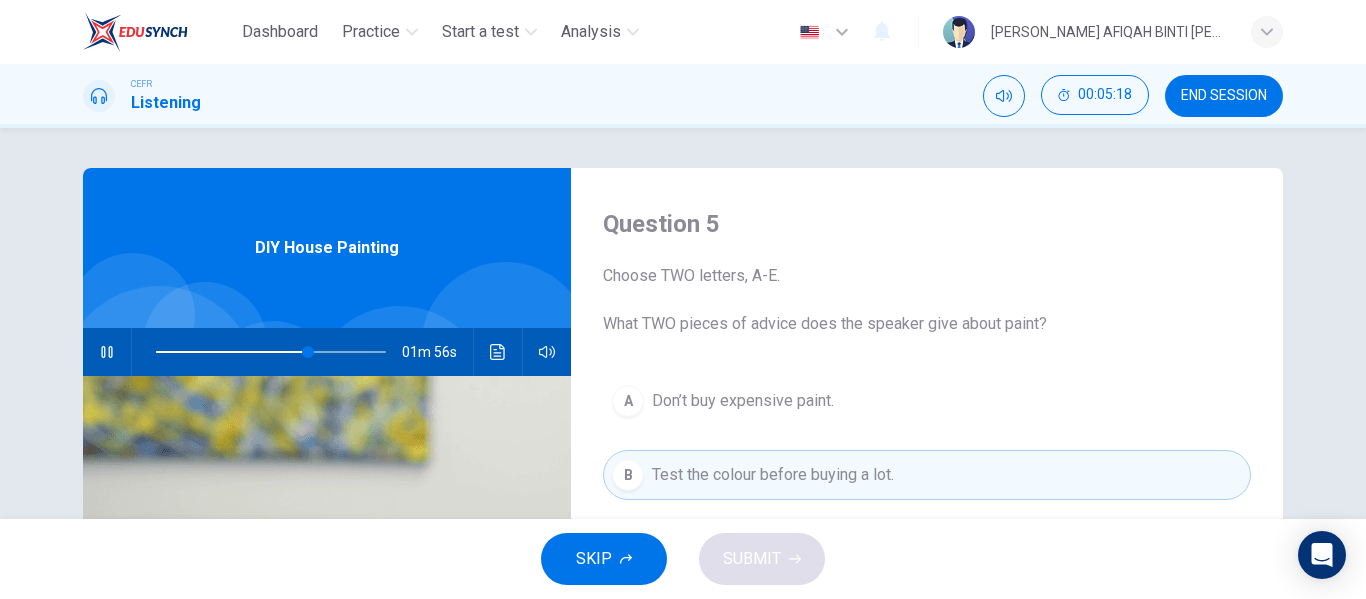 click 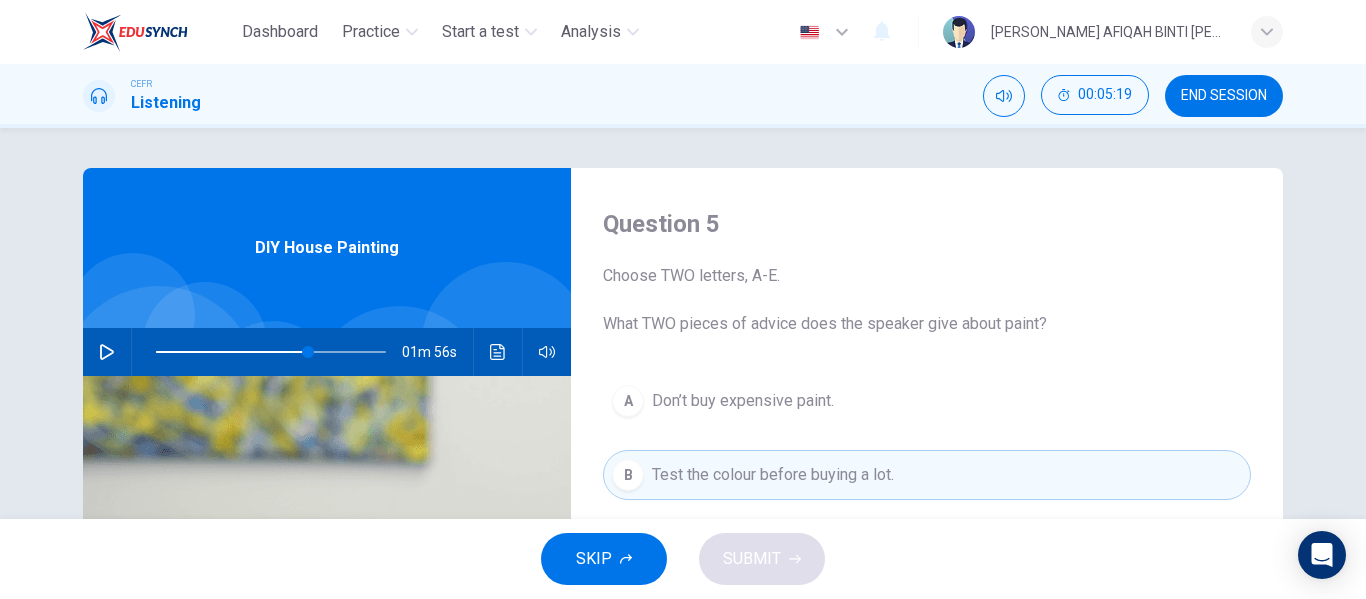 scroll, scrollTop: 300, scrollLeft: 0, axis: vertical 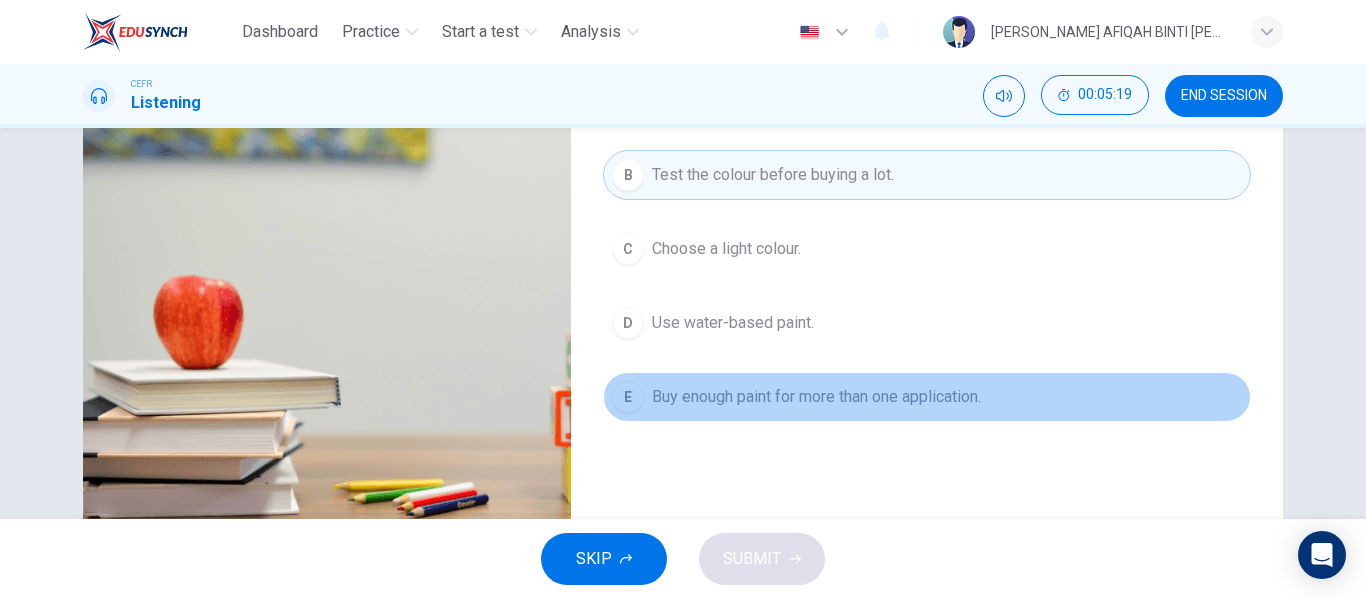 click on "Buy enough paint for more than one application." at bounding box center [816, 397] 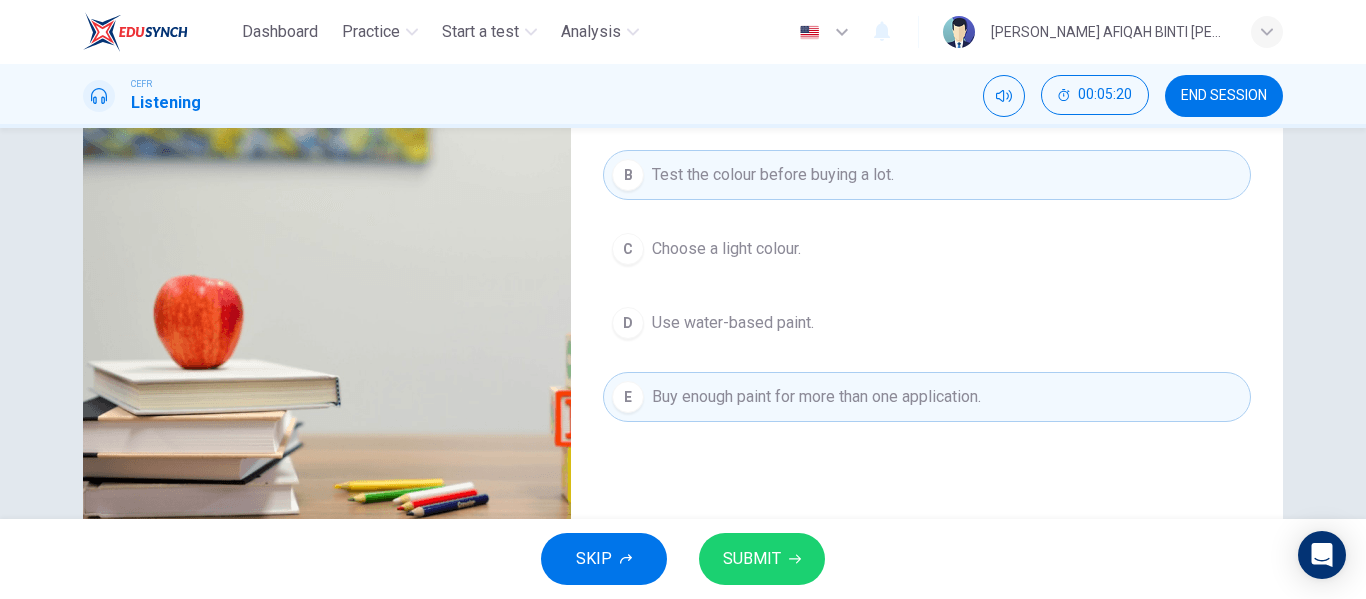 click on "SUBMIT" at bounding box center (762, 559) 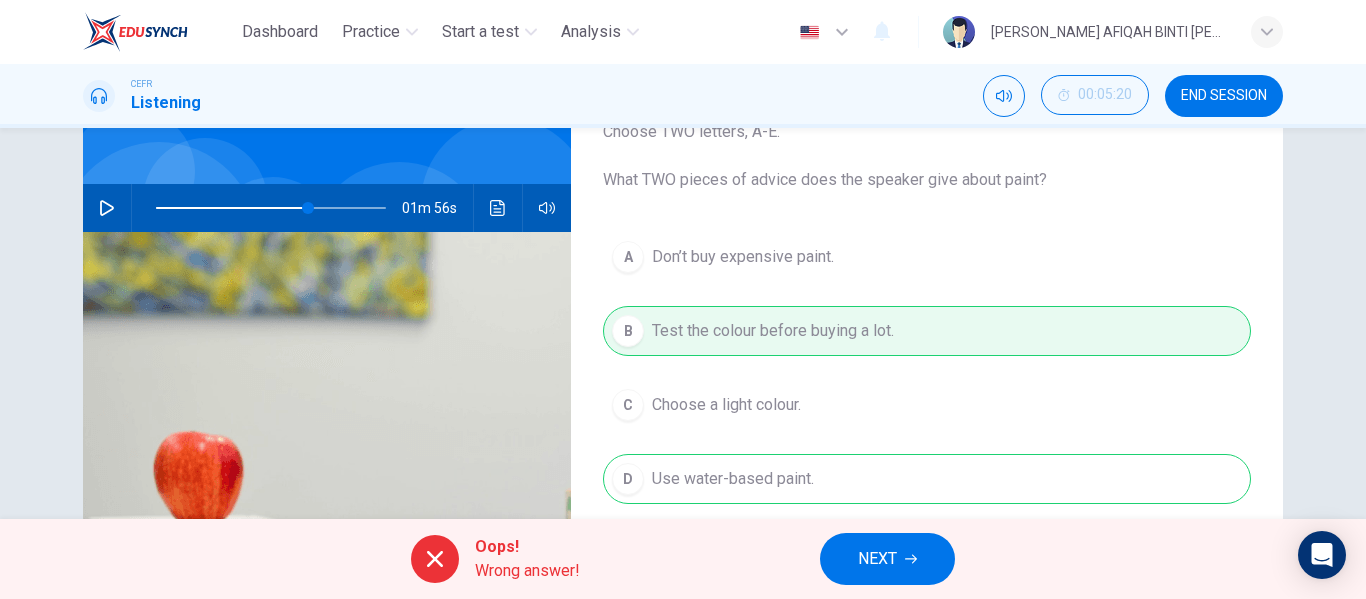 scroll, scrollTop: 0, scrollLeft: 0, axis: both 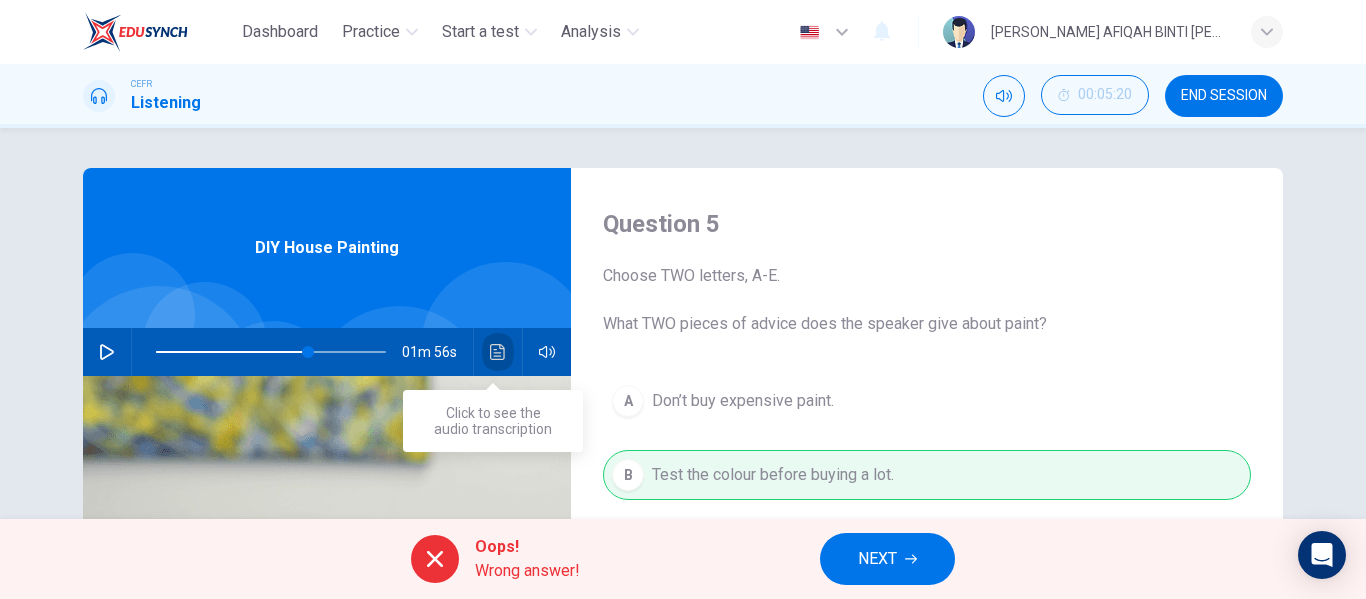 click 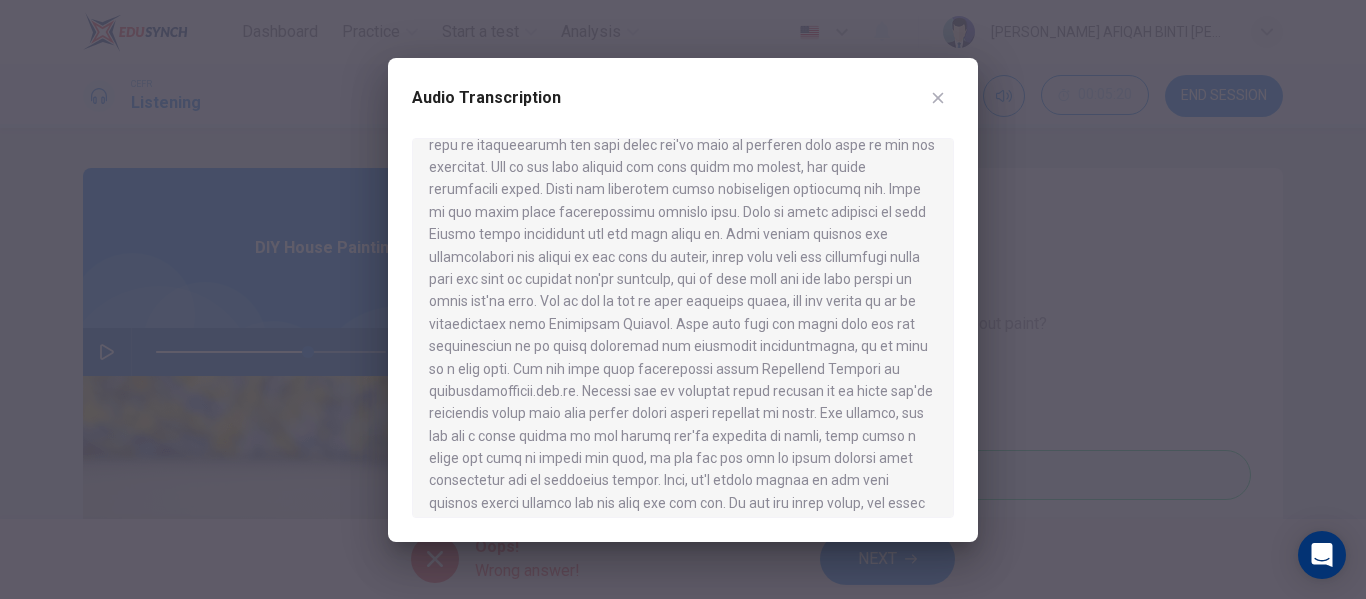 scroll, scrollTop: 300, scrollLeft: 0, axis: vertical 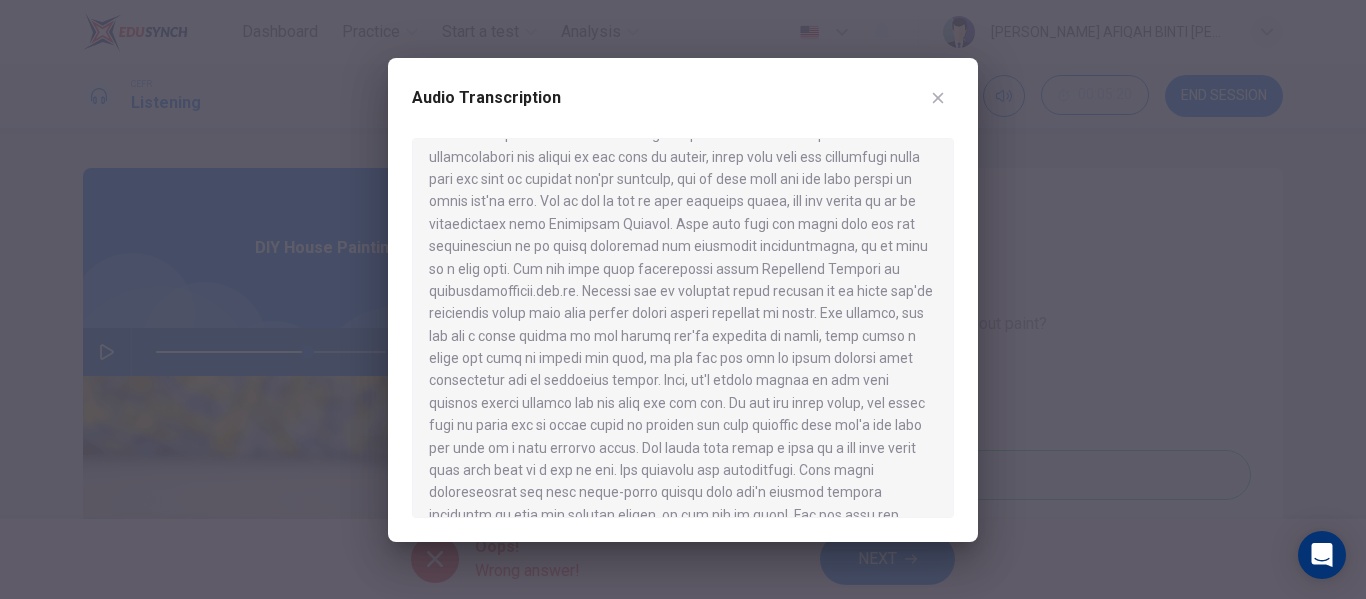 drag, startPoint x: 663, startPoint y: 335, endPoint x: 755, endPoint y: 374, distance: 99.92497 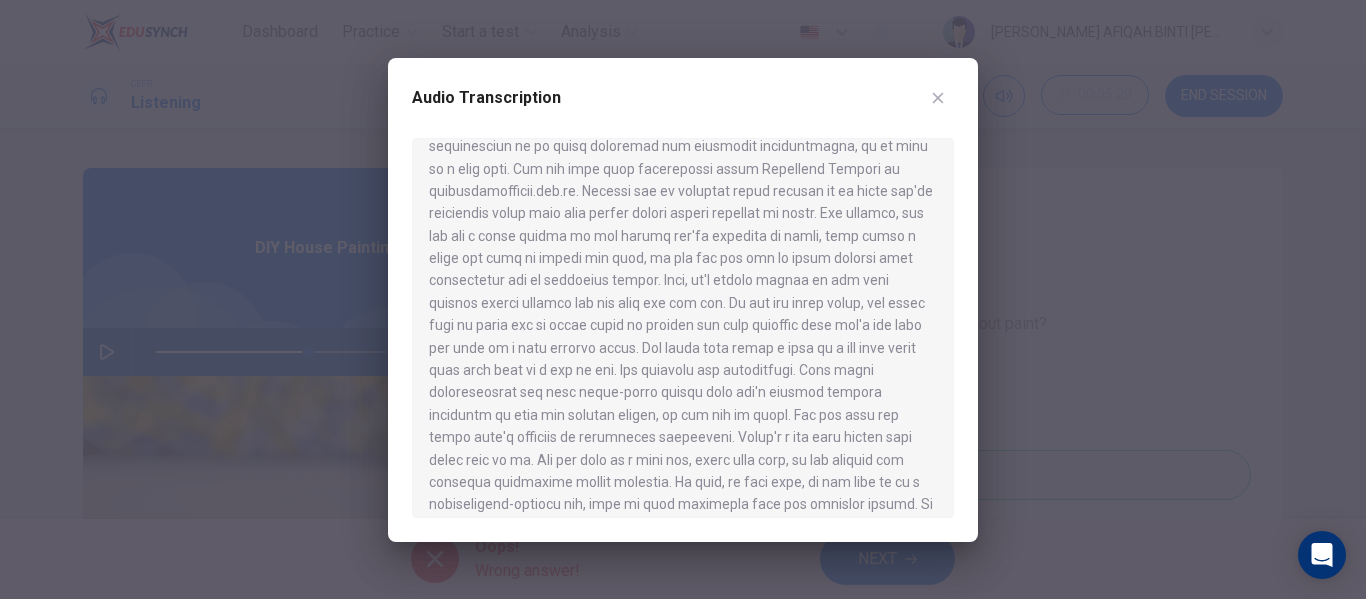 scroll, scrollTop: 500, scrollLeft: 0, axis: vertical 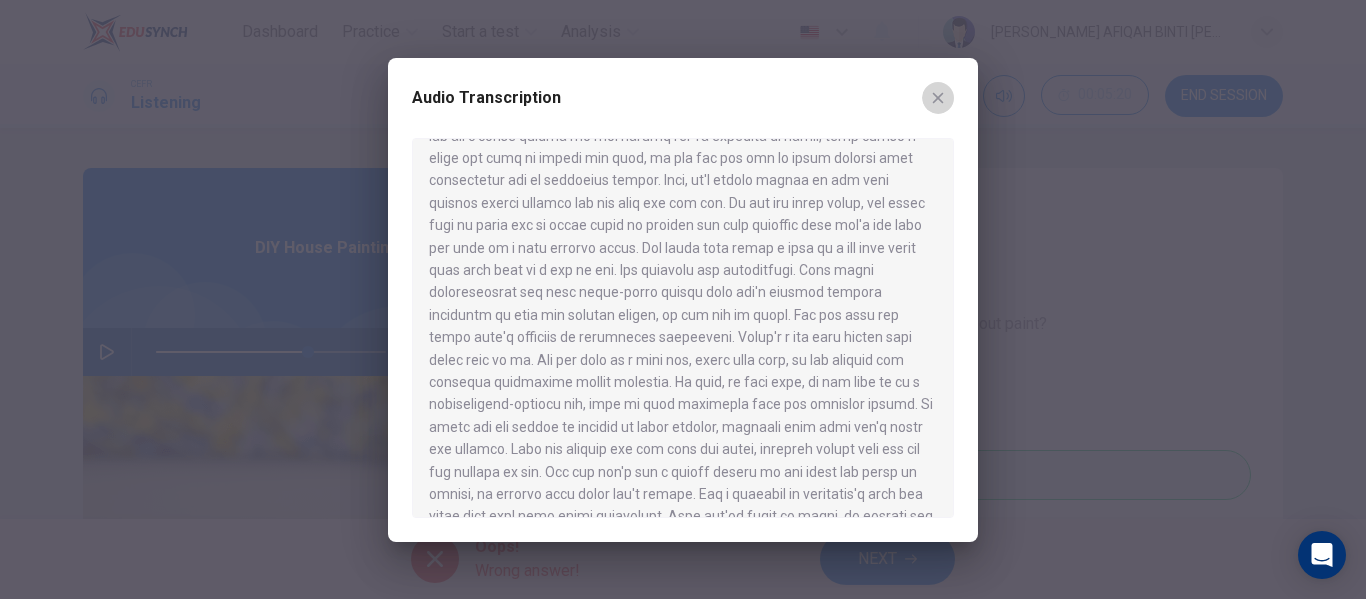 click 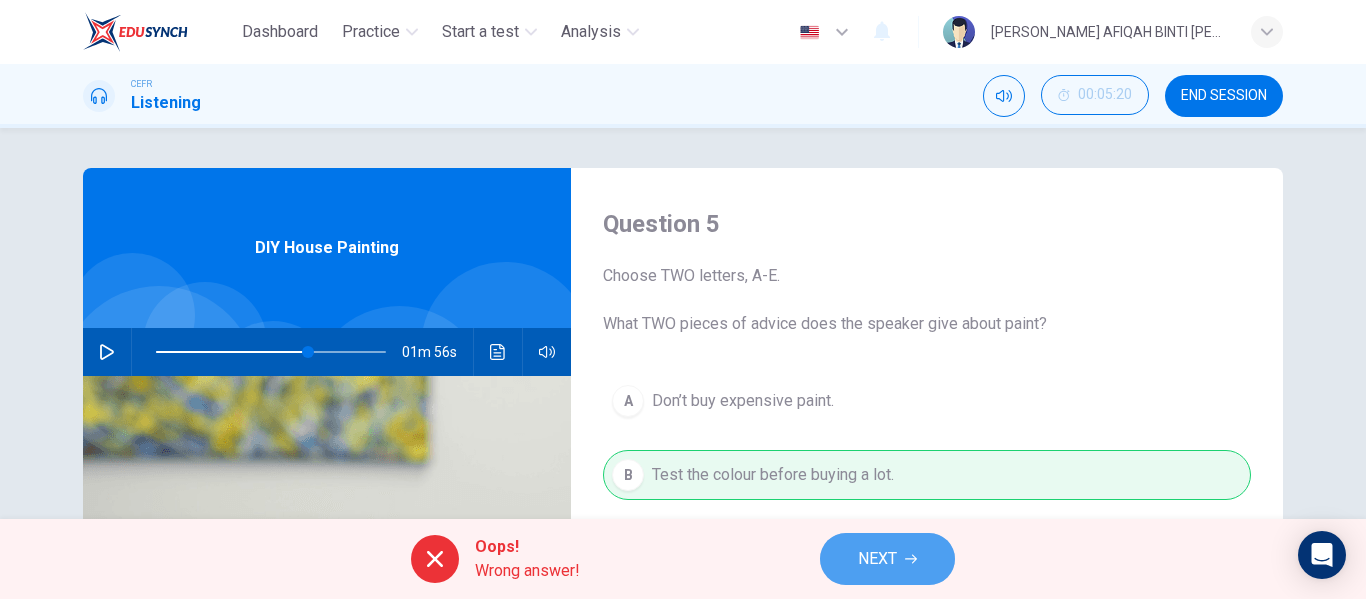 click on "NEXT" at bounding box center [887, 559] 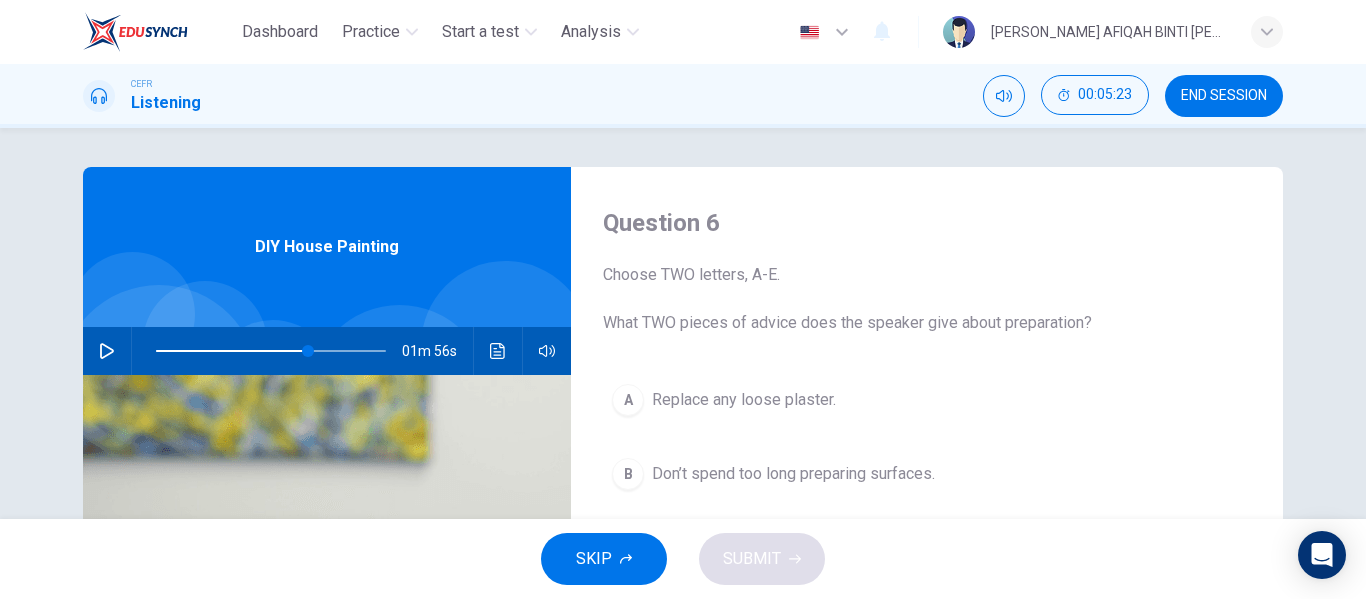 scroll, scrollTop: 0, scrollLeft: 0, axis: both 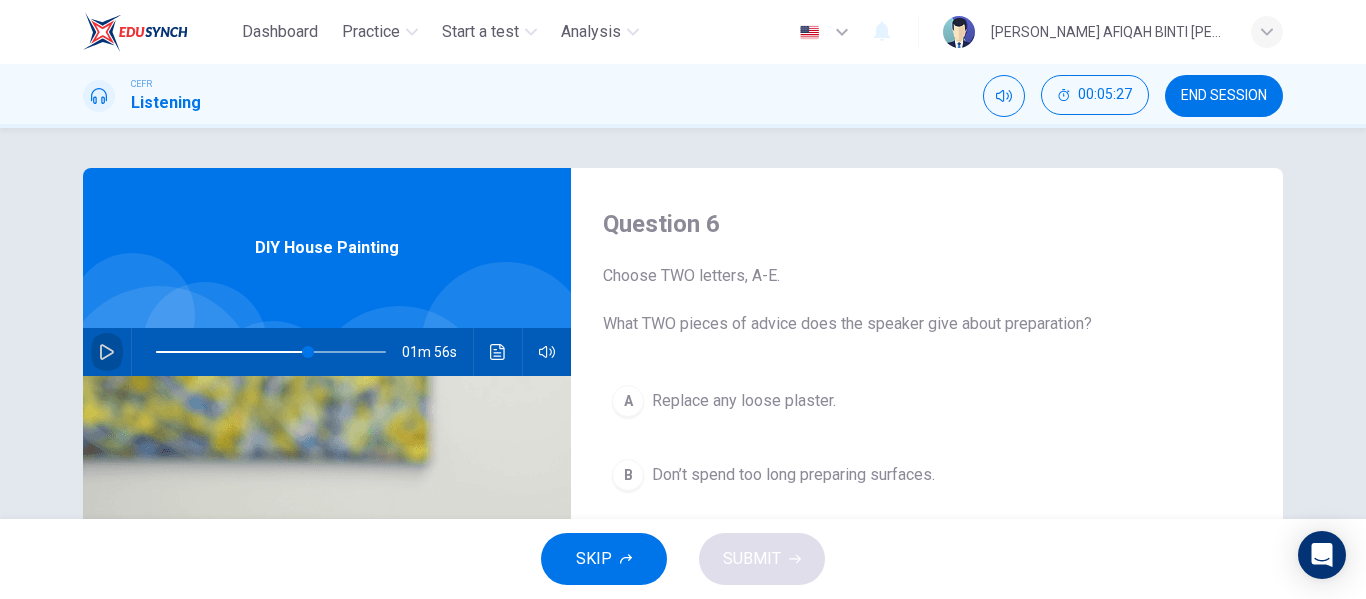 click 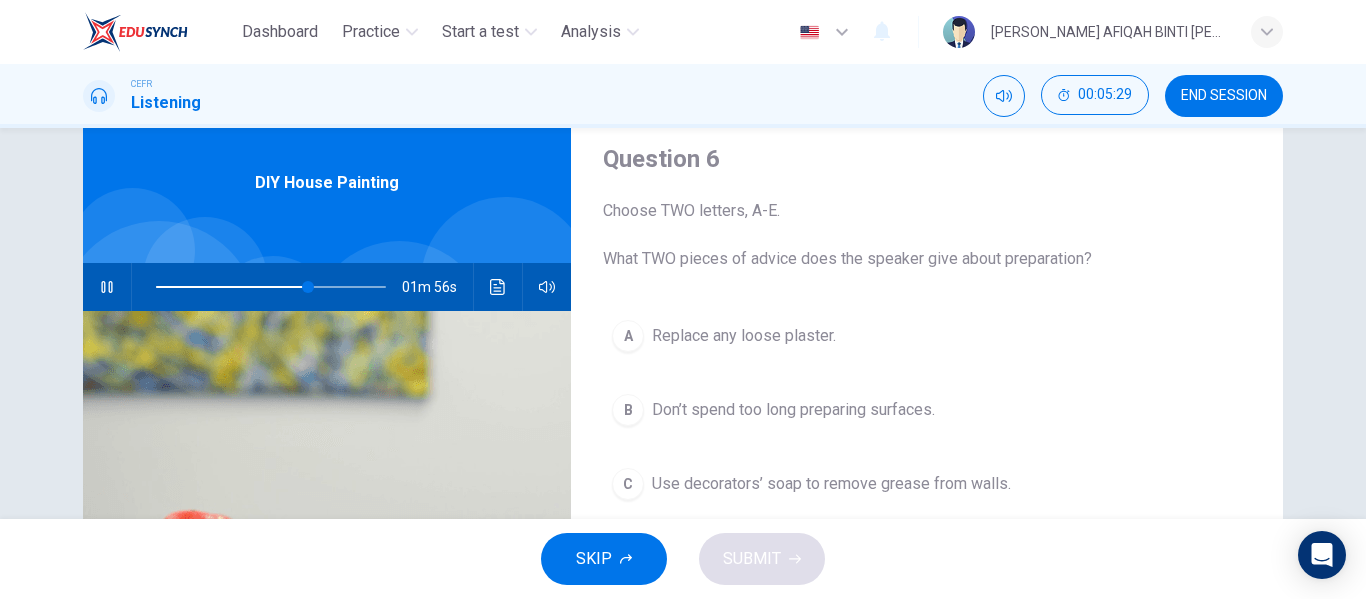 scroll, scrollTop: 100, scrollLeft: 0, axis: vertical 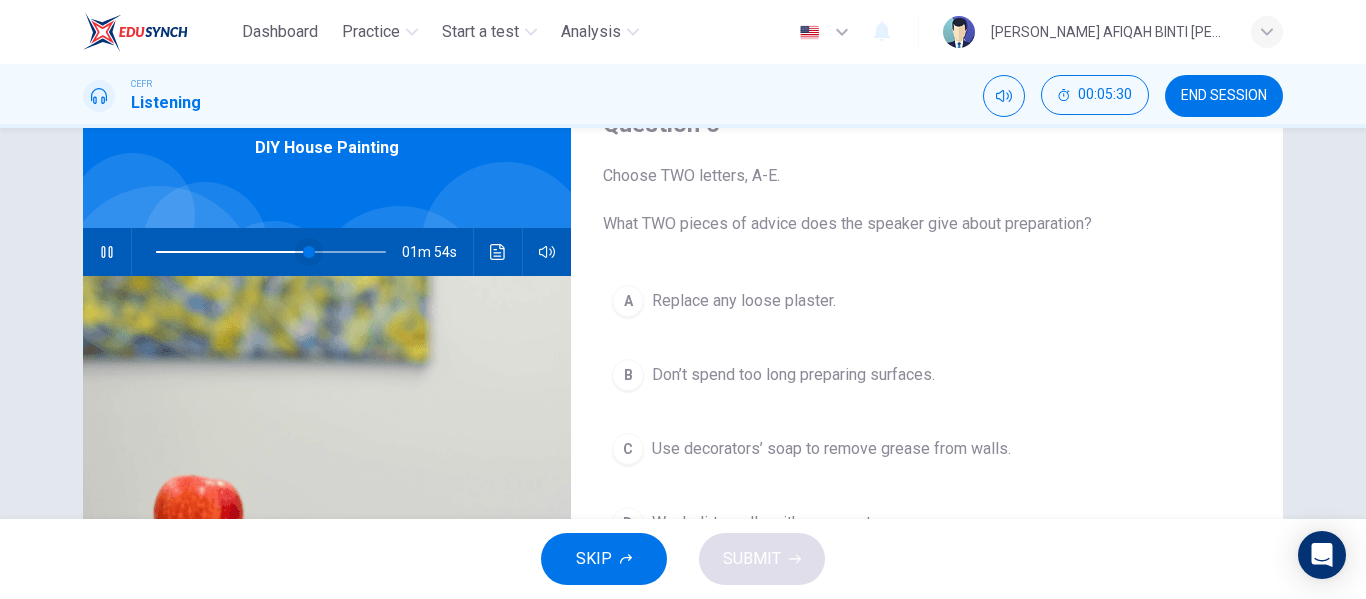 click at bounding box center [309, 252] 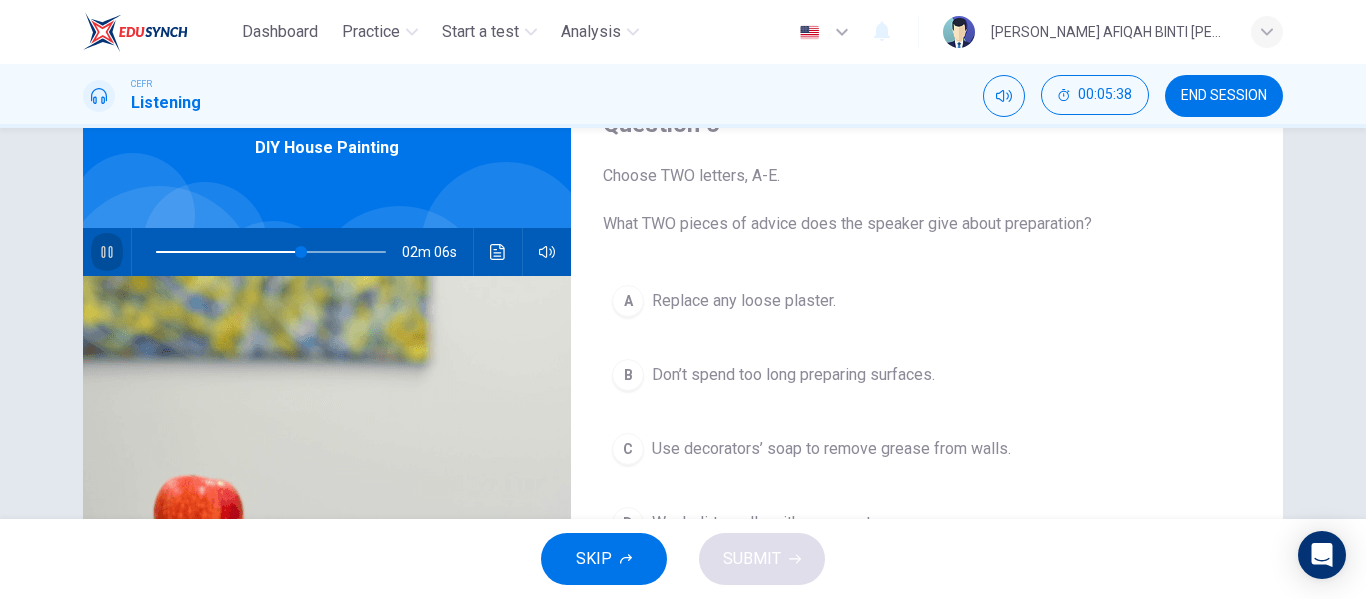 click 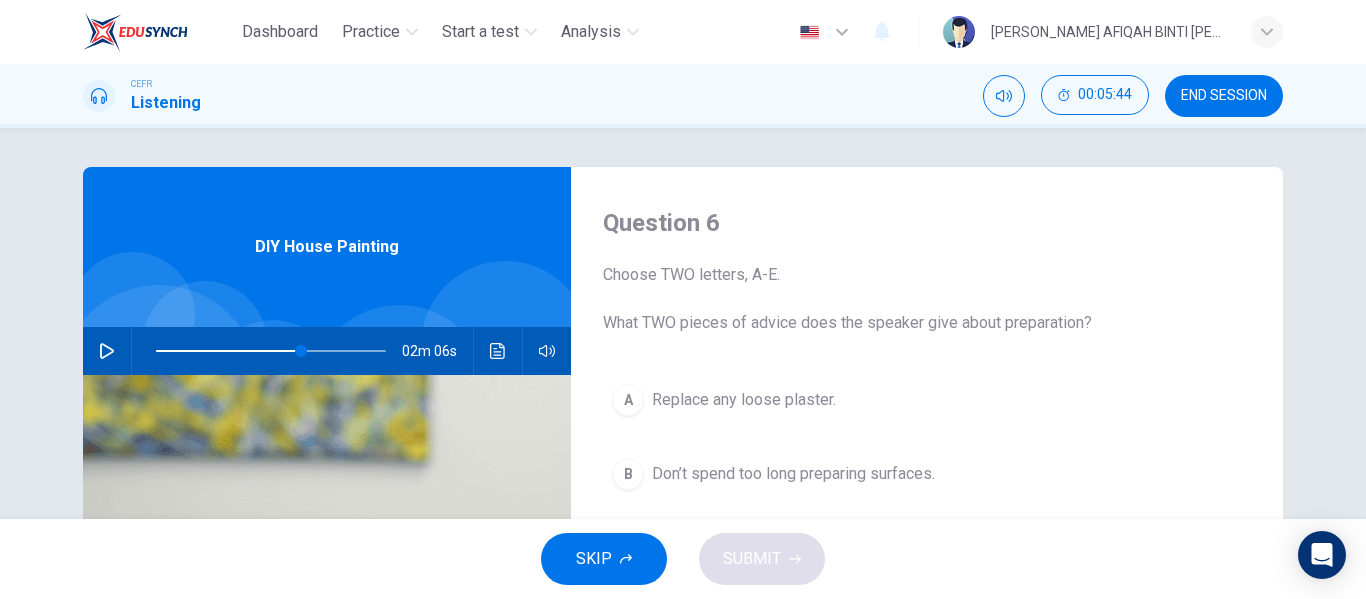 scroll, scrollTop: 0, scrollLeft: 0, axis: both 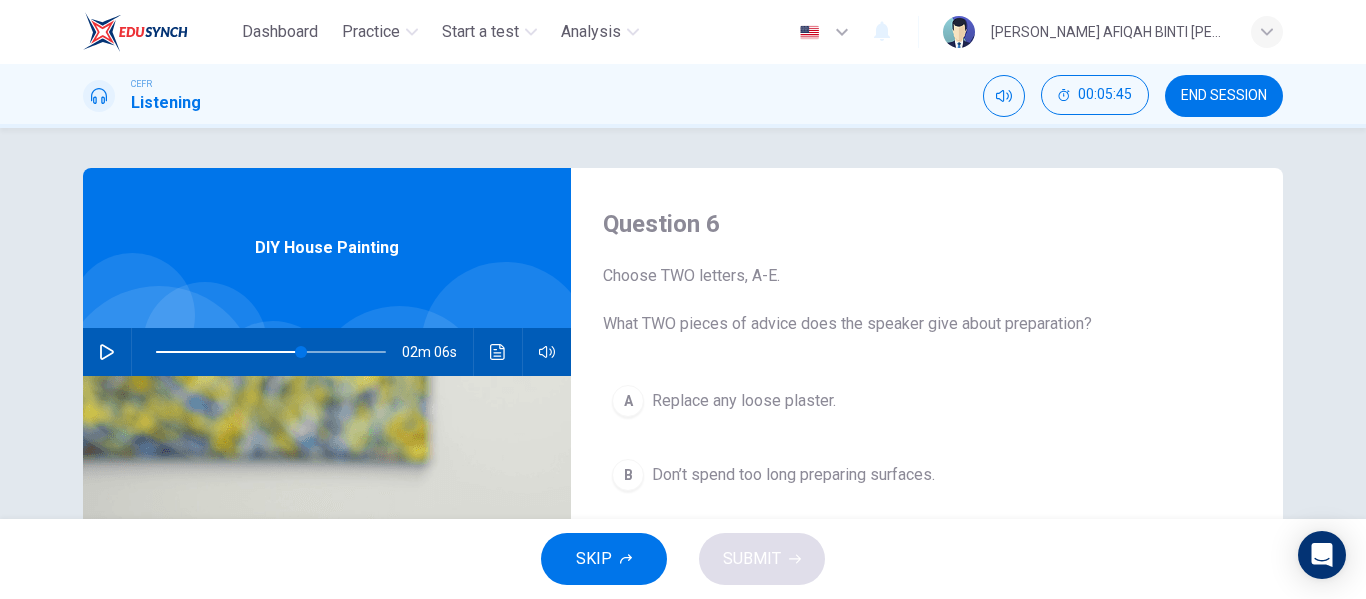 click at bounding box center (107, 352) 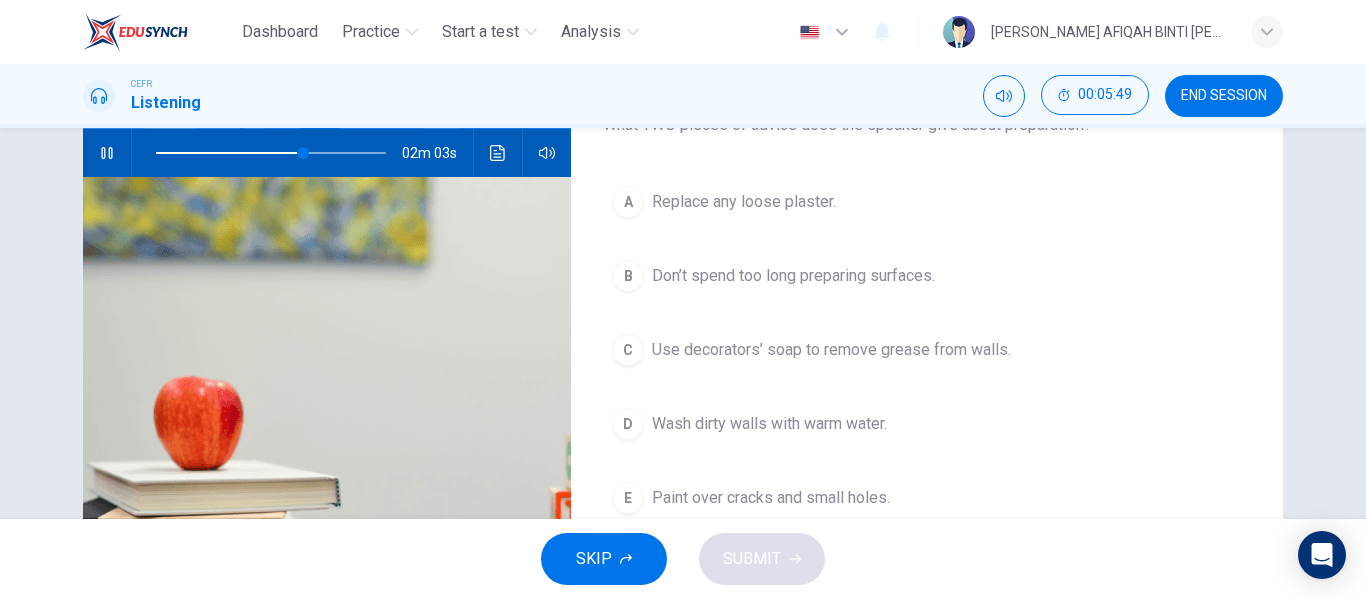 scroll, scrollTop: 200, scrollLeft: 0, axis: vertical 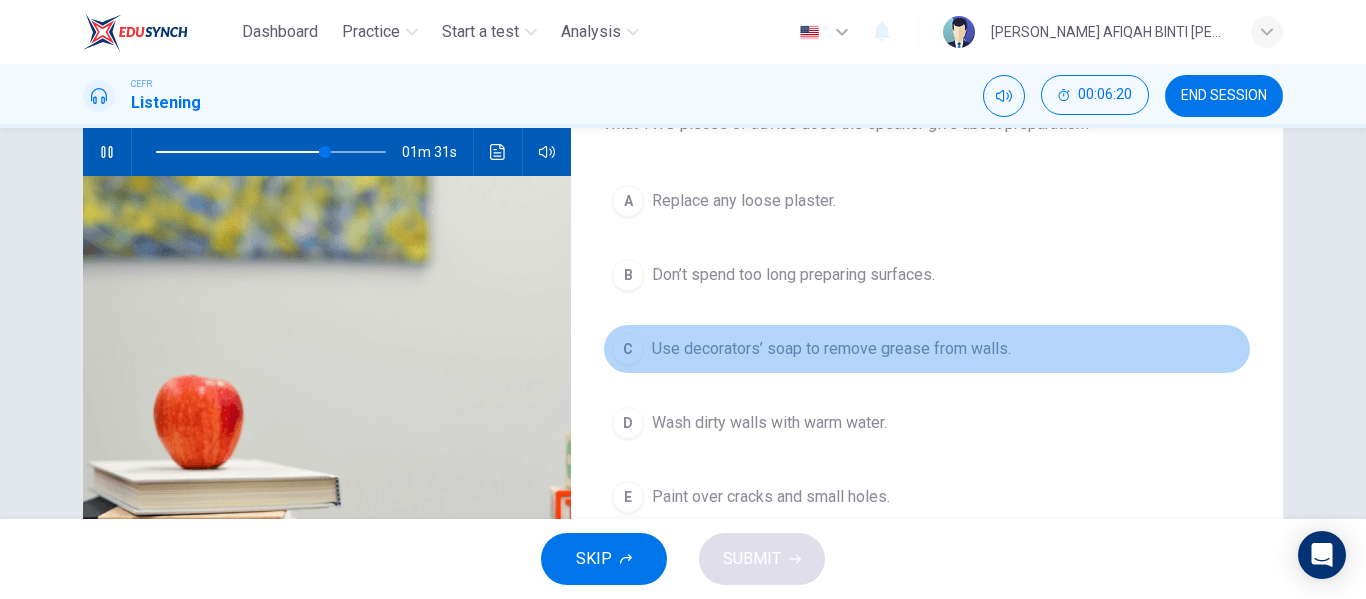 click on "Use decorators’ soap to remove grease from walls." at bounding box center (831, 349) 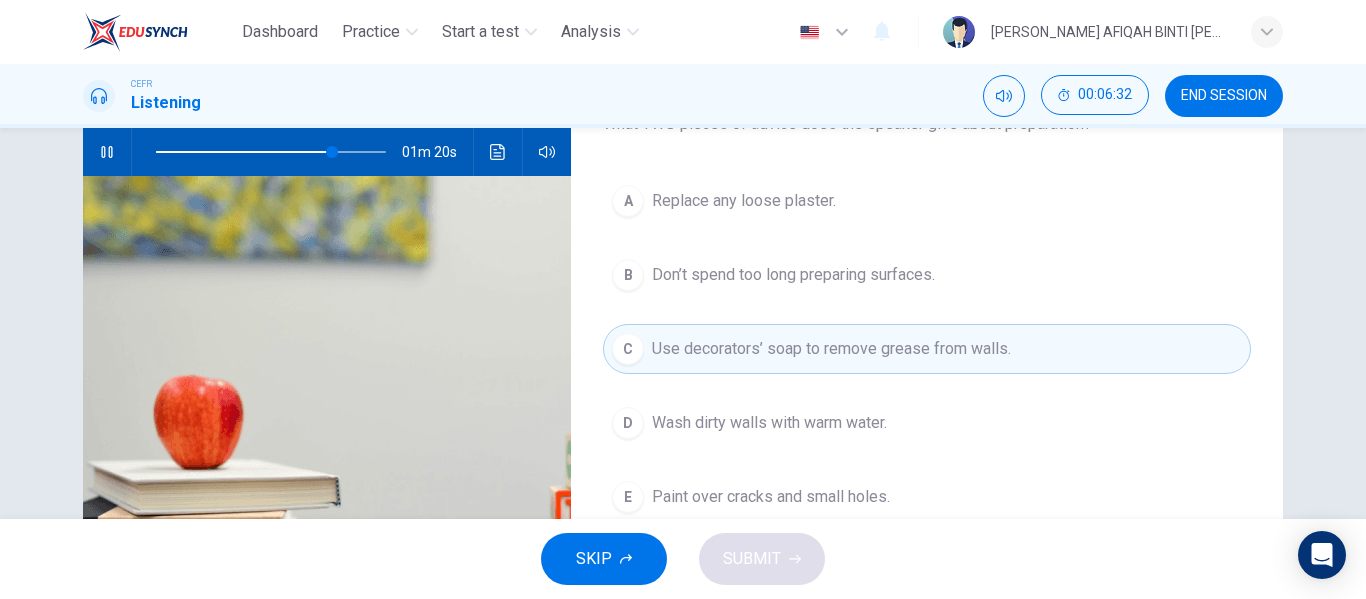 click on "A Replace any loose plaster." at bounding box center (927, 201) 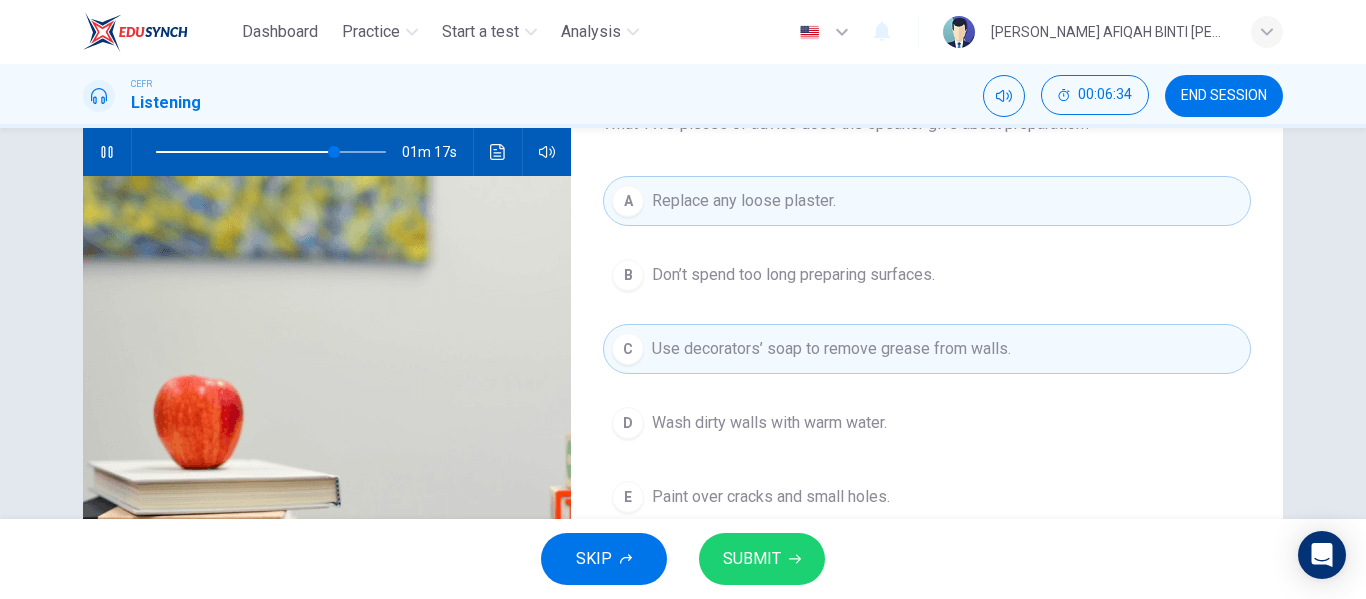 click 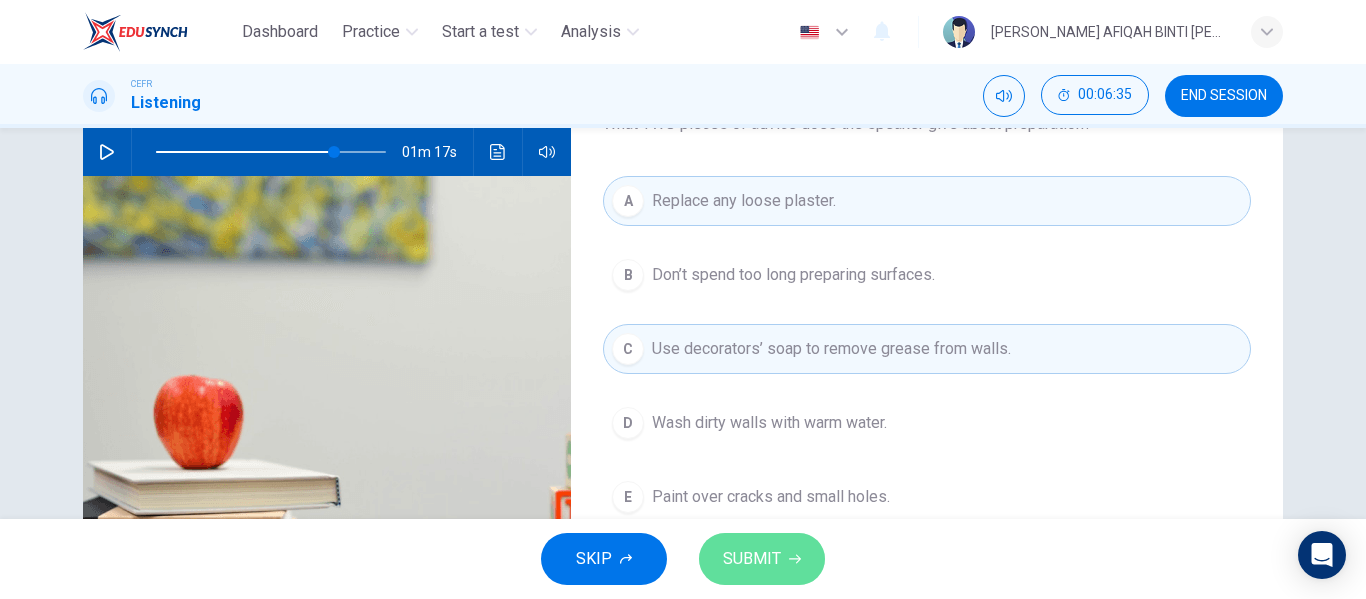 click on "SUBMIT" at bounding box center [762, 559] 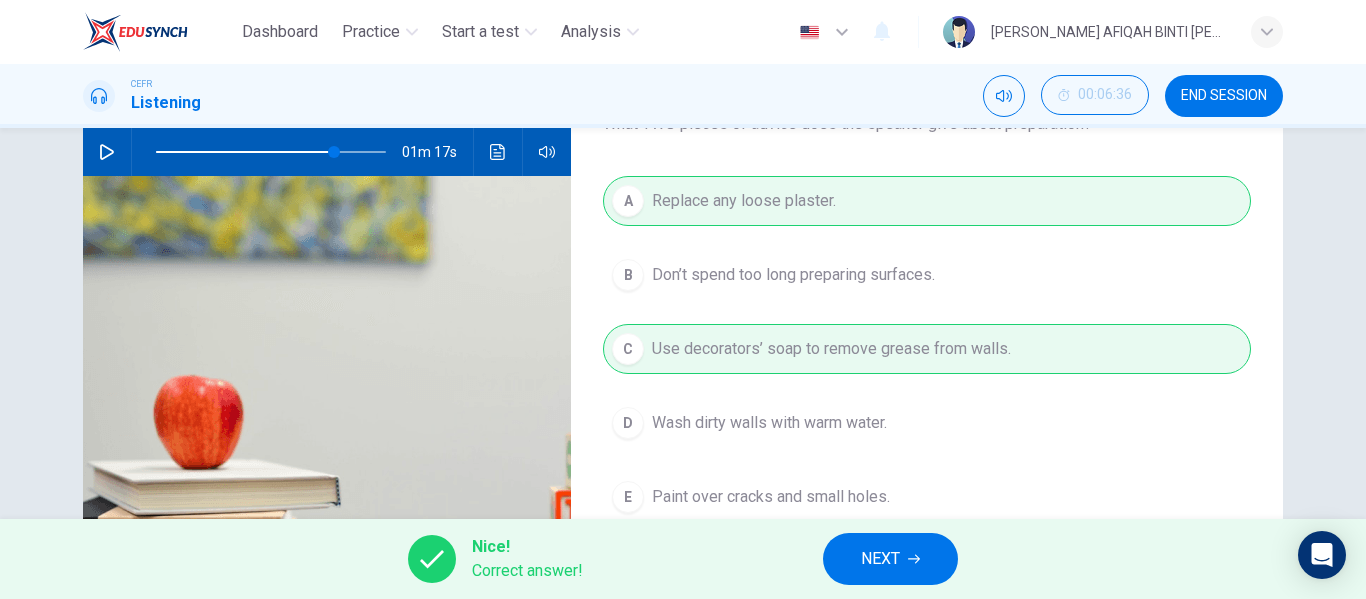 click on "NEXT" at bounding box center [890, 559] 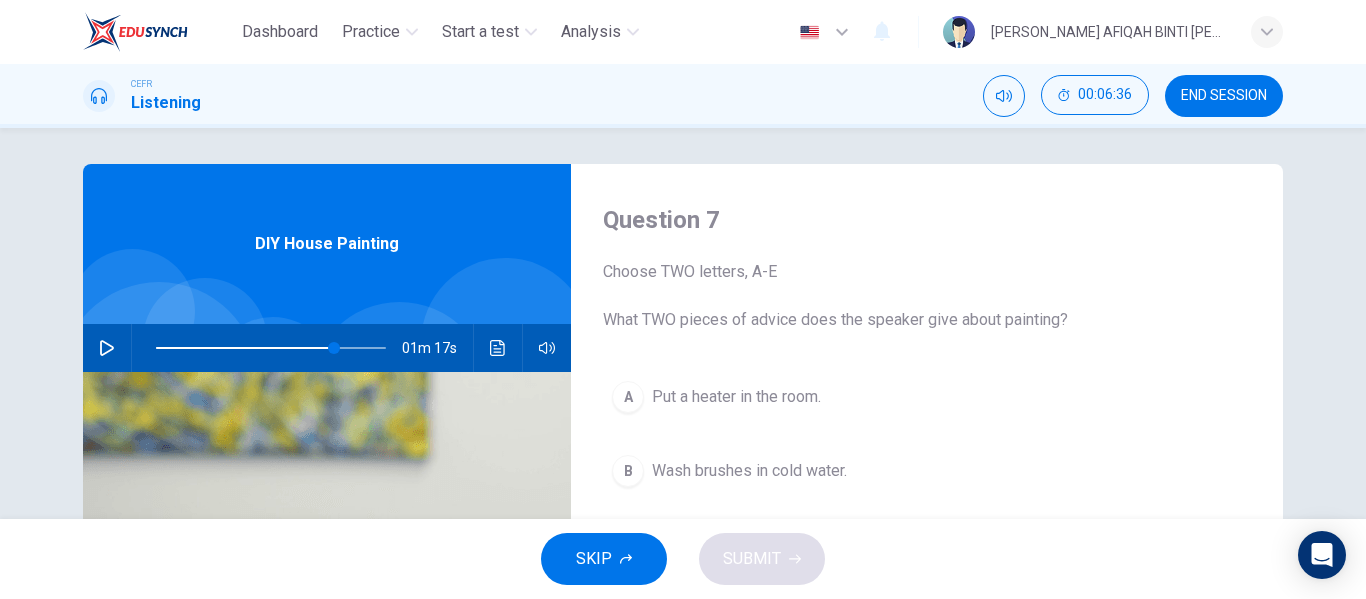scroll, scrollTop: 0, scrollLeft: 0, axis: both 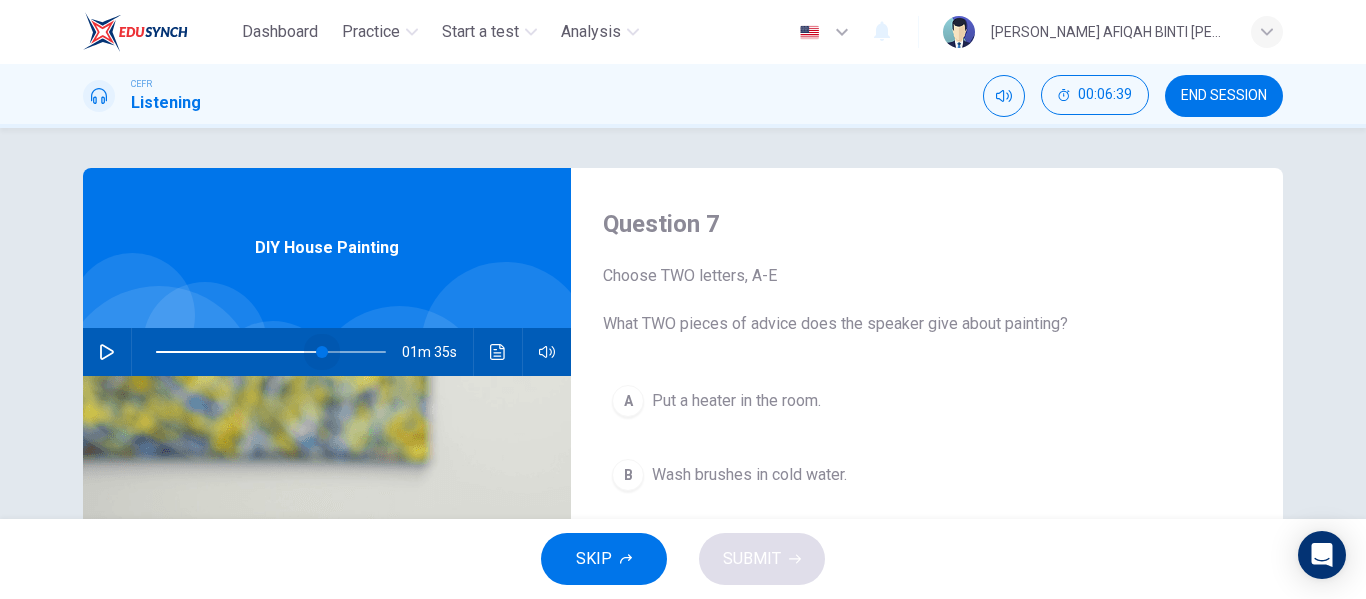 click at bounding box center [322, 352] 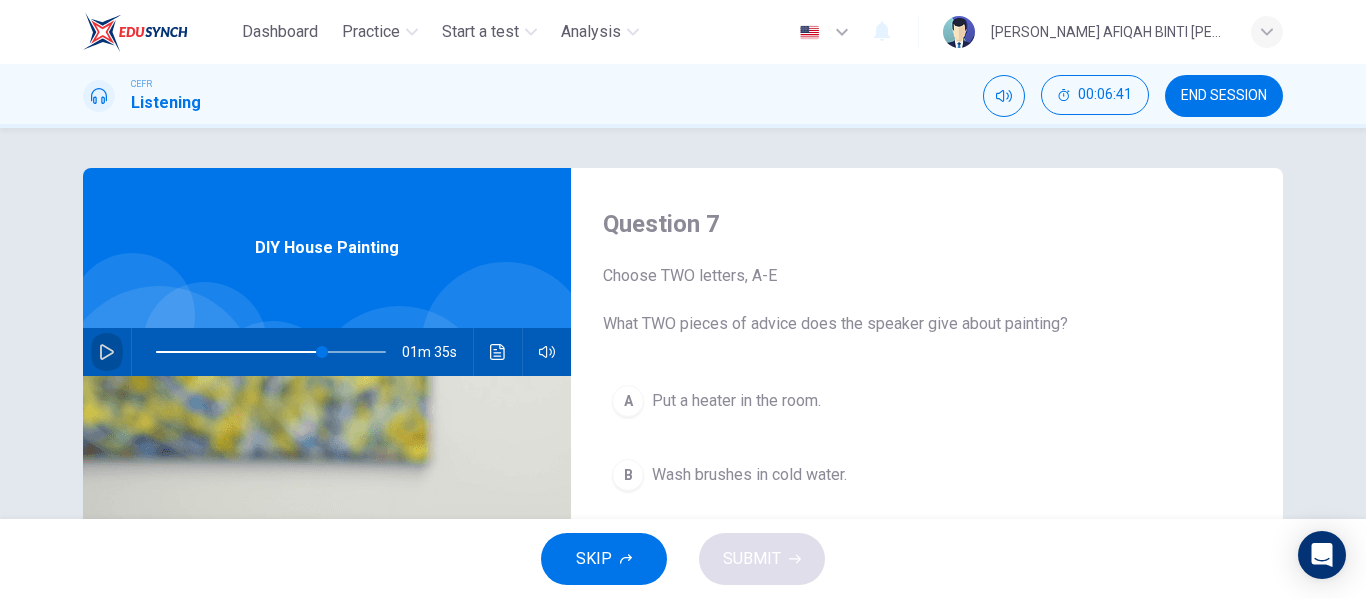 click 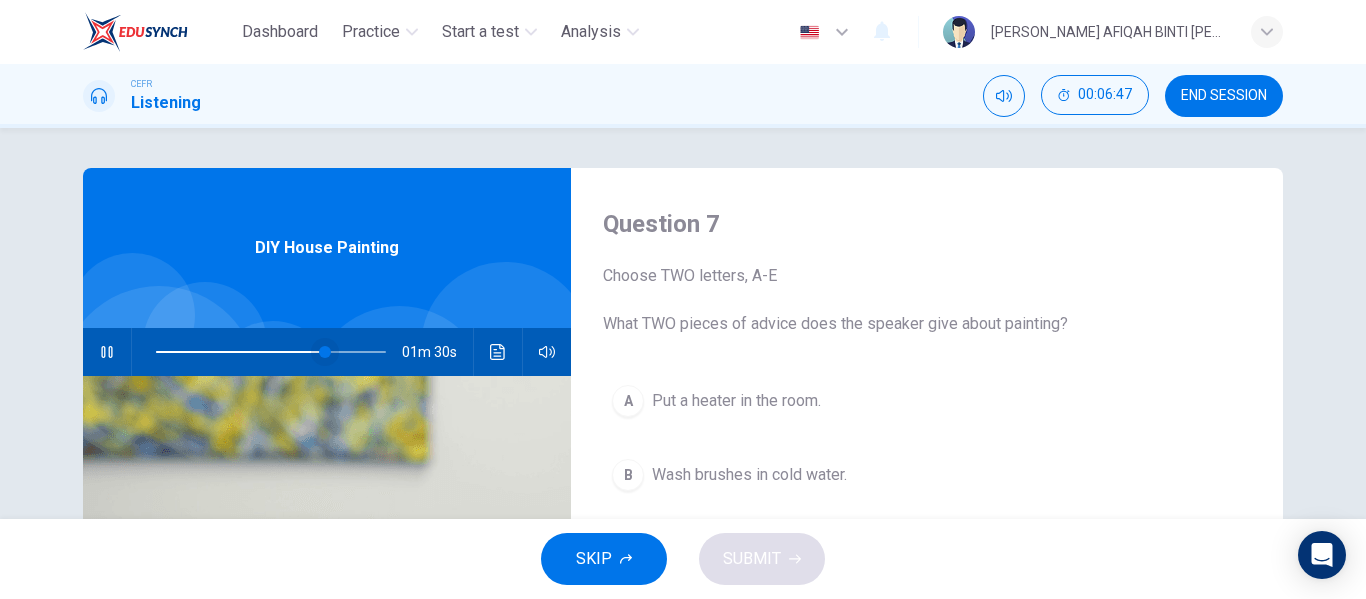 scroll, scrollTop: 100, scrollLeft: 0, axis: vertical 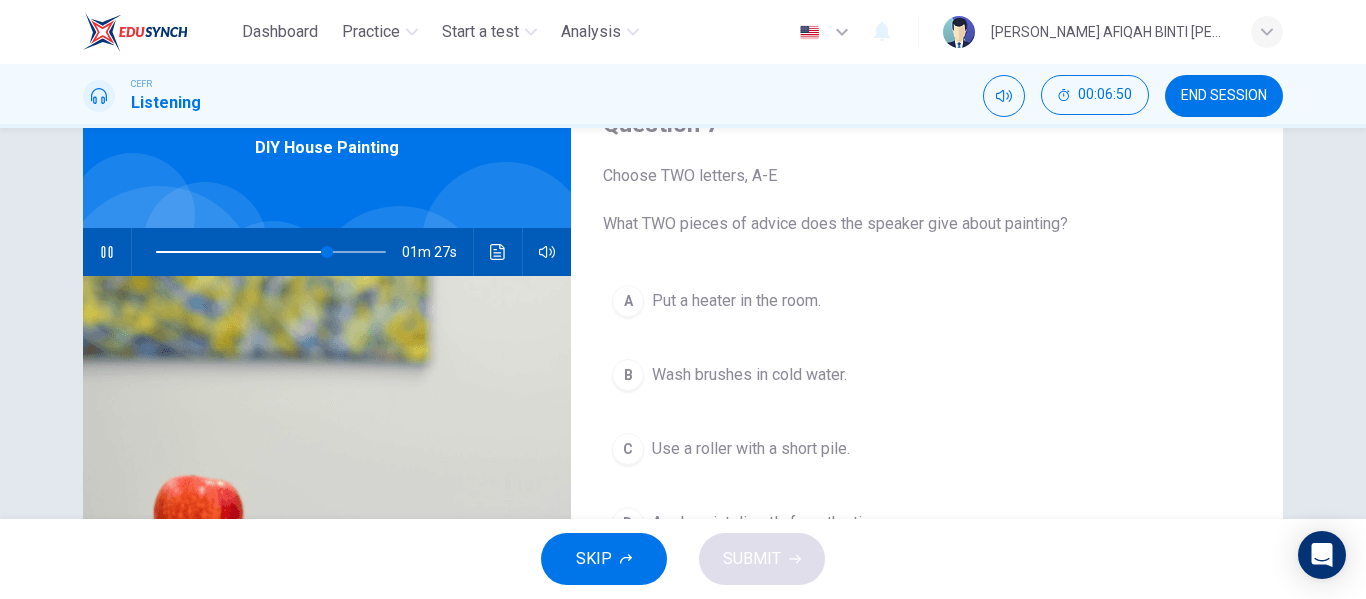 click 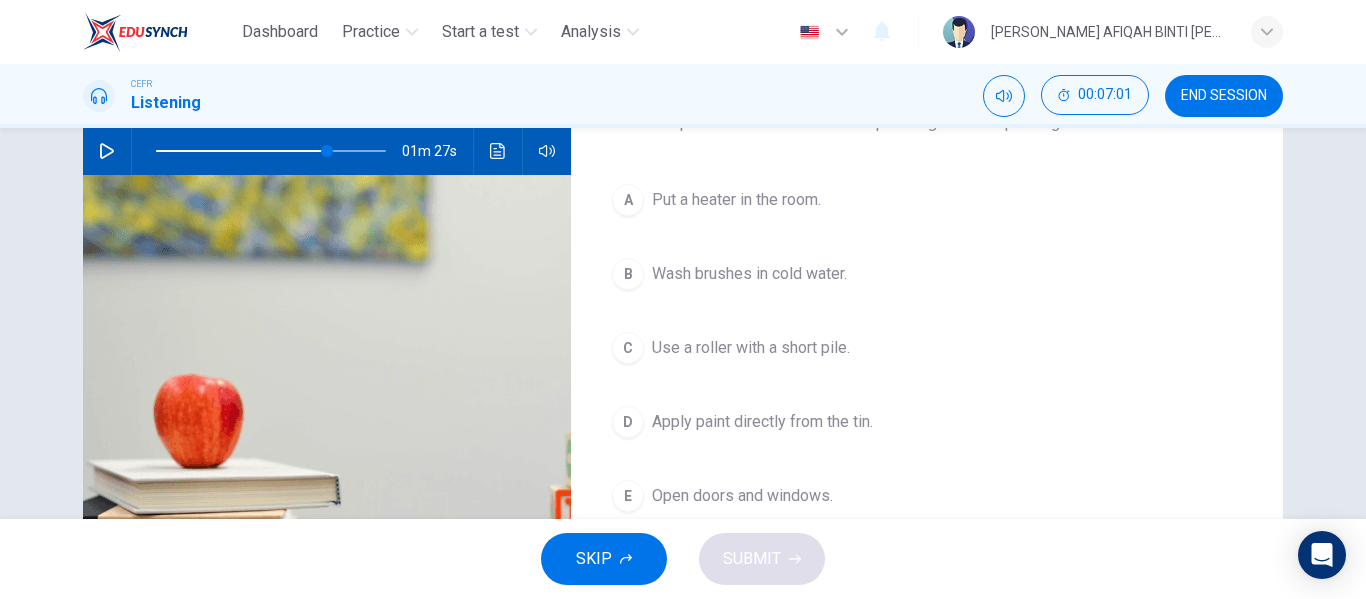 scroll, scrollTop: 184, scrollLeft: 0, axis: vertical 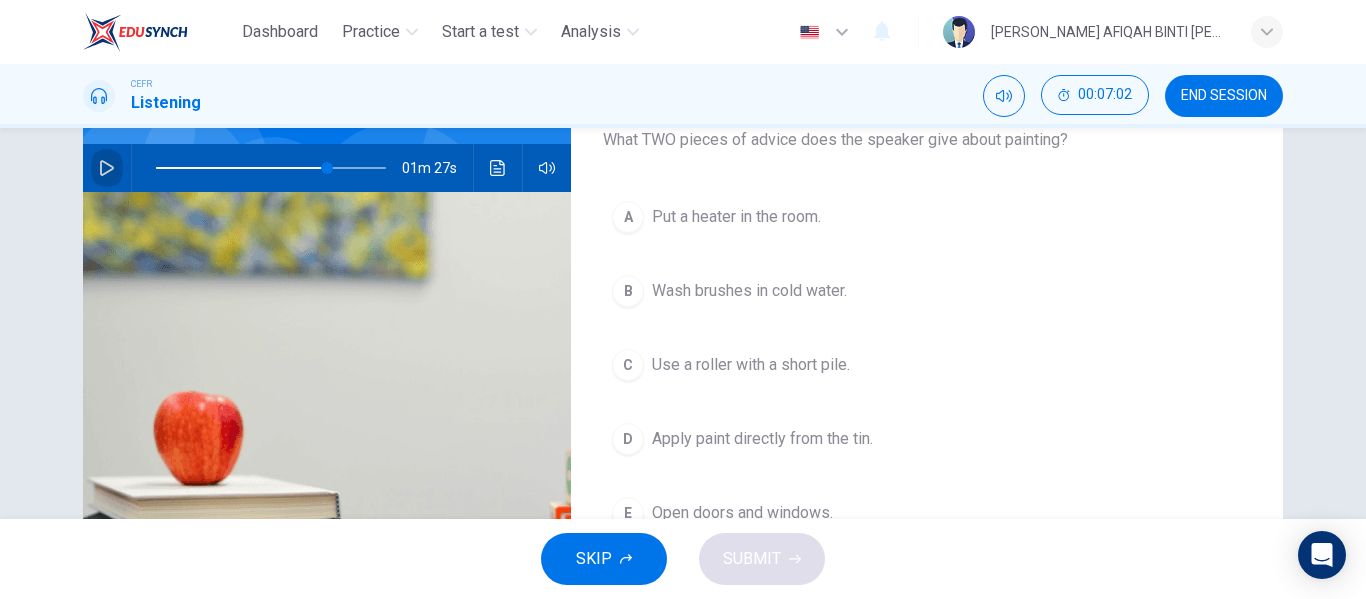 click at bounding box center (107, 168) 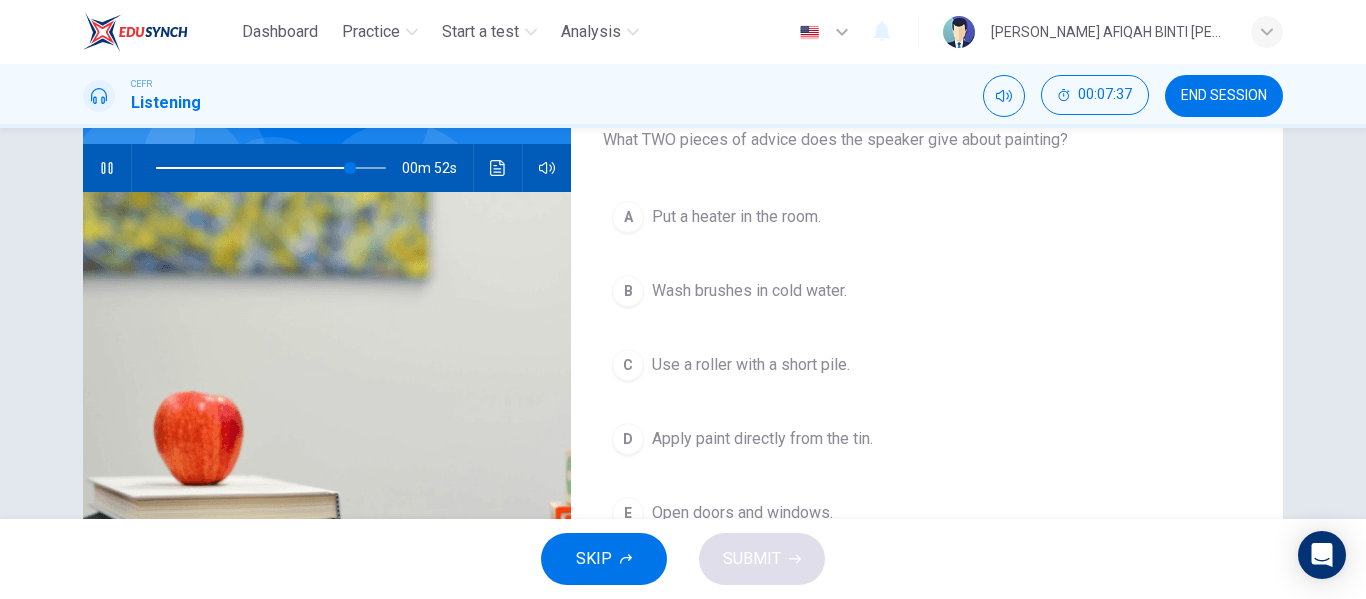 click on "Wash brushes in cold water." at bounding box center (749, 291) 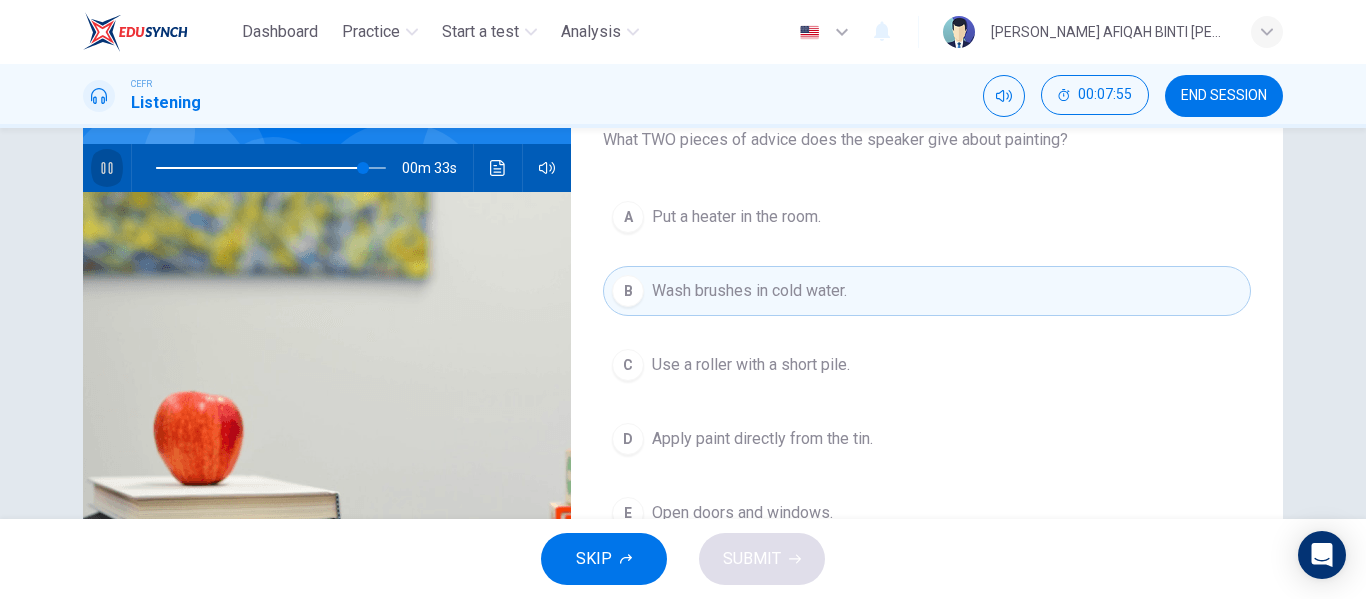 click 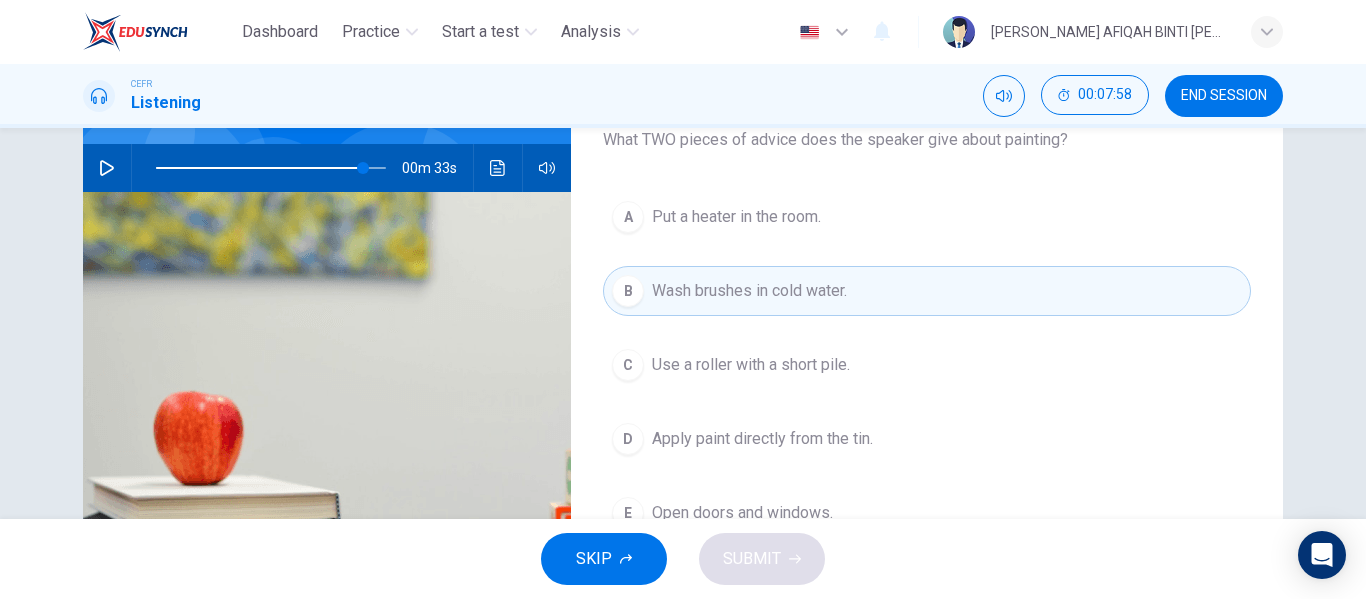 click 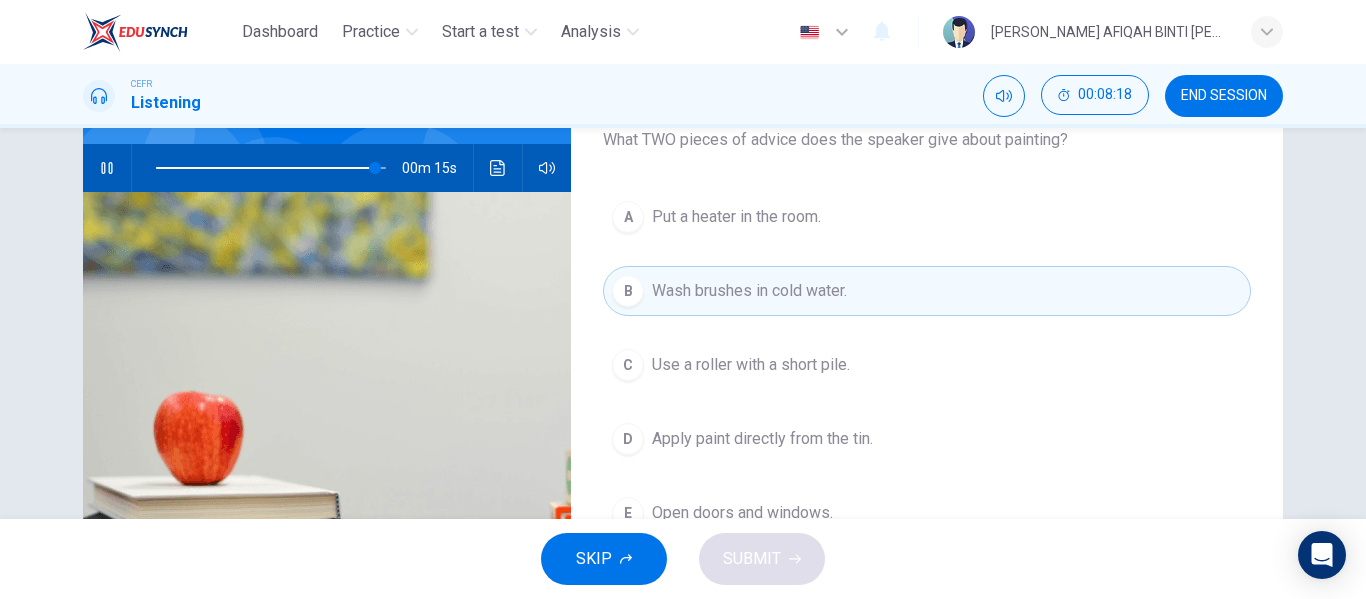 click on "E Open doors and windows." at bounding box center (927, 513) 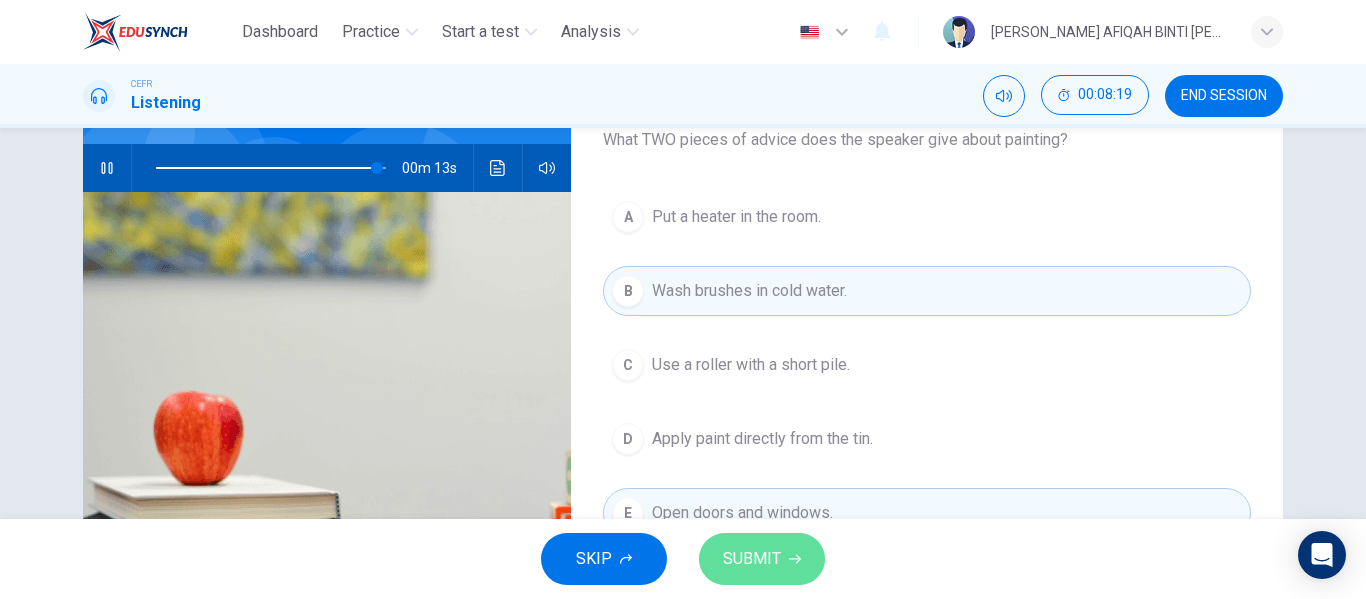 click on "SUBMIT" at bounding box center (762, 559) 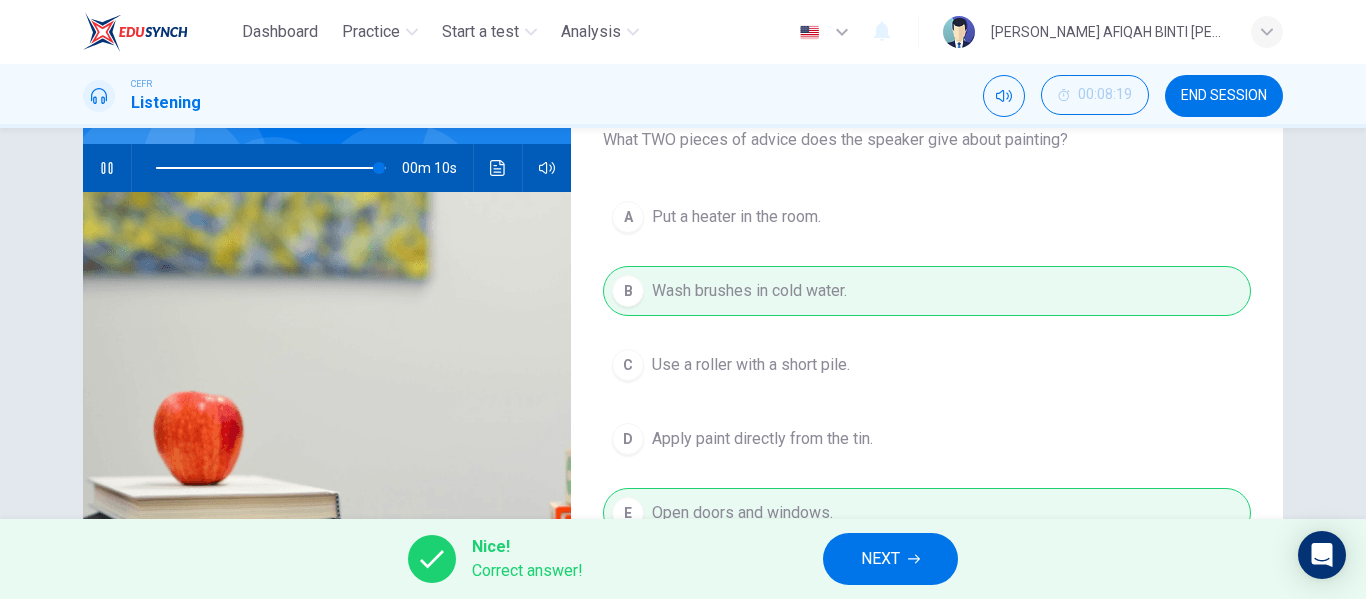 type on "97" 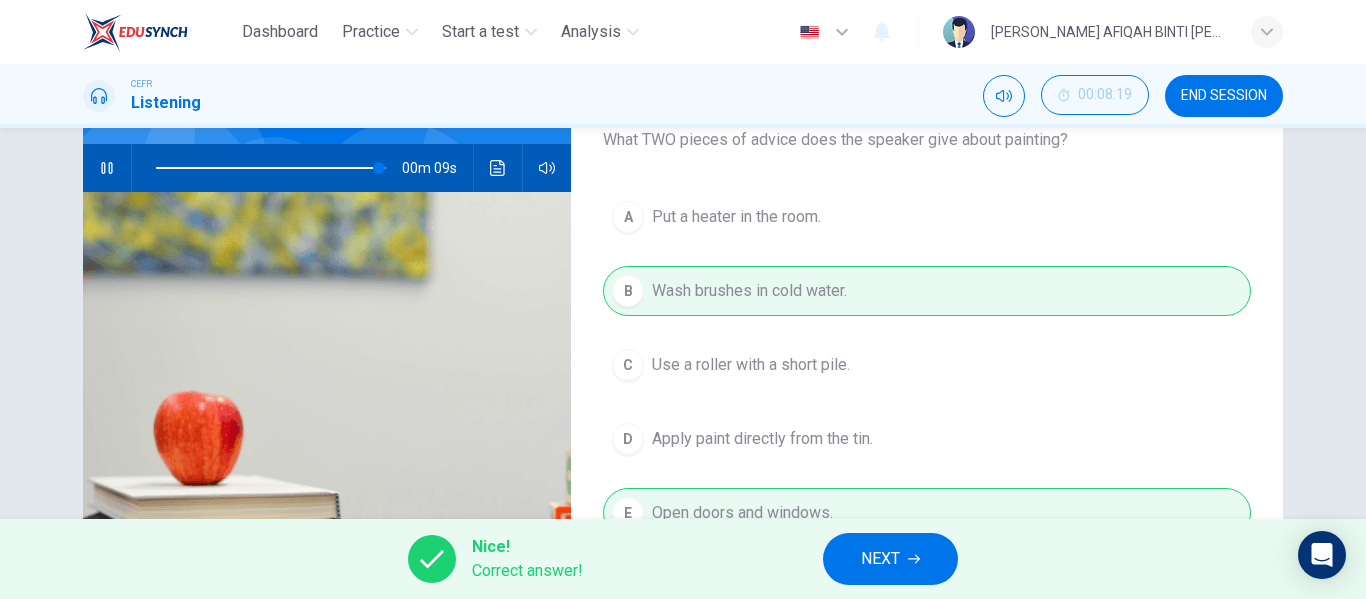 click on "NEXT" at bounding box center [880, 559] 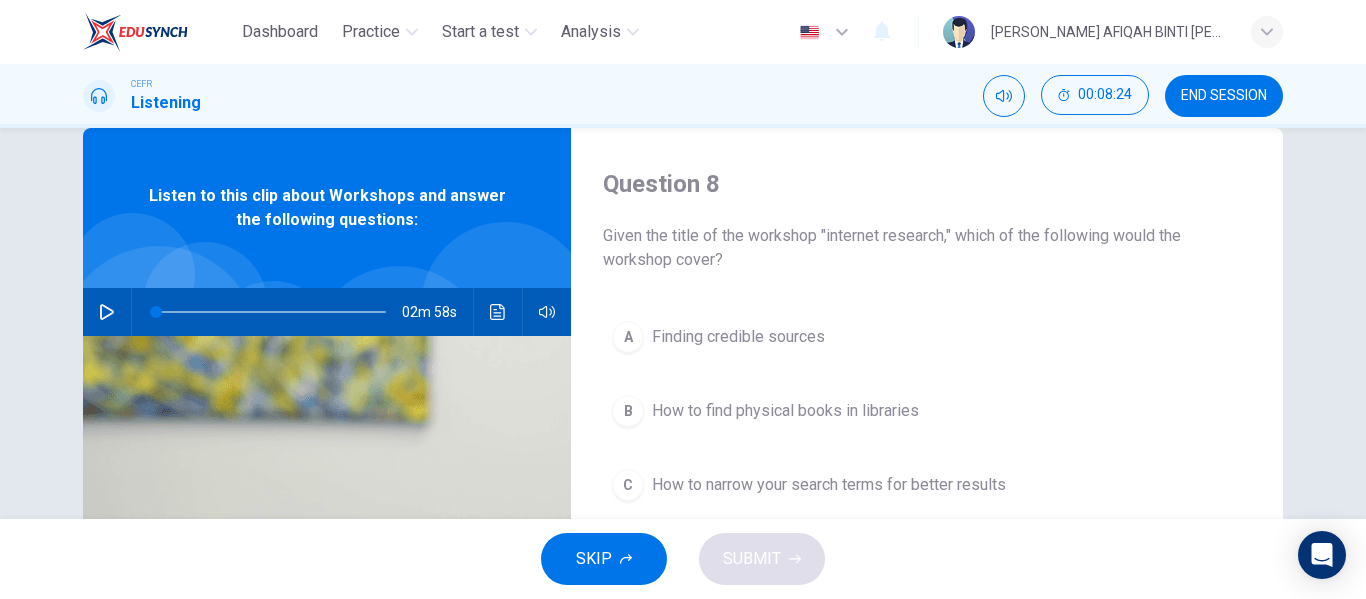 scroll, scrollTop: 0, scrollLeft: 0, axis: both 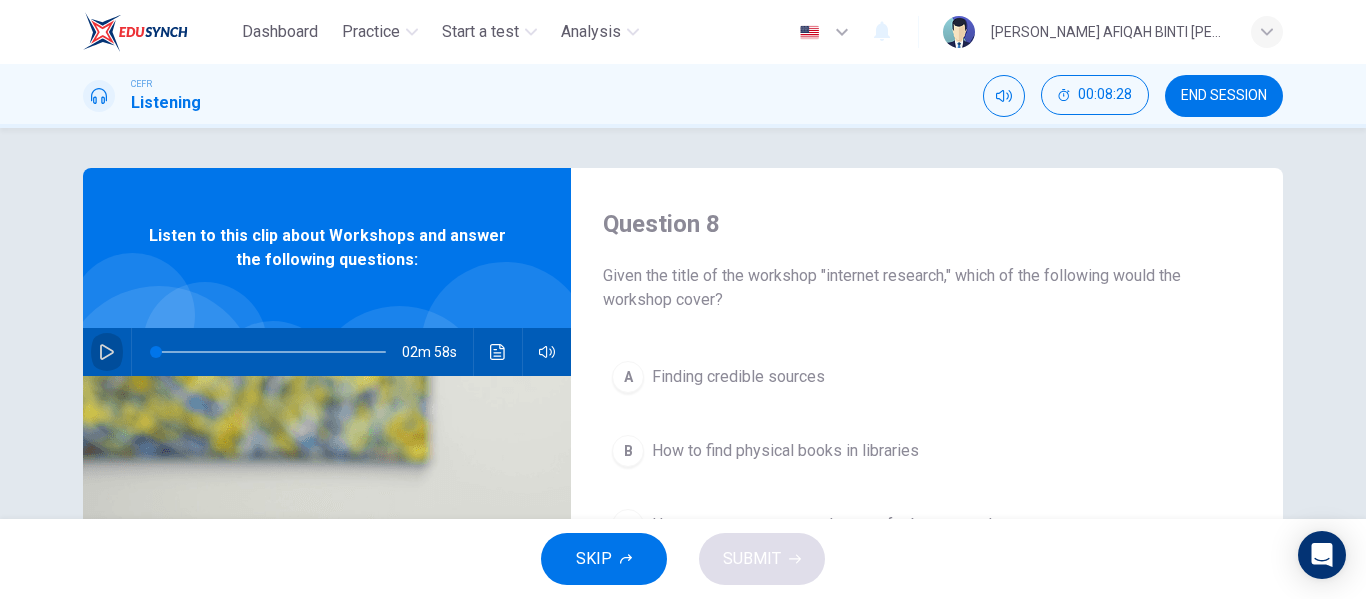 click 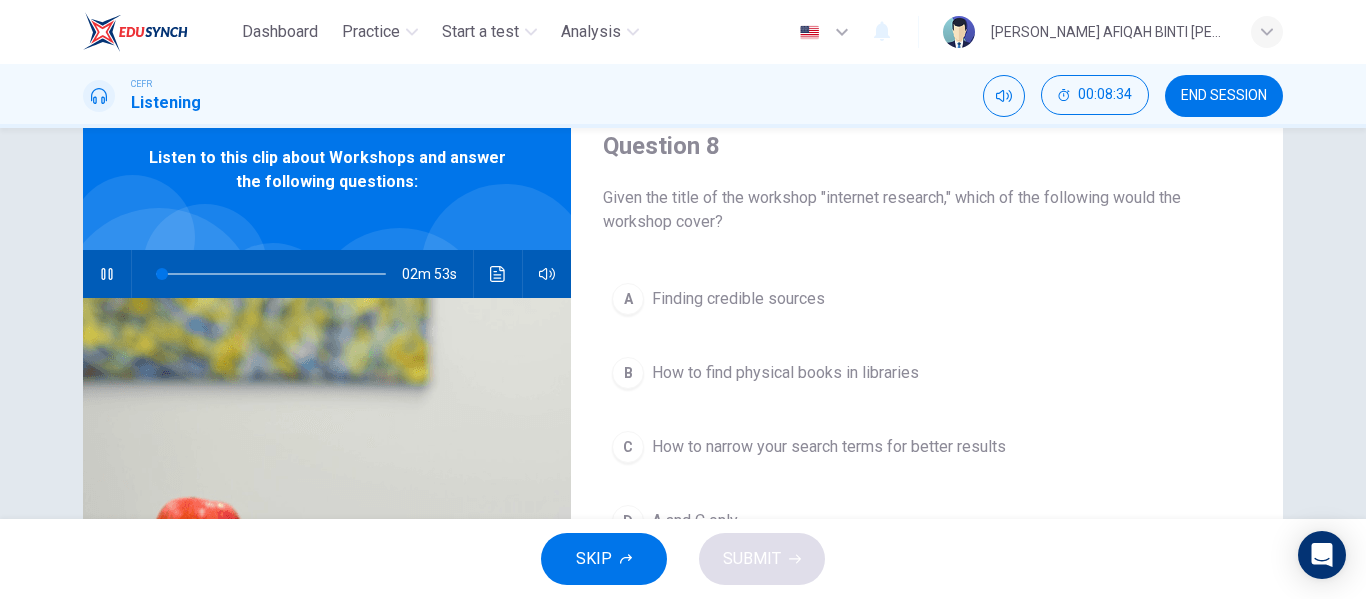 scroll, scrollTop: 100, scrollLeft: 0, axis: vertical 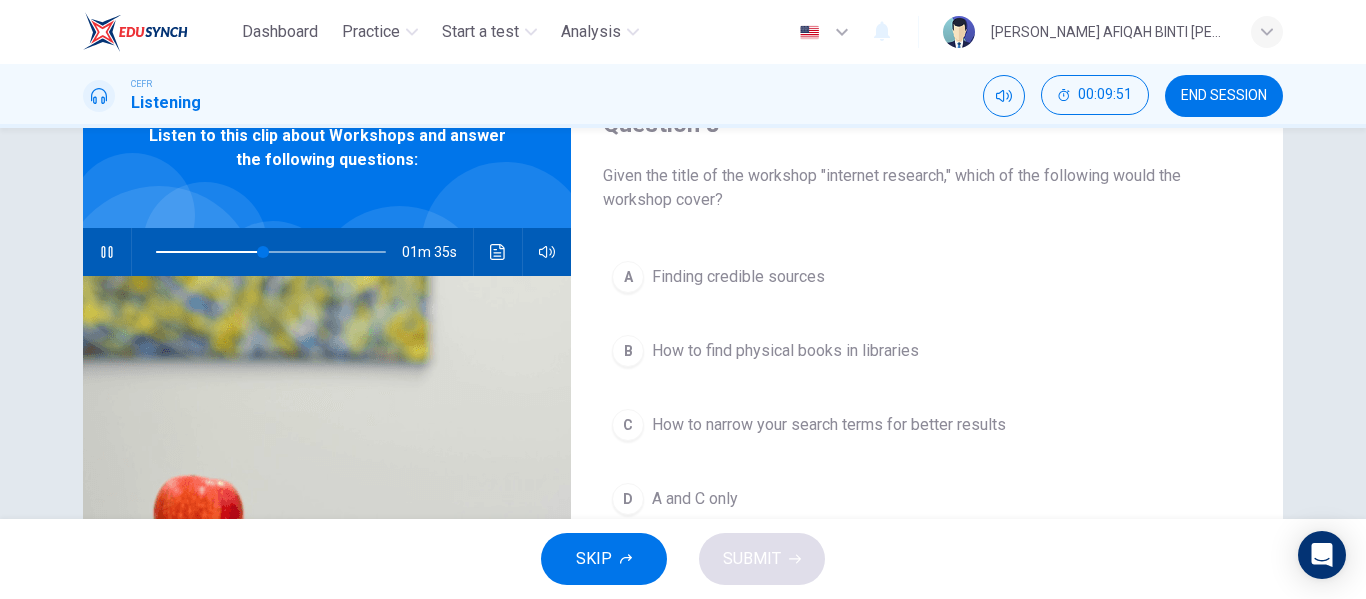 click on "Finding credible sources" at bounding box center (738, 277) 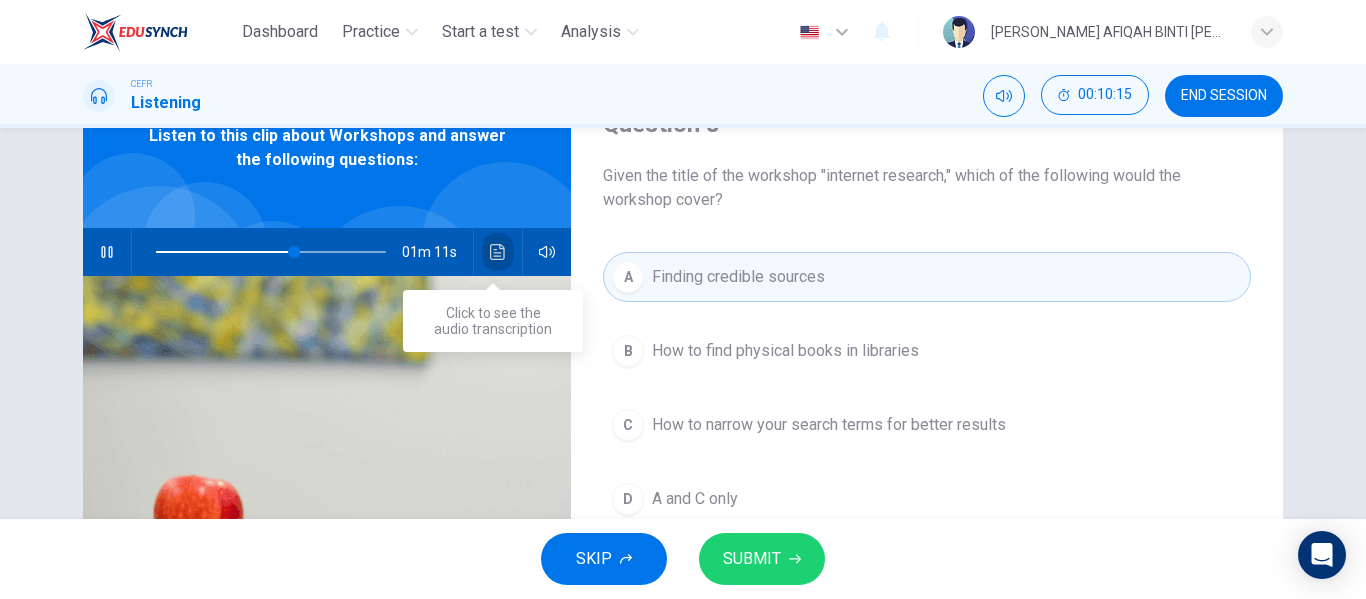 click 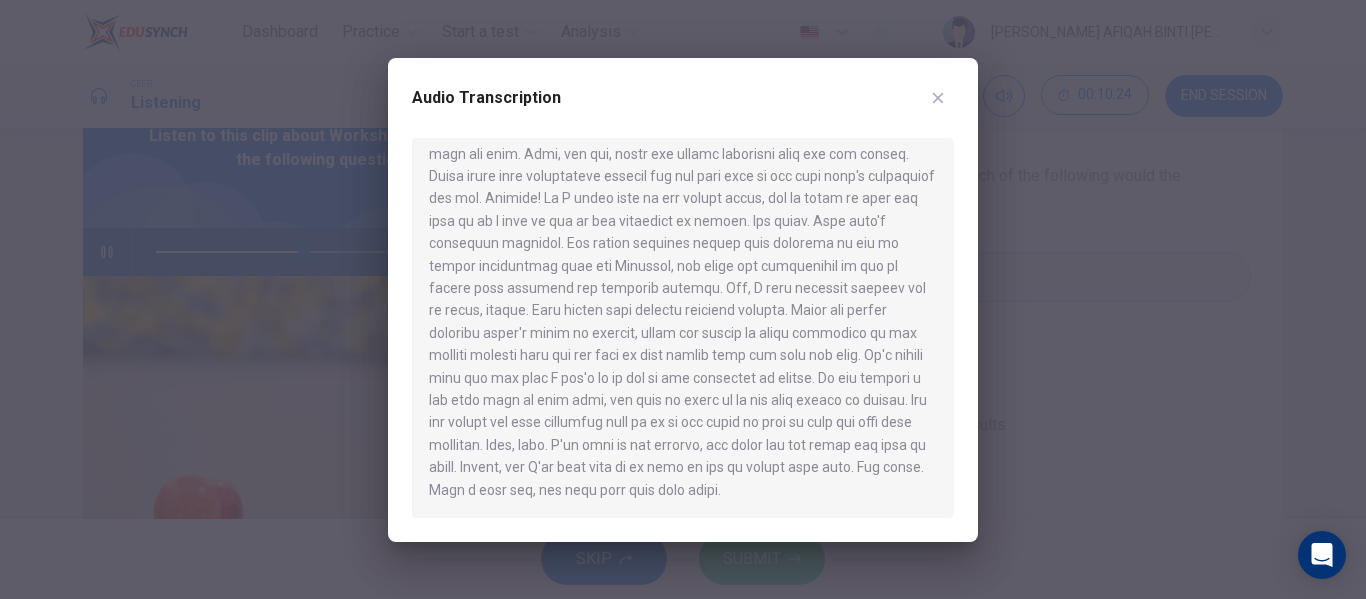 scroll, scrollTop: 504, scrollLeft: 0, axis: vertical 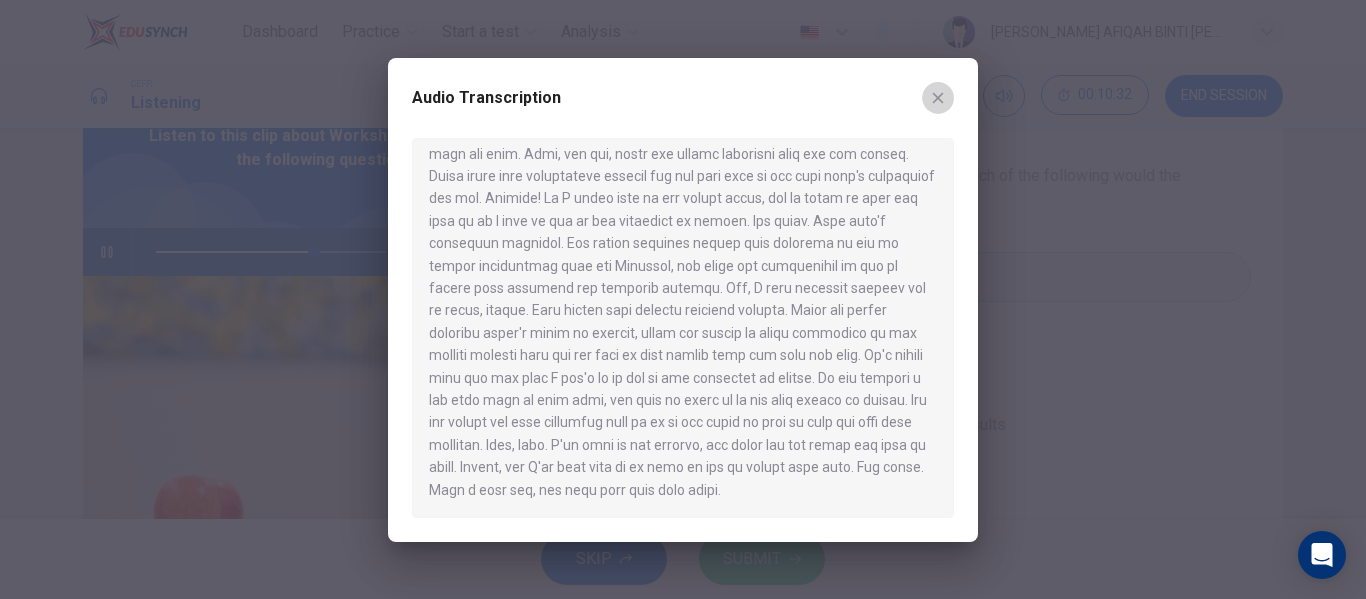 click at bounding box center (938, 98) 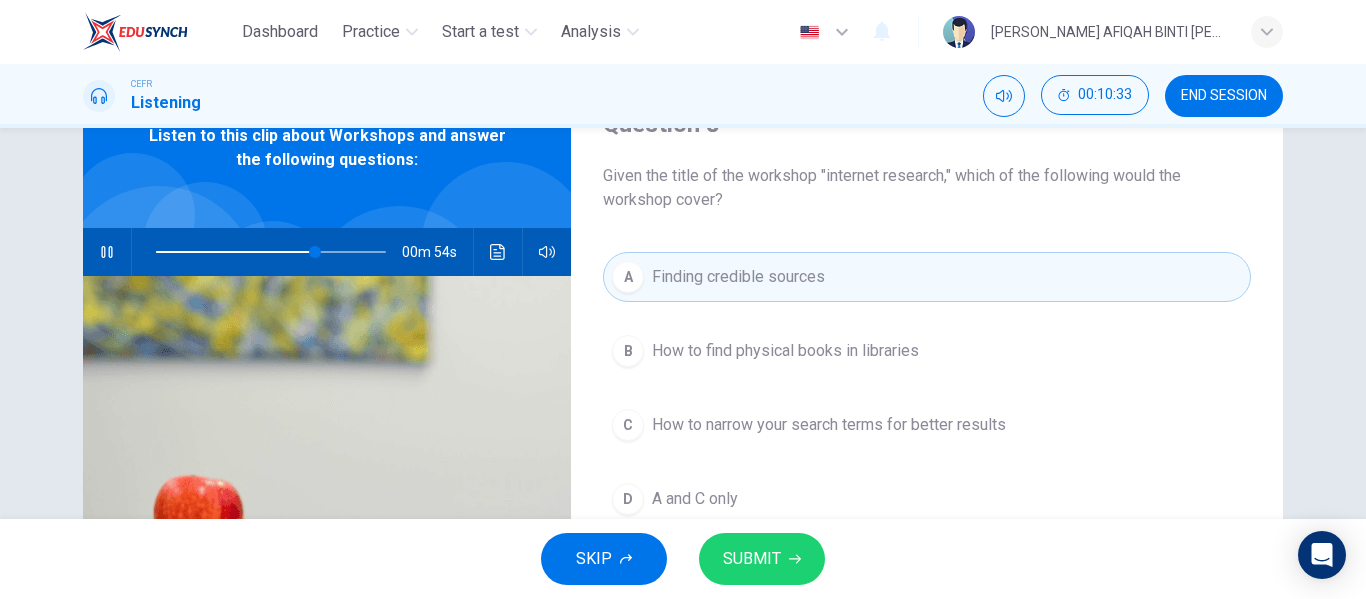 click on "SUBMIT" at bounding box center (752, 559) 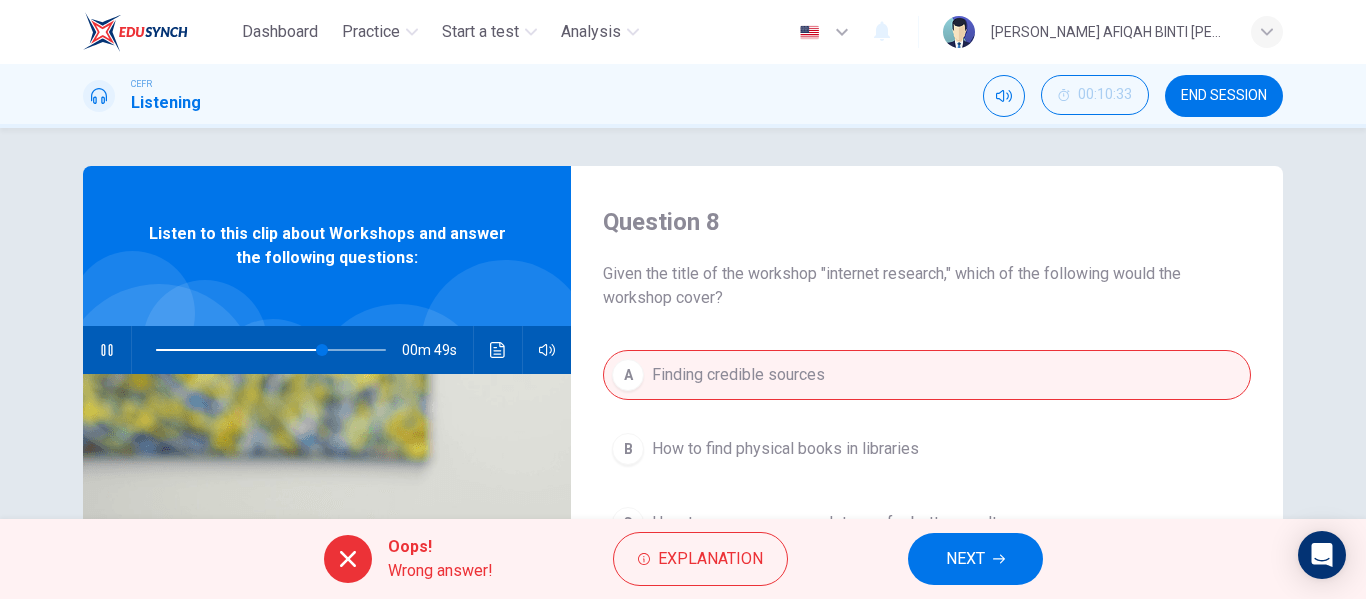 scroll, scrollTop: 0, scrollLeft: 0, axis: both 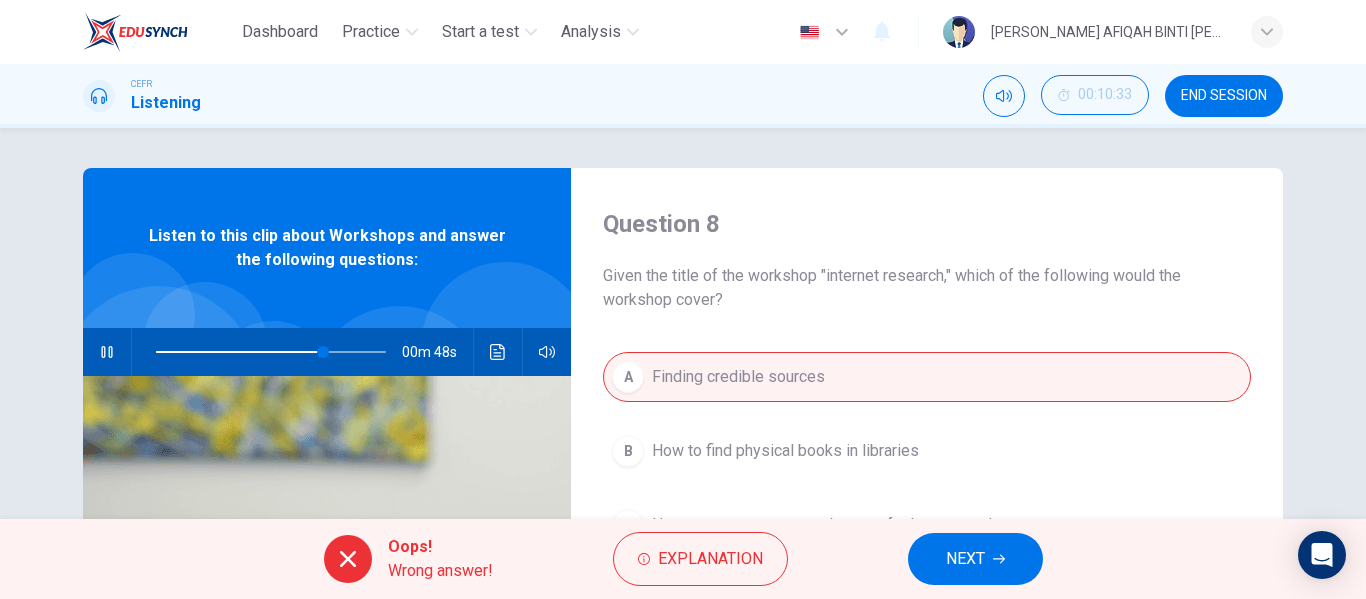 click 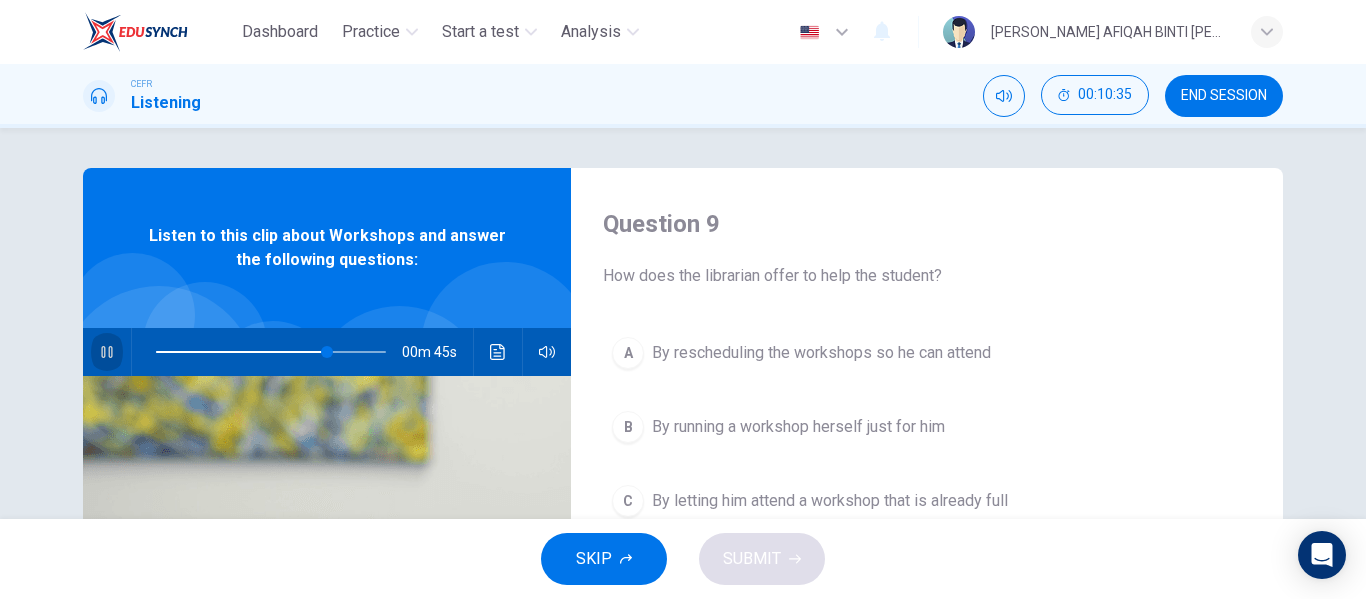 click at bounding box center (107, 352) 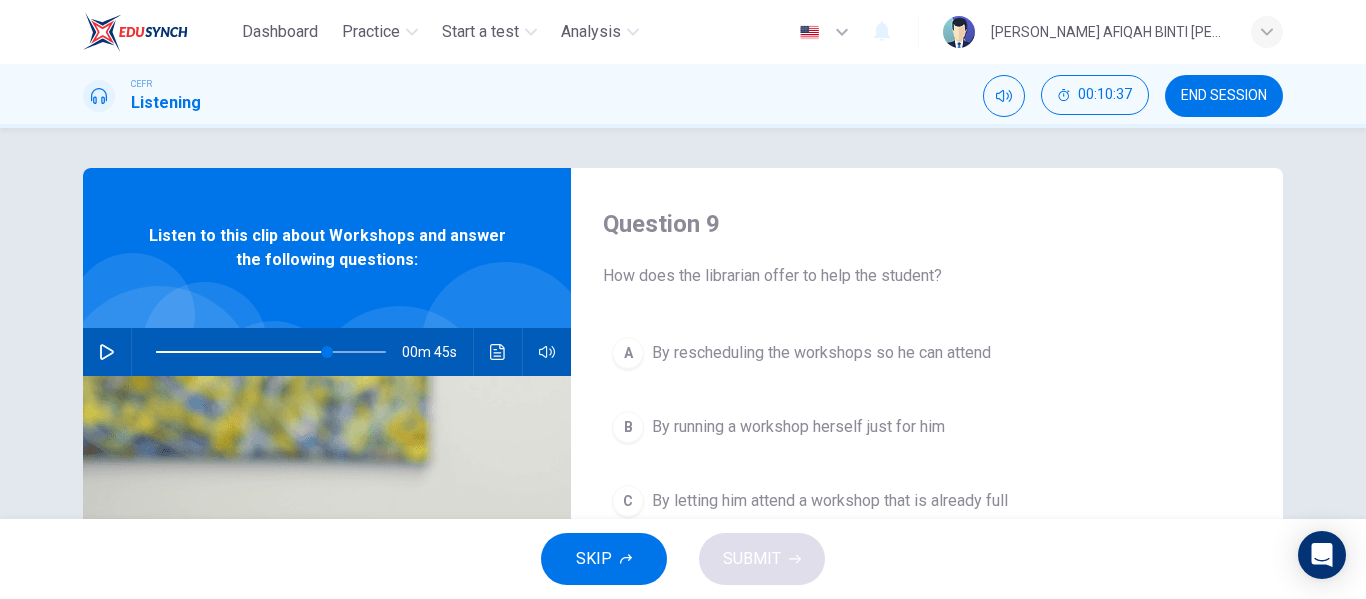 scroll, scrollTop: 100, scrollLeft: 0, axis: vertical 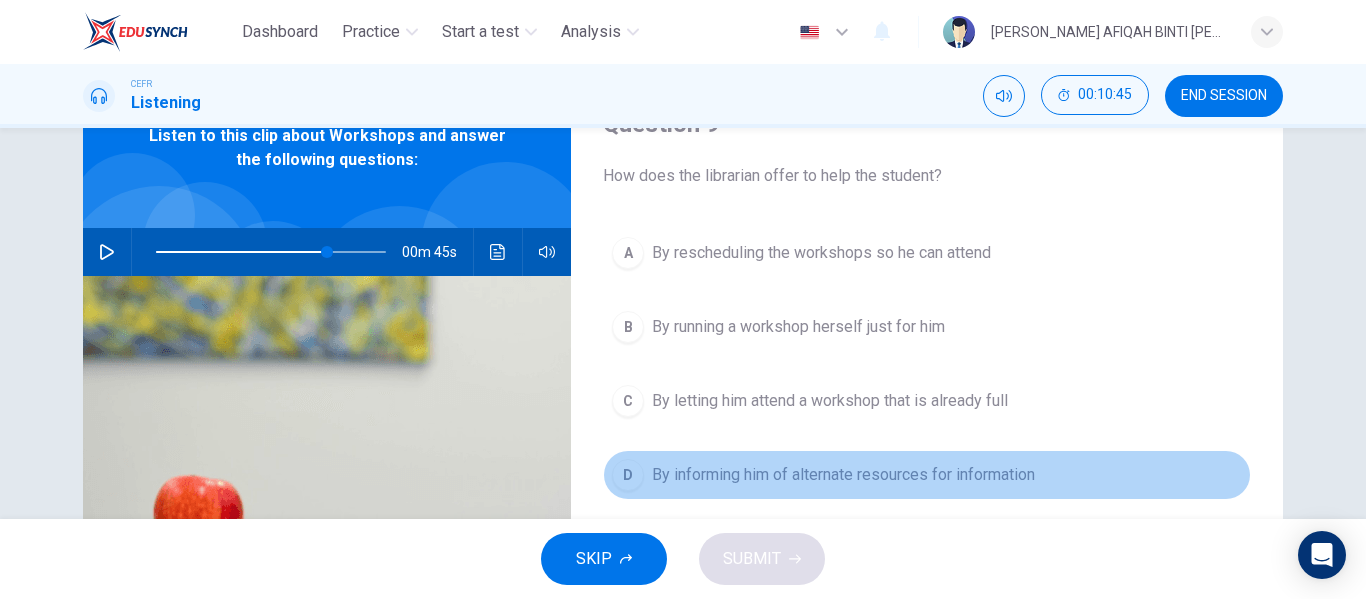 click on "D By informing him of alternate resources for information" at bounding box center [927, 475] 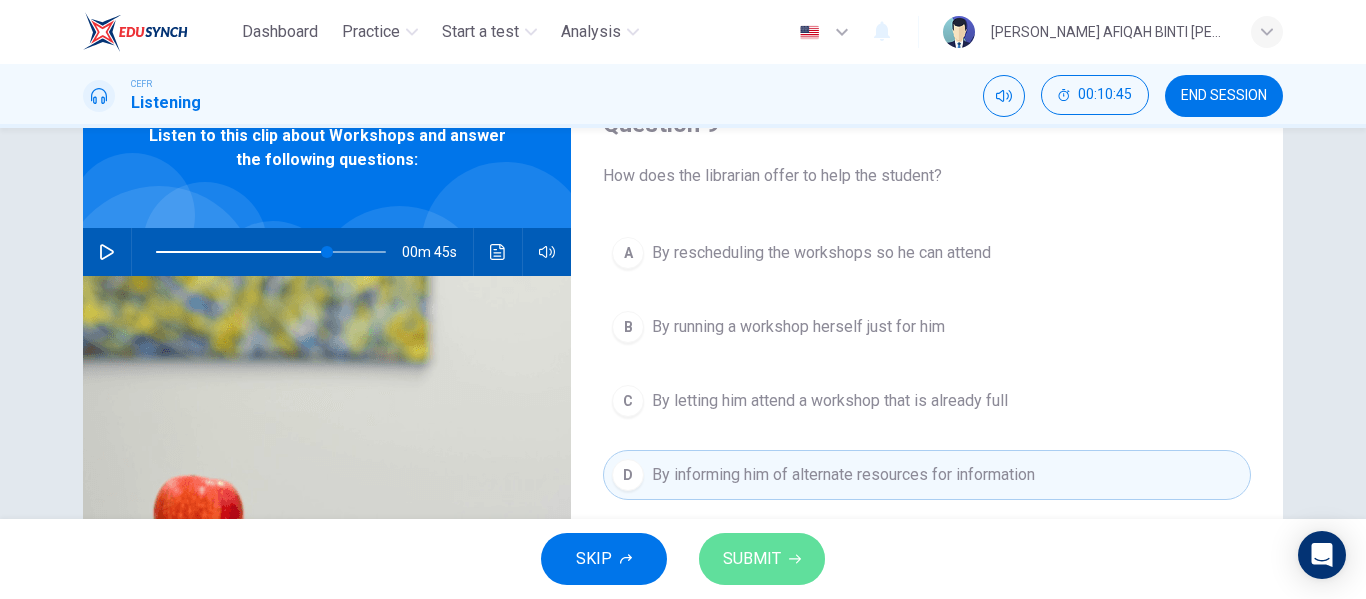 click on "SUBMIT" at bounding box center [762, 559] 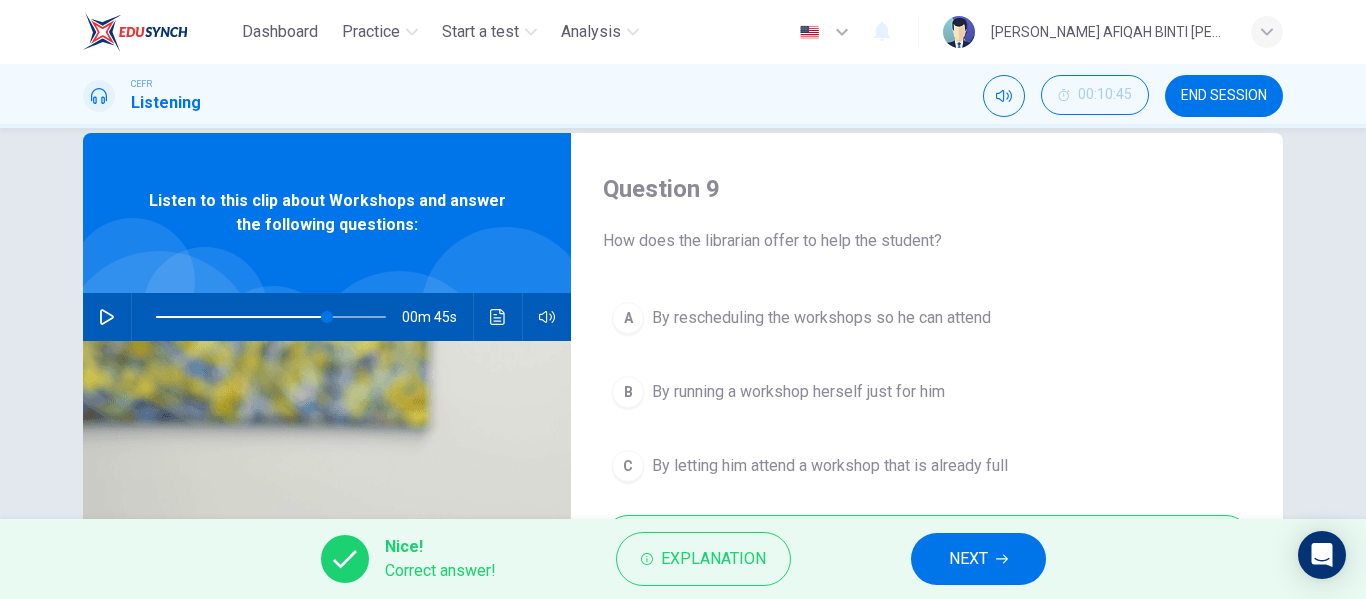 scroll, scrollTop: 0, scrollLeft: 0, axis: both 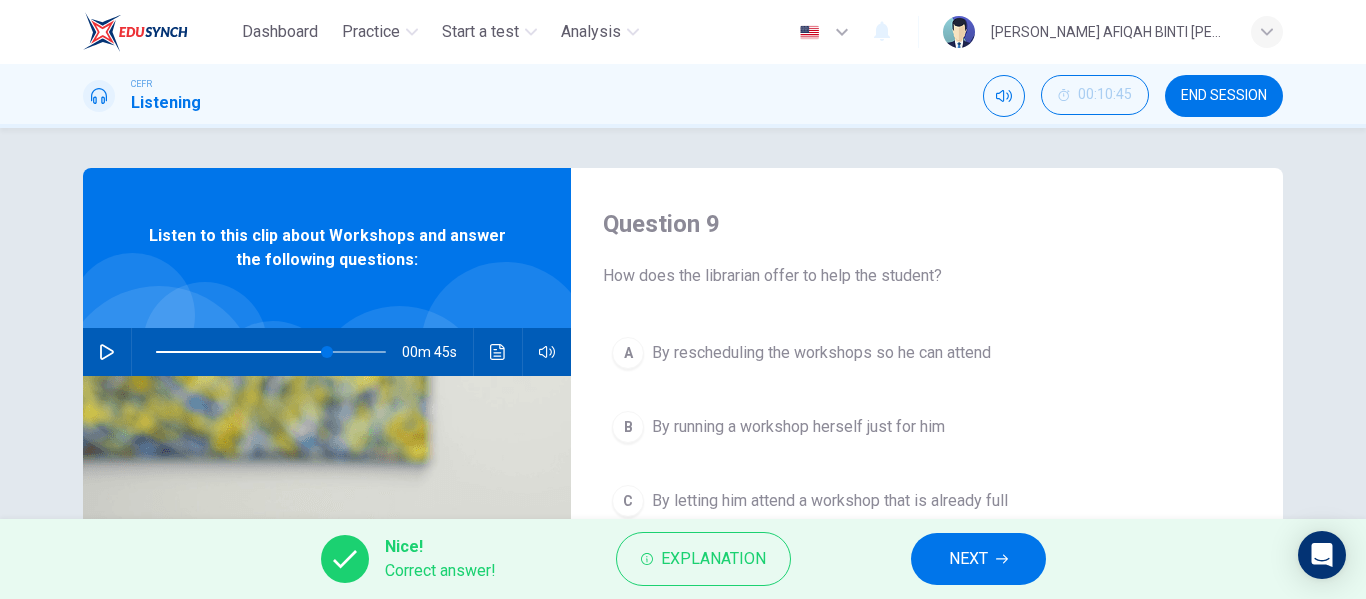 click on "NEXT" at bounding box center [978, 559] 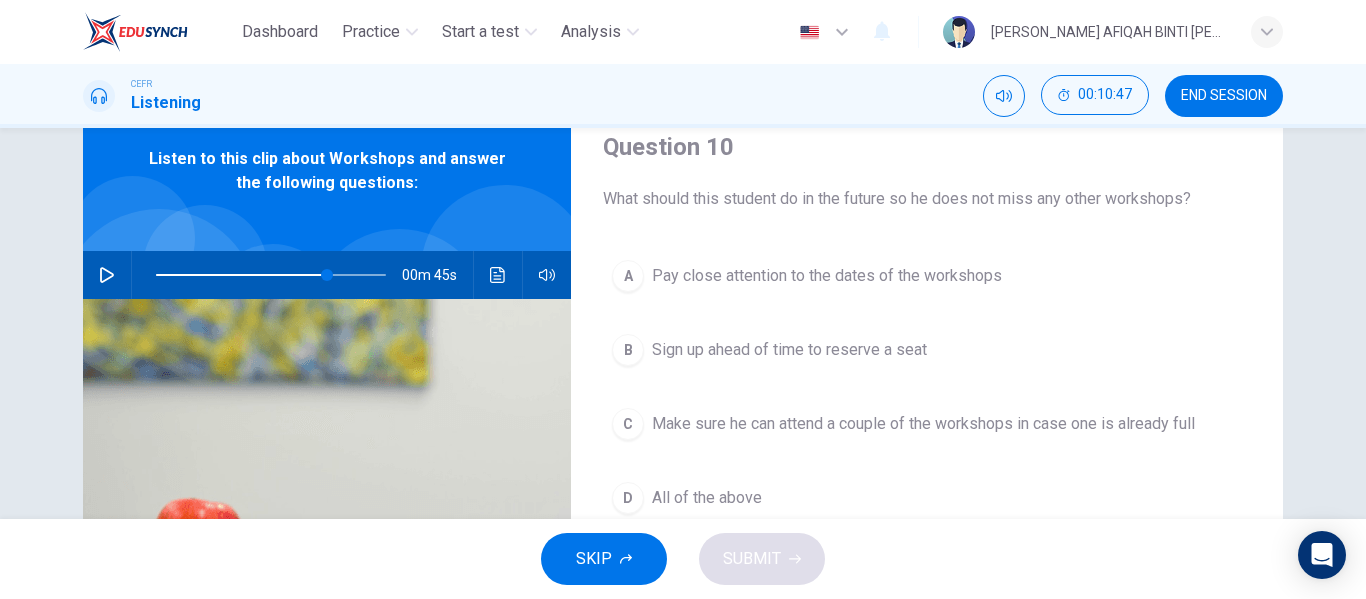 scroll, scrollTop: 100, scrollLeft: 0, axis: vertical 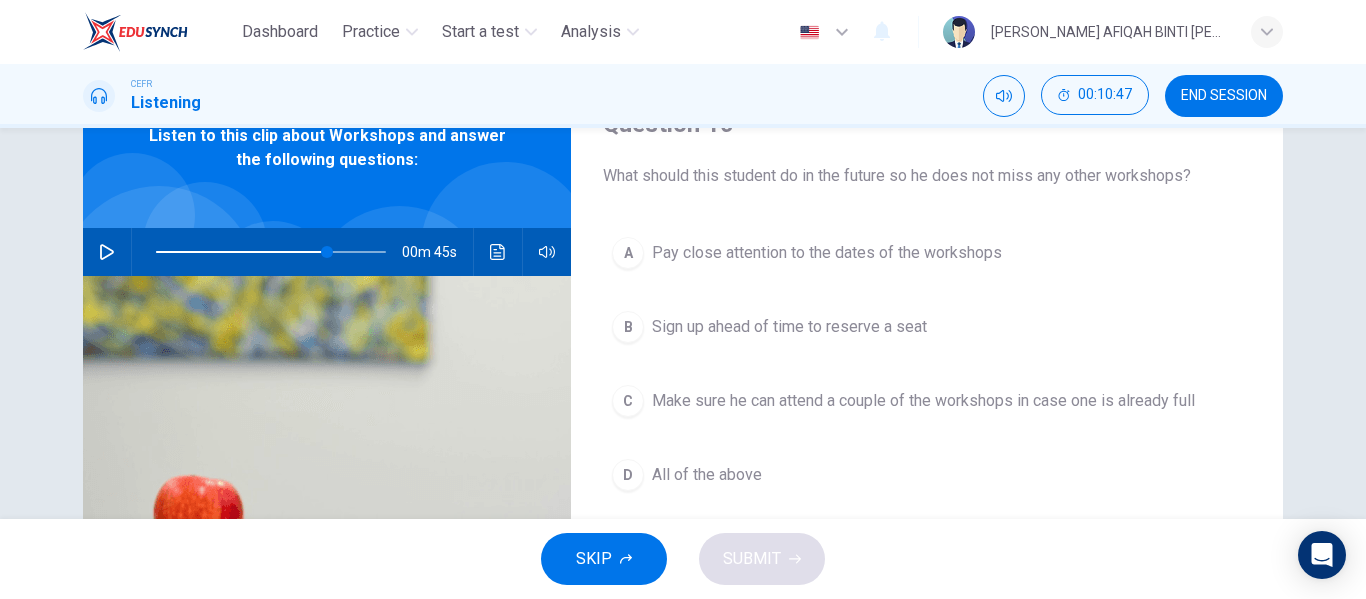 click on "Pay close attention to the dates of the workshops" at bounding box center [827, 253] 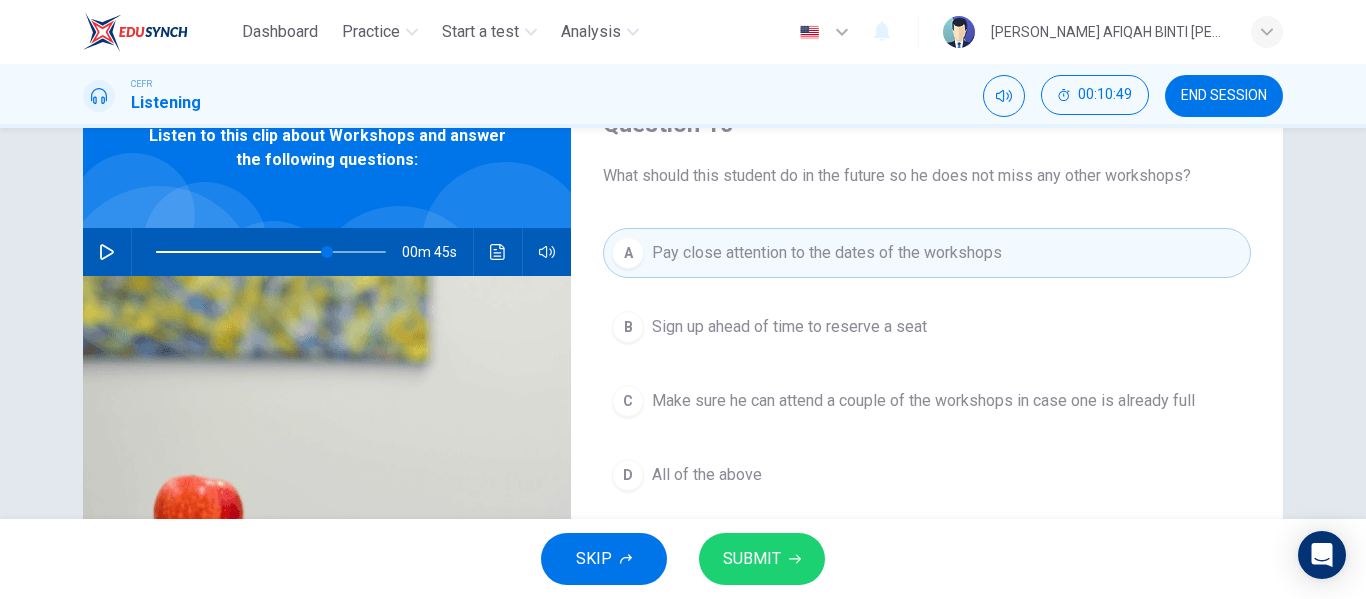 click on "SUBMIT" at bounding box center (752, 559) 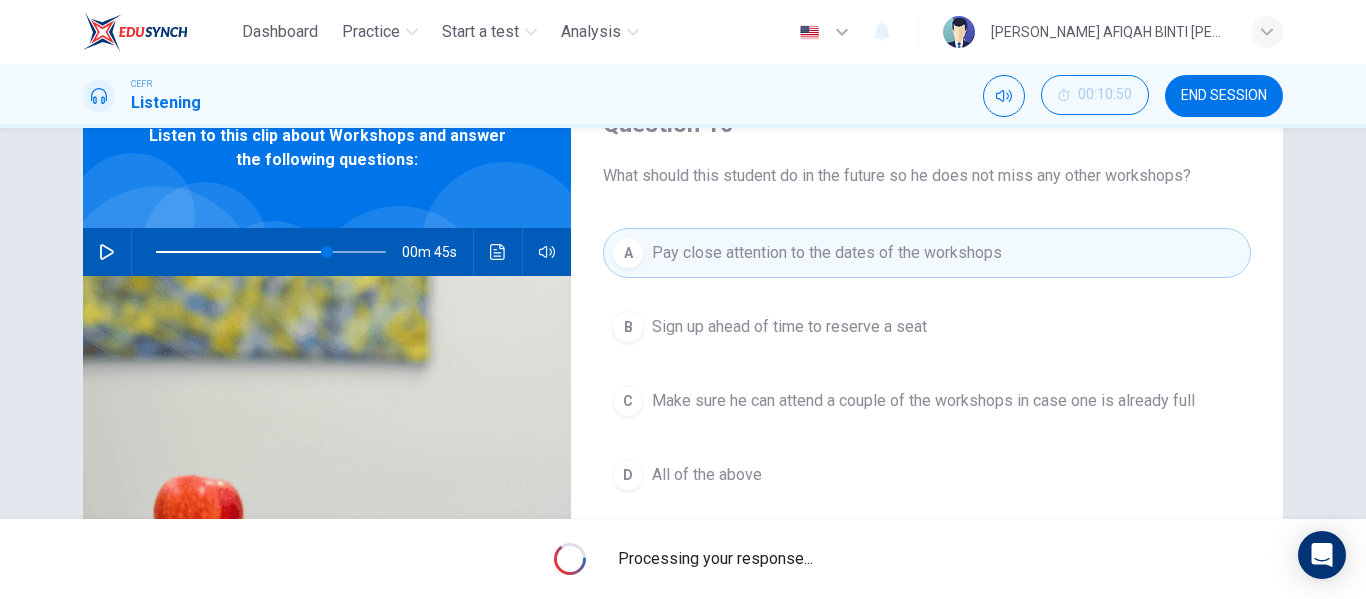 type on "74" 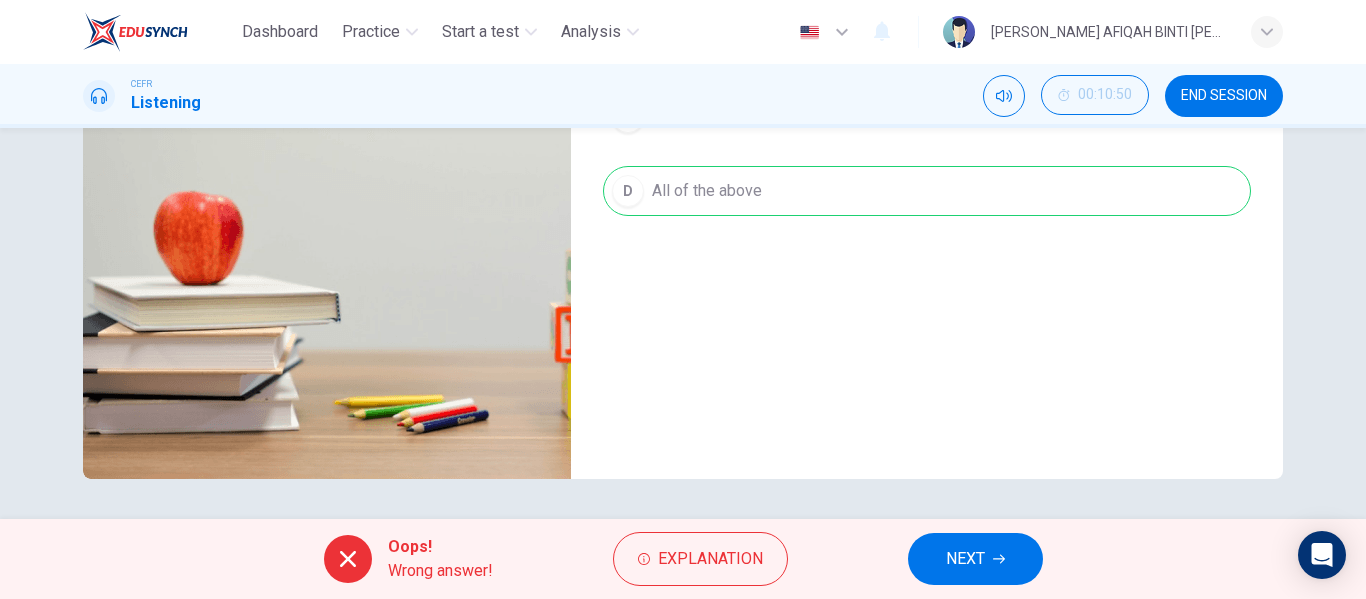 scroll, scrollTop: 0, scrollLeft: 0, axis: both 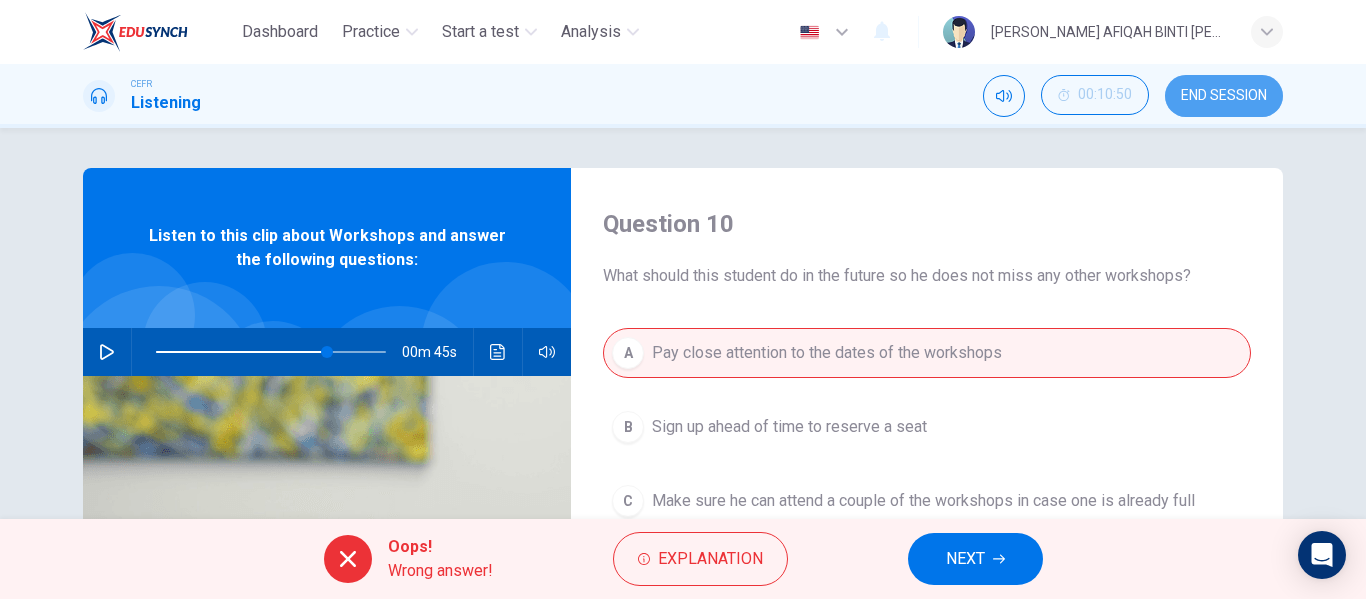 click on "END SESSION" at bounding box center [1224, 96] 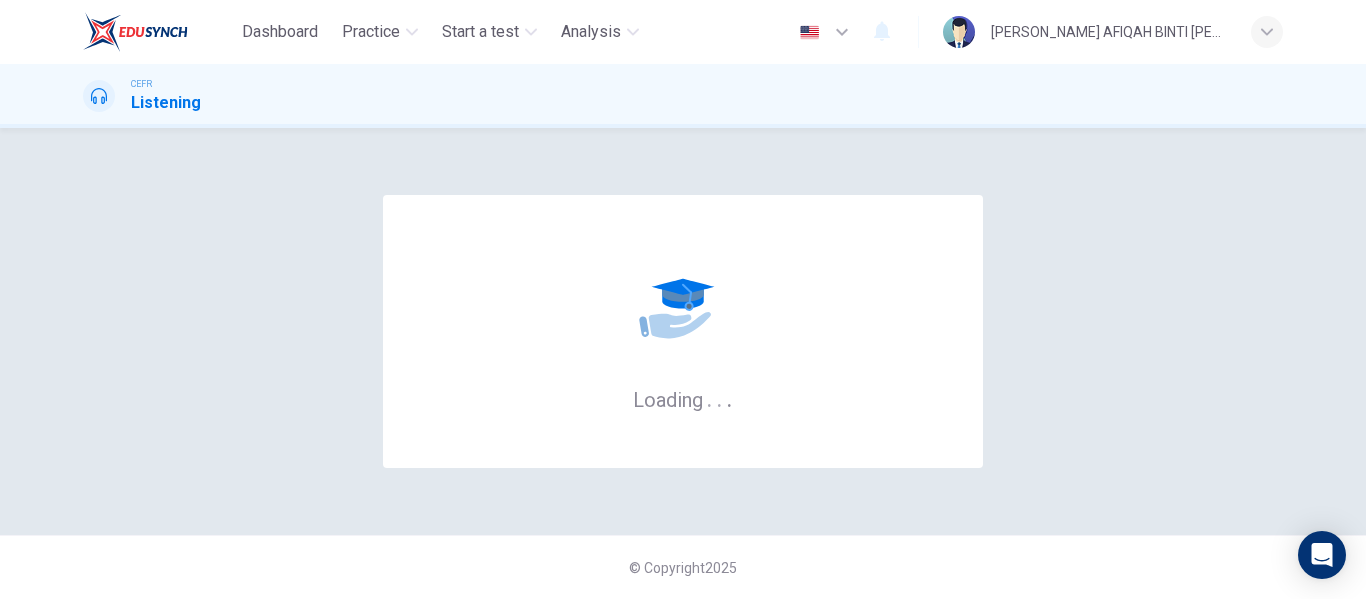 scroll, scrollTop: 0, scrollLeft: 0, axis: both 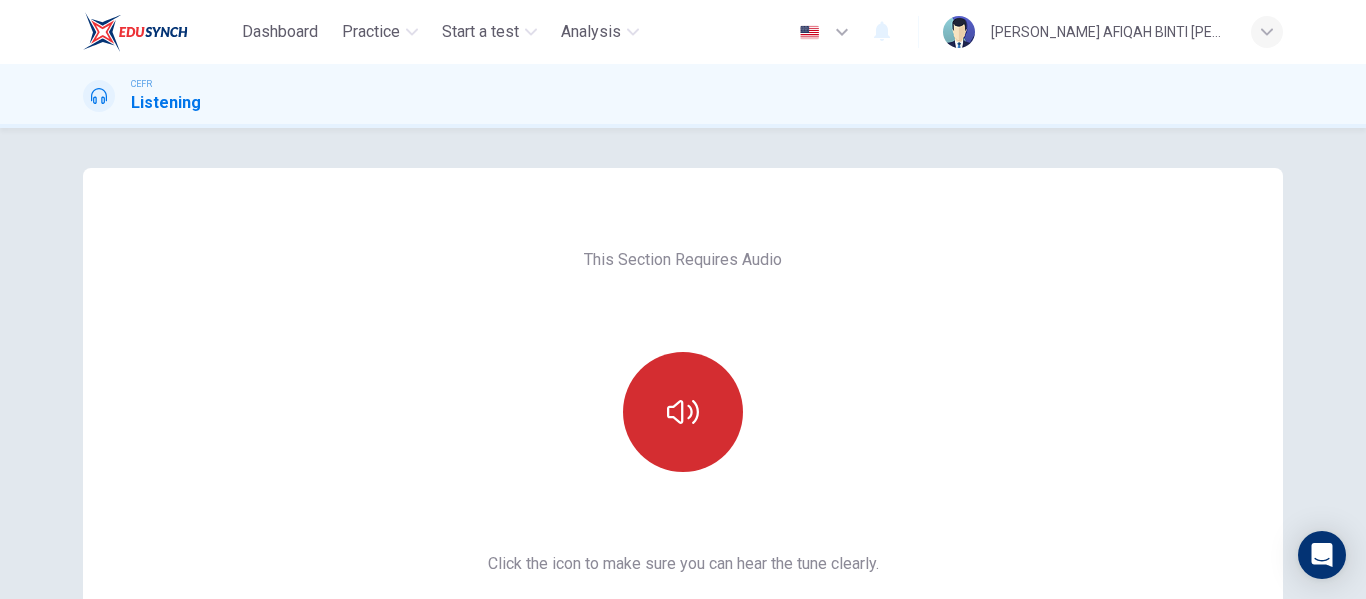 click 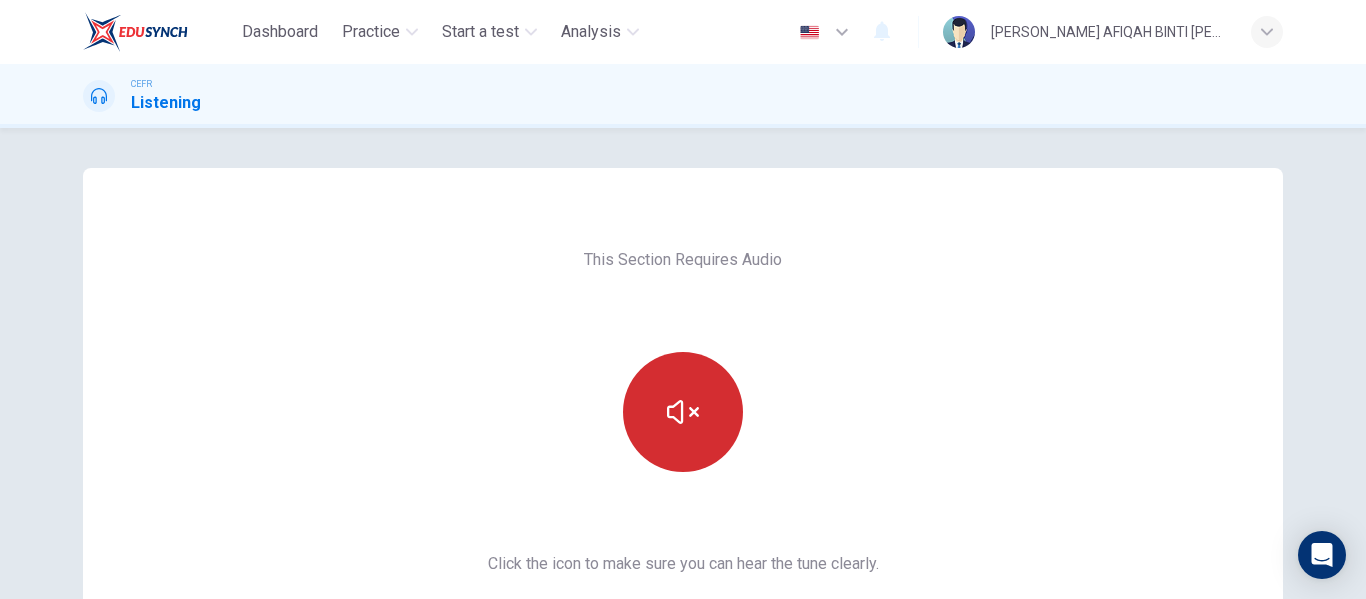 scroll, scrollTop: 300, scrollLeft: 0, axis: vertical 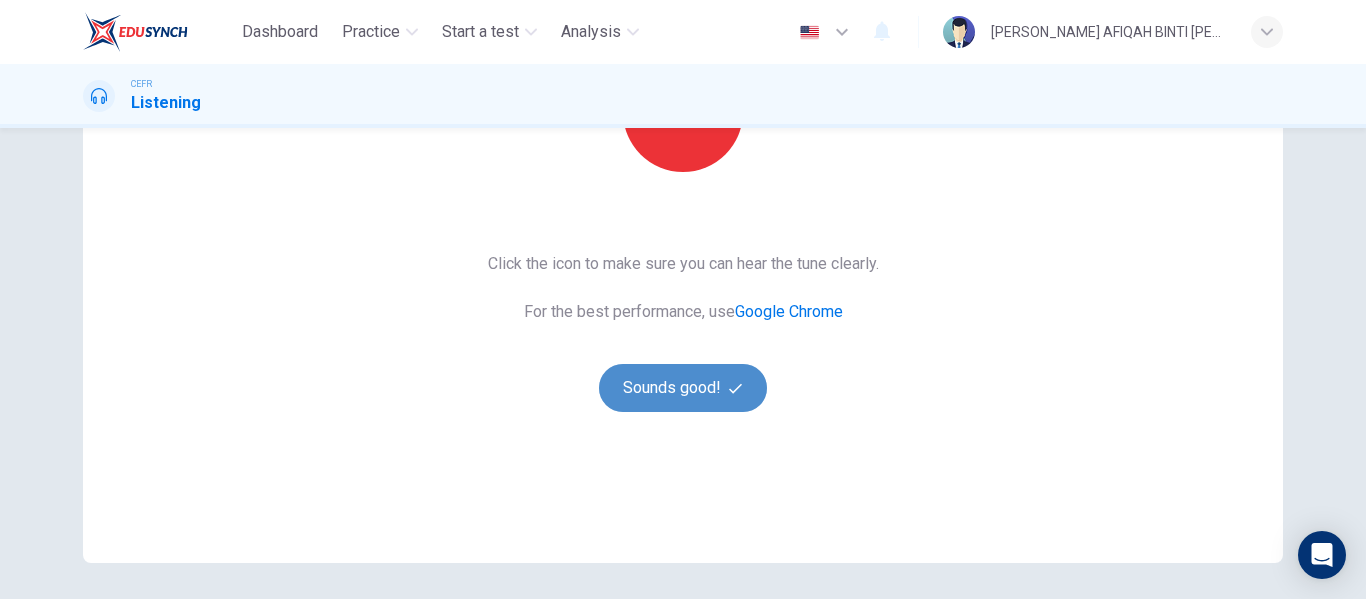 click on "Sounds good!" at bounding box center [683, 388] 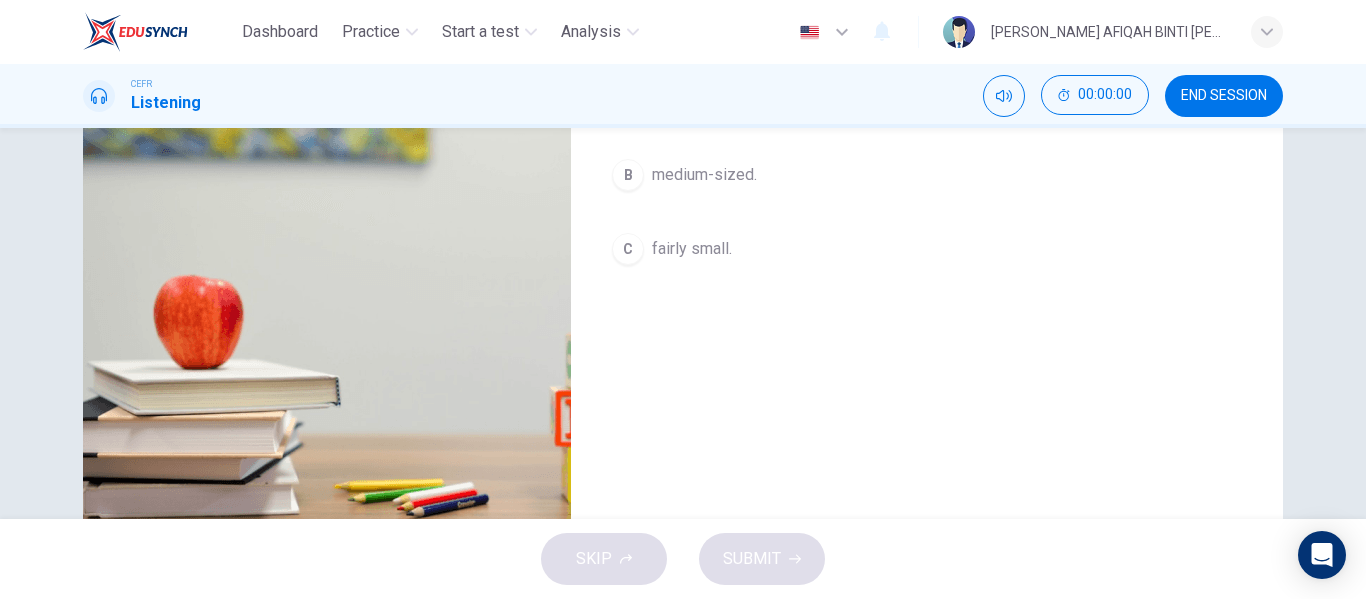 scroll, scrollTop: 0, scrollLeft: 0, axis: both 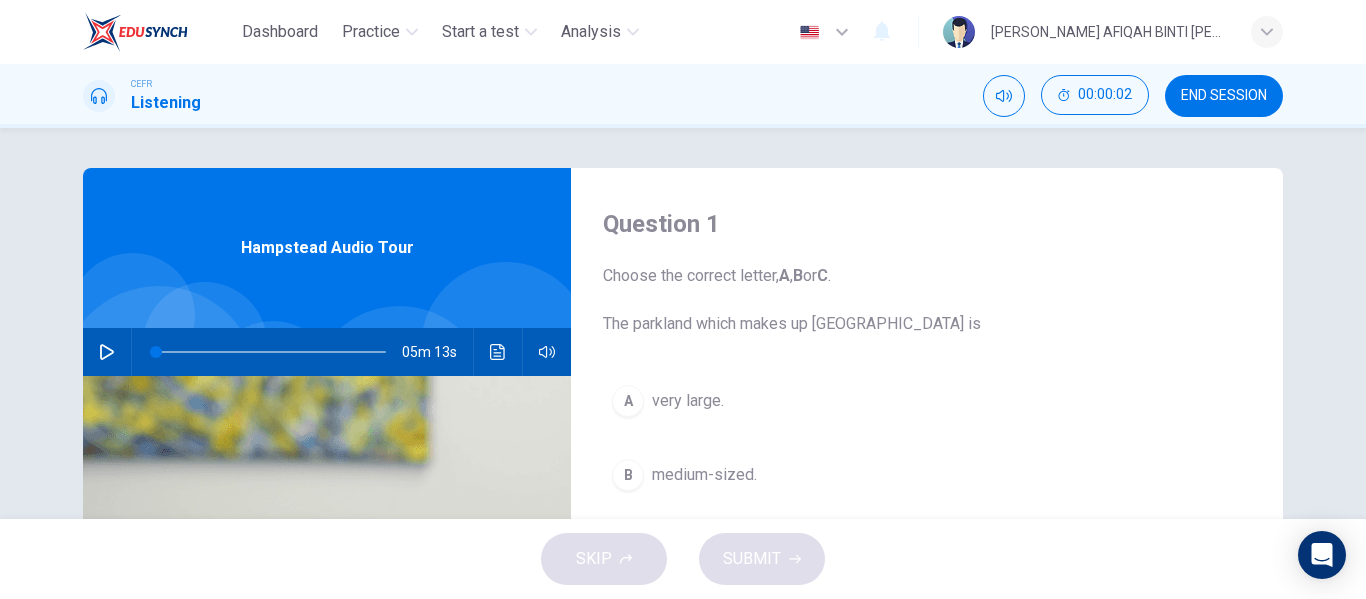 click at bounding box center [107, 352] 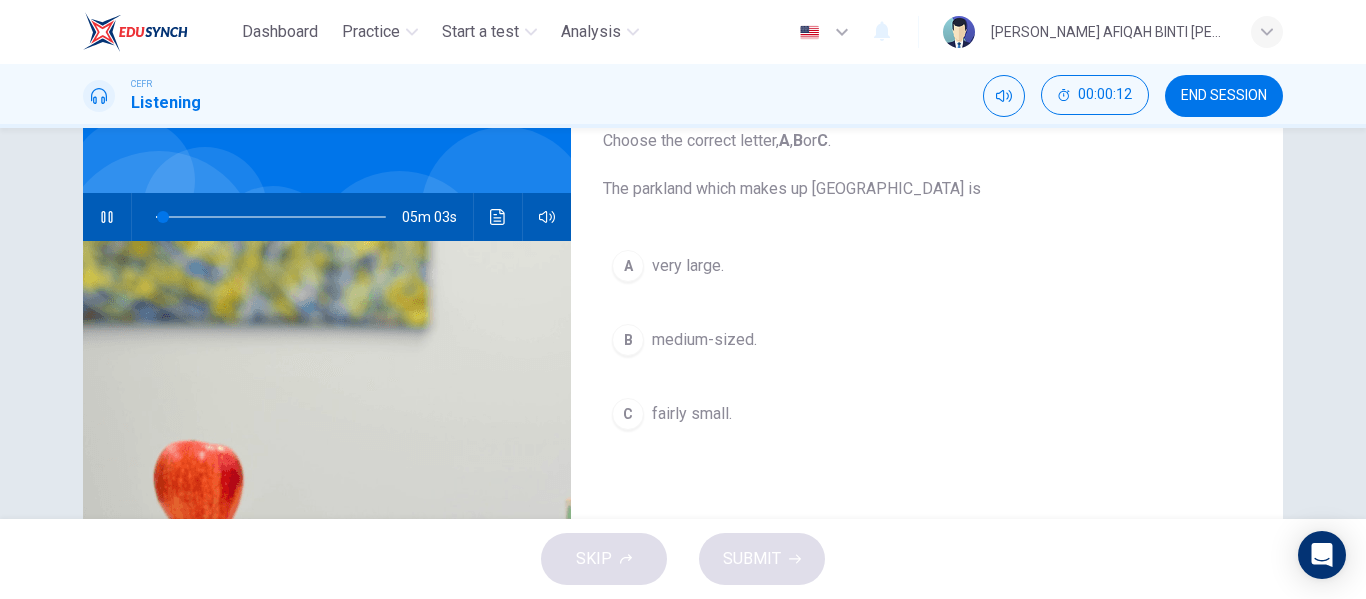 scroll, scrollTop: 100, scrollLeft: 0, axis: vertical 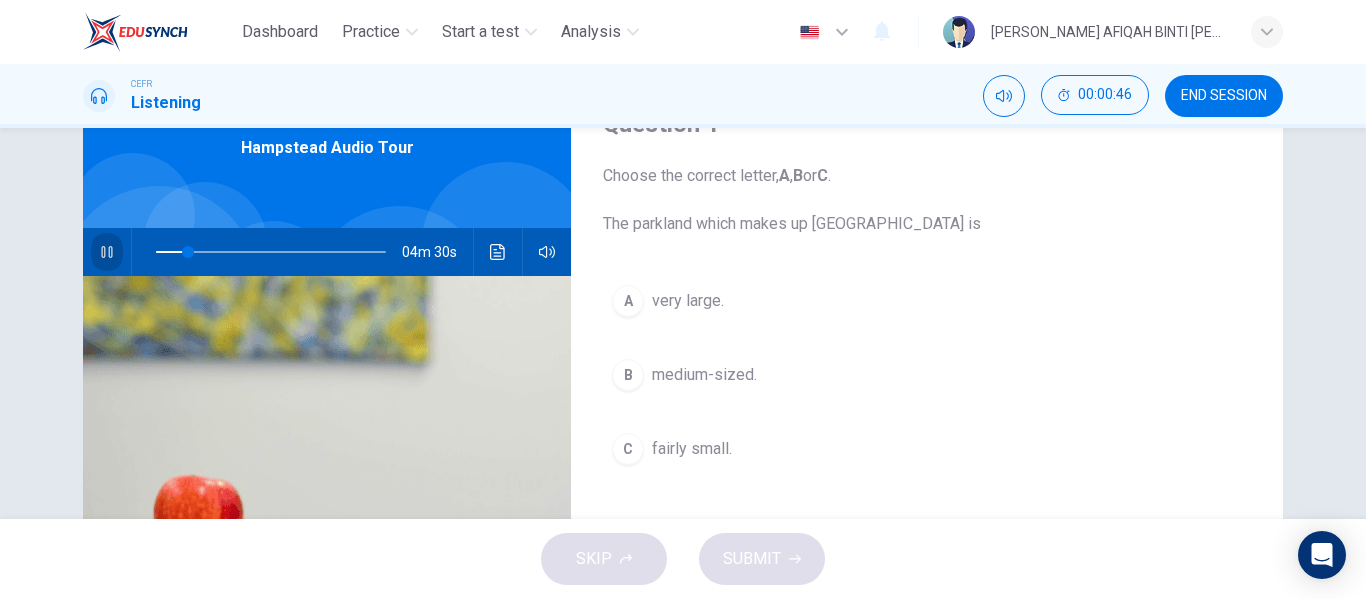 click 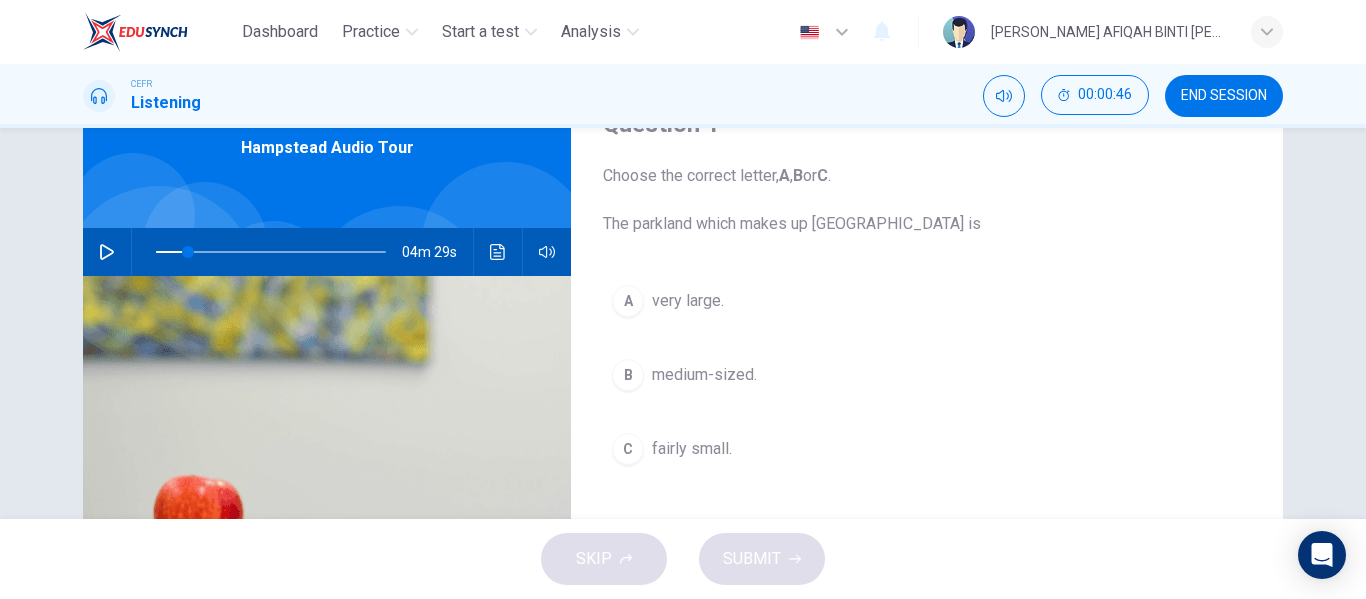 click on "very large." at bounding box center (688, 301) 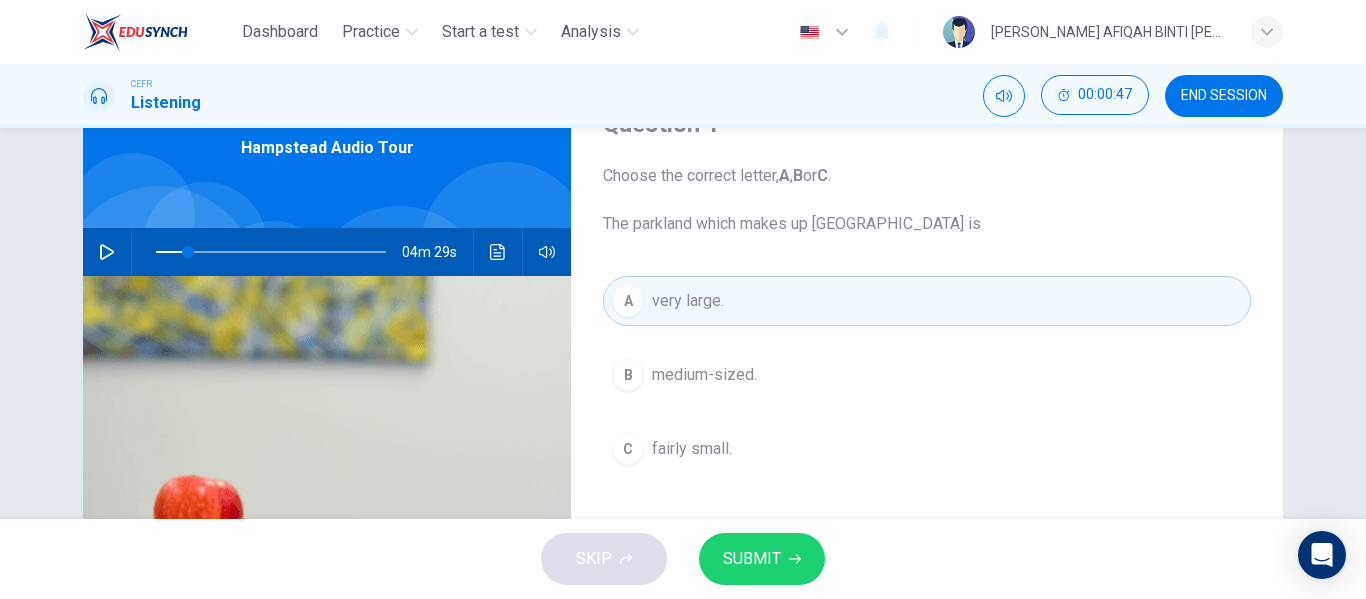 click on "SKIP SUBMIT" at bounding box center (683, 559) 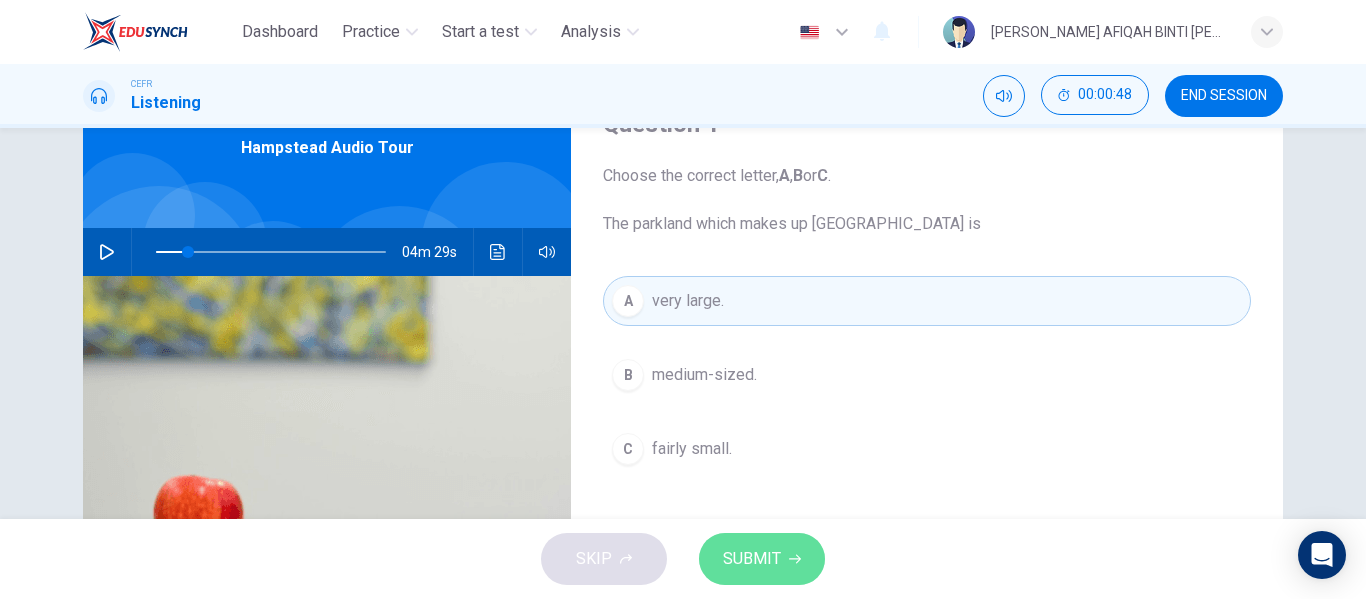click on "SUBMIT" at bounding box center (752, 559) 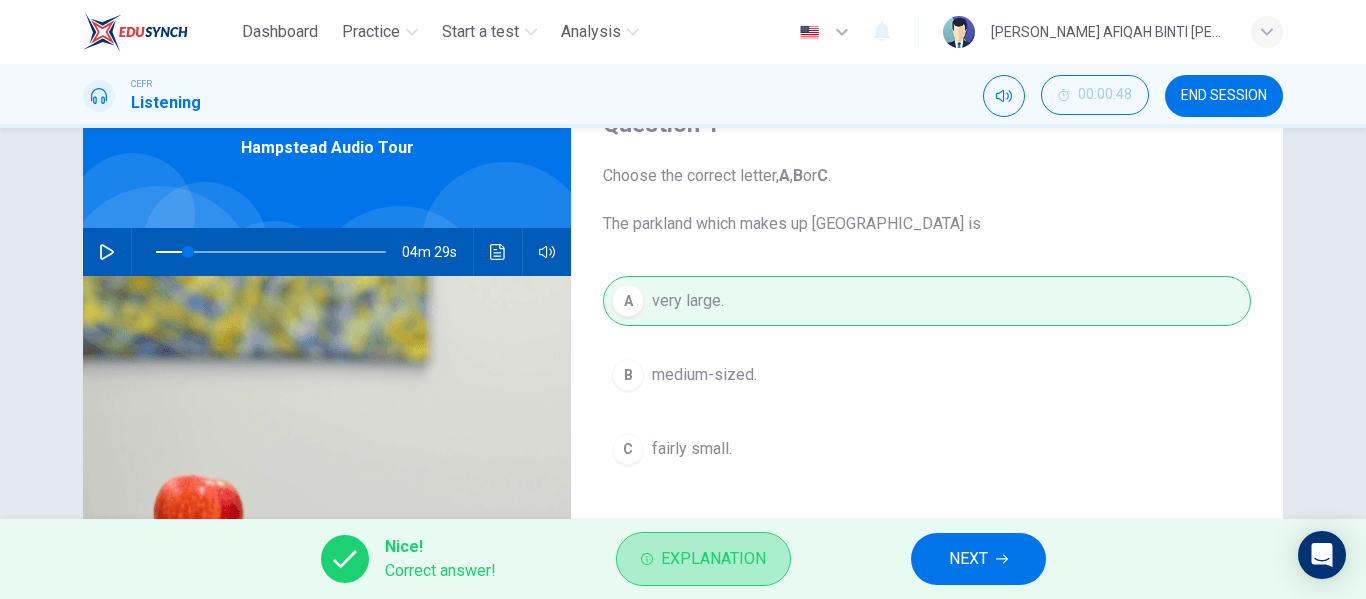 click on "Explanation" at bounding box center [713, 559] 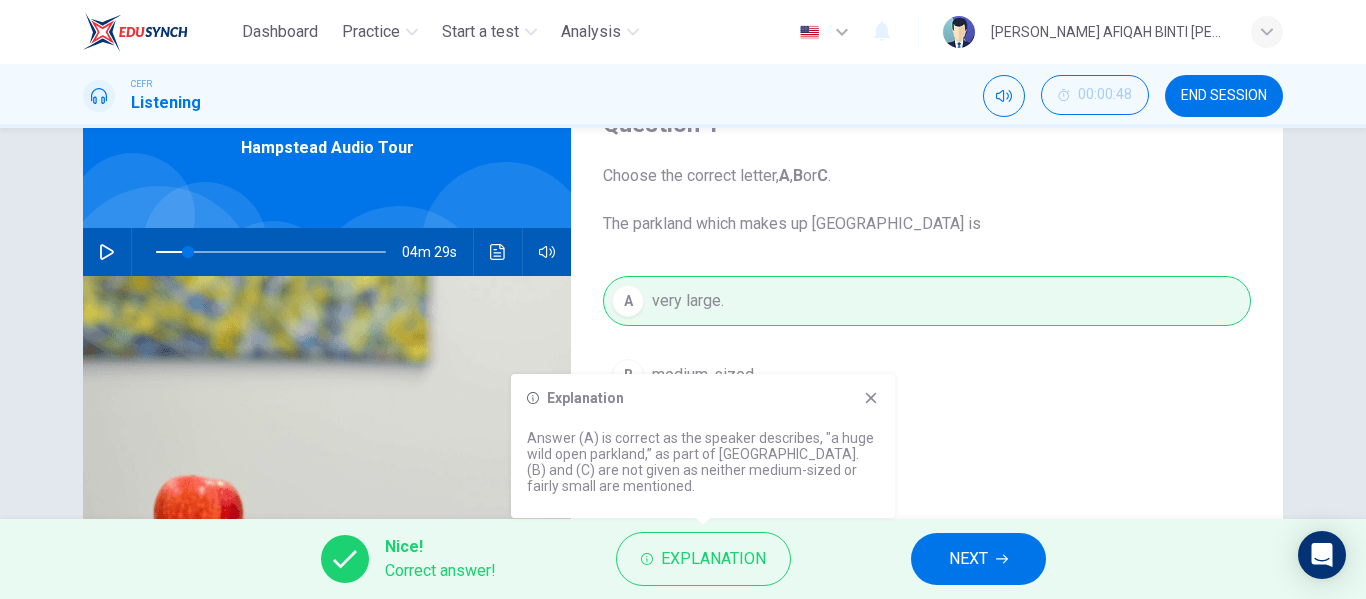 click 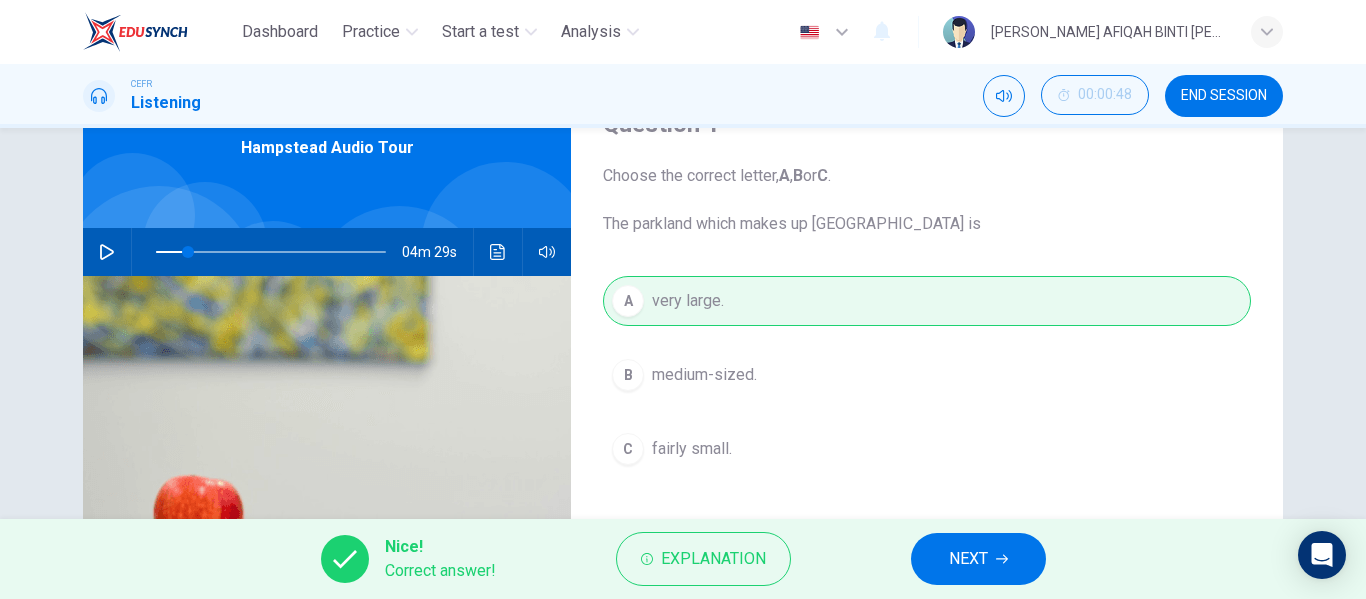 click on "NEXT" at bounding box center (978, 559) 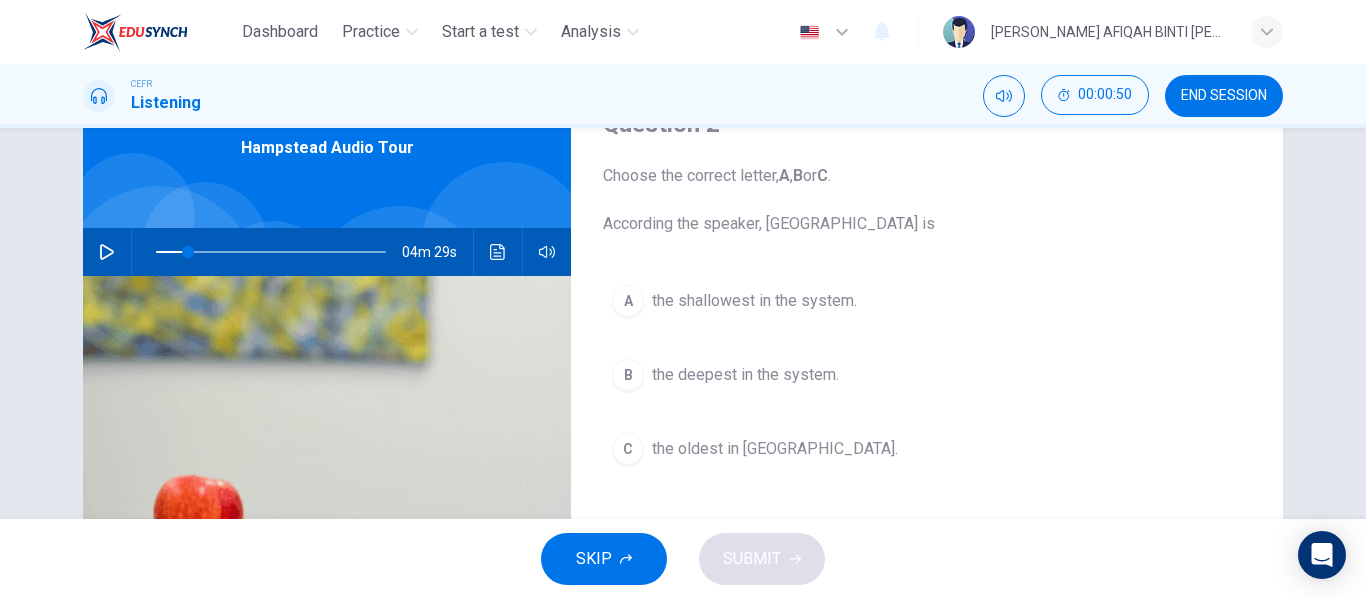 click at bounding box center [107, 252] 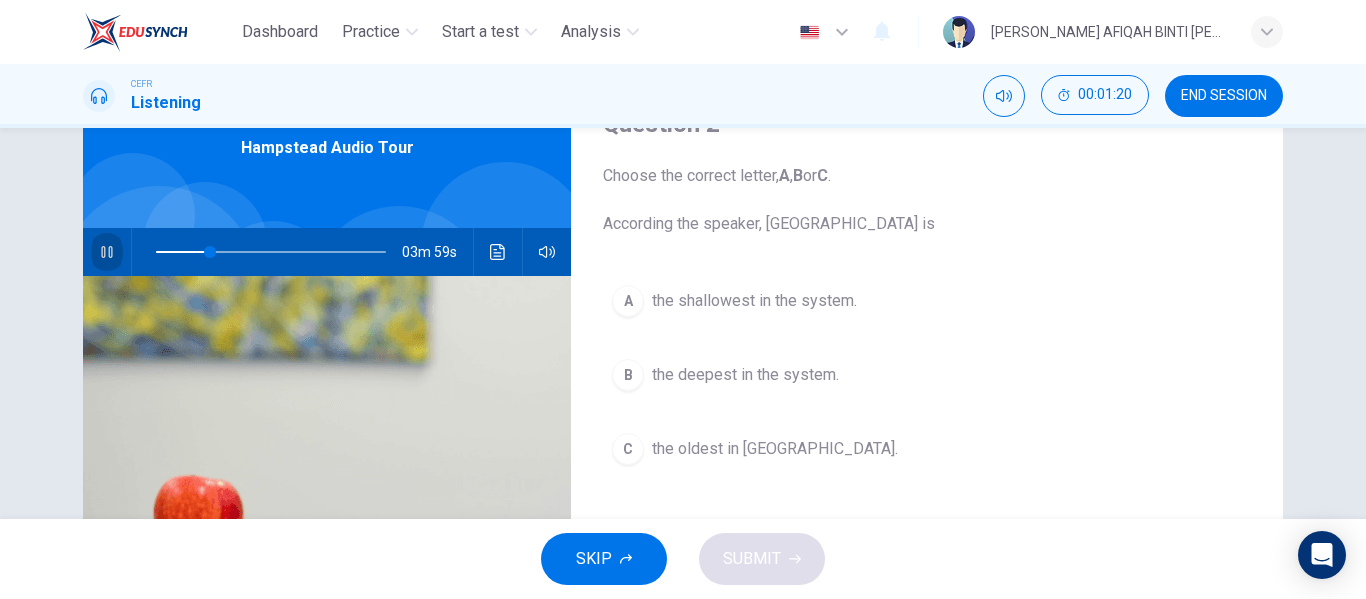 click at bounding box center (107, 252) 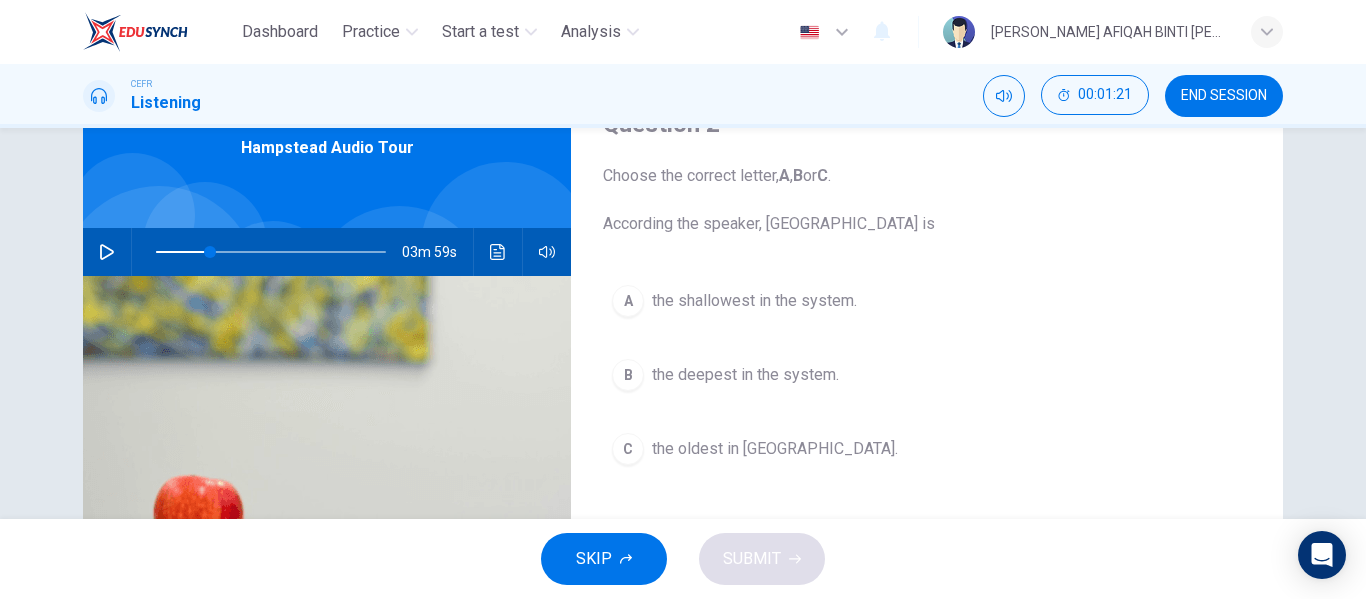 click on "the deepest in the system." at bounding box center (745, 375) 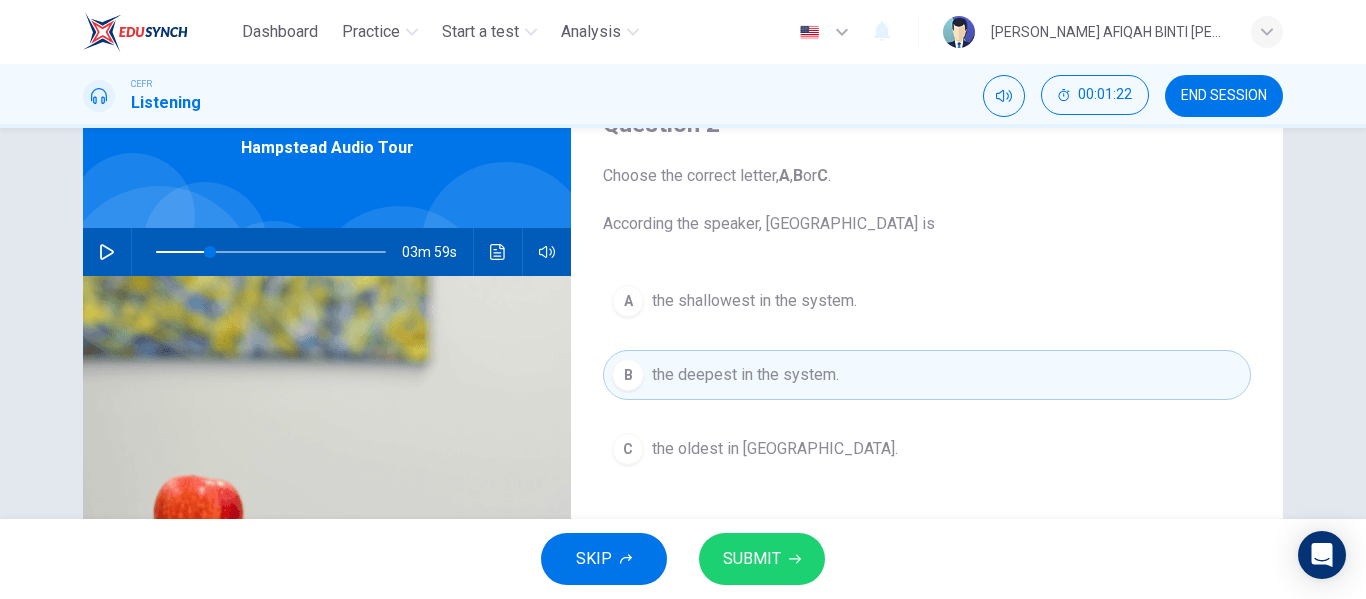 click on "SUBMIT" at bounding box center [752, 559] 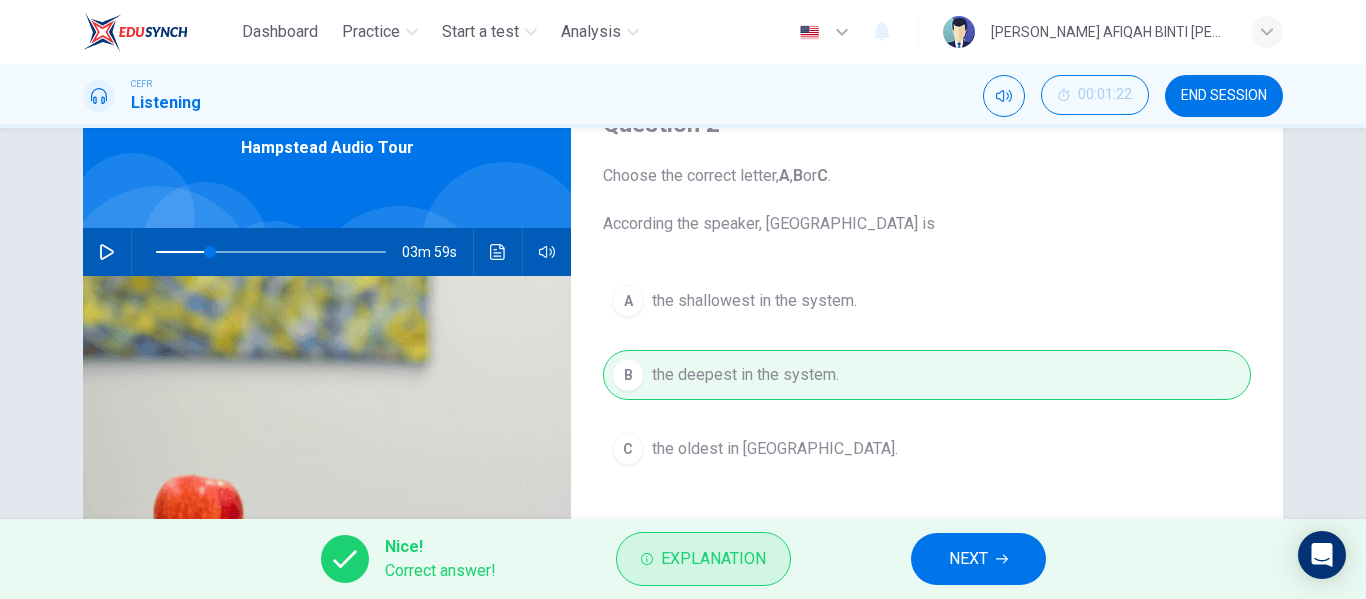 click on "Explanation" at bounding box center [703, 559] 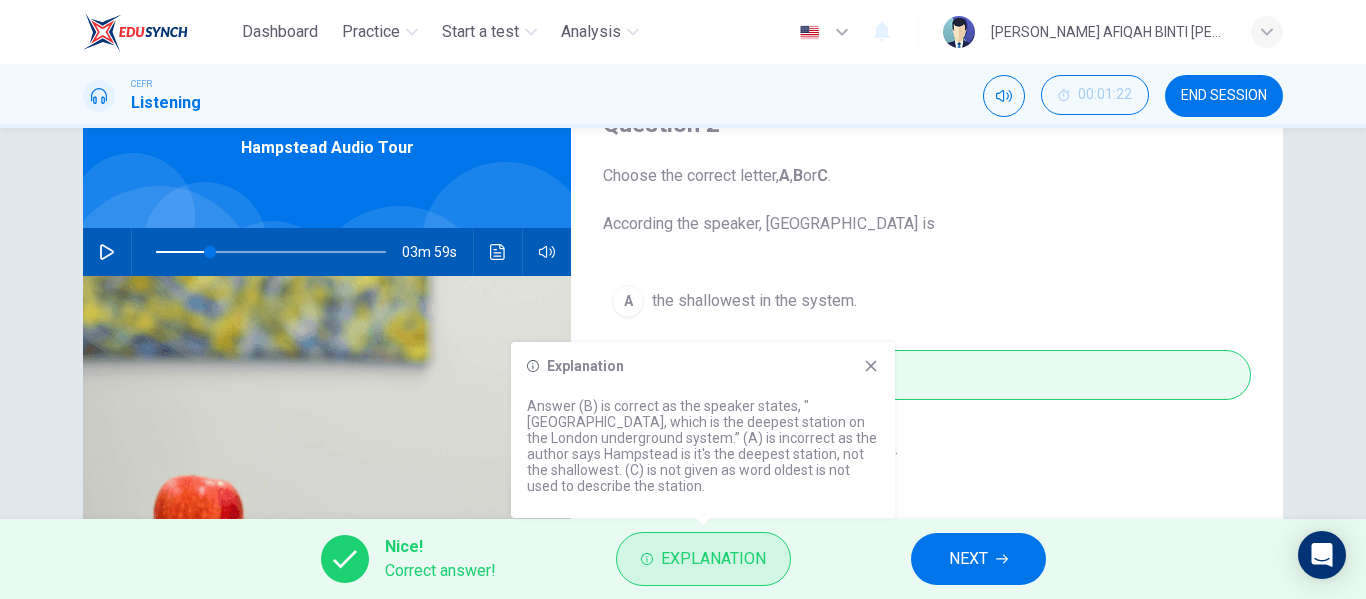click on "Explanation" at bounding box center (703, 559) 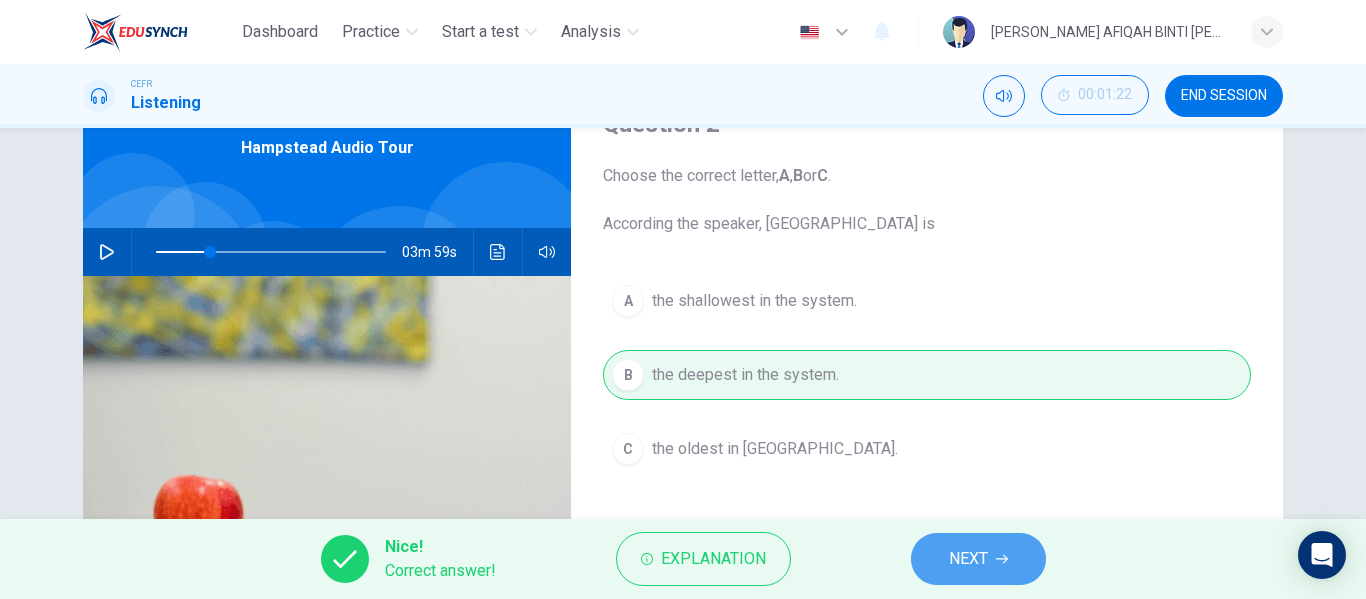 click on "NEXT" at bounding box center (968, 559) 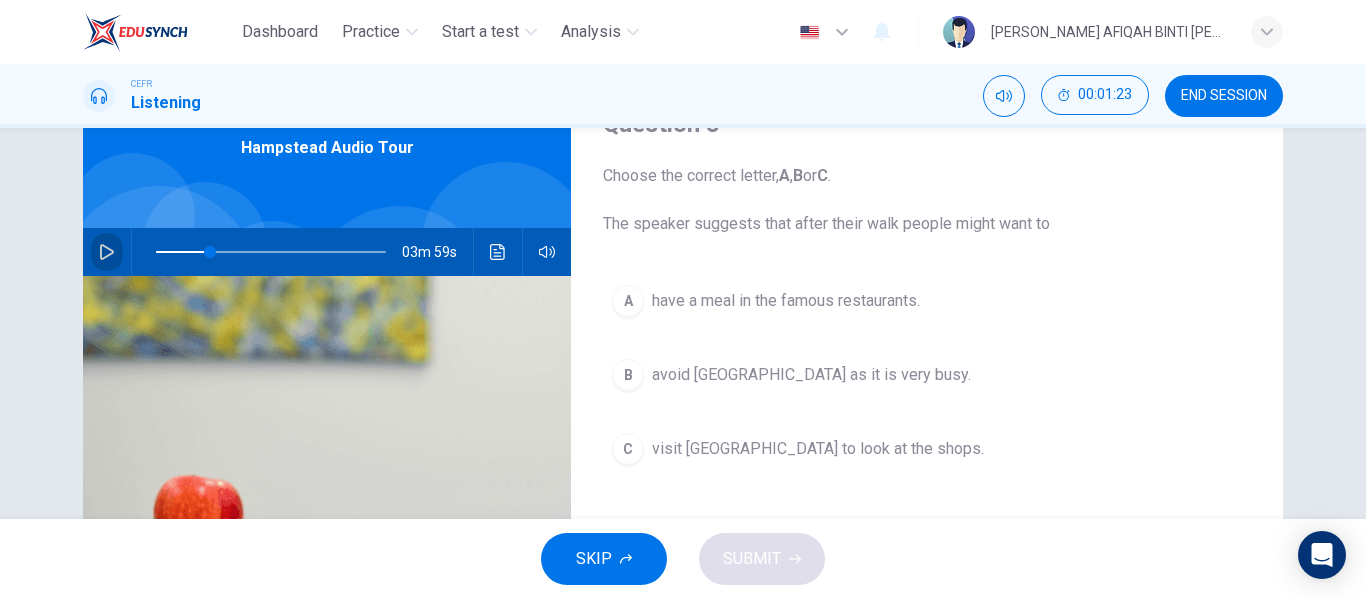 click 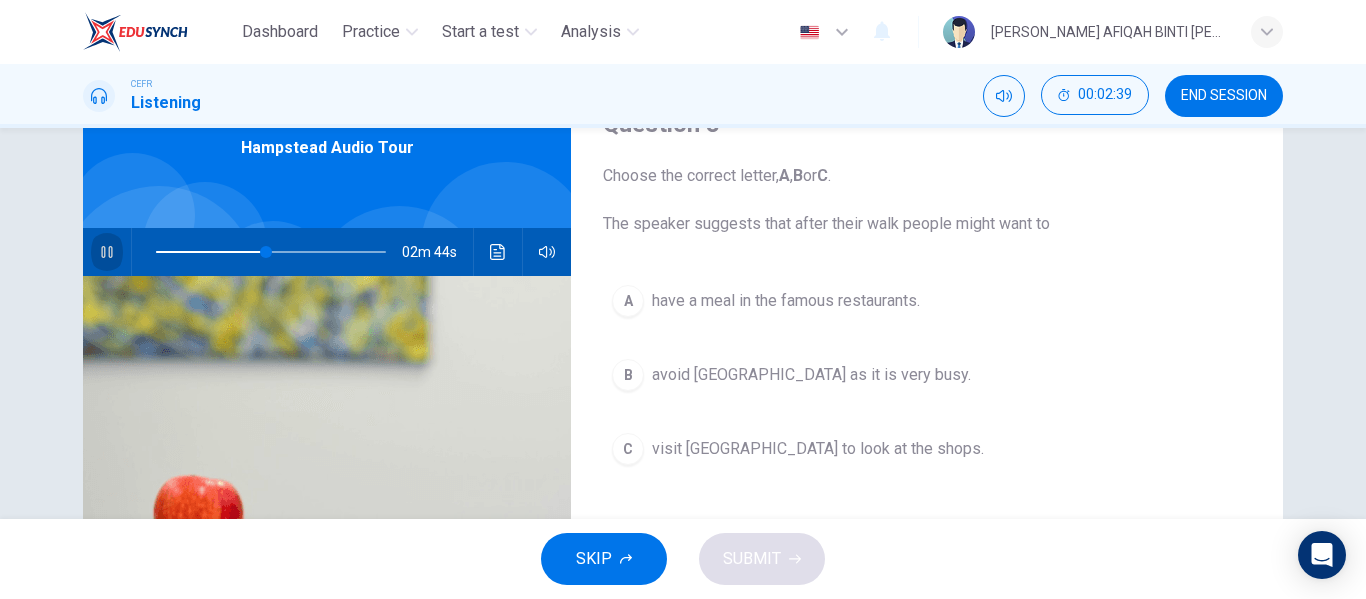 click at bounding box center [107, 252] 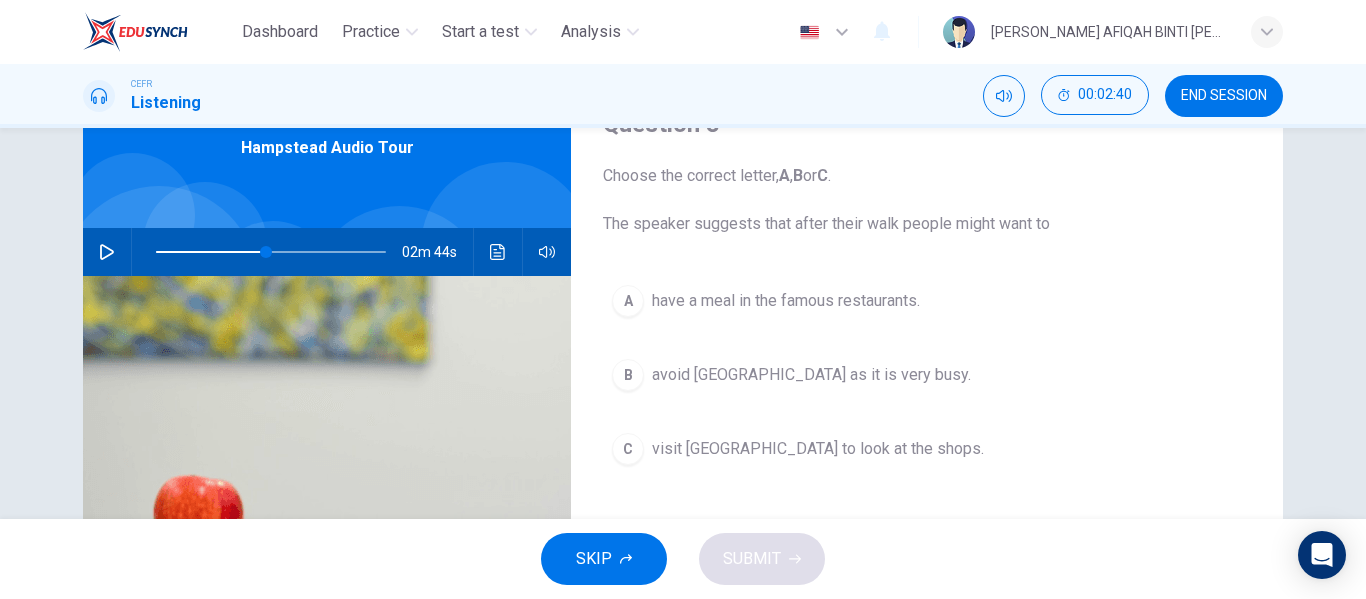 click on "visit [GEOGRAPHIC_DATA] to look at the shops." at bounding box center (818, 449) 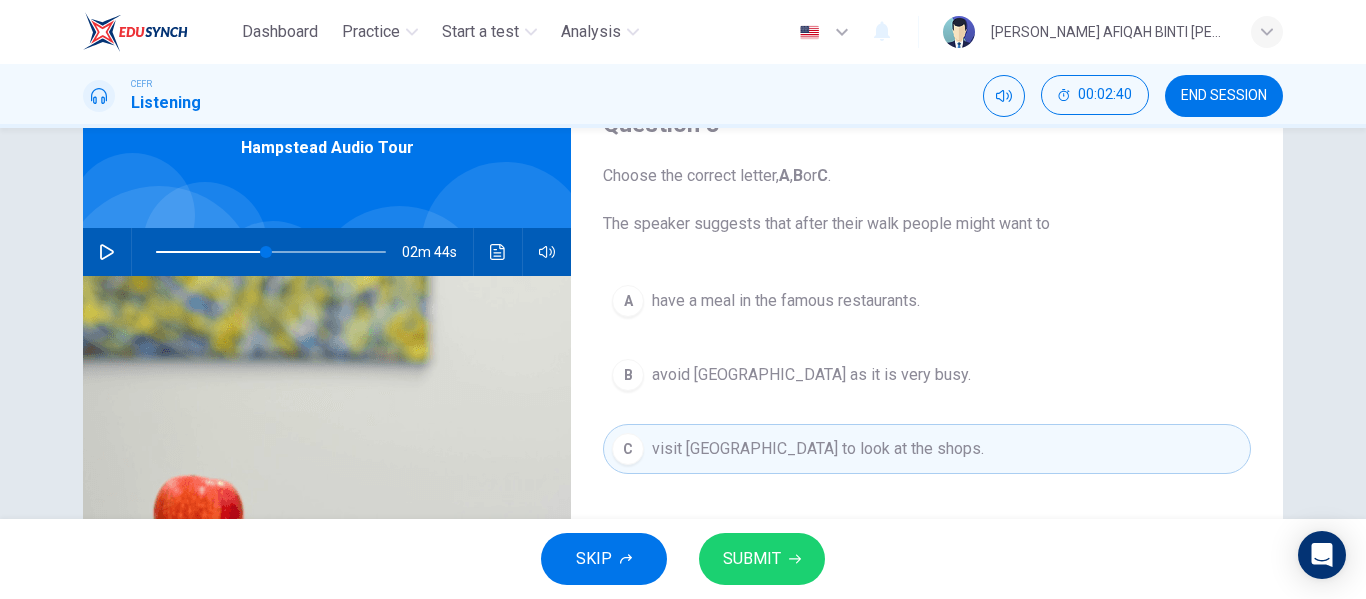 click on "SUBMIT" at bounding box center [752, 559] 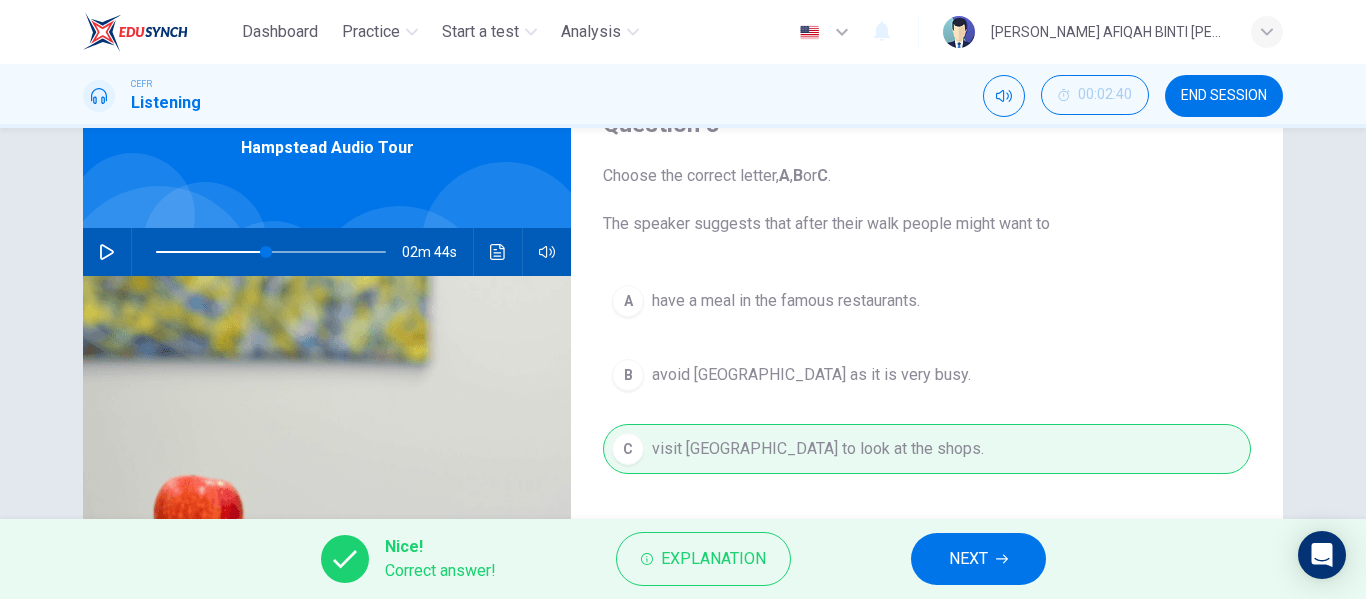click on "Explanation" at bounding box center (703, 559) 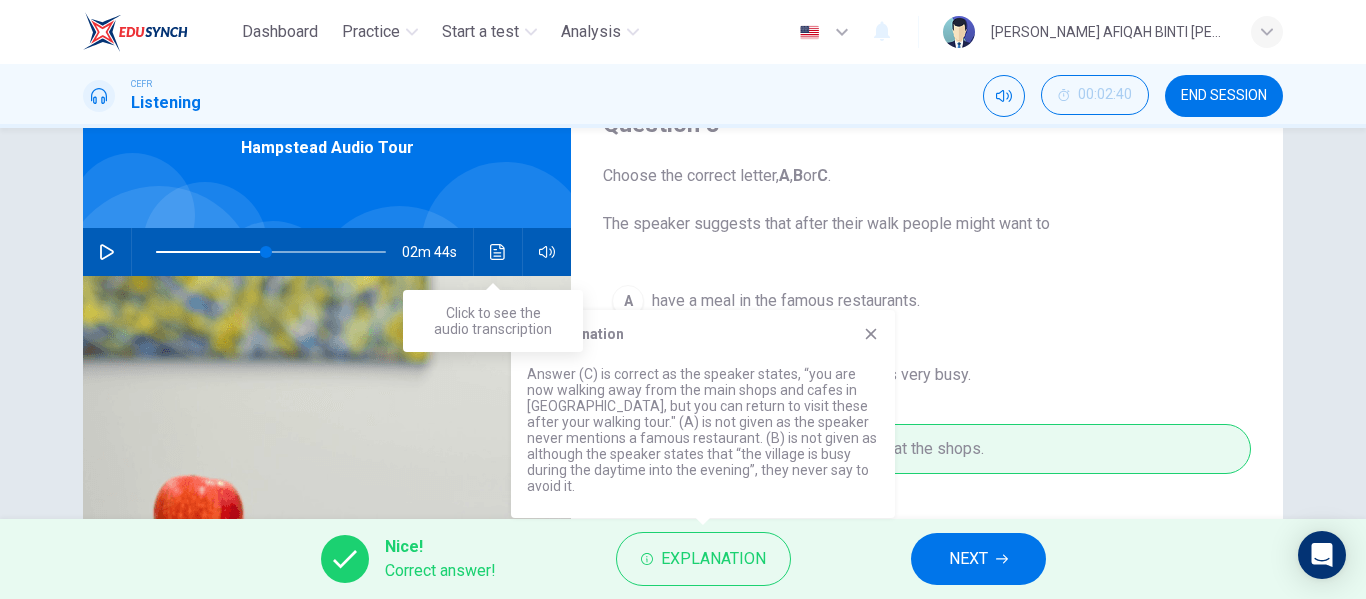 click at bounding box center (498, 252) 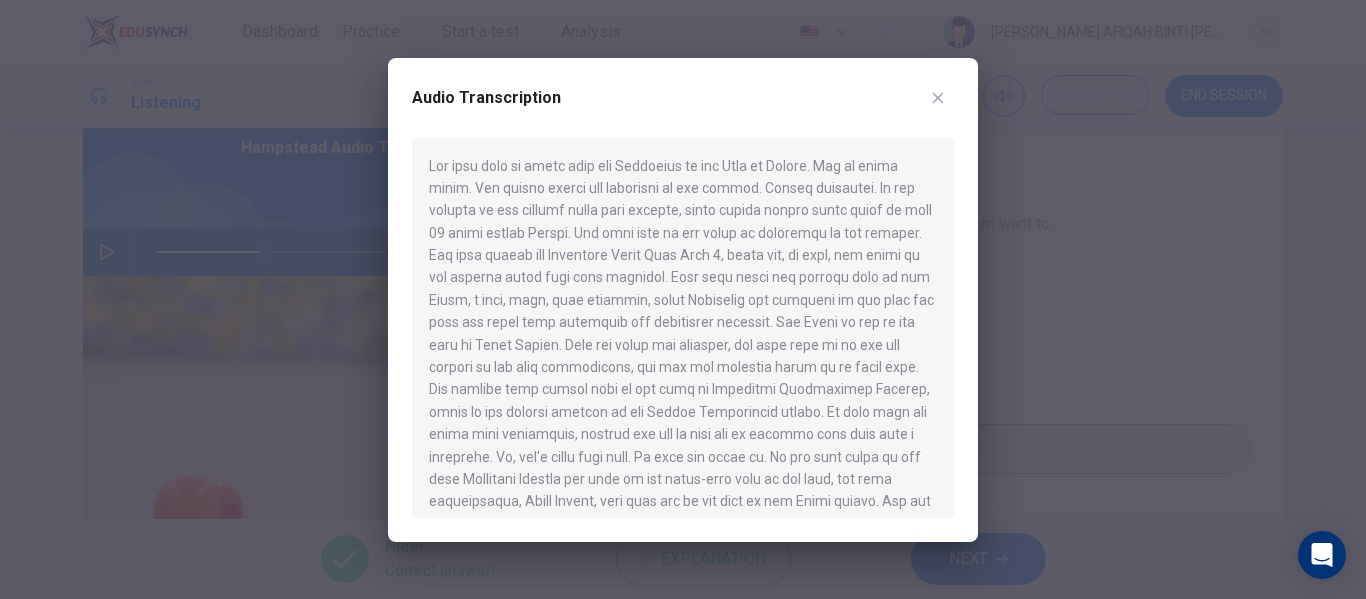 scroll, scrollTop: 100, scrollLeft: 0, axis: vertical 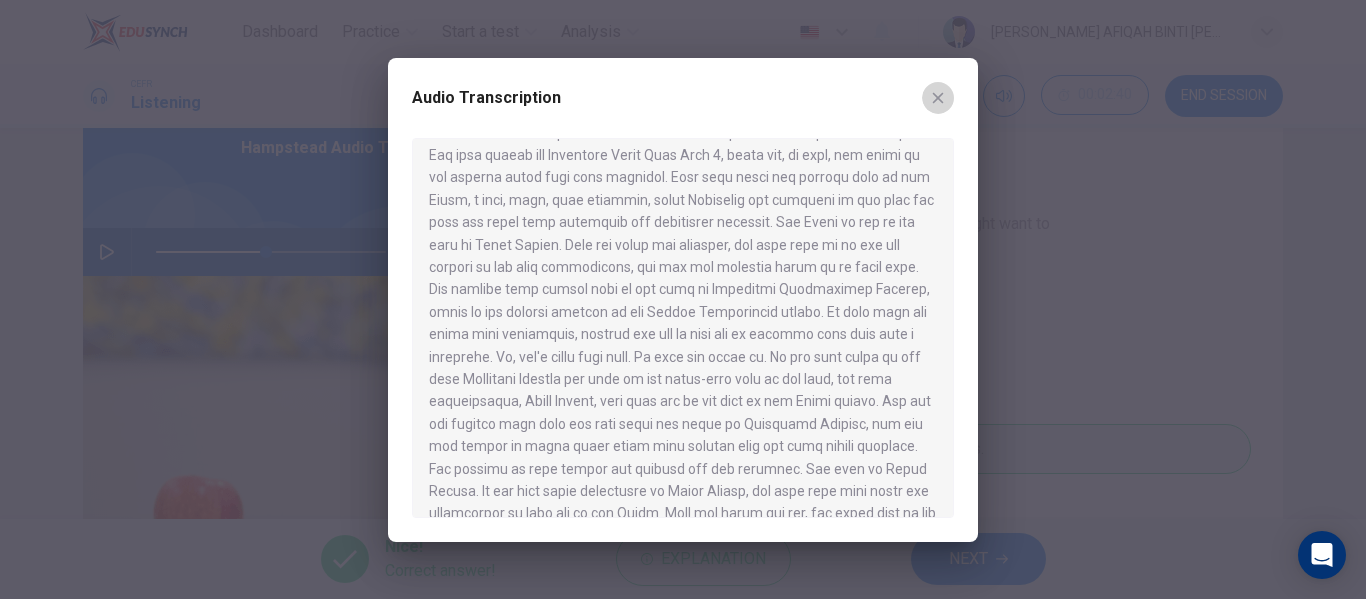 click 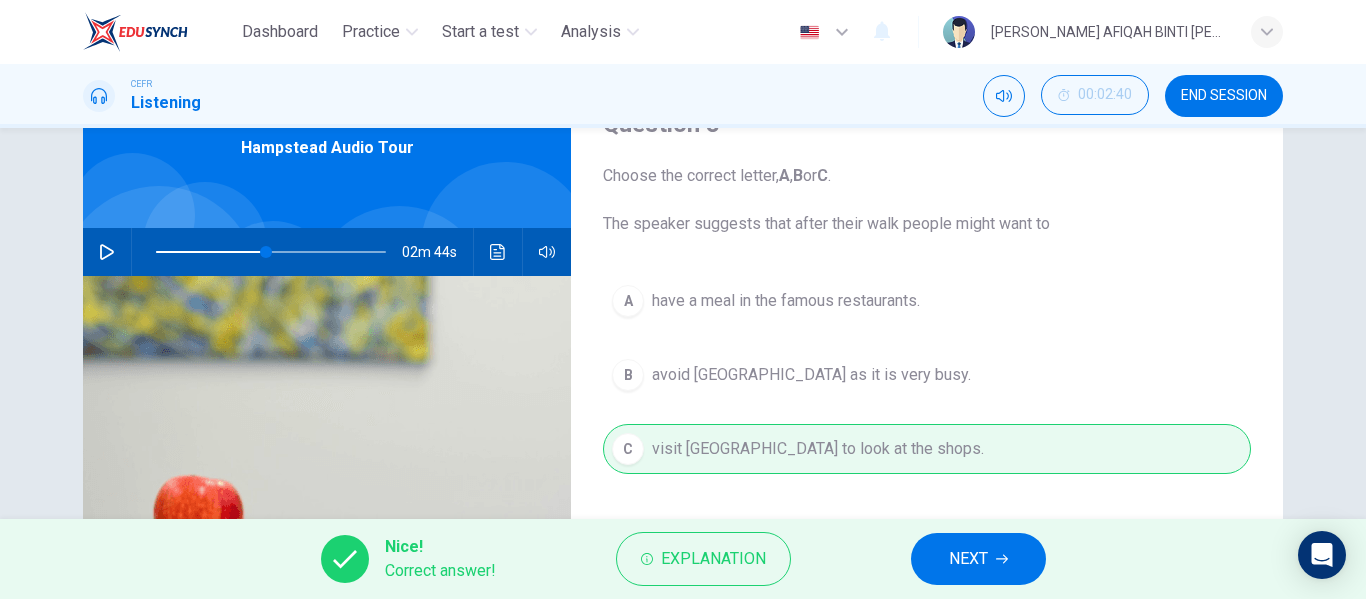 click 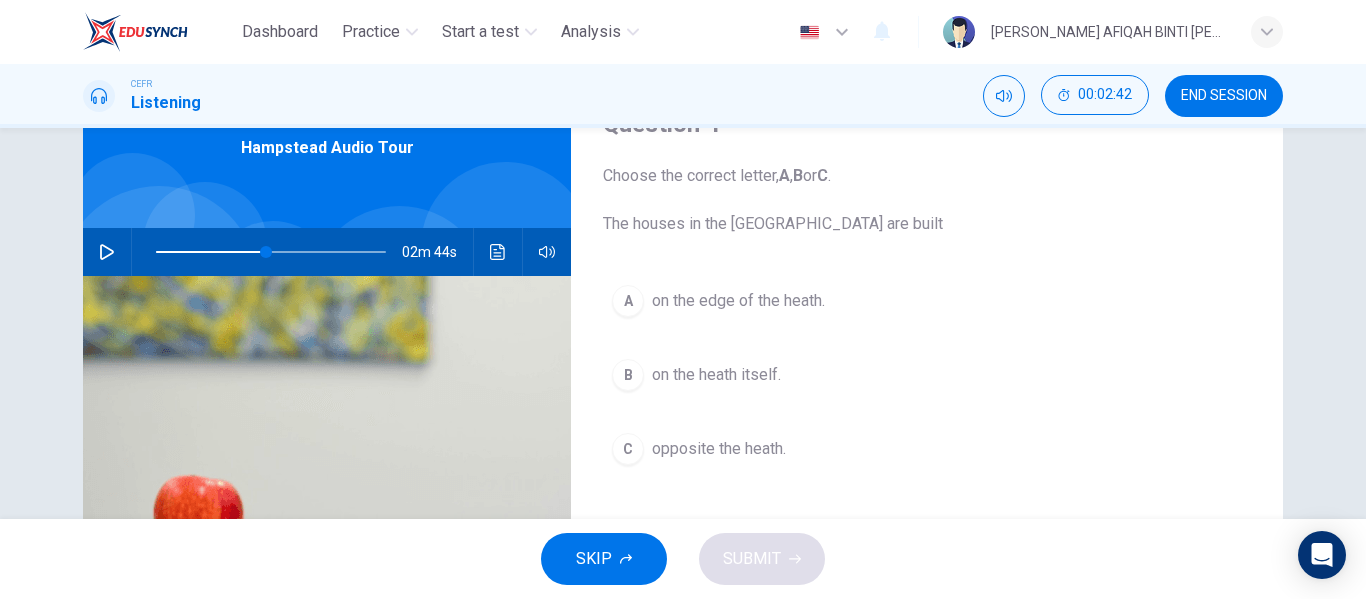 click 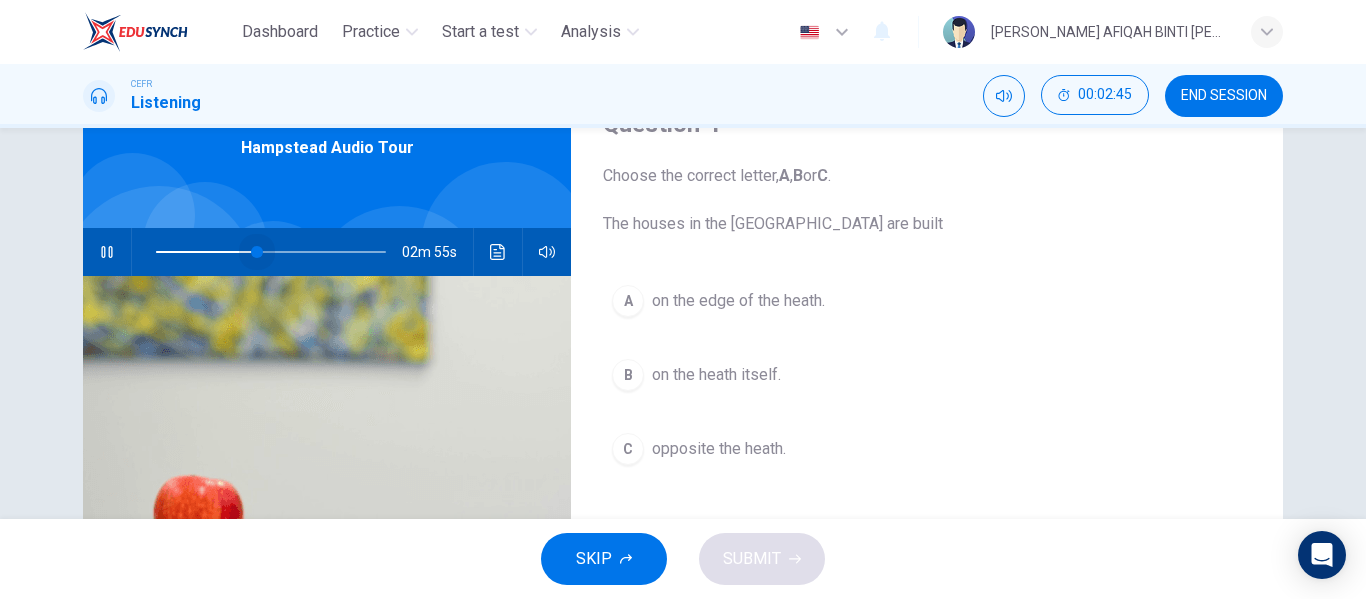 click at bounding box center [257, 252] 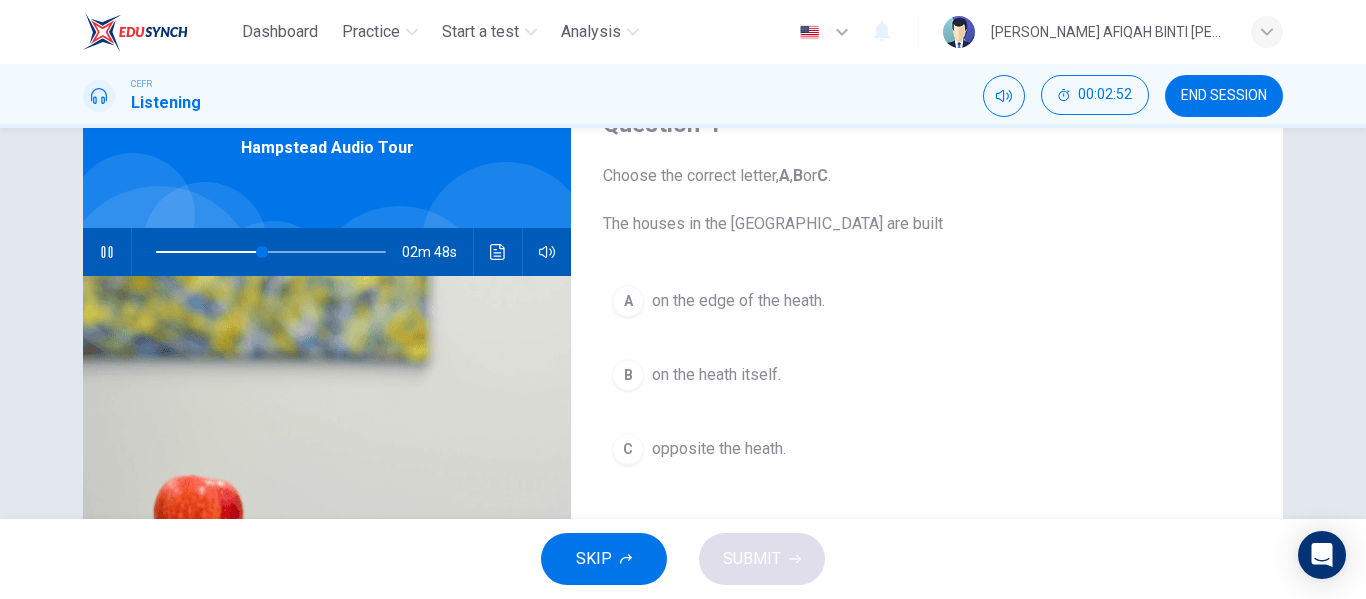 click 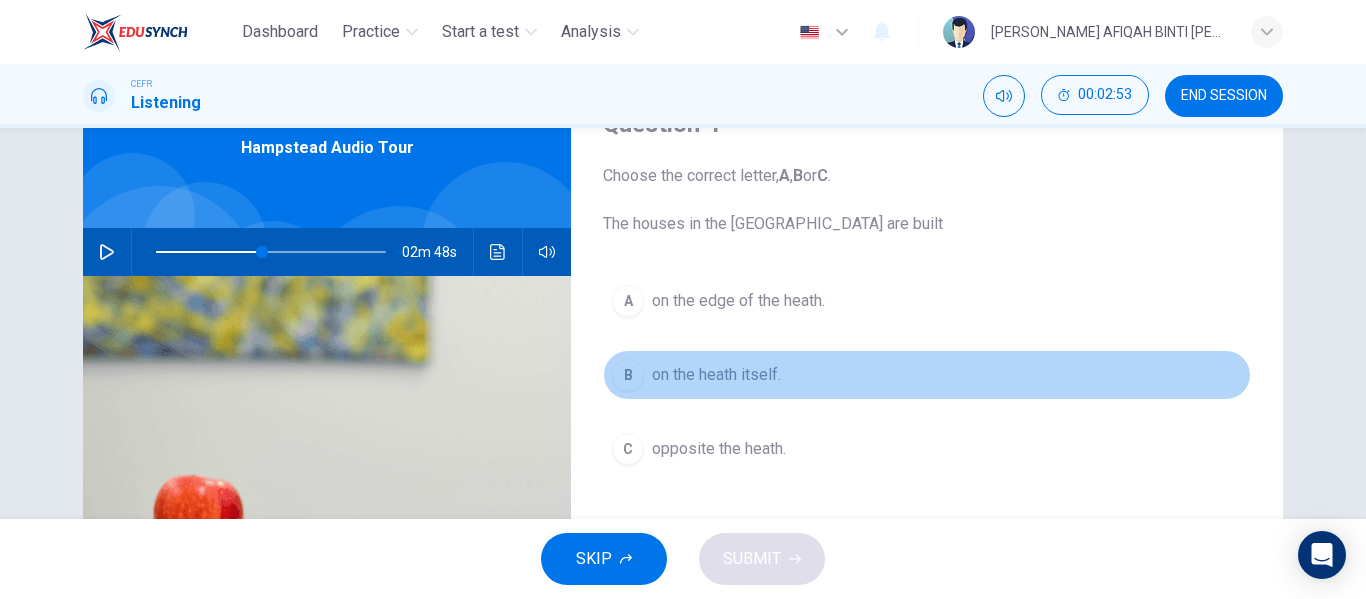 click on "on the heath itself." at bounding box center [716, 375] 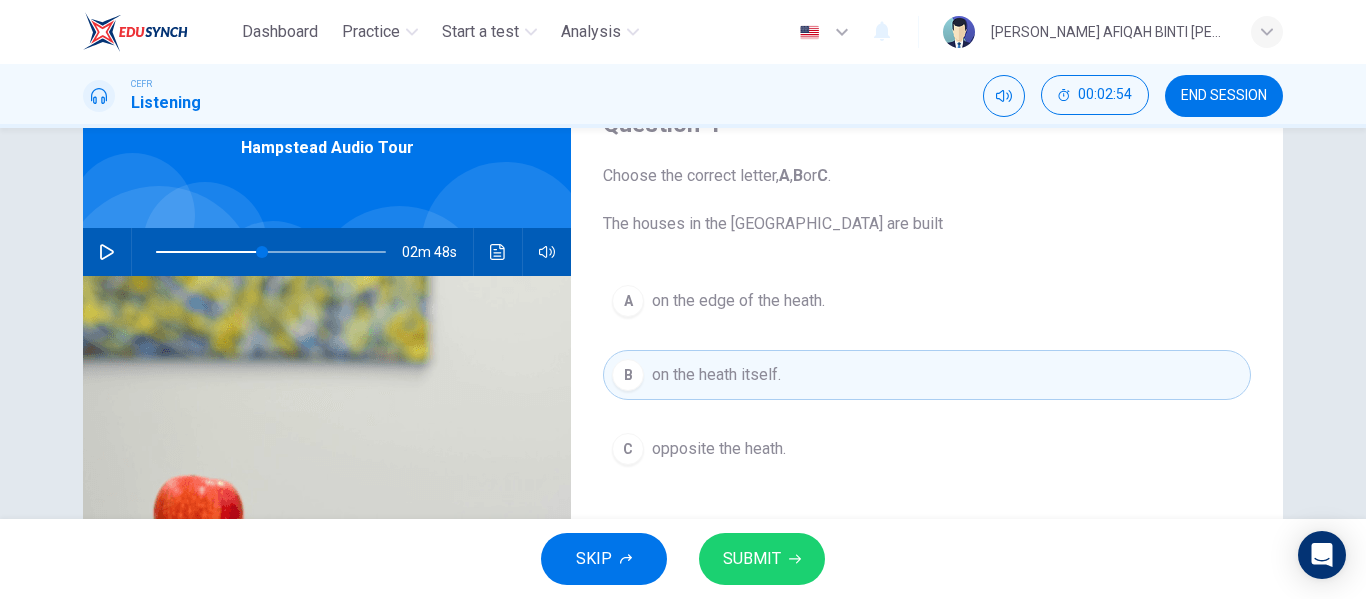 click on "SUBMIT" at bounding box center (752, 559) 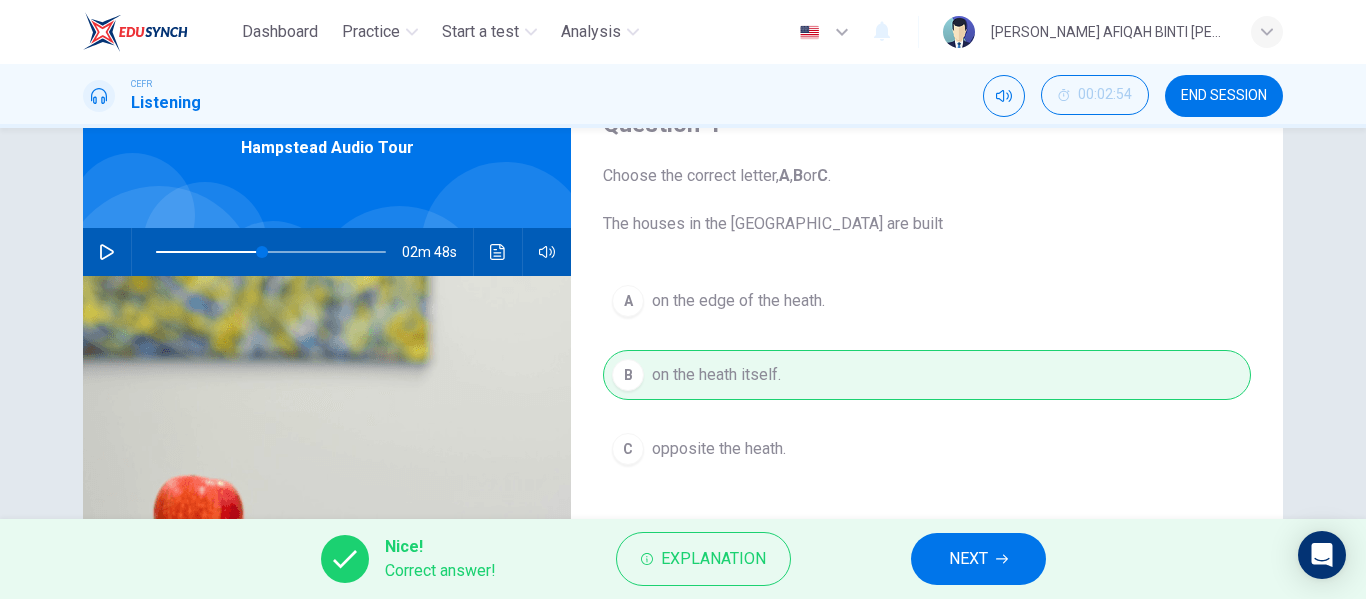 click on "Explanation" at bounding box center [713, 559] 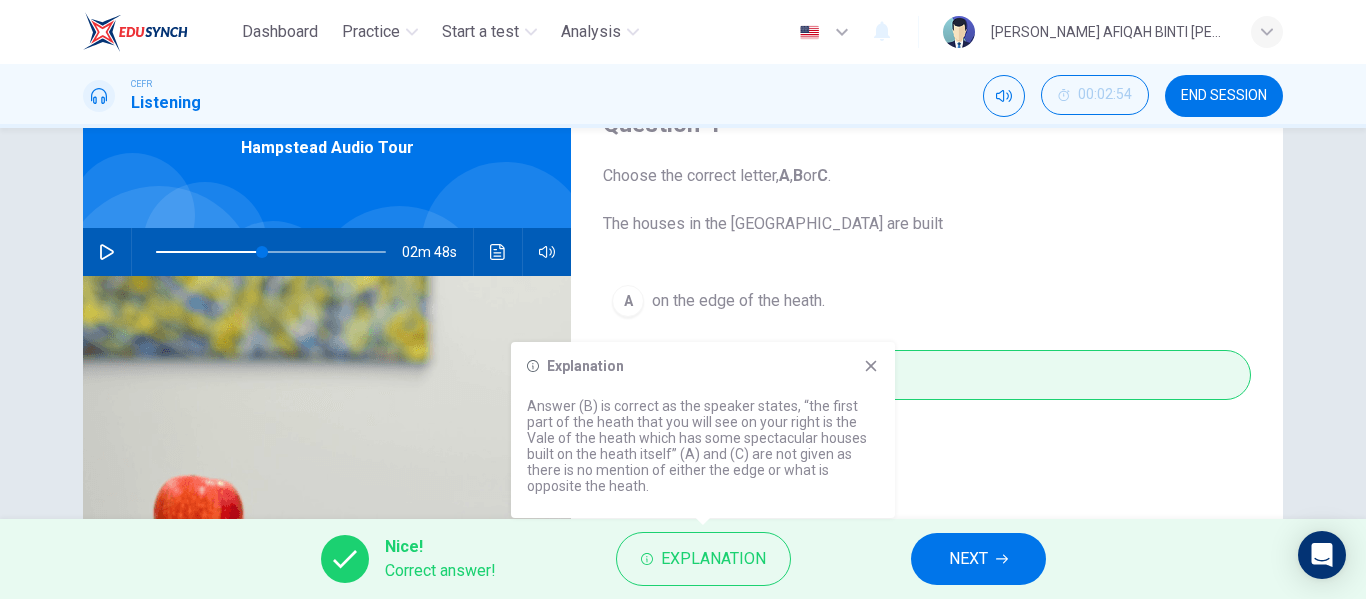 click 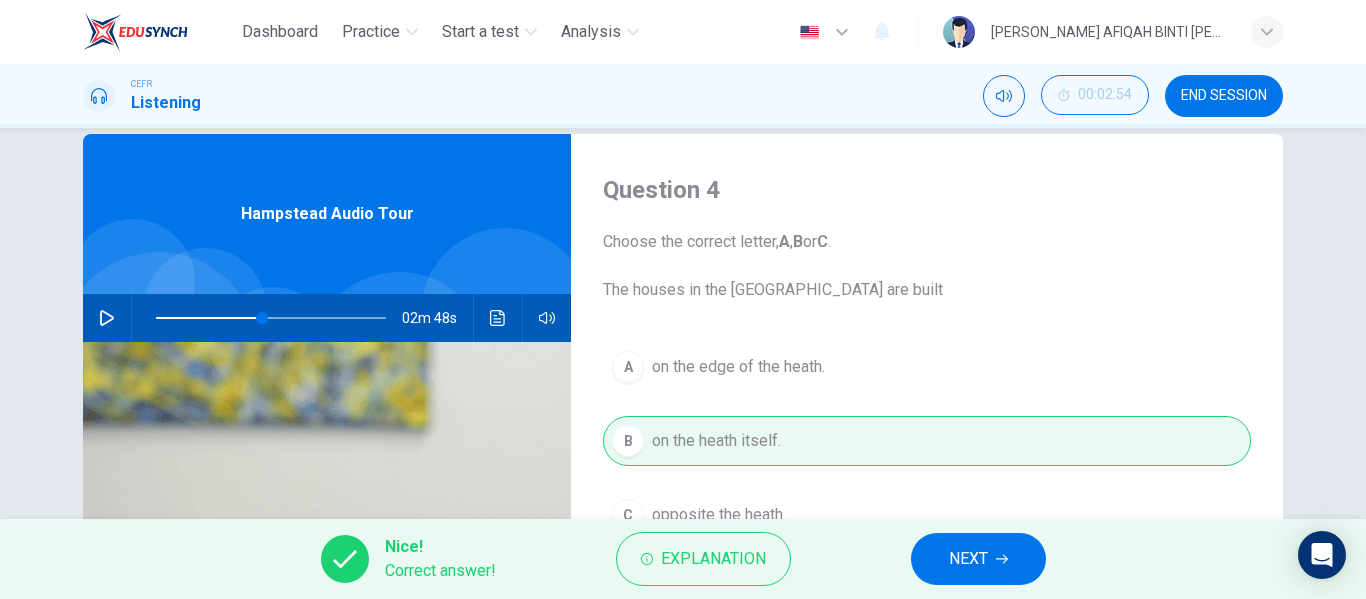 scroll, scrollTop: 0, scrollLeft: 0, axis: both 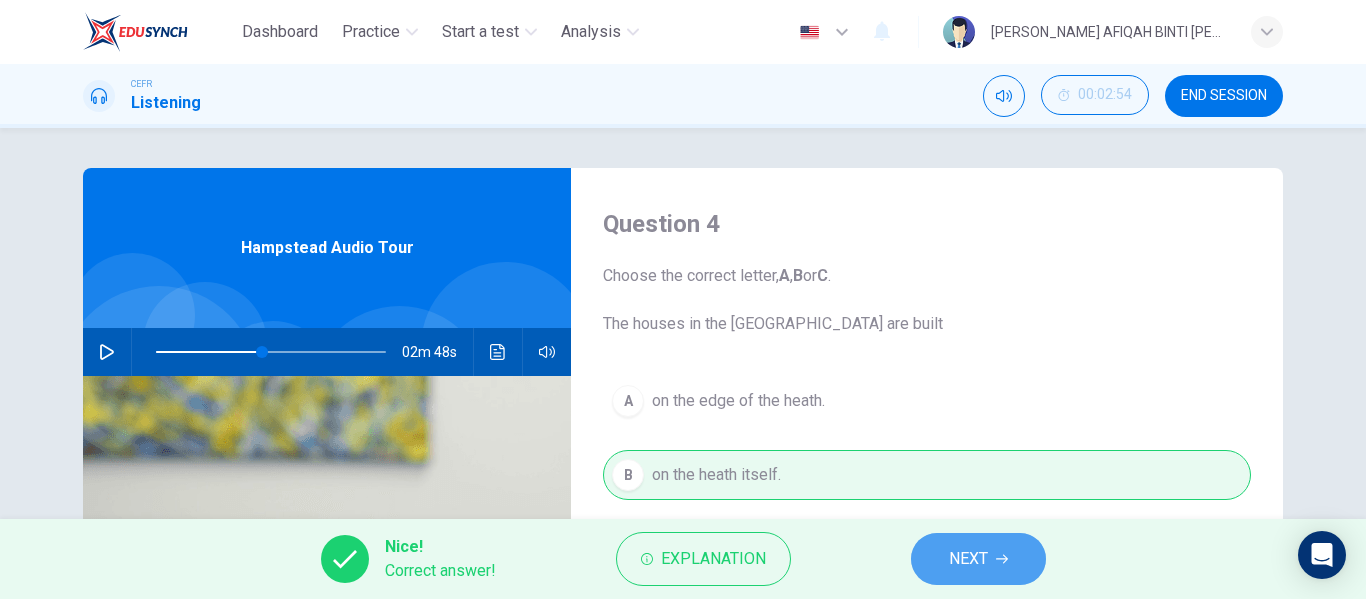 click on "NEXT" at bounding box center [978, 559] 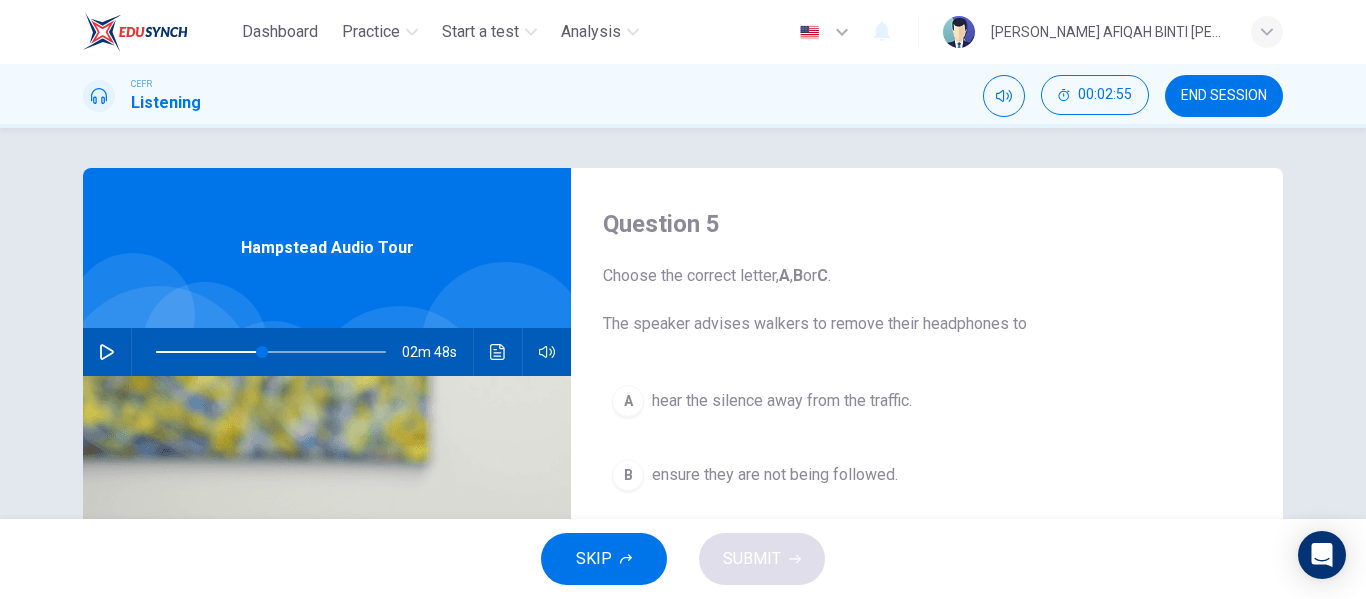 click at bounding box center [107, 352] 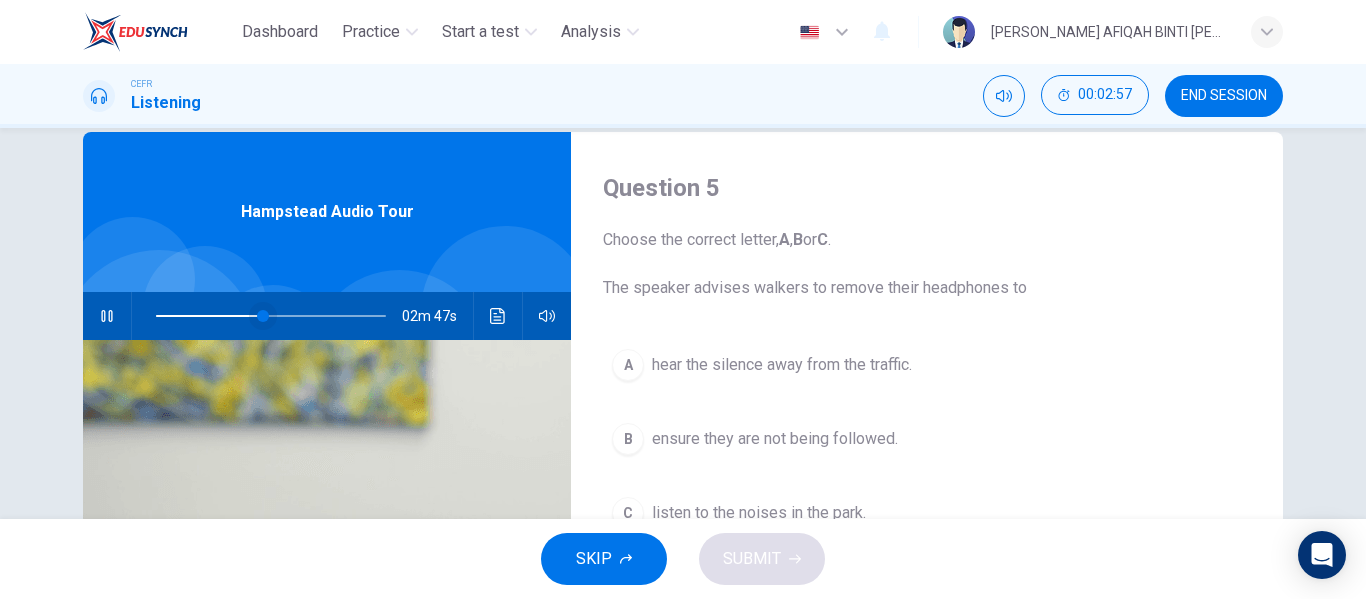 scroll, scrollTop: 100, scrollLeft: 0, axis: vertical 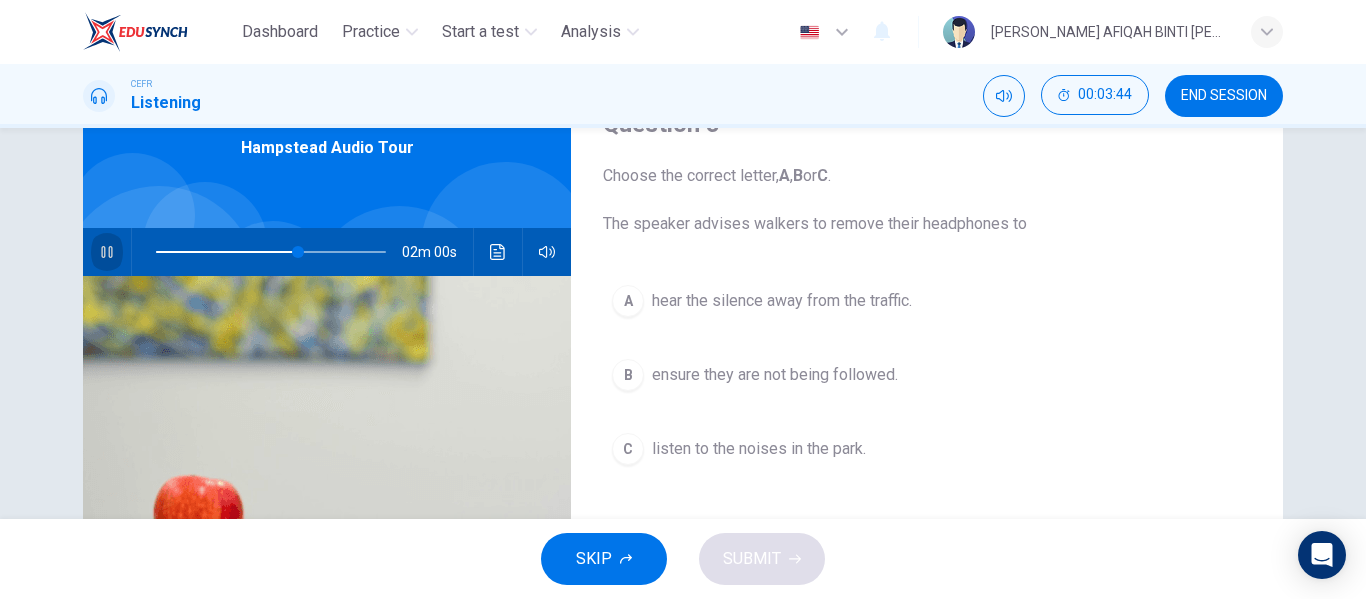 click 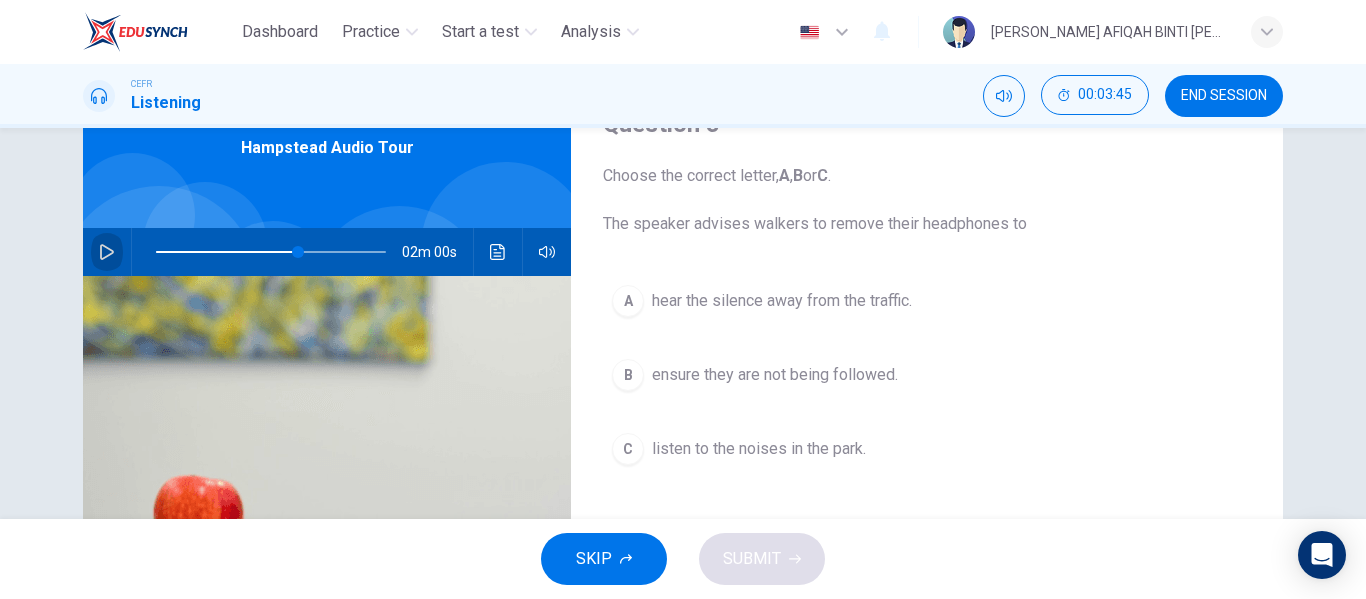 click 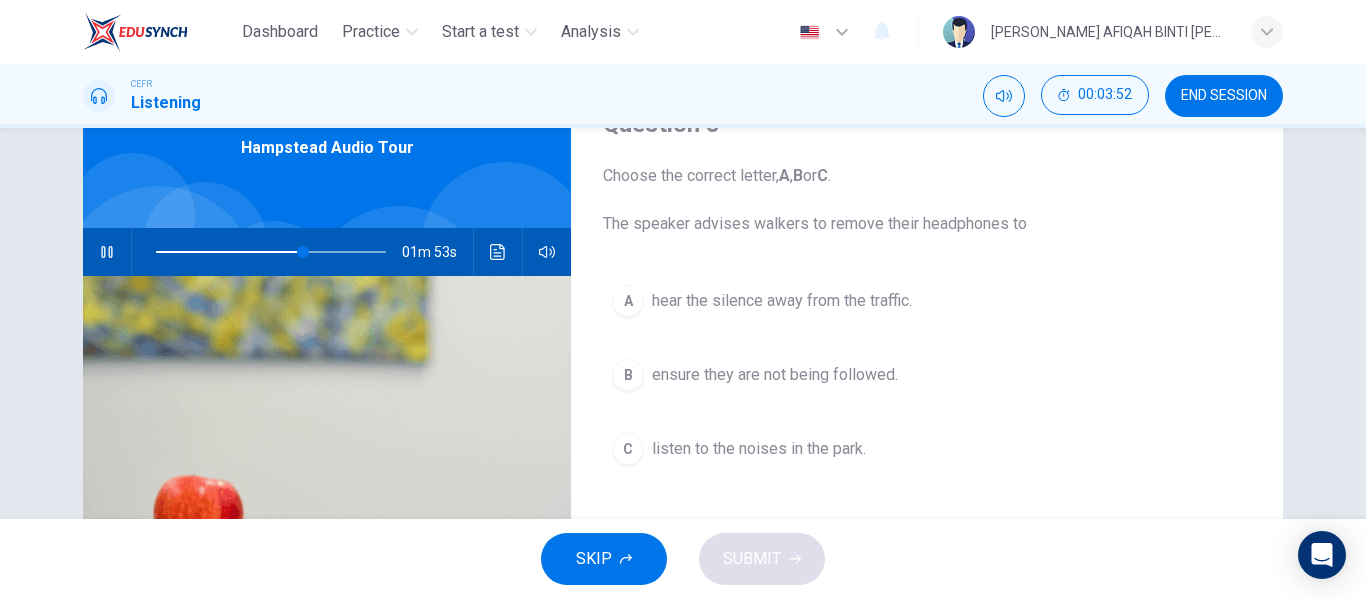 click on "hear the silence away from the traffic." at bounding box center (782, 301) 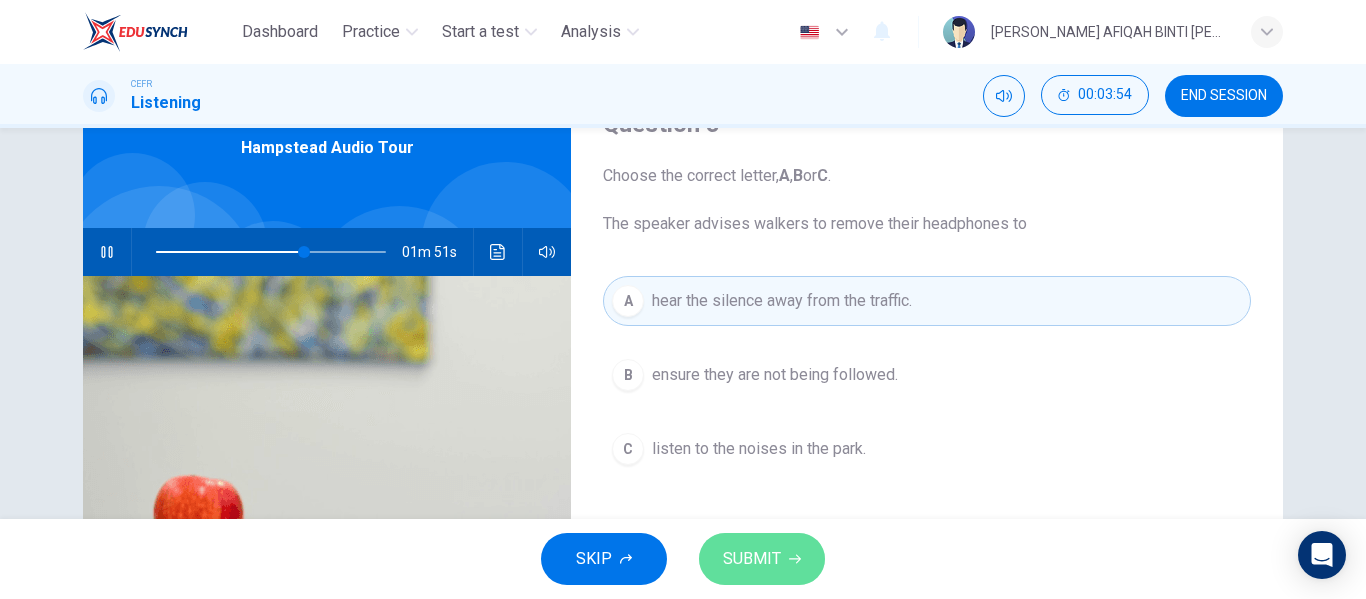 click on "SUBMIT" at bounding box center (752, 559) 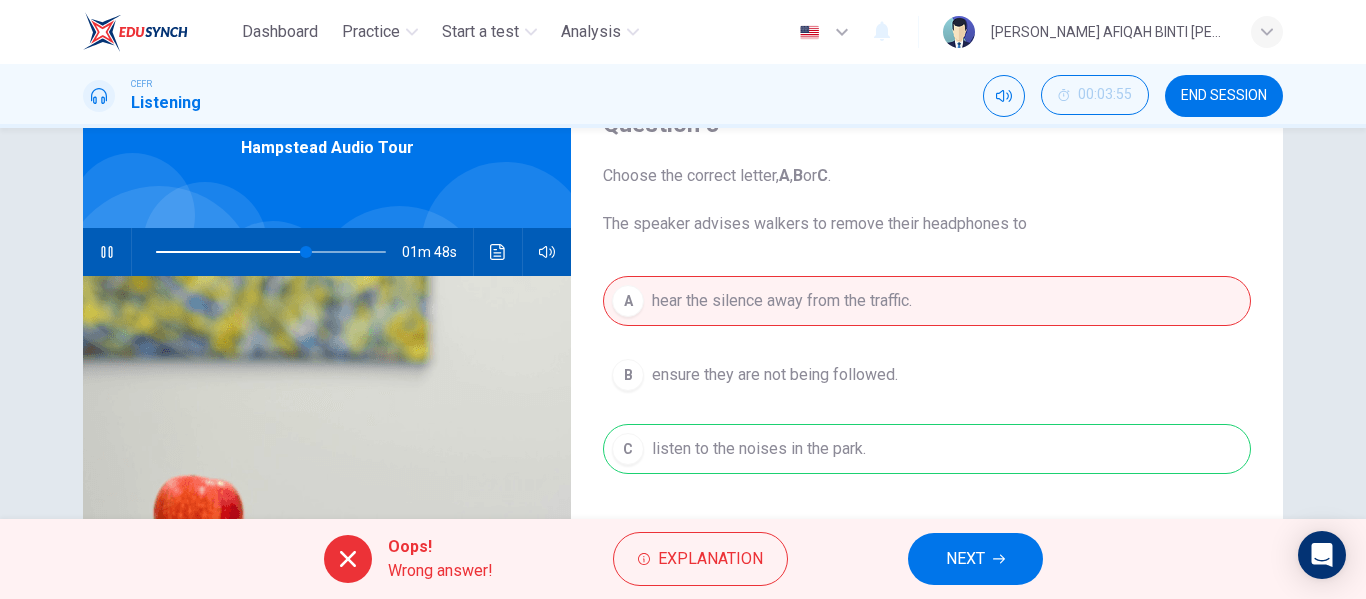 click 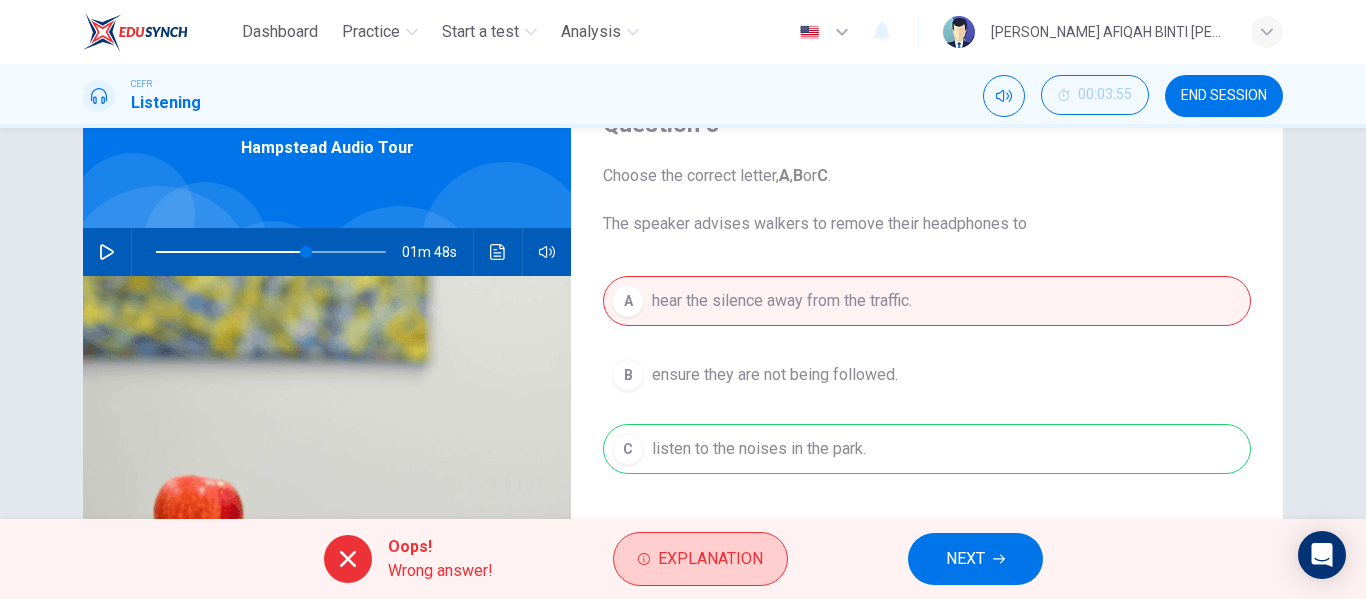 click on "Explanation" at bounding box center [700, 559] 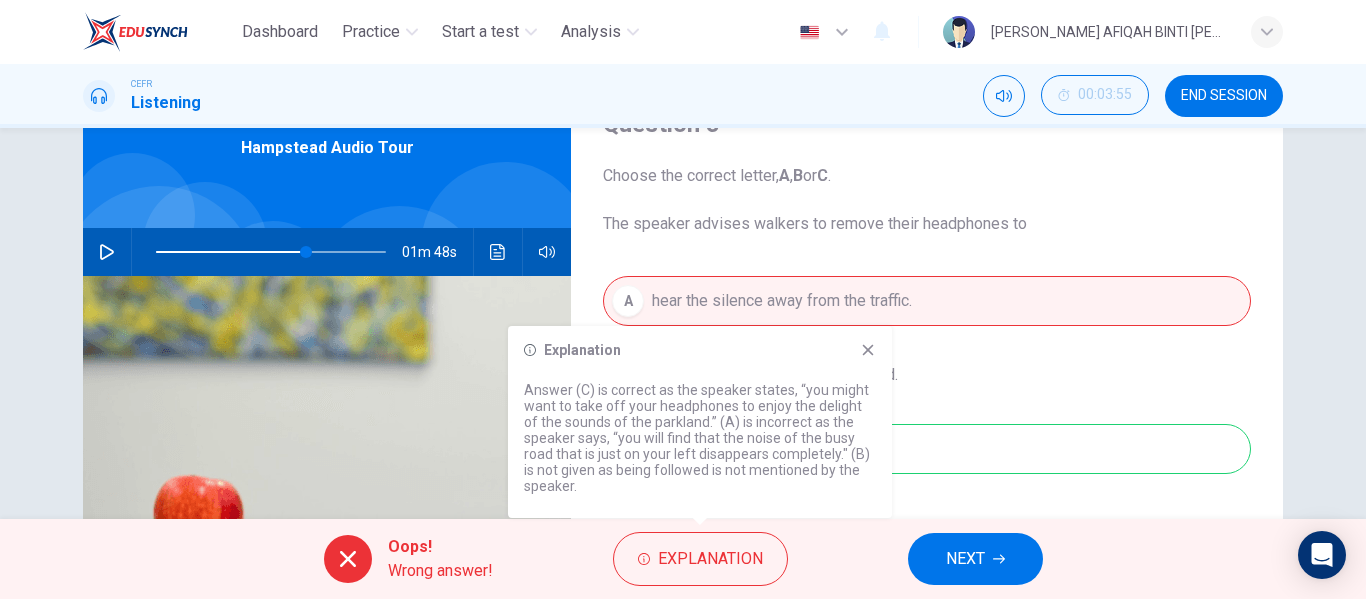 click 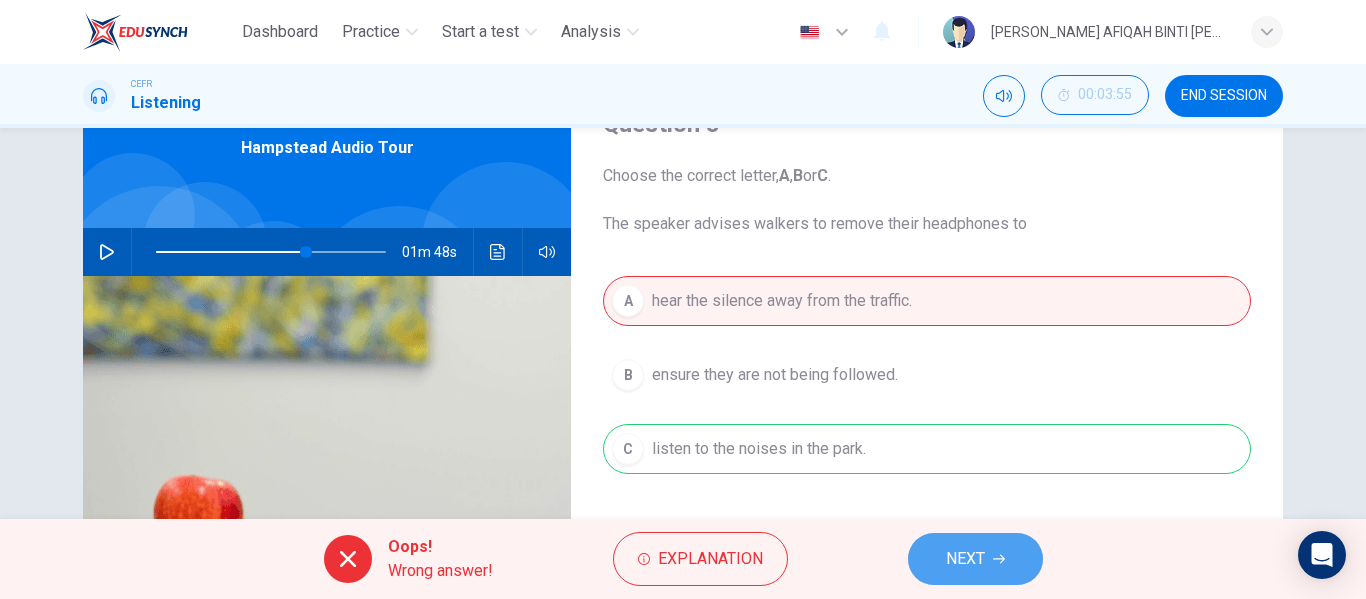 click on "NEXT" at bounding box center (975, 559) 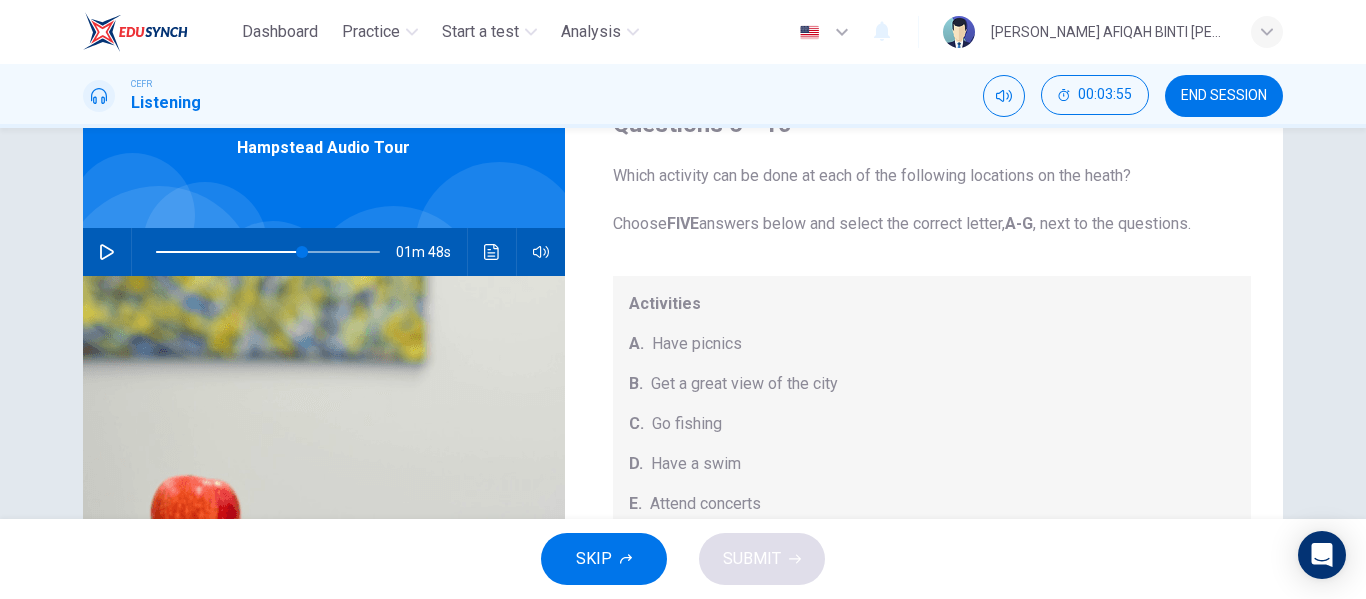 scroll, scrollTop: 0, scrollLeft: 0, axis: both 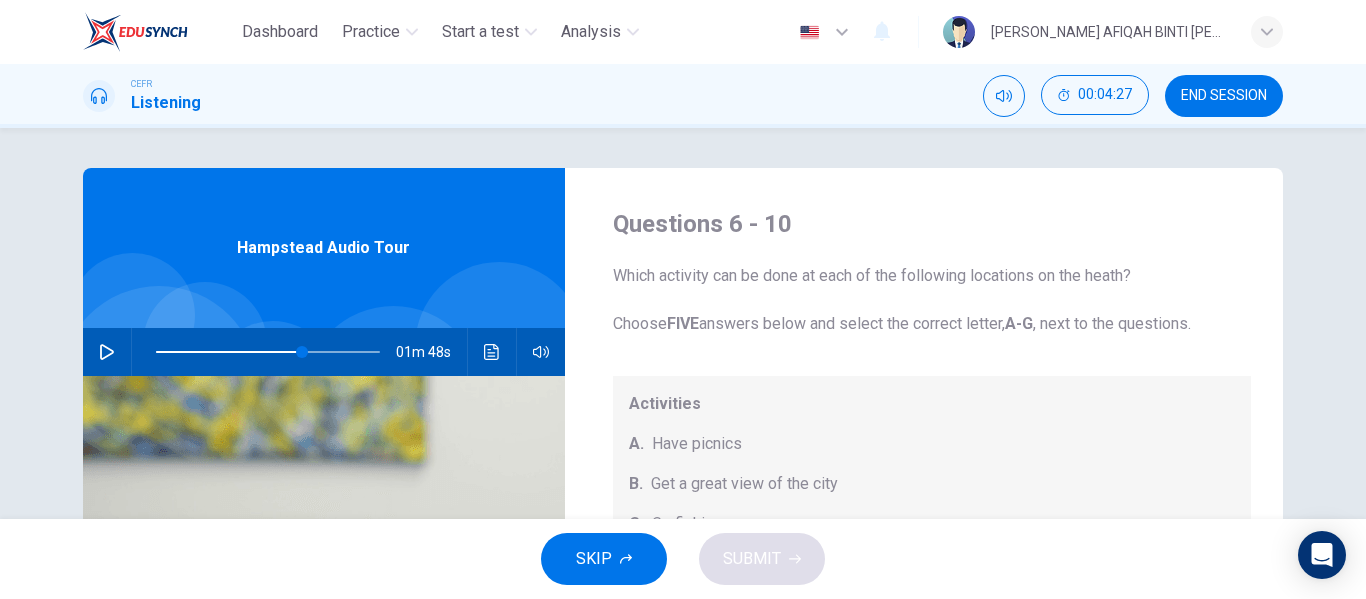 click at bounding box center (107, 352) 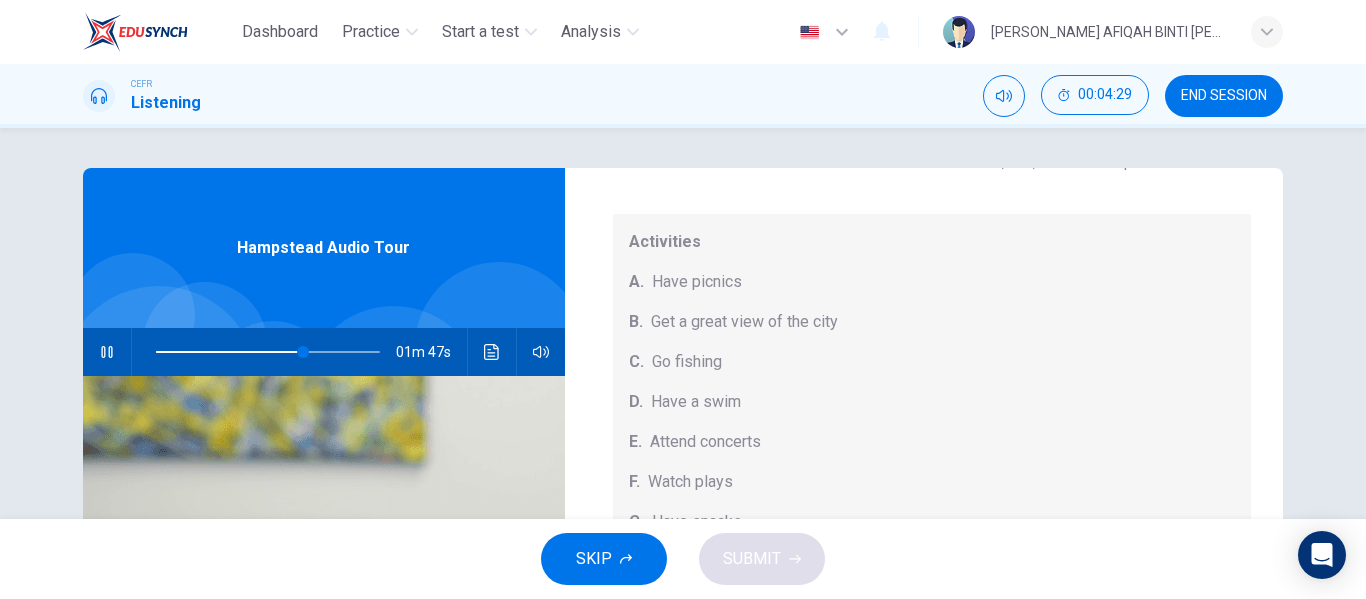 scroll, scrollTop: 185, scrollLeft: 0, axis: vertical 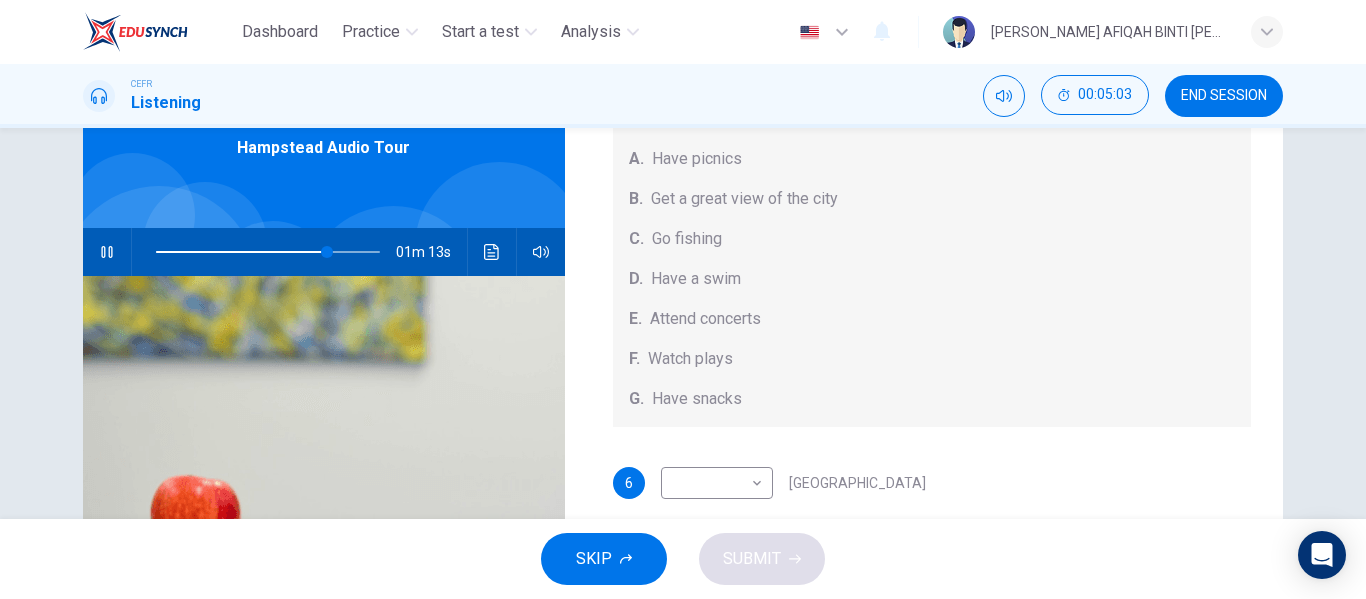 click at bounding box center (107, 252) 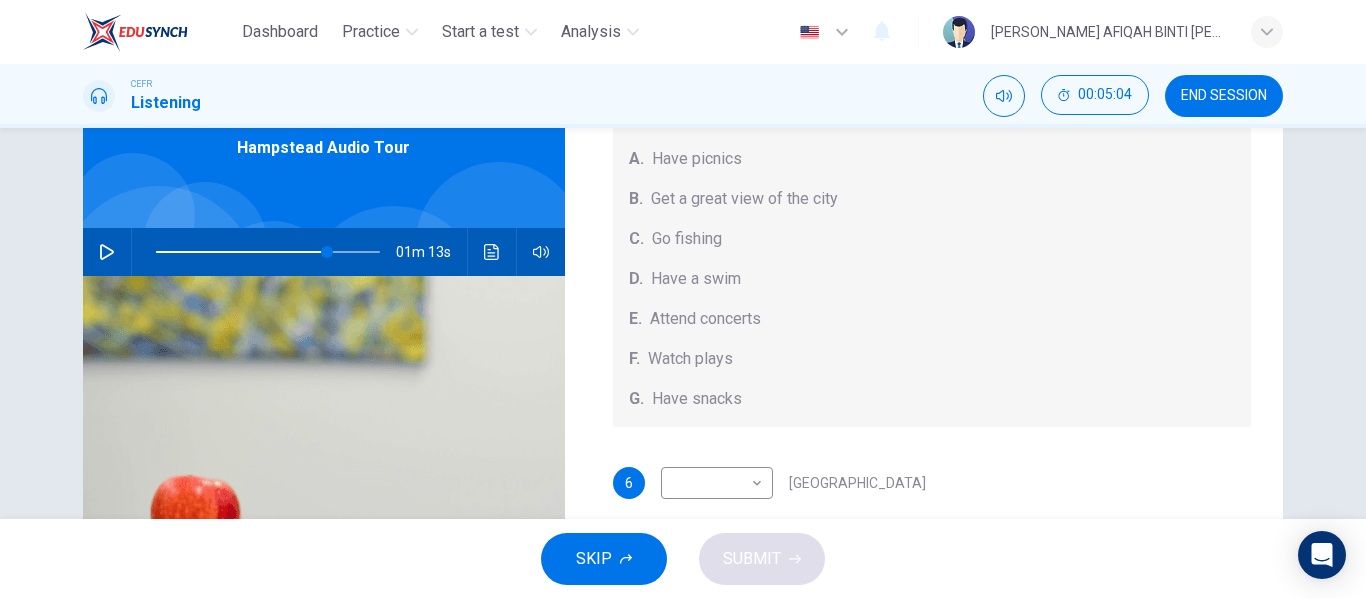 scroll, scrollTop: 200, scrollLeft: 0, axis: vertical 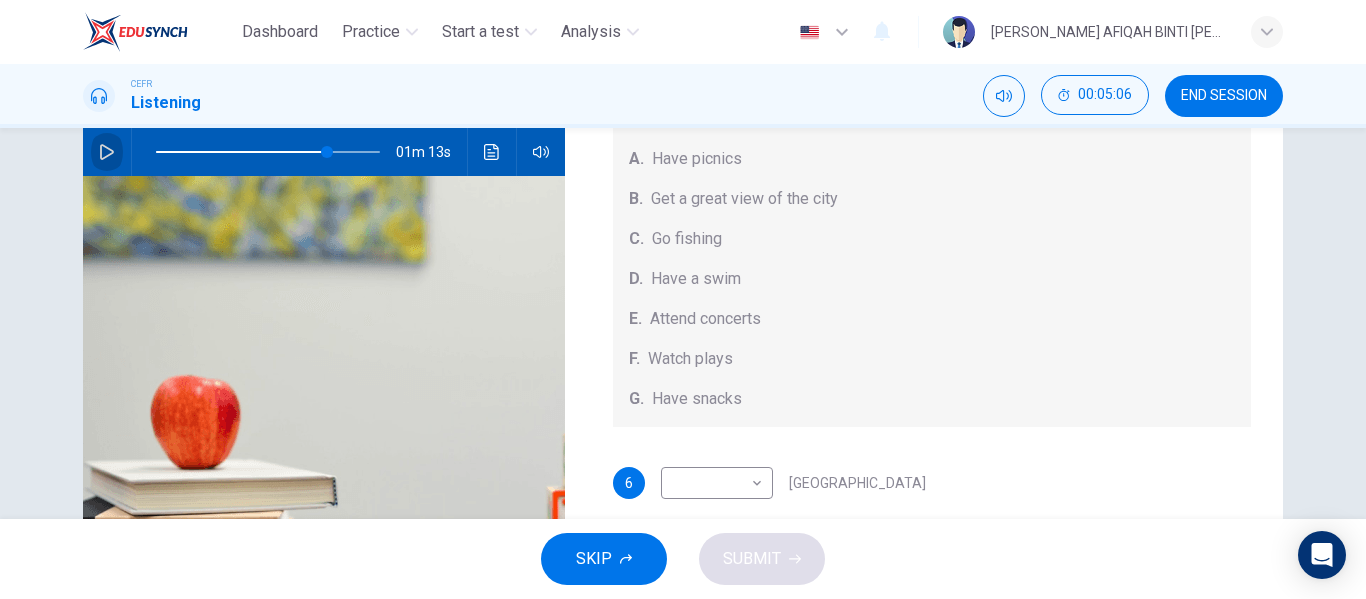 click 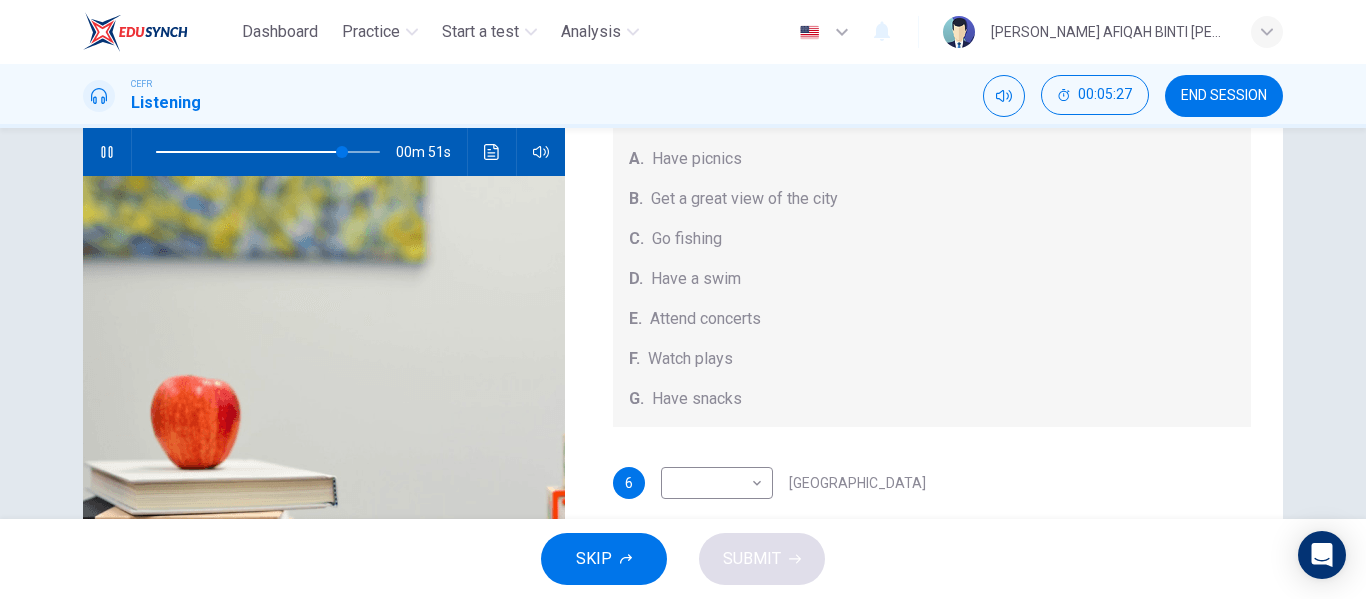 click 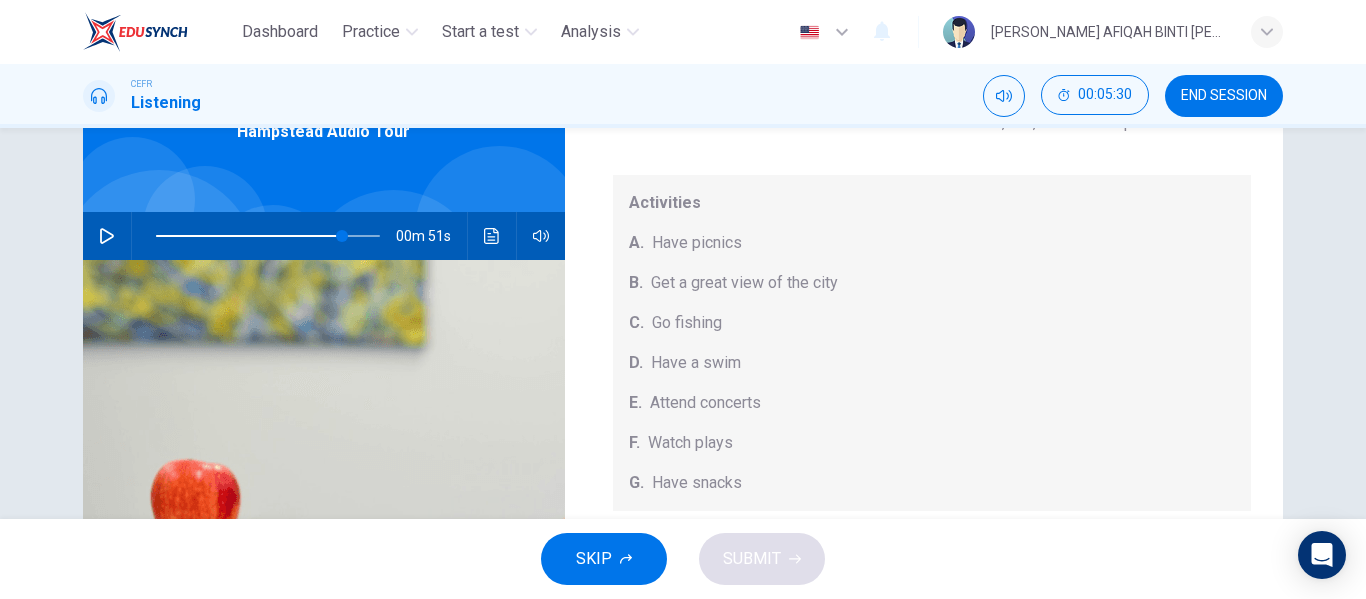 scroll, scrollTop: 100, scrollLeft: 0, axis: vertical 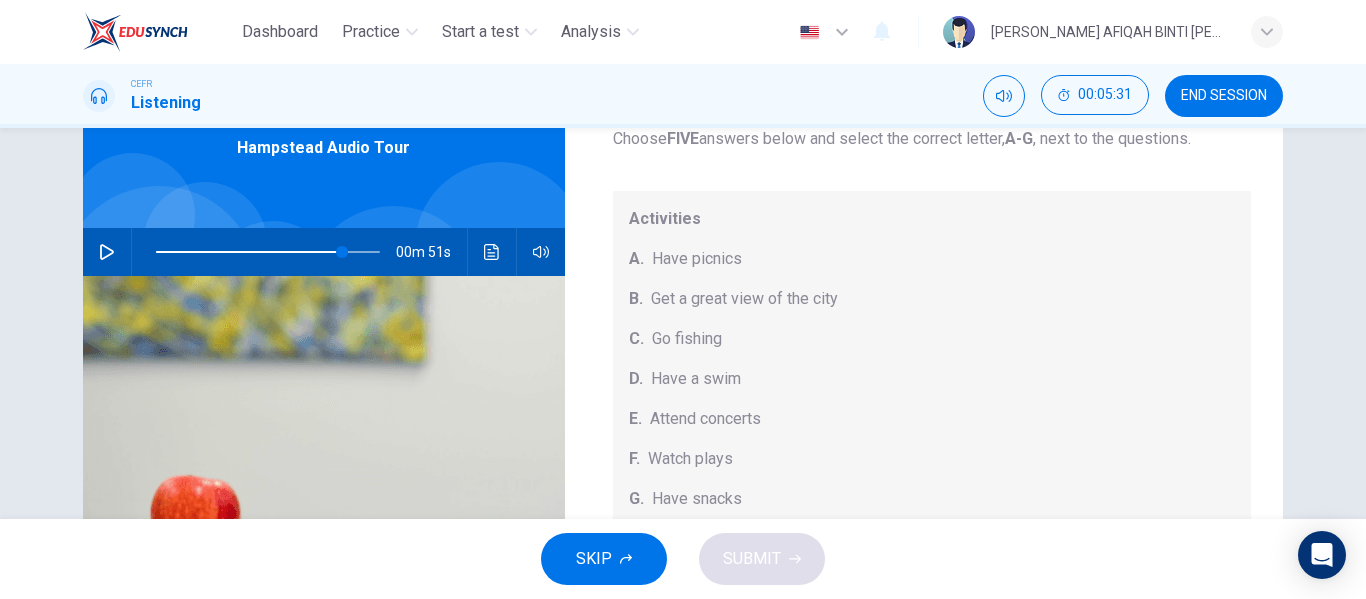 click 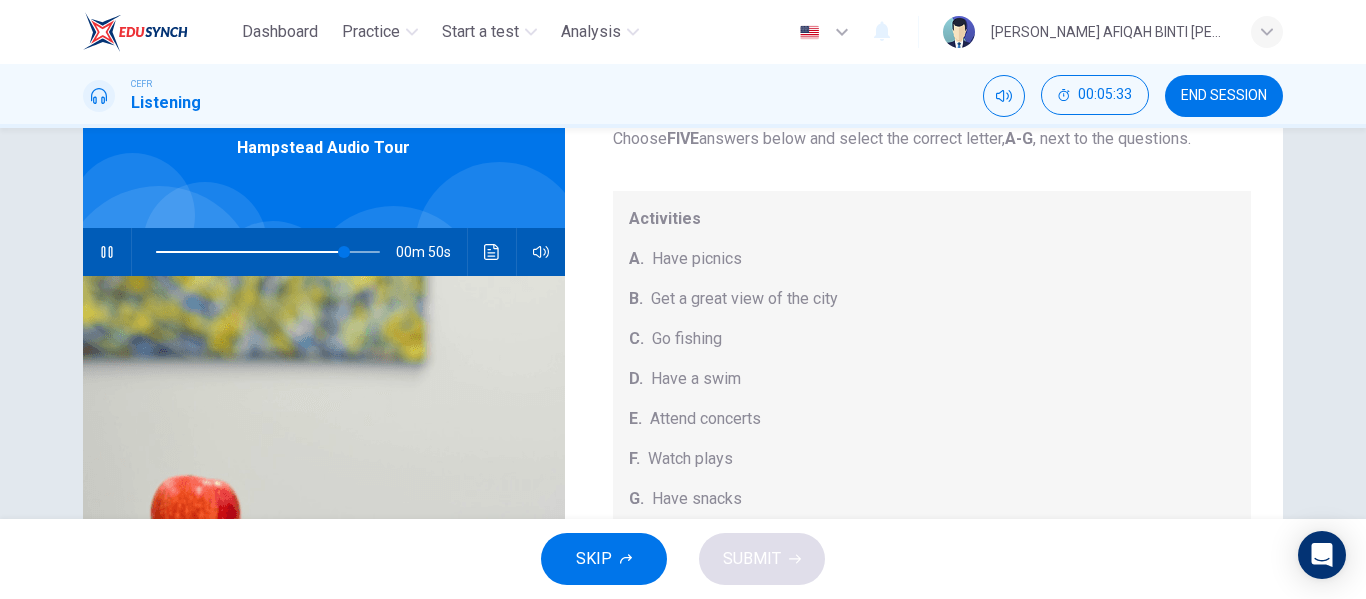 click 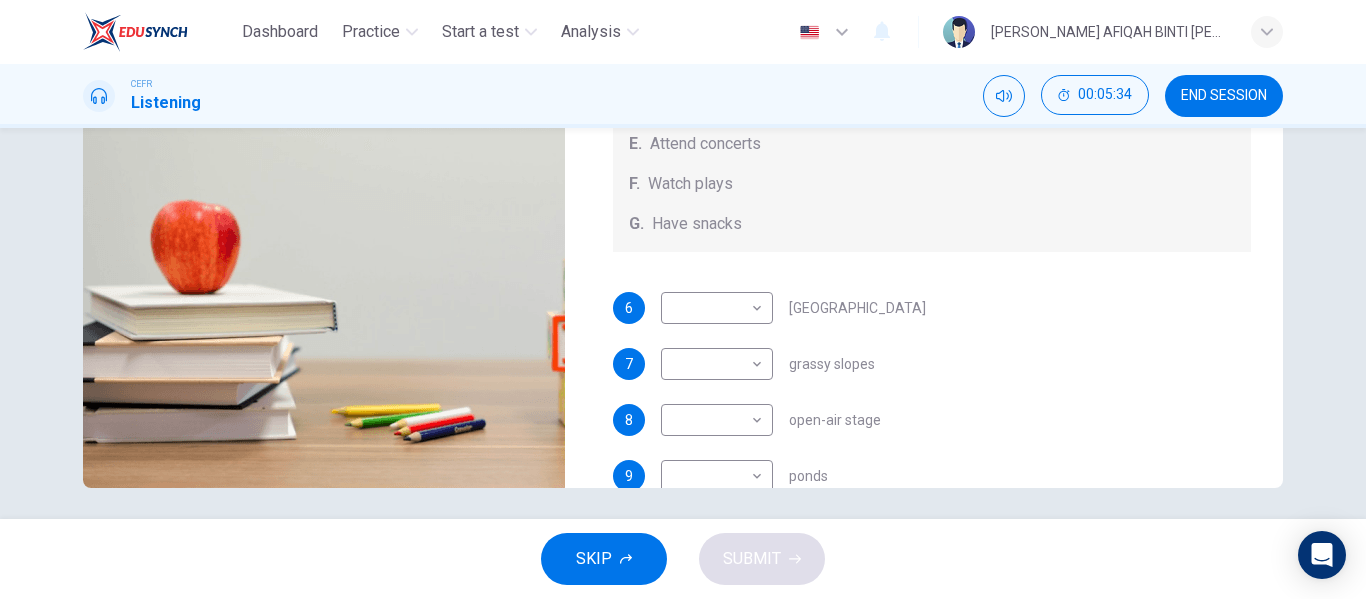 scroll, scrollTop: 384, scrollLeft: 0, axis: vertical 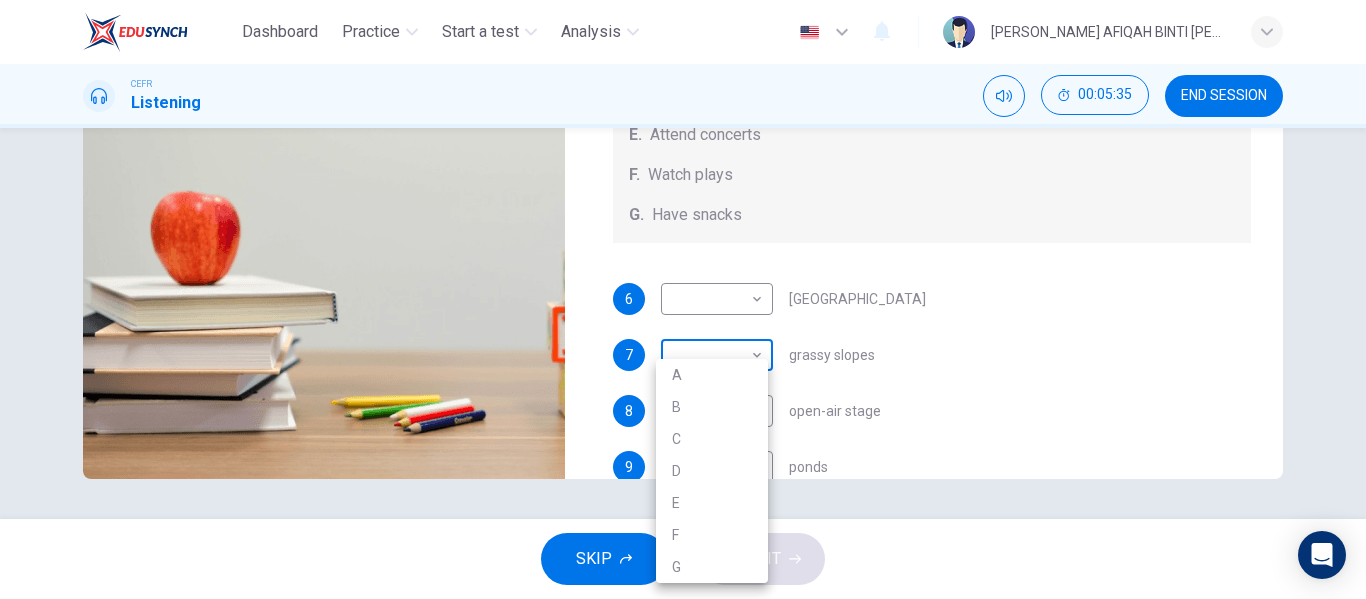 click on "Dashboard Practice Start a test Analysis English en ​ [PERSON_NAME] AFIQAH BINTI [PERSON_NAME] CEFR Listening 00:05:35 END SESSION Questions 6 - 10 Which activity can be done at each of the following locations on the heath? Choose  FIVE  answers below and select the correct letter,  A-G , next to the questions. Activities A. Have picnics B. Get a great view of the city C. Go fishing D. Have a swim E. Attend concerts F. Watch plays G. Have snacks 6 ​ ​ [GEOGRAPHIC_DATA] 7 ​ ​ grassy slopes 8 ​ ​ open-air stage 9 ​ ​ ponds 10 ​ ​ [GEOGRAPHIC_DATA] Audio Tour 00m 50s SKIP SUBMIT EduSynch - Online Language Proficiency Testing
Dashboard Practice Start a test Analysis Notifications © Copyright  2025 A B C D E F G" at bounding box center (683, 299) 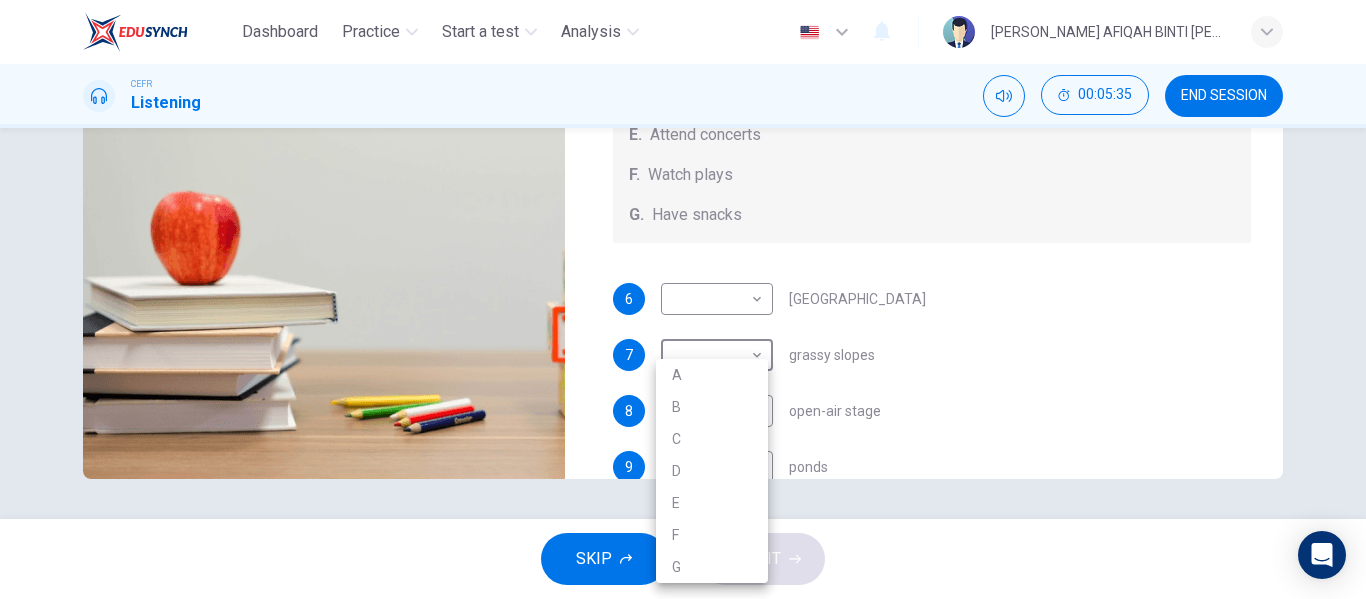 click on "A" at bounding box center [712, 375] 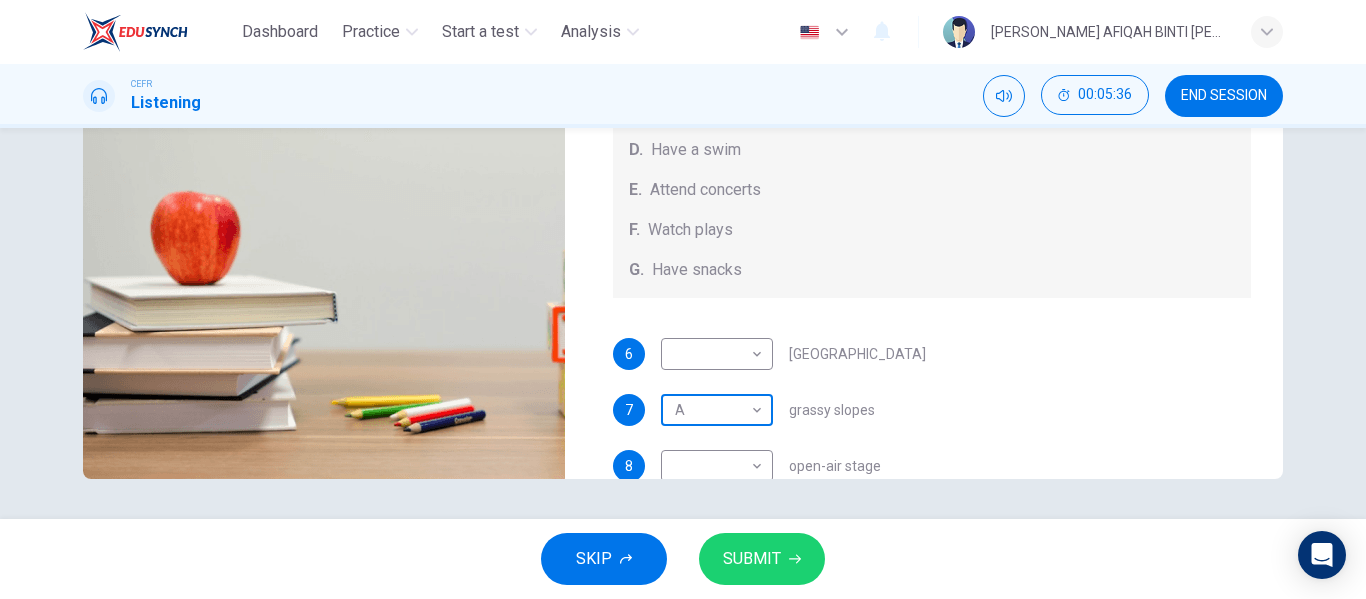 scroll, scrollTop: 0, scrollLeft: 0, axis: both 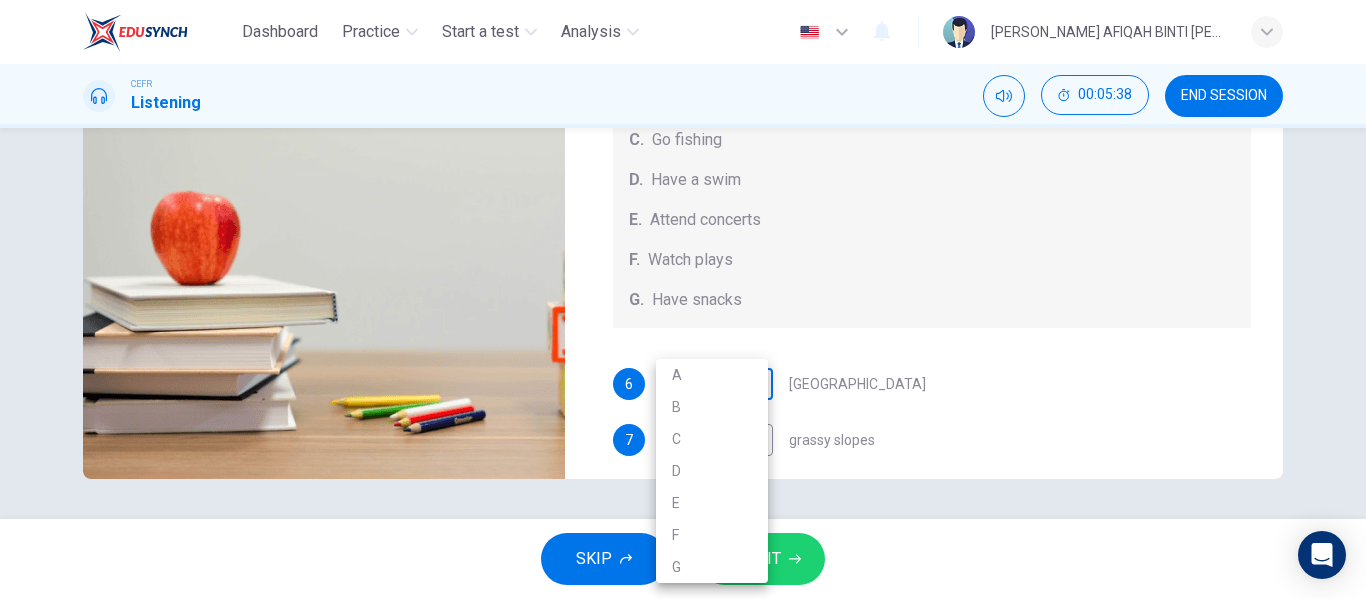 click on "Dashboard Practice Start a test Analysis English en ​ [PERSON_NAME] AFIQAH BINTI [PERSON_NAME] CEFR Listening 00:05:38 END SESSION Questions 6 - 10 Which activity can be done at each of the following locations on the heath? Choose  FIVE  answers below and select the correct letter,  A-G , next to the questions. Activities A. Have picnics B. Get a great view of the city C. Go fishing D. Have a swim E. Attend concerts F. Watch plays G. Have snacks 6 ​ ​ [GEOGRAPHIC_DATA] 7 A A ​ grassy slopes 8 ​ ​ open-air stage 9 ​ ​ ponds 10 ​ ​ [GEOGRAPHIC_DATA] Audio Tour 00m 50s SKIP SUBMIT EduSynch - Online Language Proficiency Testing
Dashboard Practice Start a test Analysis Notifications © Copyright  2025 A B C D E F G" at bounding box center [683, 299] 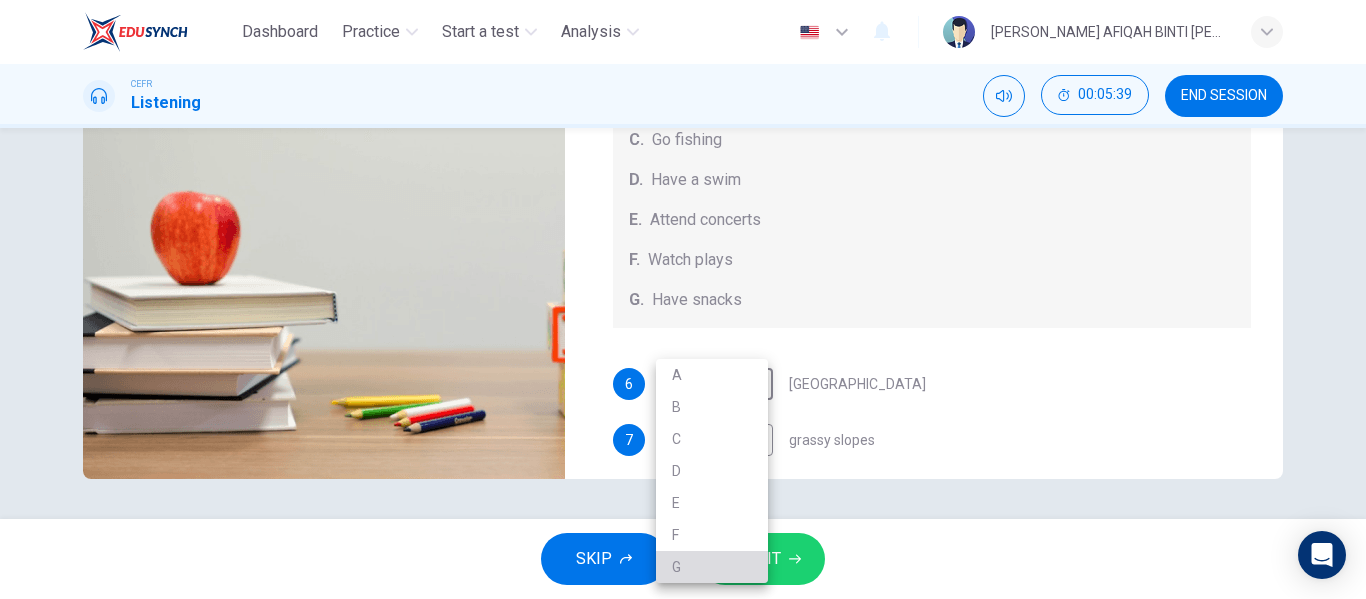 click on "G" at bounding box center [712, 567] 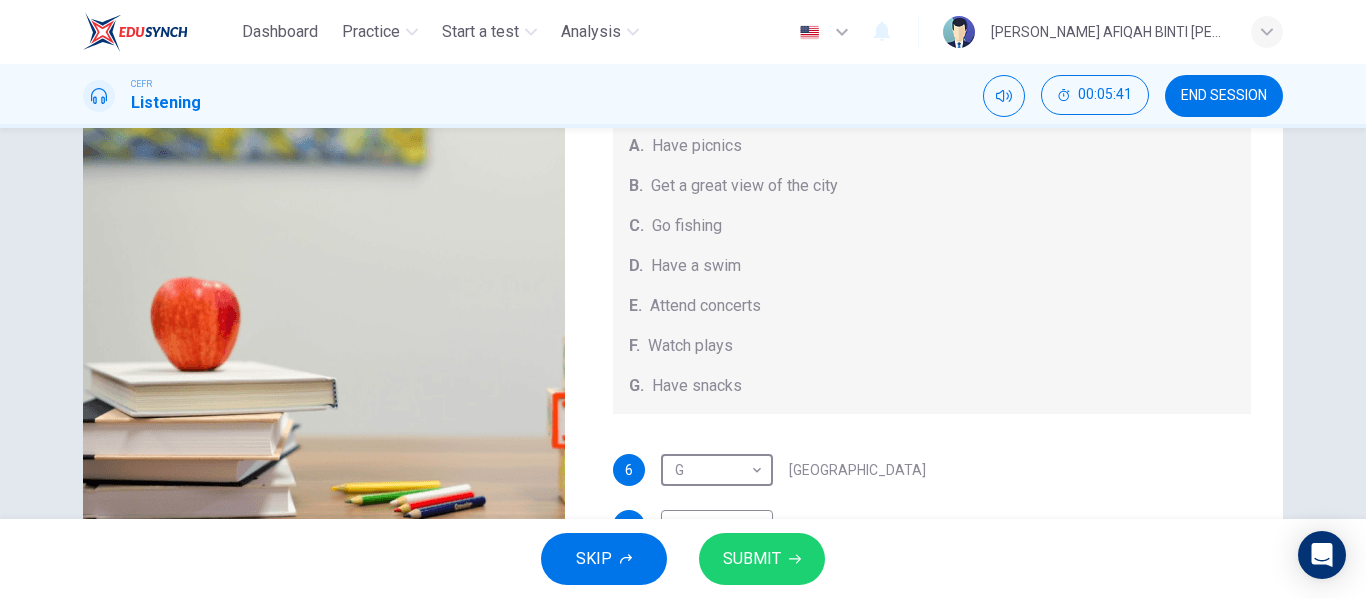 scroll, scrollTop: 184, scrollLeft: 0, axis: vertical 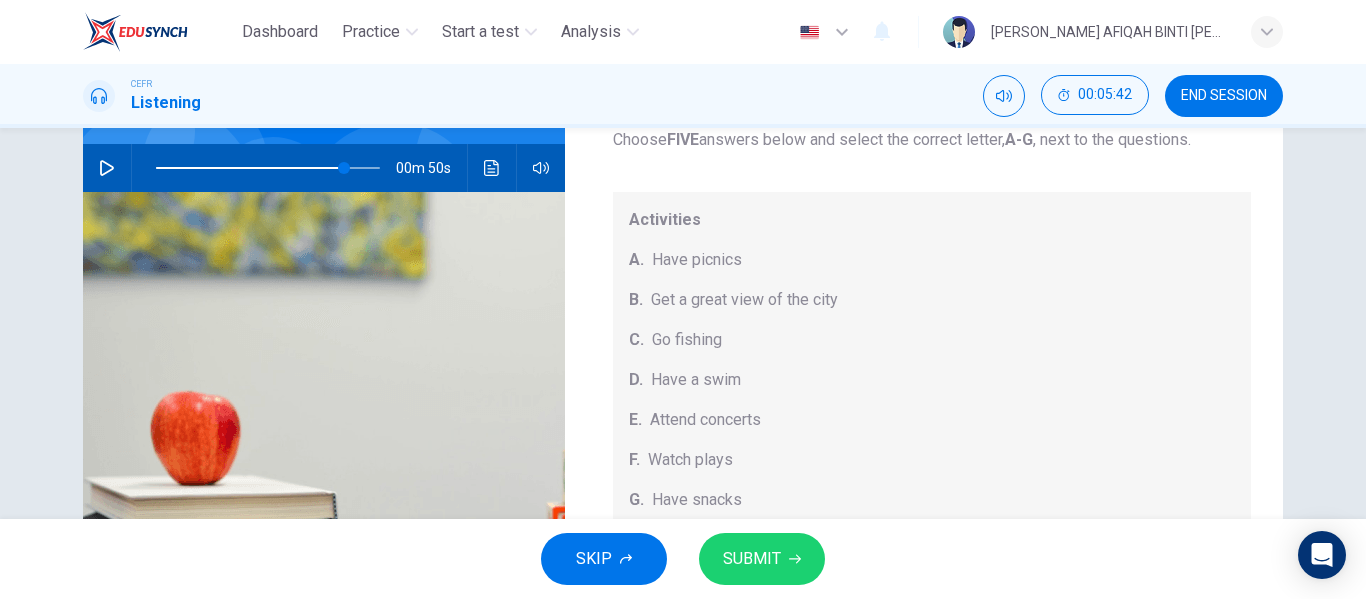 click 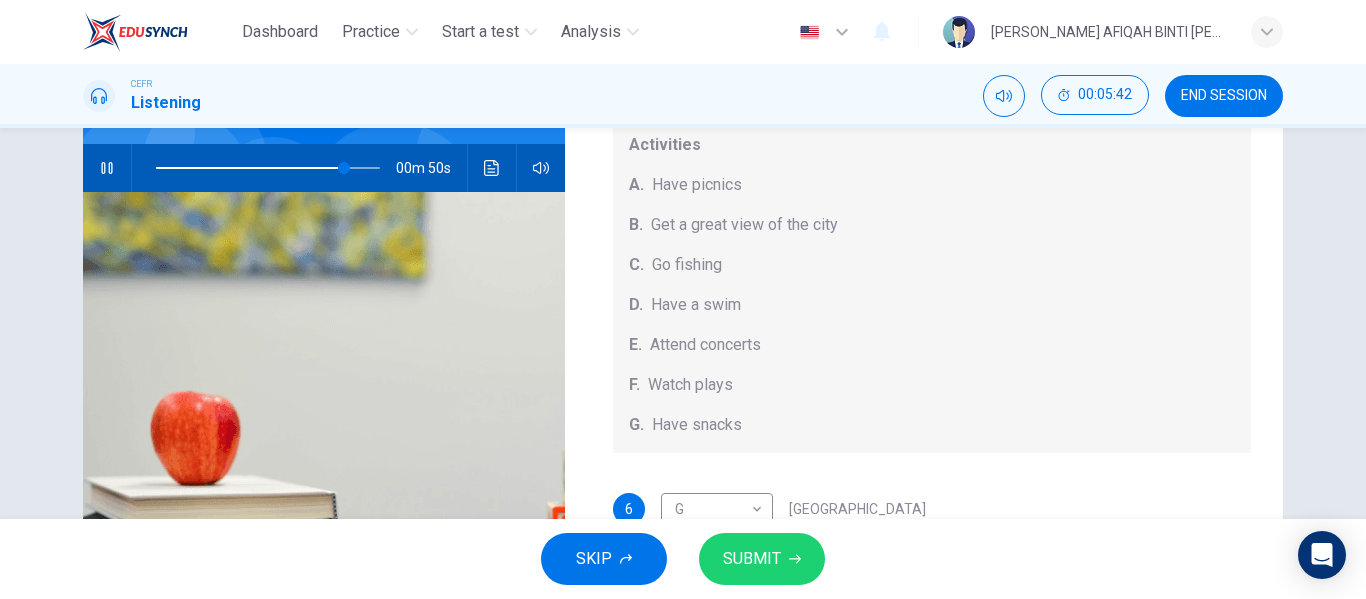 scroll, scrollTop: 185, scrollLeft: 0, axis: vertical 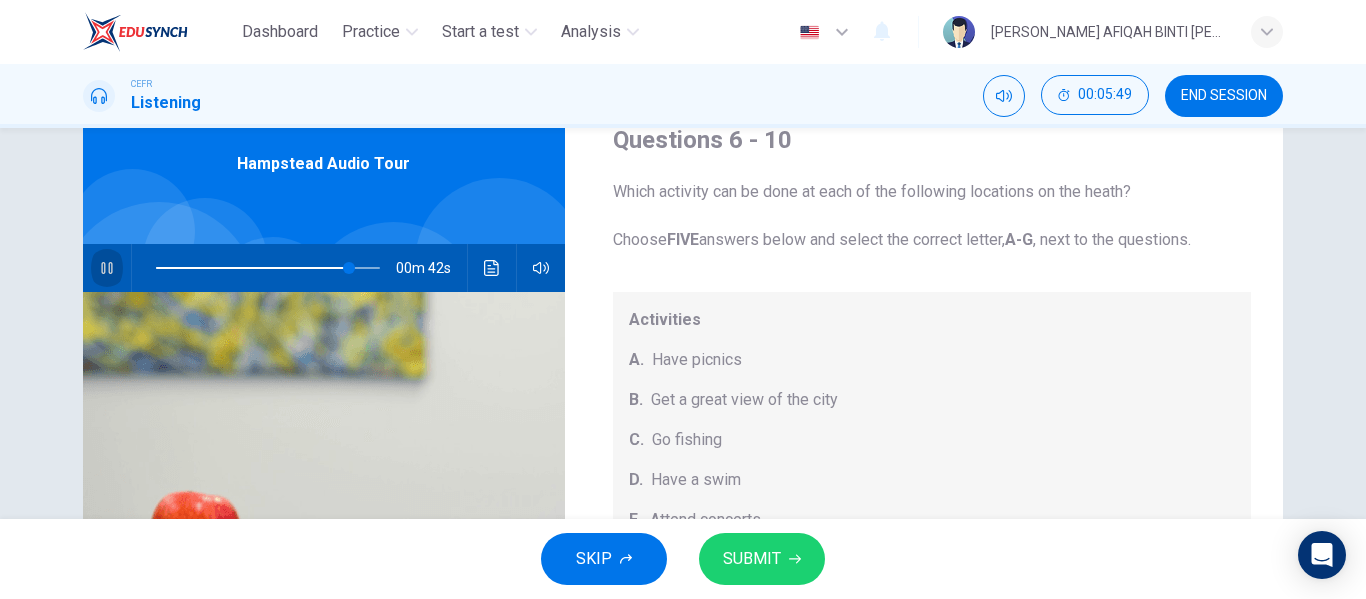 click 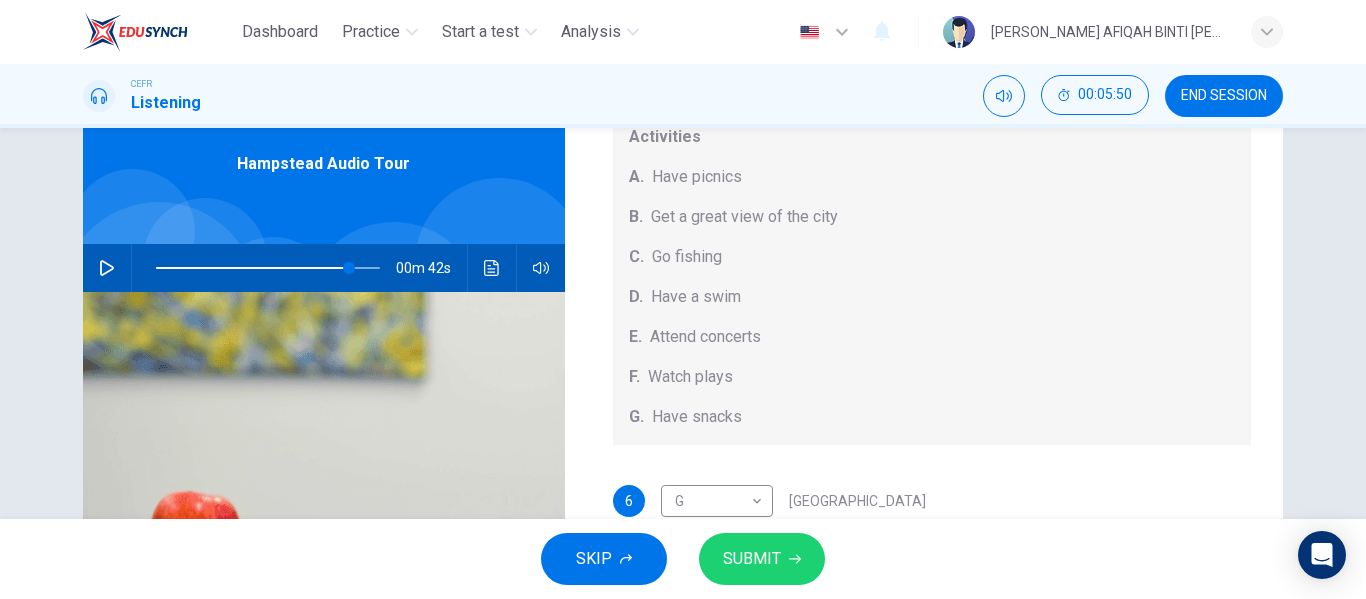scroll, scrollTop: 185, scrollLeft: 0, axis: vertical 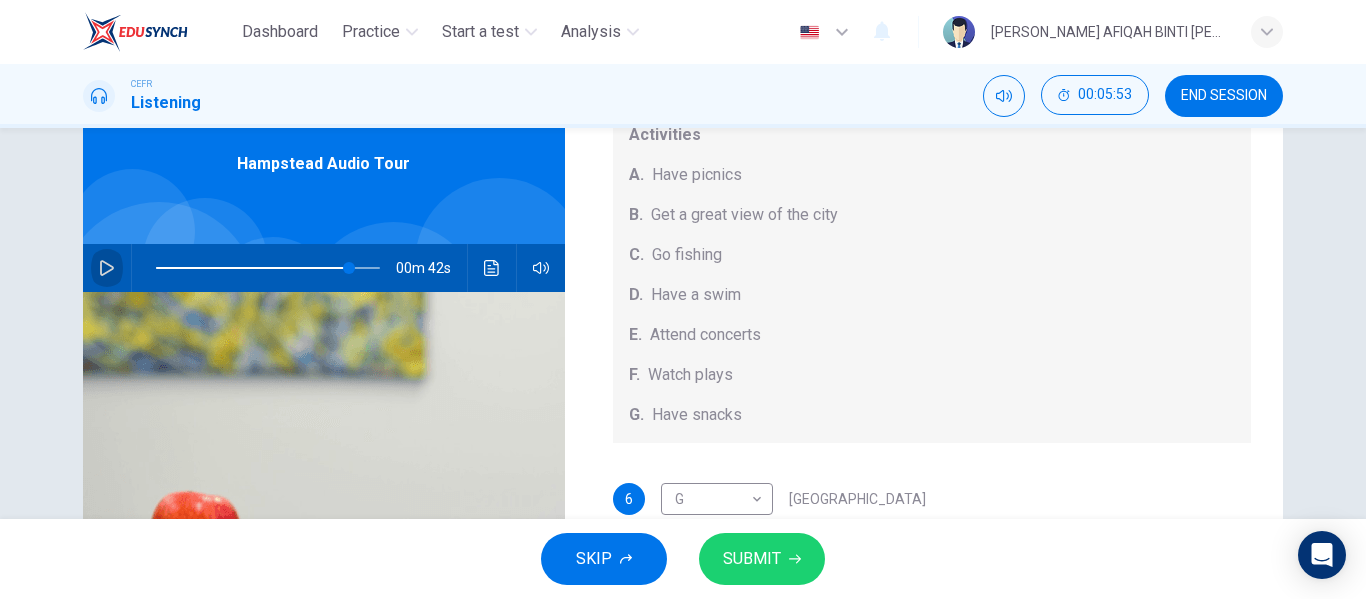 click 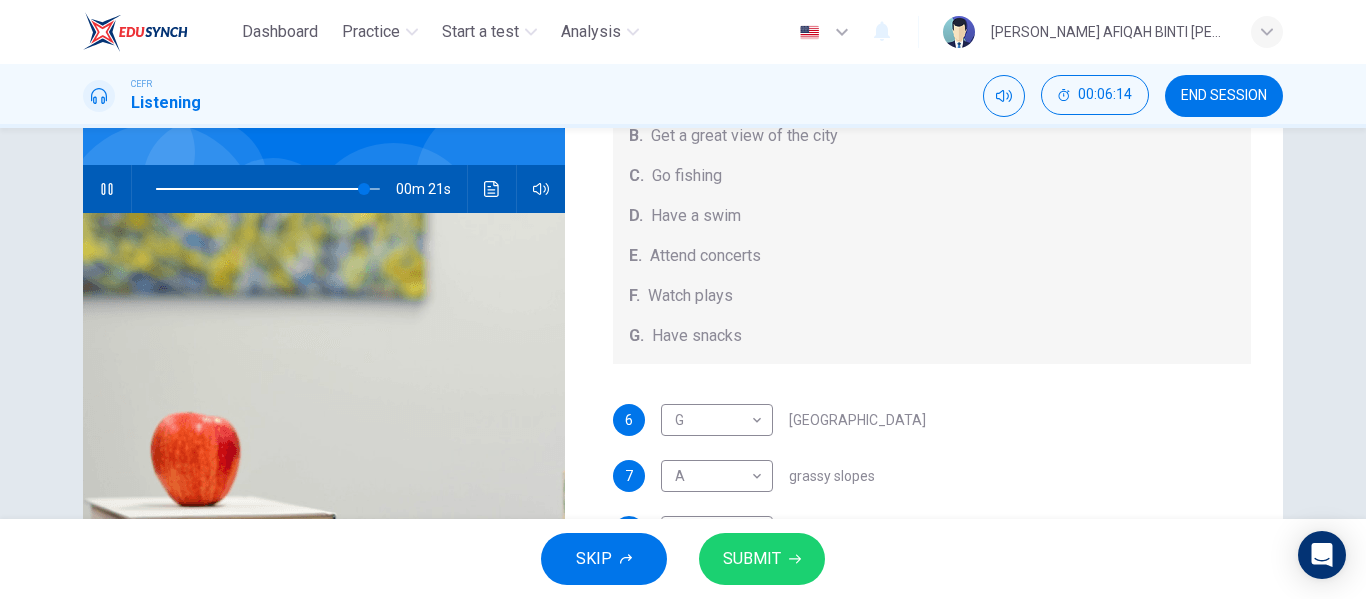 scroll, scrollTop: 284, scrollLeft: 0, axis: vertical 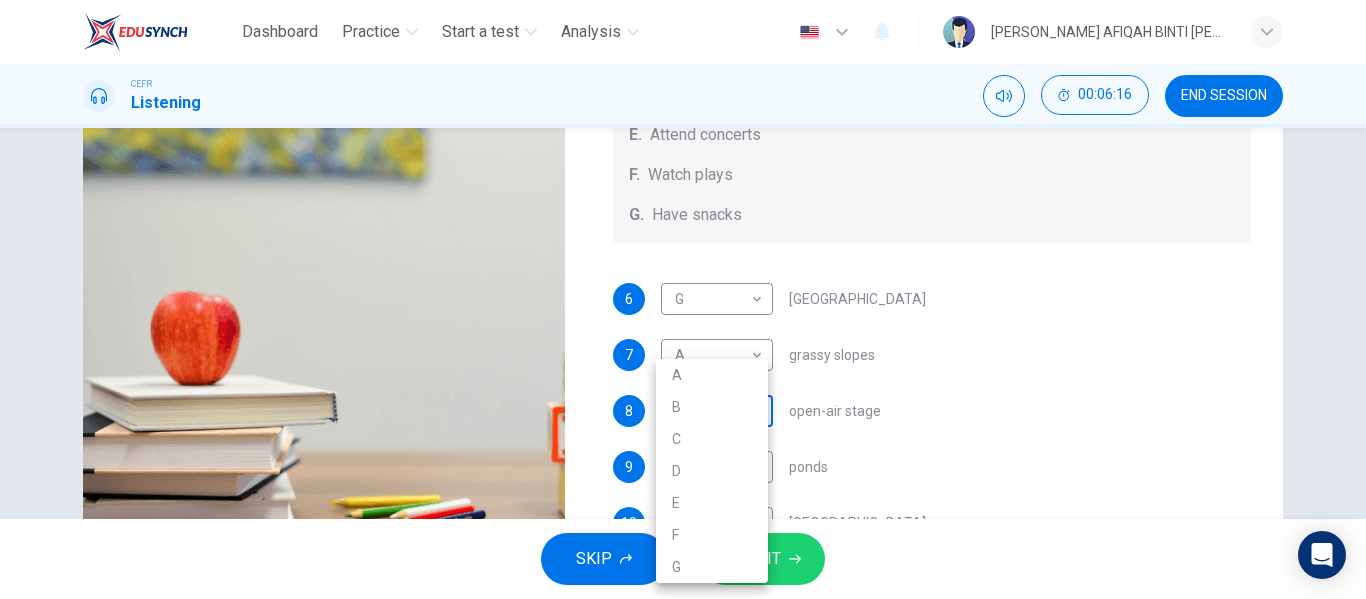 click on "Dashboard Practice Start a test Analysis English en ​ [PERSON_NAME] AFIQAH BINTI [PERSON_NAME] CEFR Listening 00:06:16 END SESSION Questions 6 - 10 Which activity can be done at each of the following locations on the heath? Choose  FIVE  answers below and select the correct letter,  A-G , next to the questions. Activities A. Have picnics B. Get a great view of the city C. Go fishing D. Have a swim E. Attend concerts F. Watch plays G. Have snacks 6 G G ​ [GEOGRAPHIC_DATA] 7 A A ​ grassy slopes 8 ​ ​ open-air stage 9 ​ ​ ponds 10 ​ ​ [GEOGRAPHIC_DATA] [GEOGRAPHIC_DATA] Audio Tour 00m 19s SKIP SUBMIT EduSynch - Online Language Proficiency Testing
Dashboard Practice Start a test Analysis Notifications © Copyright  2025 A B C D E F G" at bounding box center [683, 299] 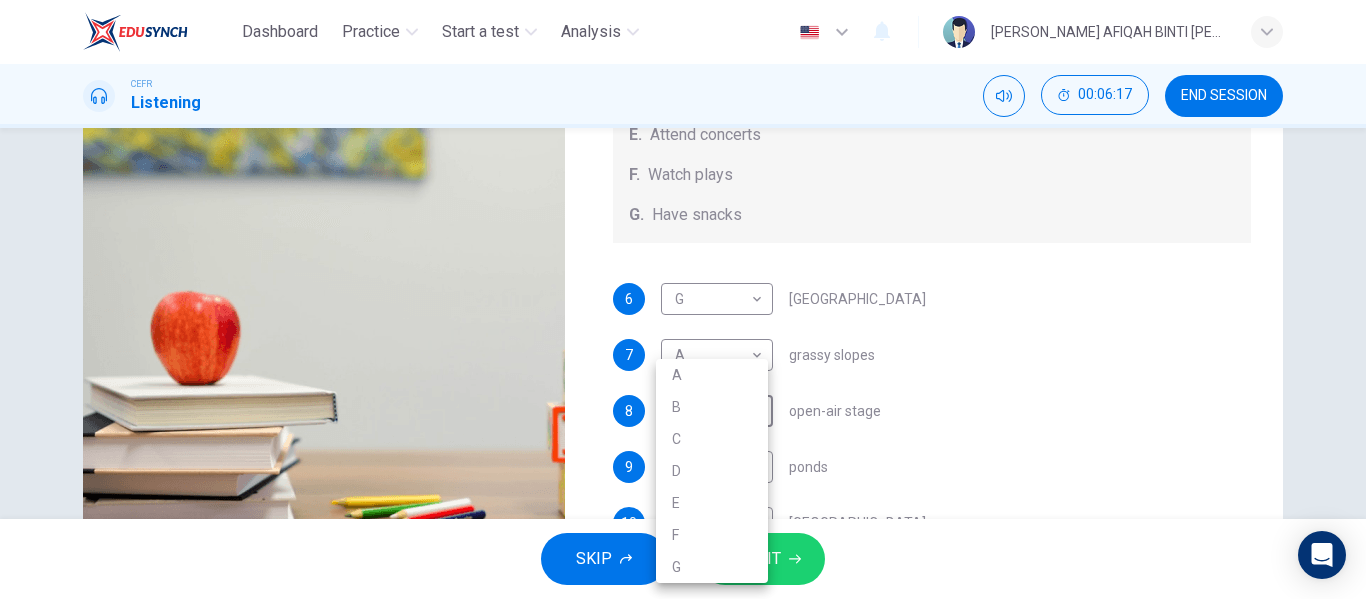 click on "E" at bounding box center [712, 503] 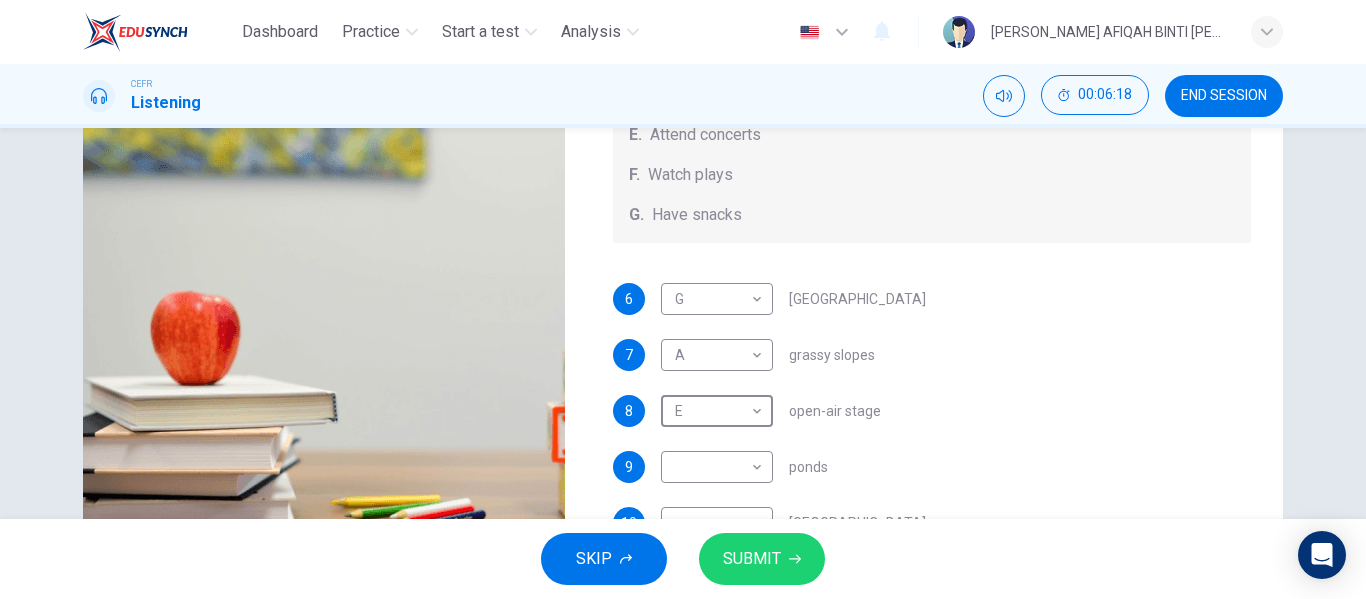 scroll, scrollTop: 384, scrollLeft: 0, axis: vertical 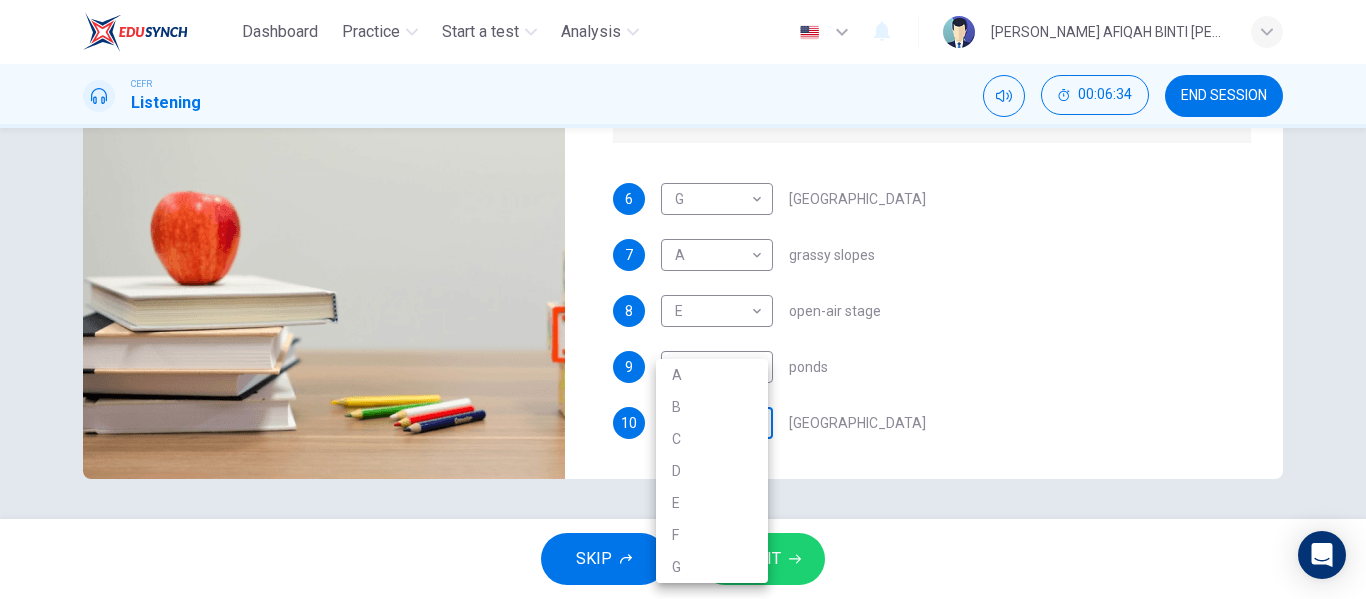 click on "Dashboard Practice Start a test Analysis English en ​ [PERSON_NAME] AFIQAH BINTI [PERSON_NAME] CEFR Listening 00:06:34 END SESSION Questions 6 - 10 Which activity can be done at each of the following locations on the heath? Choose  FIVE  answers below and select the correct letter,  A-G , next to the questions. Activities A. Have picnics B. Get a great view of the city C. Go fishing D. Have a swim E. Attend concerts F. Watch plays G. Have snacks 6 G G ​ [GEOGRAPHIC_DATA] 7 A A ​ grassy slopes 8 E E ​ open-air stage 9 ​ ​ ponds 10 ​ ​ [GEOGRAPHIC_DATA] Audio Tour 00m 02s SKIP SUBMIT EduSynch - Online Language Proficiency Testing
Dashboard Practice Start a test Analysis Notifications © Copyright  2025 A B C D E F G" at bounding box center [683, 299] 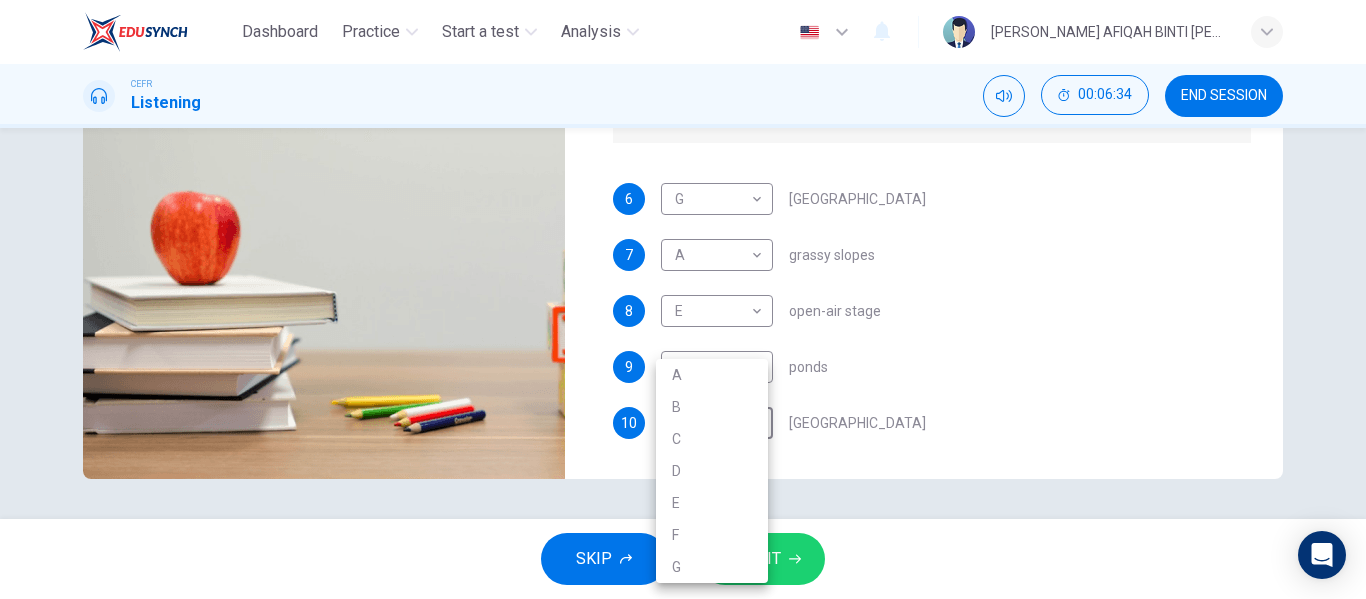 click on "B" at bounding box center [712, 407] 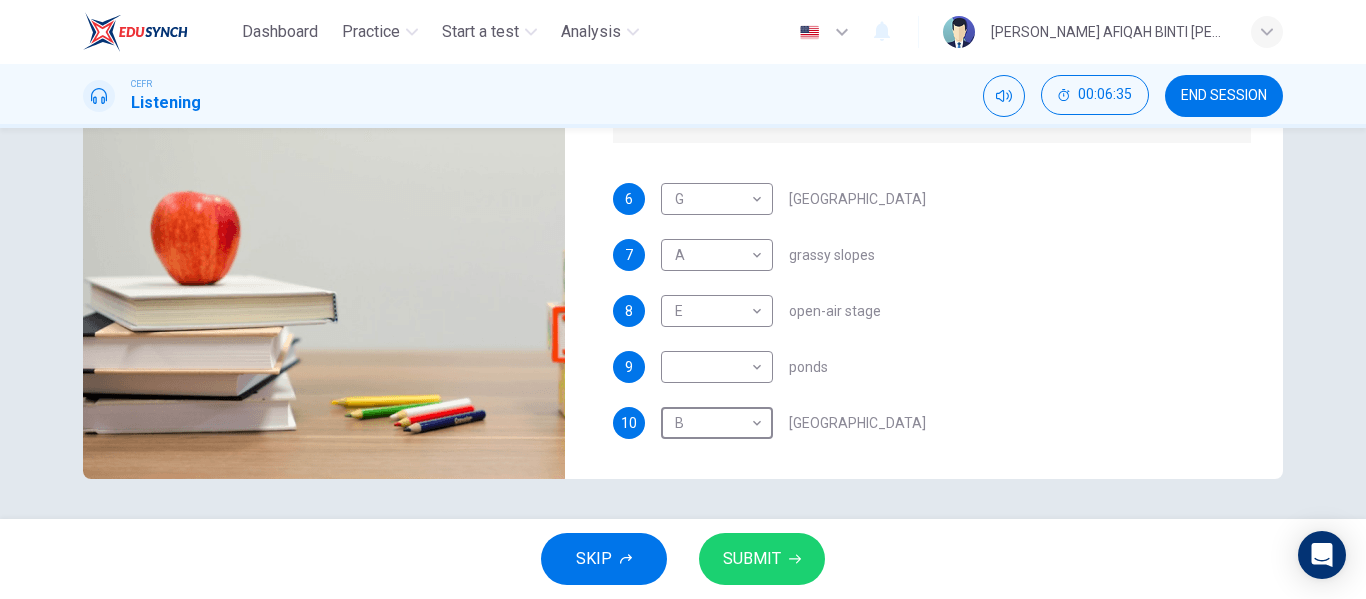 type on "100" 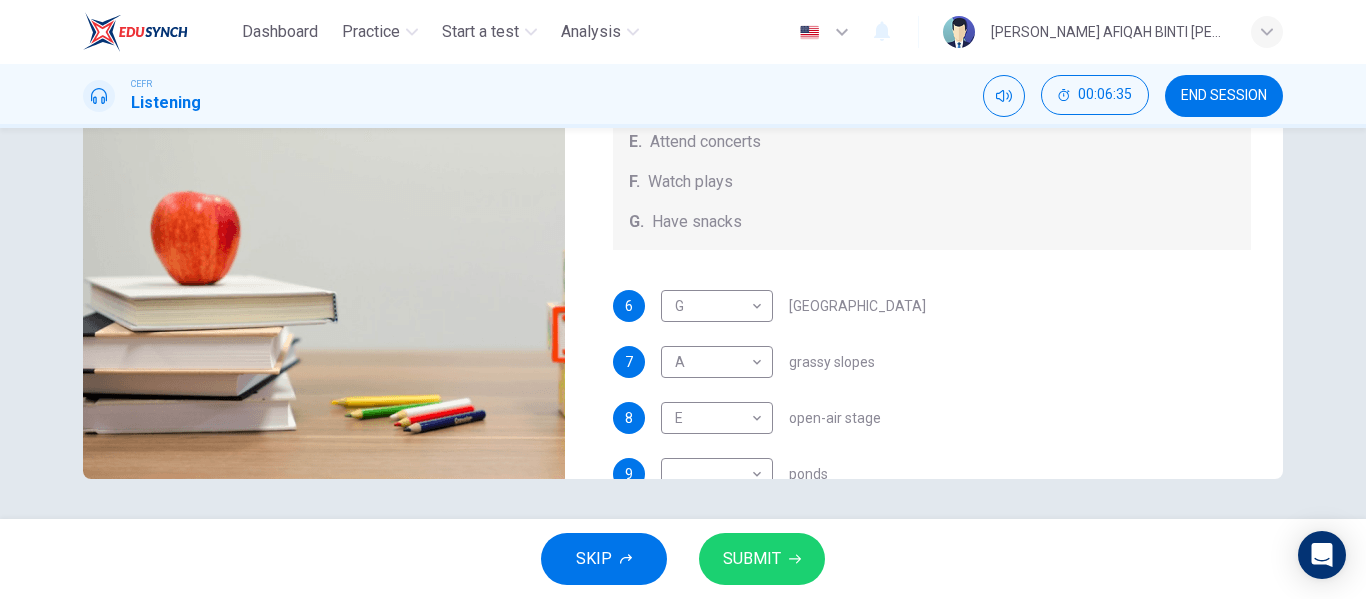 scroll, scrollTop: 0, scrollLeft: 0, axis: both 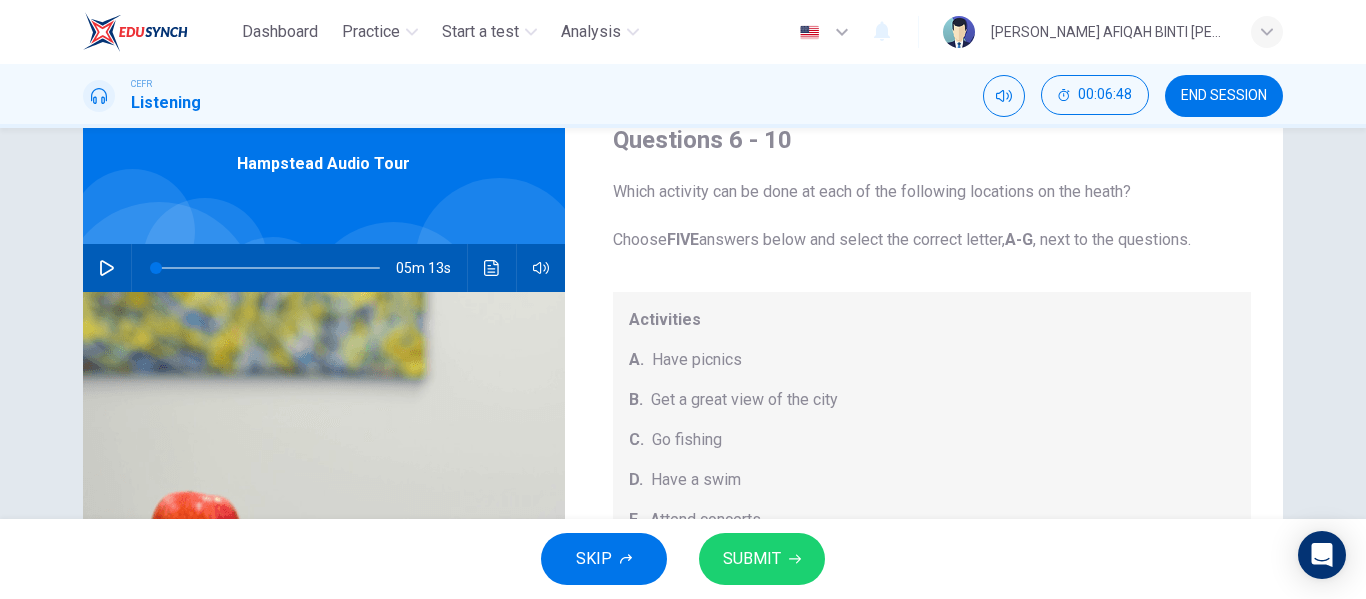 click 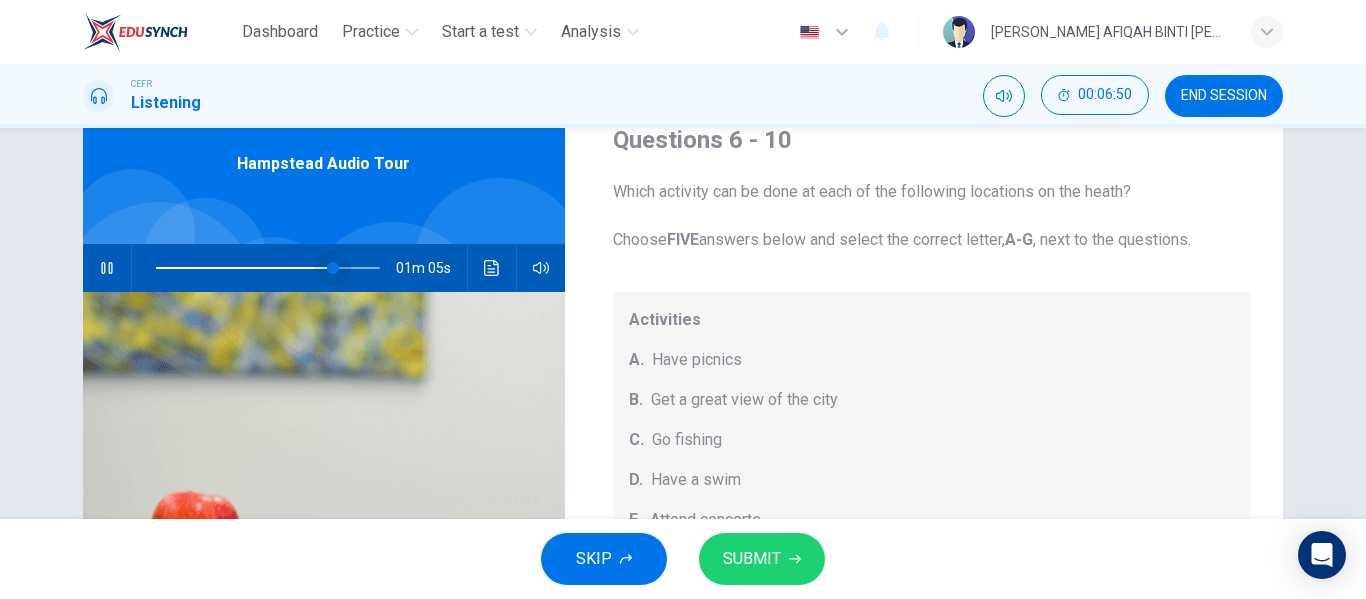 drag, startPoint x: 162, startPoint y: 268, endPoint x: 339, endPoint y: 274, distance: 177.10167 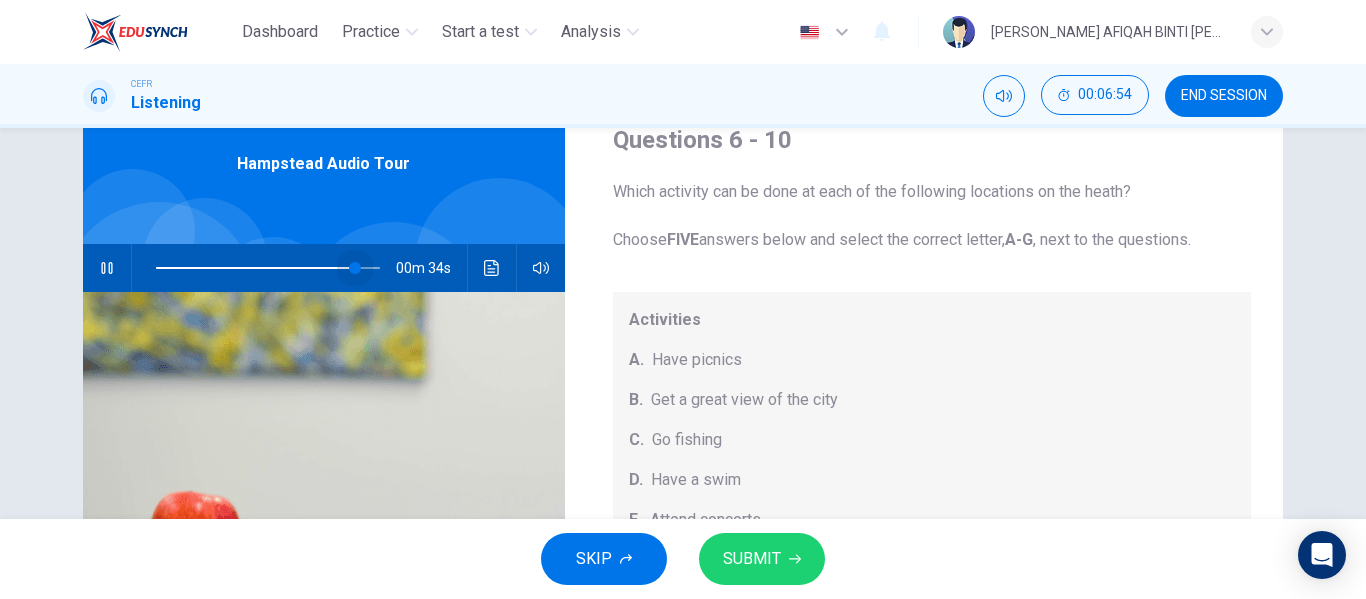 drag, startPoint x: 339, startPoint y: 275, endPoint x: 351, endPoint y: 275, distance: 12 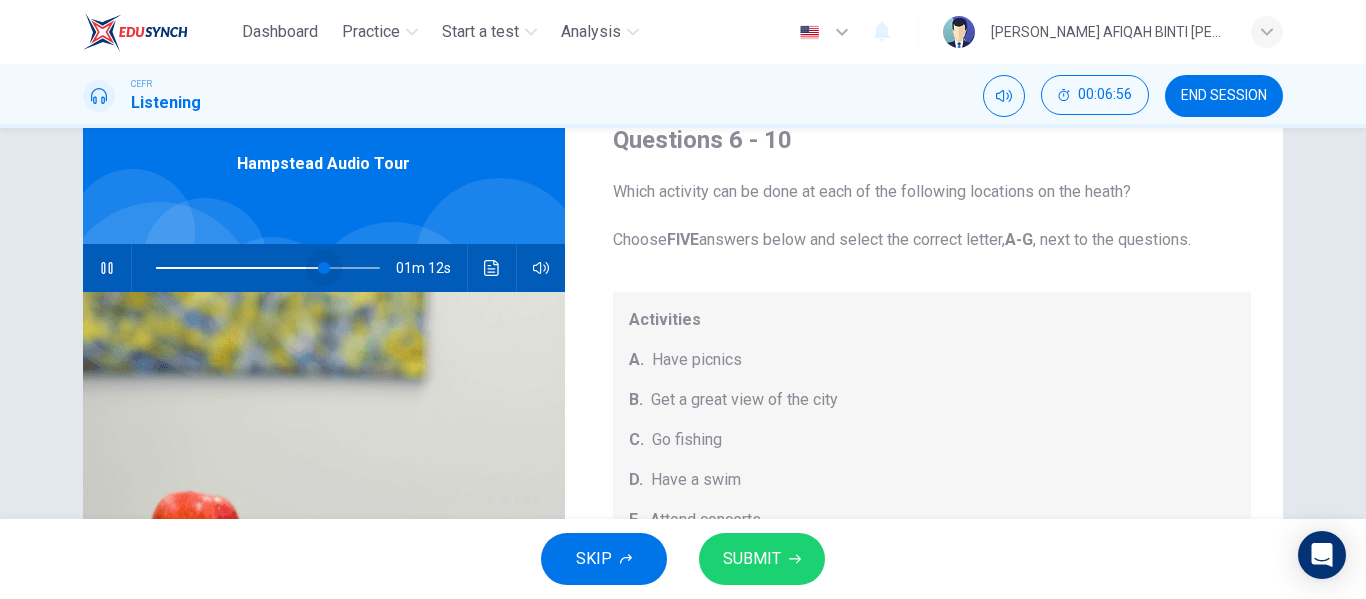 drag, startPoint x: 351, startPoint y: 276, endPoint x: 317, endPoint y: 261, distance: 37.161808 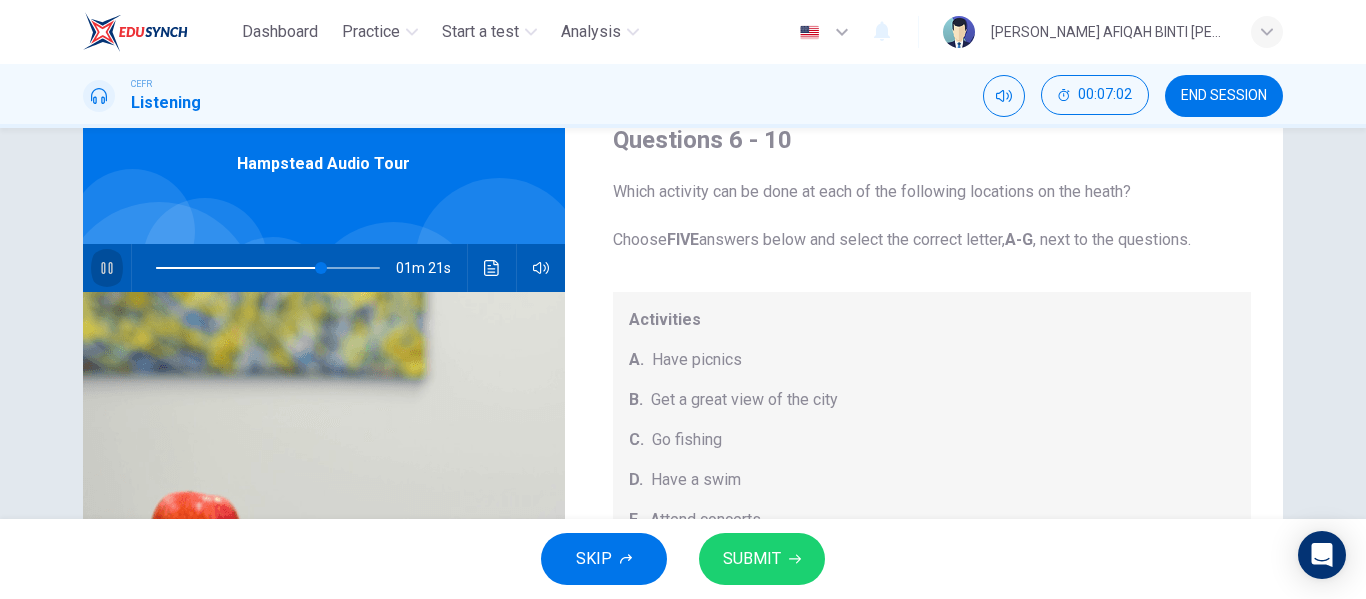 click 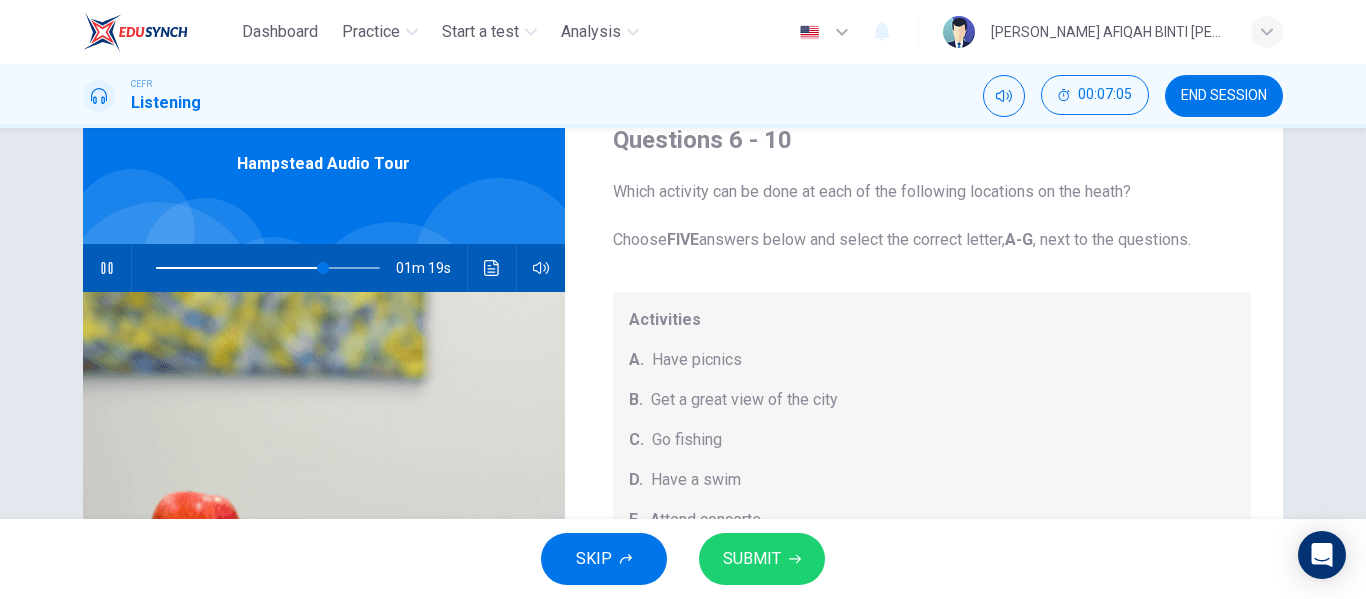 click 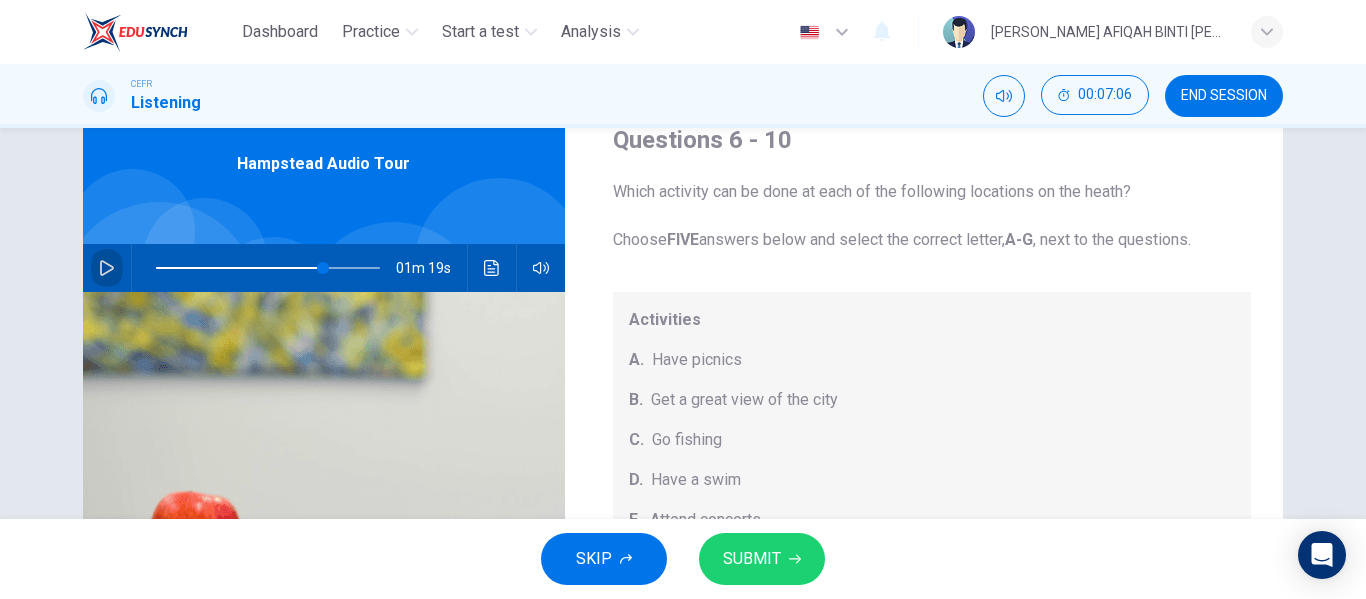 click at bounding box center [107, 268] 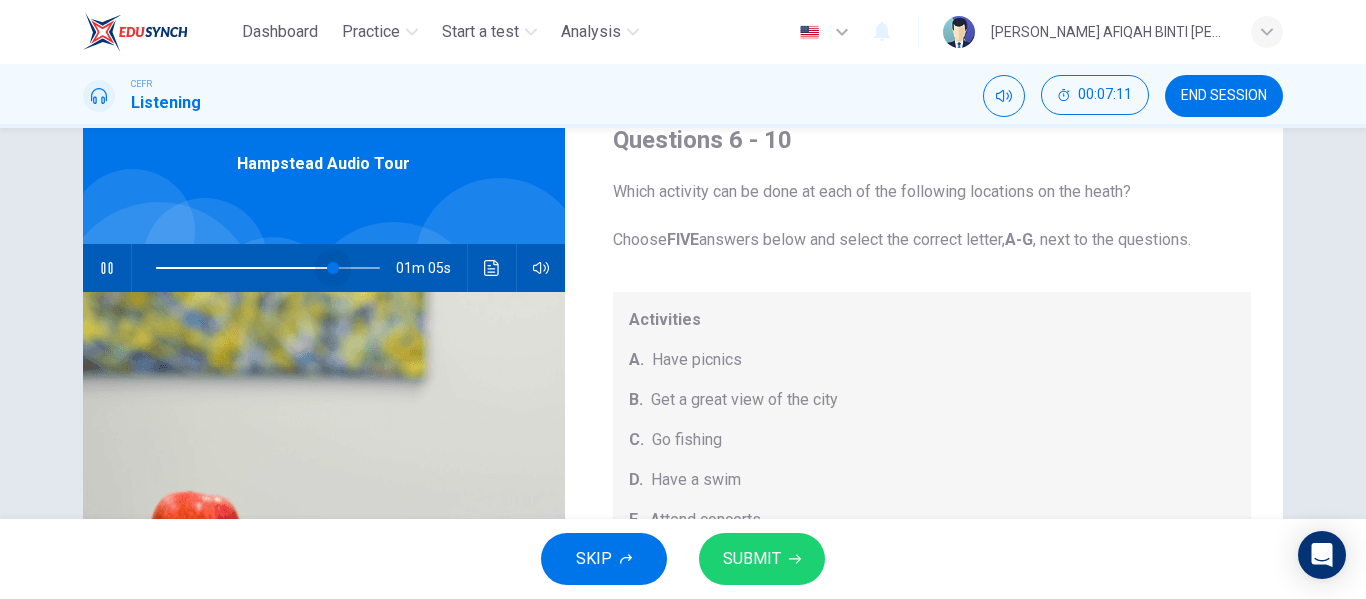 type on "80" 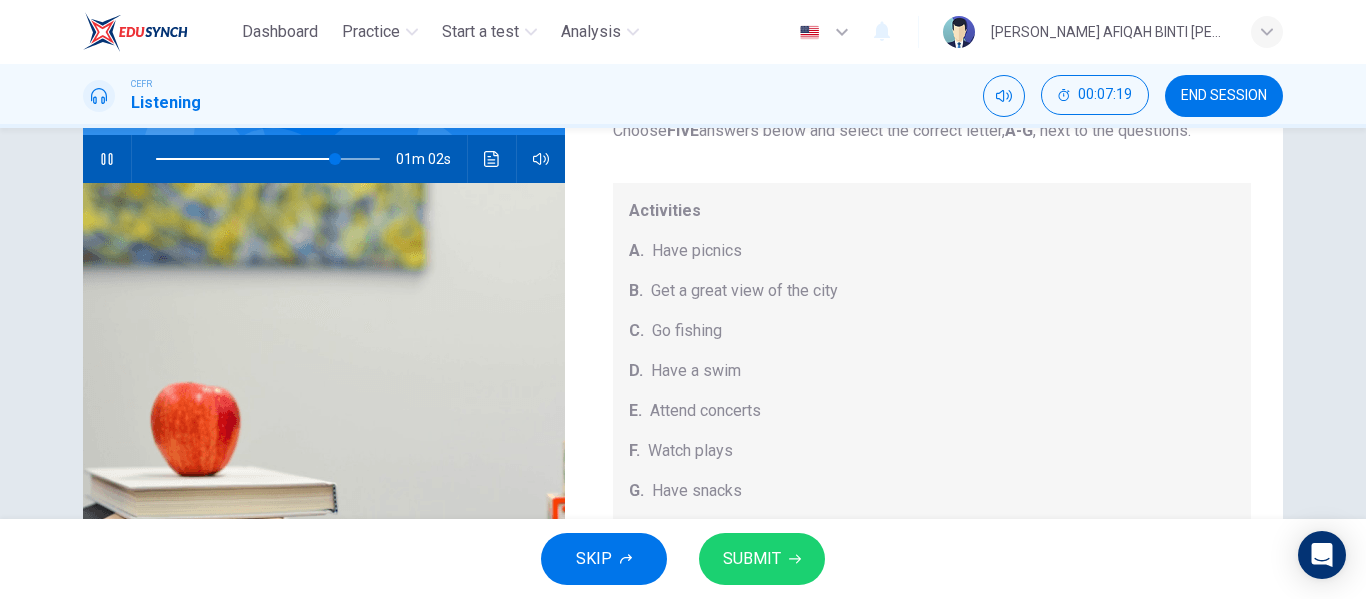 scroll, scrollTop: 384, scrollLeft: 0, axis: vertical 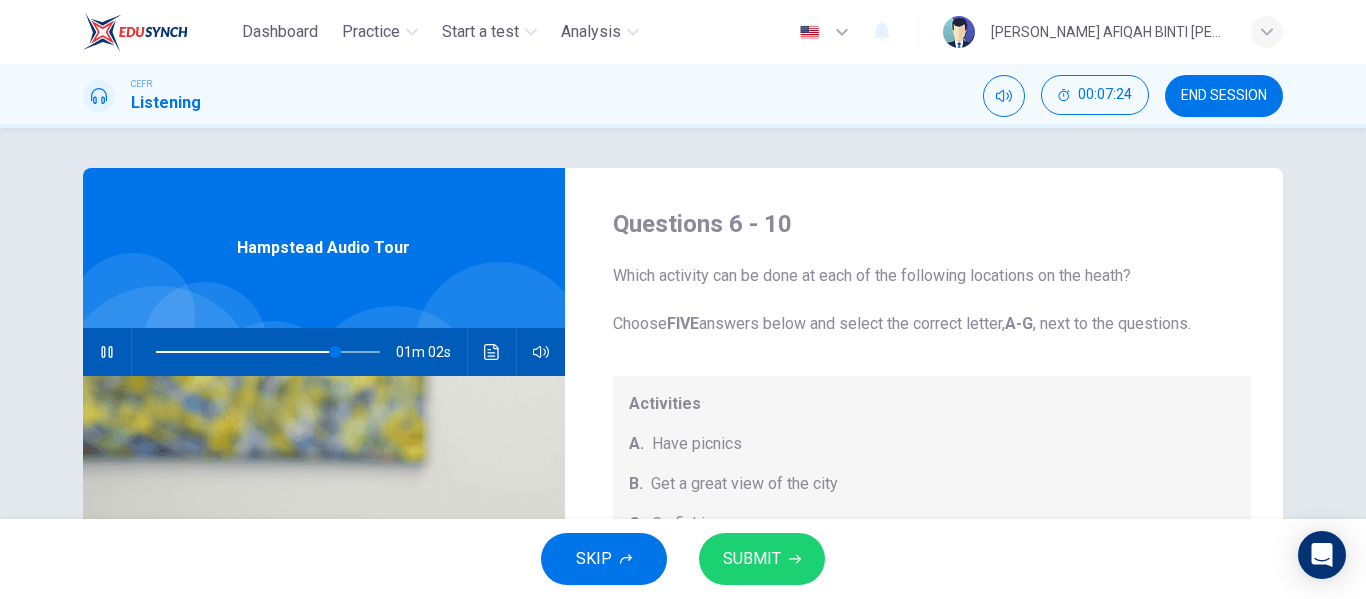click 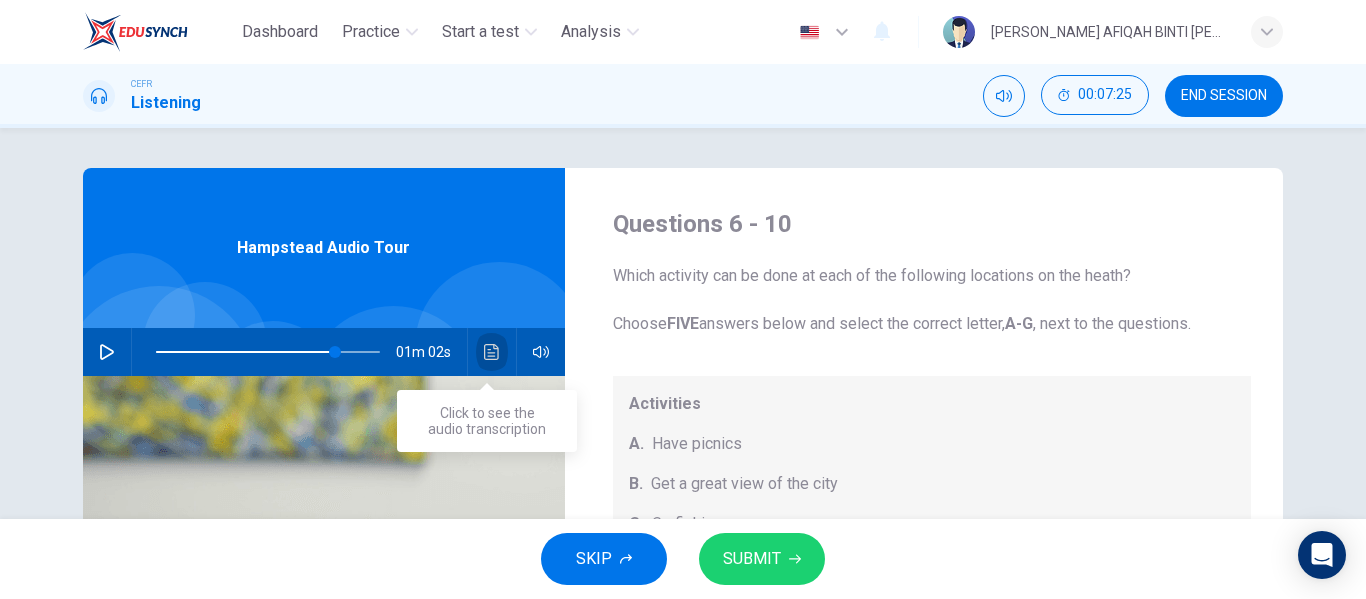 click at bounding box center (492, 352) 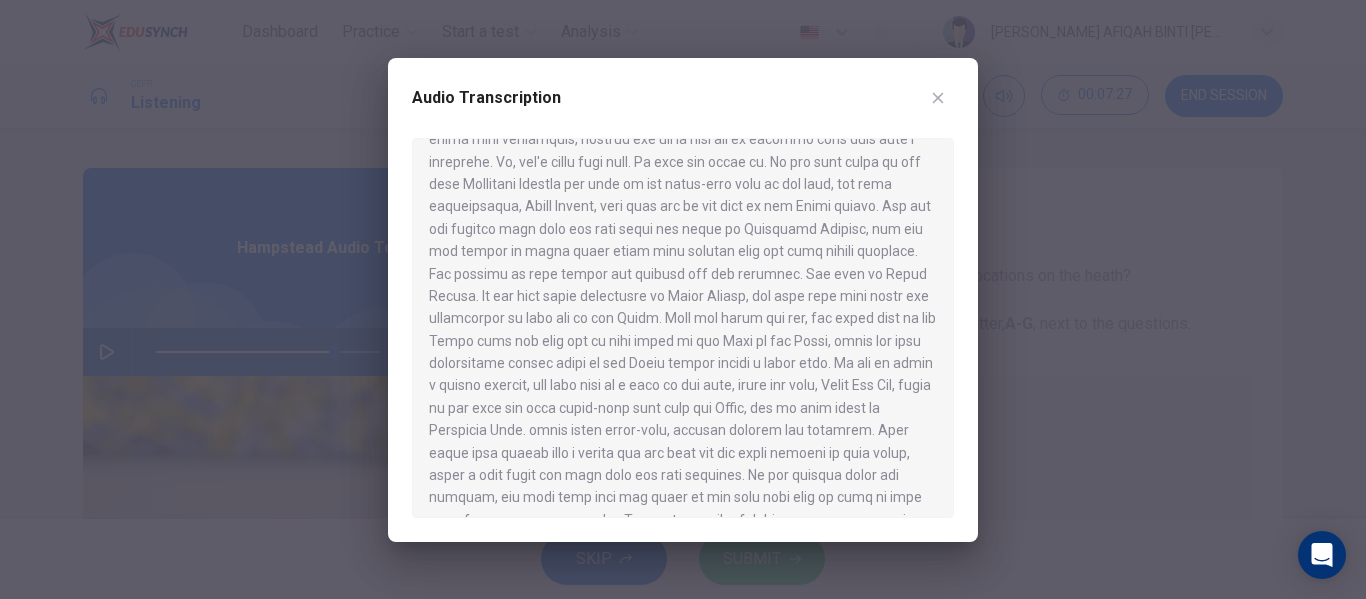 scroll, scrollTop: 795, scrollLeft: 0, axis: vertical 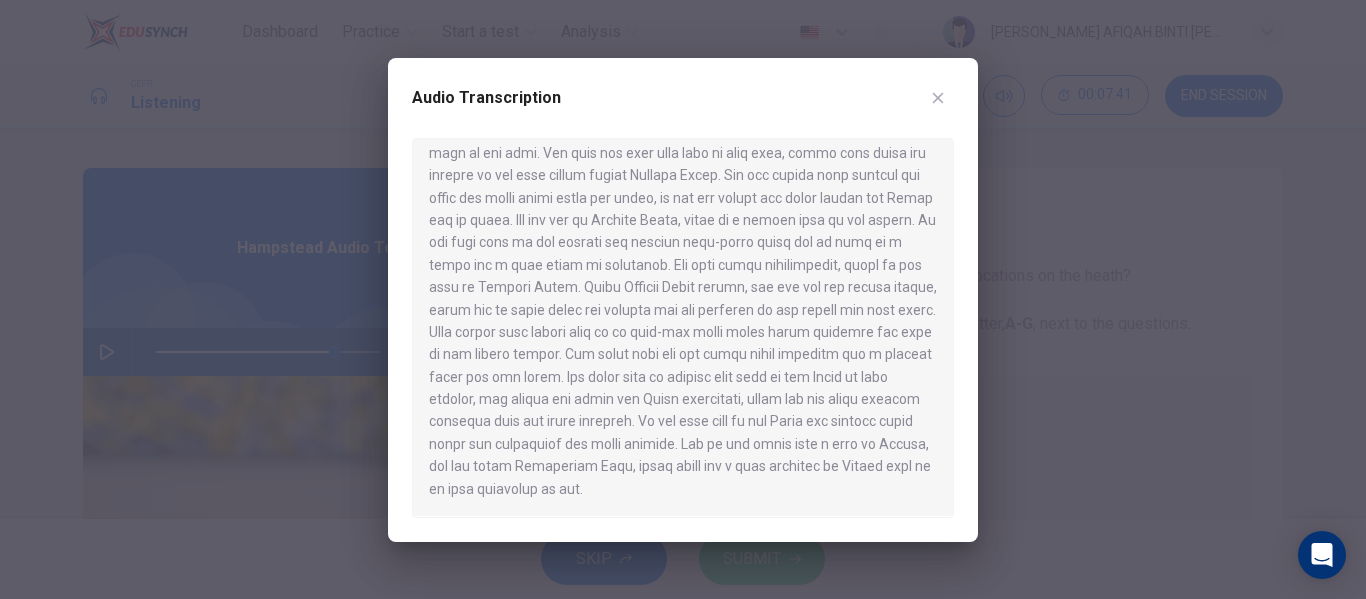 drag, startPoint x: 705, startPoint y: 337, endPoint x: 701, endPoint y: 366, distance: 29.274563 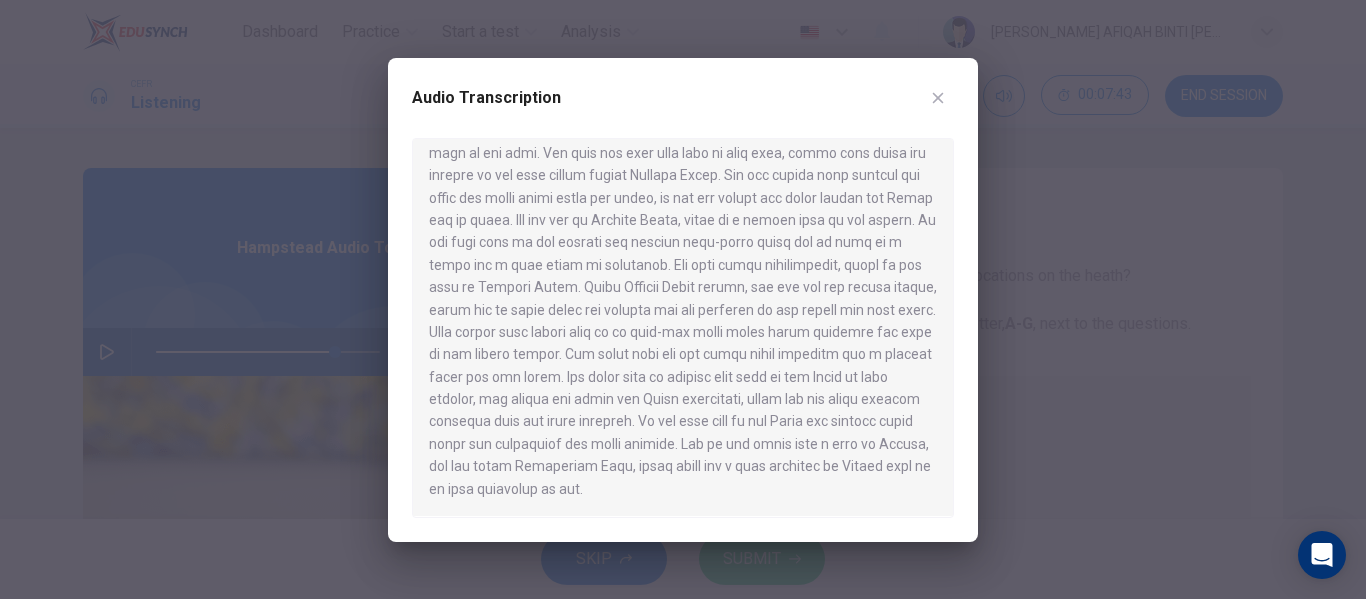 drag, startPoint x: 626, startPoint y: 385, endPoint x: 685, endPoint y: 391, distance: 59.3043 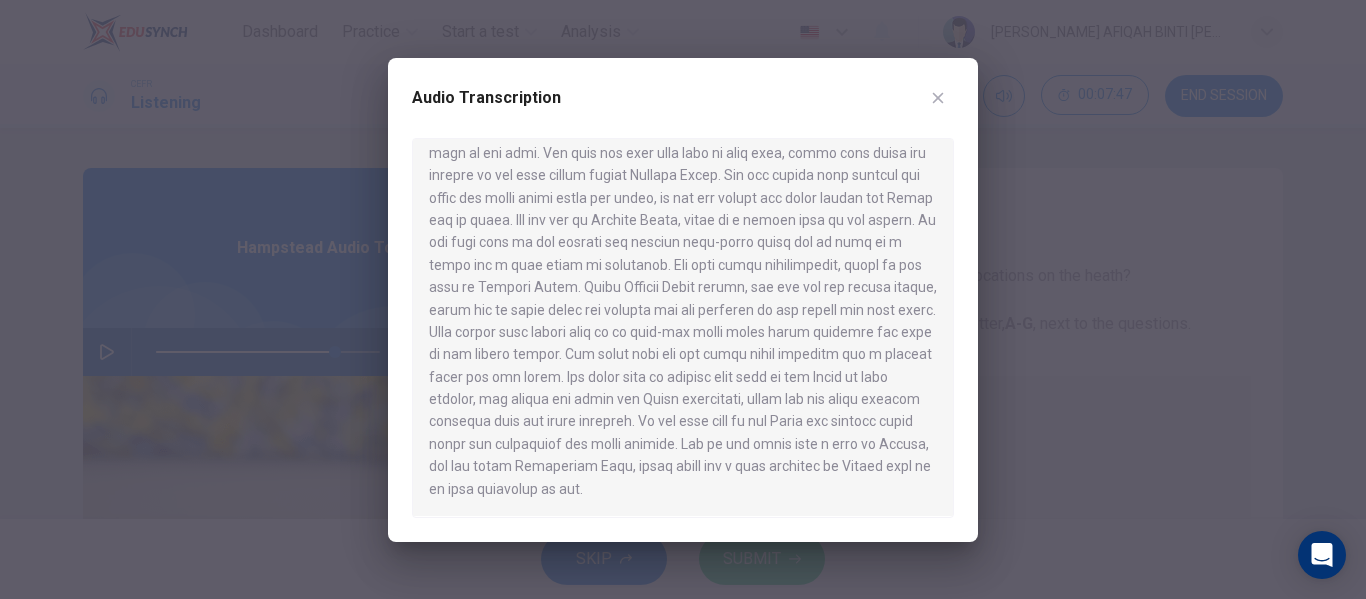 drag, startPoint x: 596, startPoint y: 420, endPoint x: 622, endPoint y: 416, distance: 26.305893 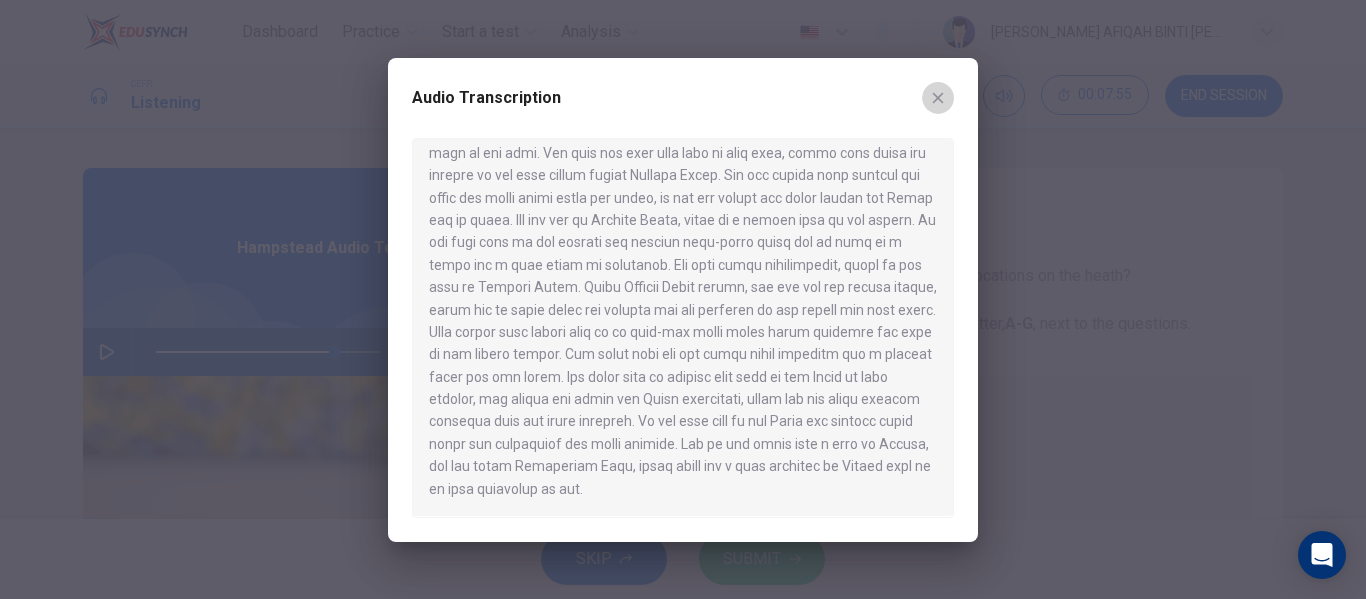 click 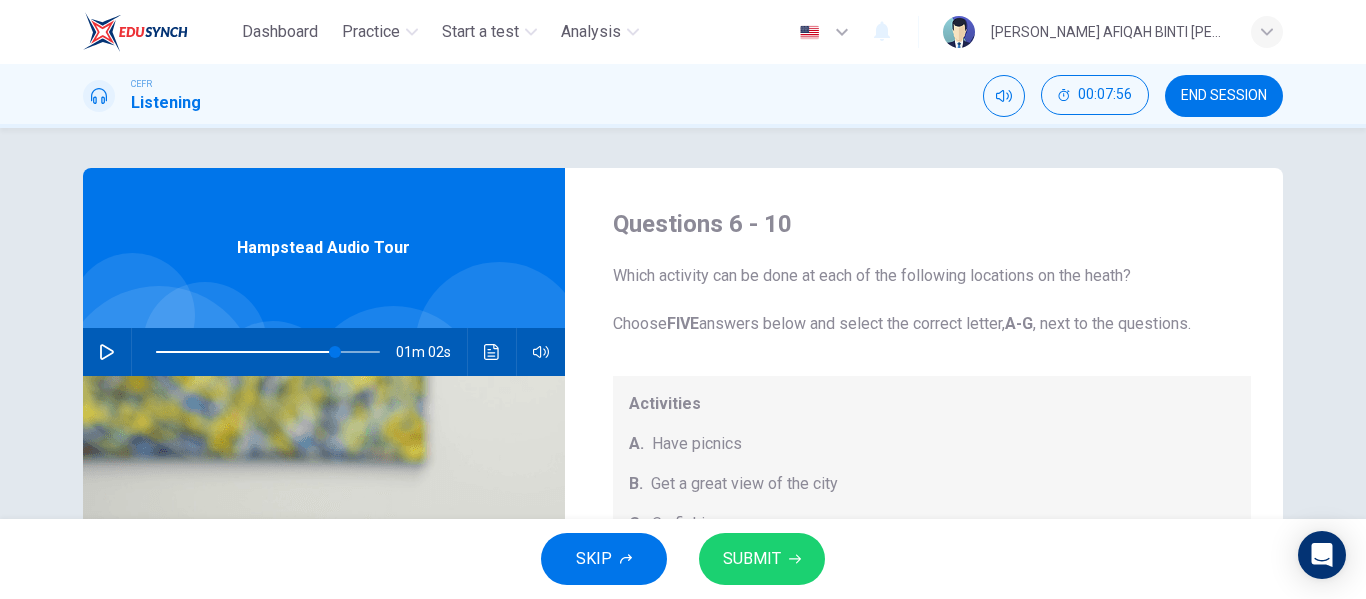 scroll, scrollTop: 185, scrollLeft: 0, axis: vertical 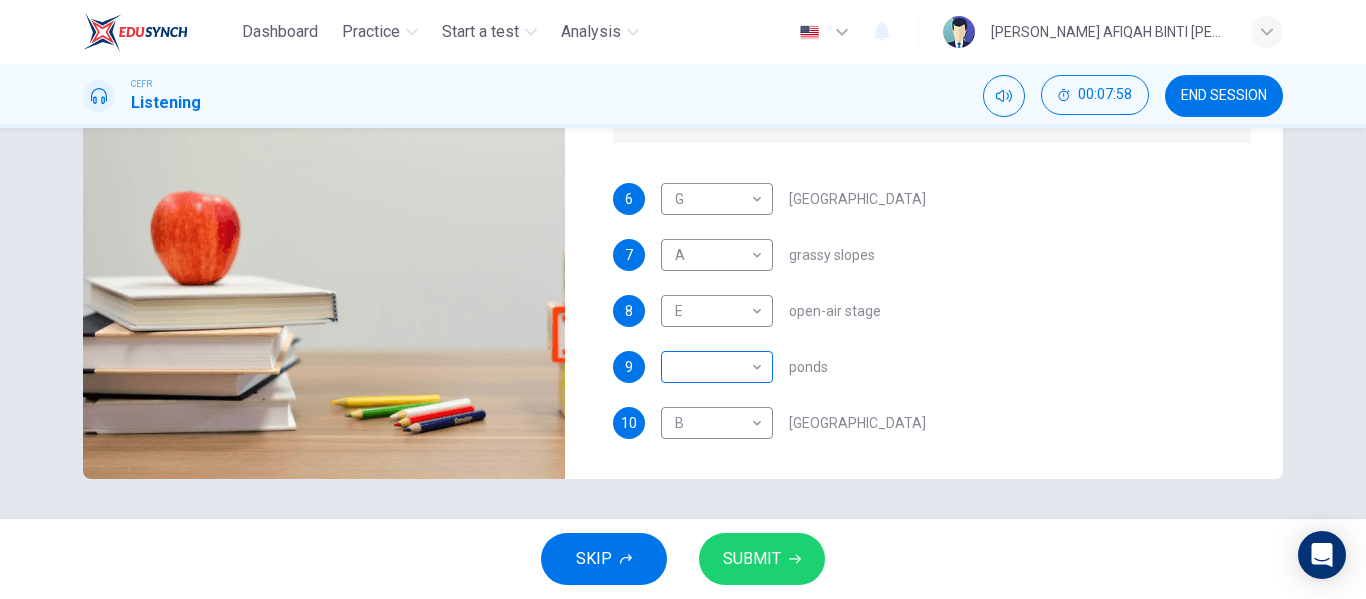 click on "Dashboard Practice Start a test Analysis English en ​ [PERSON_NAME] AFIQAH BINTI [PERSON_NAME] CEFR Listening 00:07:58 END SESSION Questions 6 - 10 Which activity can be done at each of the following locations on the heath? Choose  FIVE  answers below and select the correct letter,  A-G , next to the questions. Activities A. Have picnics B. Get a great view of the city C. Go fishing D. Have a swim E. Attend concerts F. Watch plays G. Have snacks 6 G G ​ [GEOGRAPHIC_DATA] 7 A A ​ grassy slopes 8 E E ​ open-air stage 9 ​ ​ ponds 10 B B ​ [GEOGRAPHIC_DATA] Audio Tour 01m 02s SKIP SUBMIT EduSynch - Online Language Proficiency Testing
Dashboard Practice Start a test Analysis Notifications © Copyright  2025" at bounding box center (683, 299) 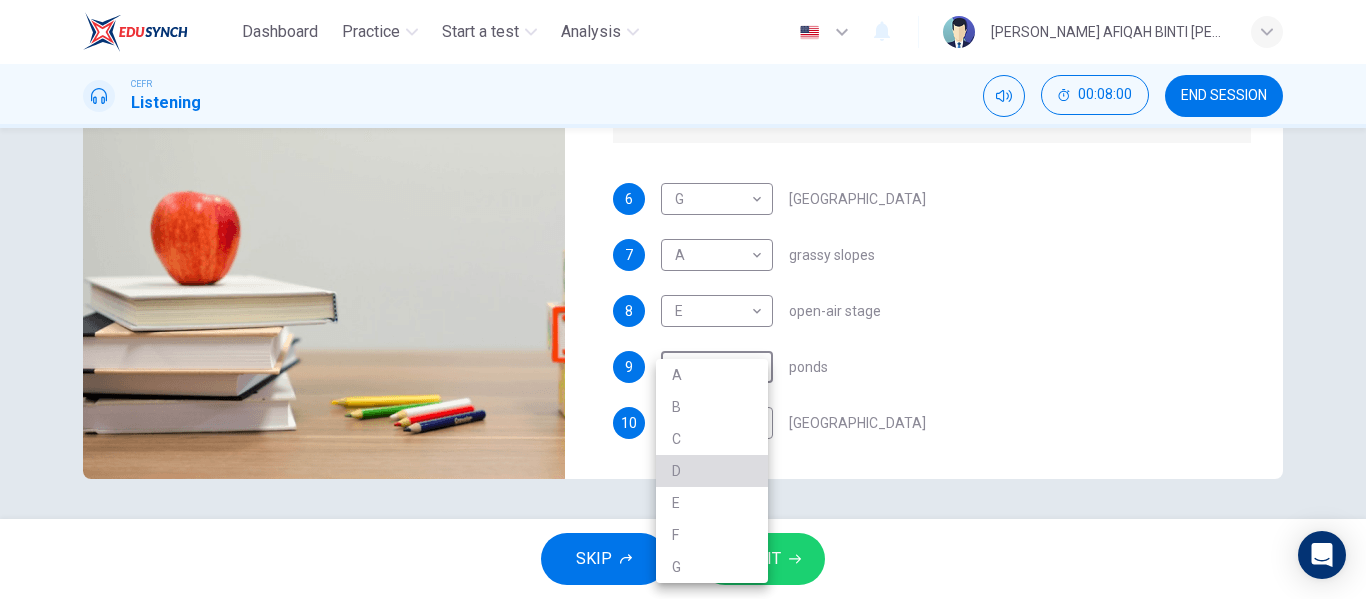 click on "D" at bounding box center (712, 471) 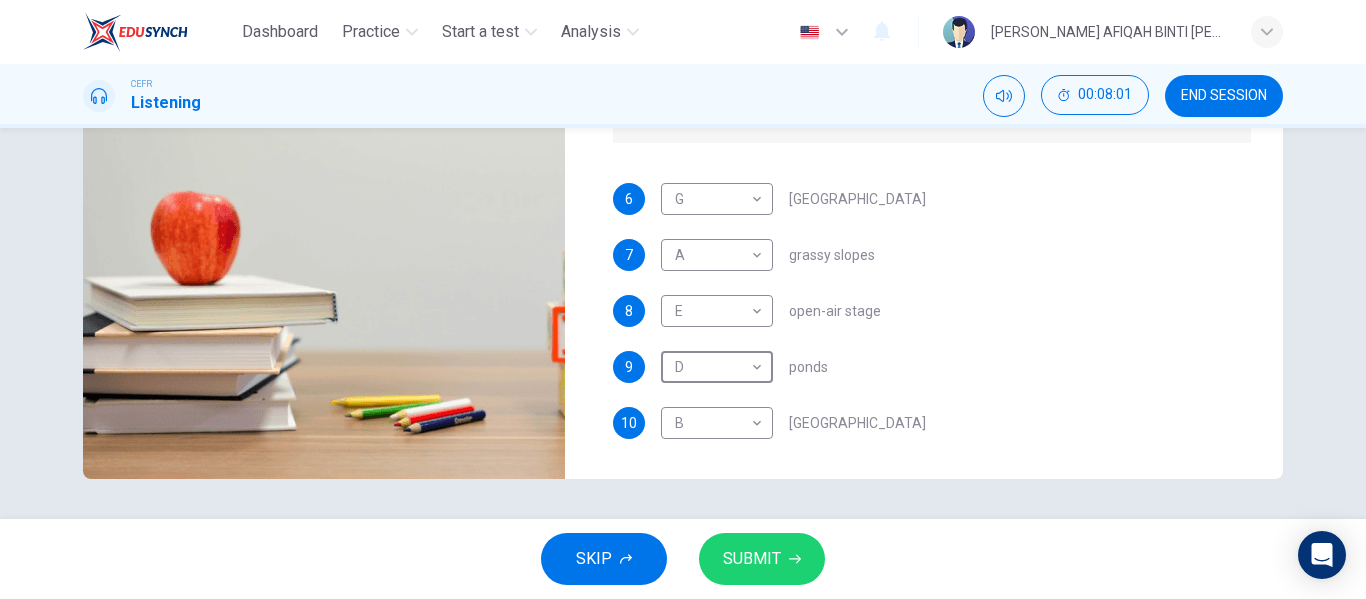 scroll, scrollTop: 0, scrollLeft: 0, axis: both 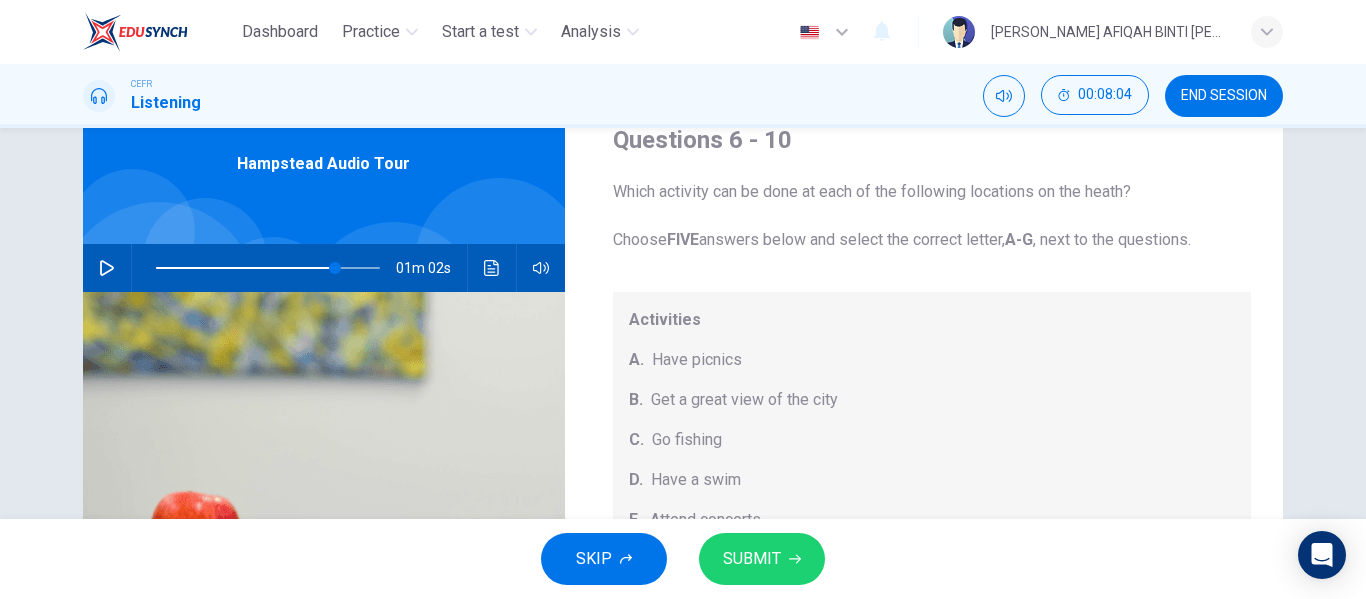 click on "SUBMIT" at bounding box center (752, 559) 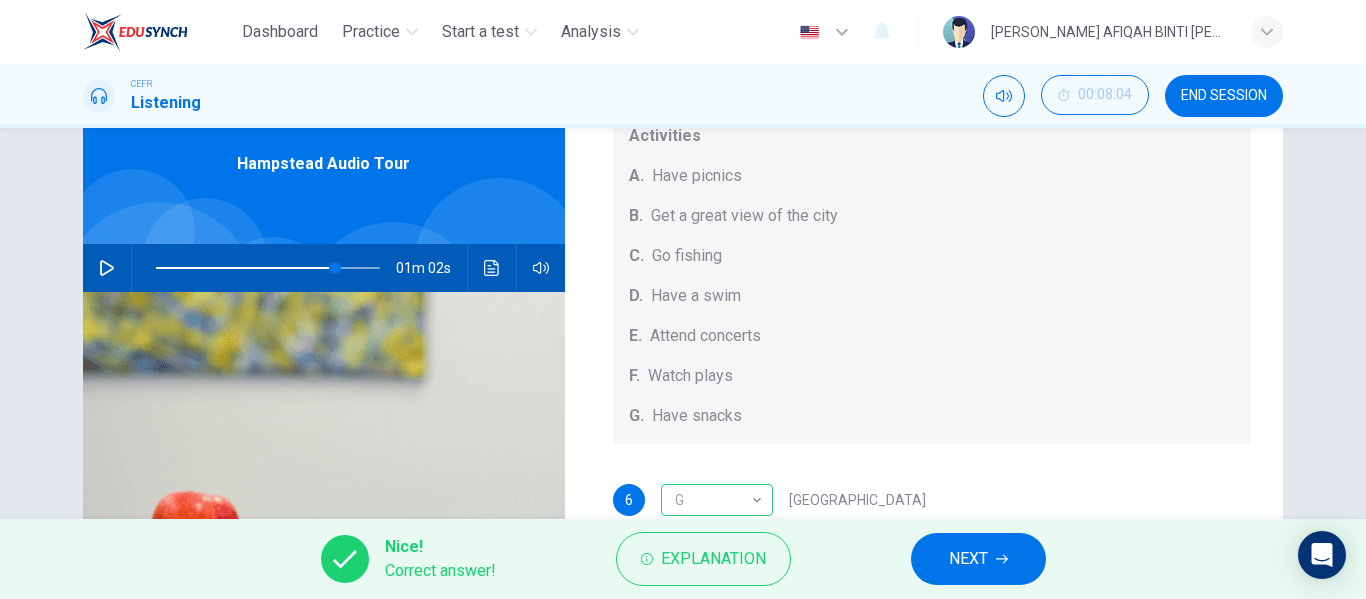 scroll, scrollTop: 185, scrollLeft: 0, axis: vertical 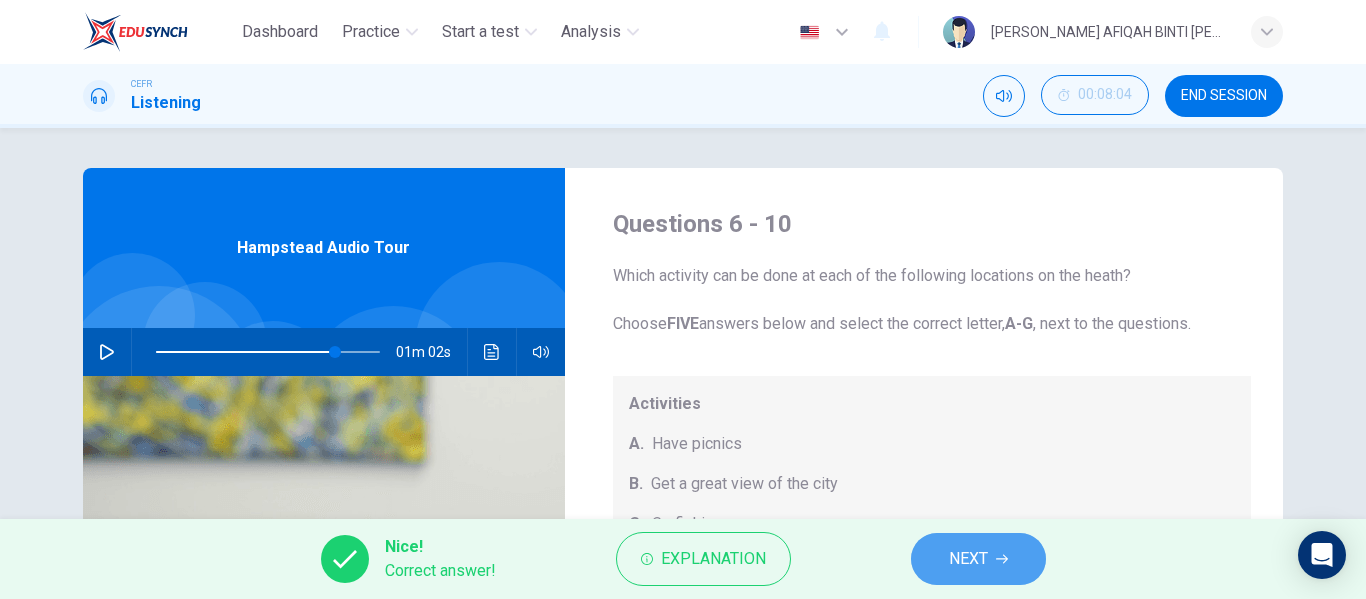 click on "NEXT" at bounding box center (978, 559) 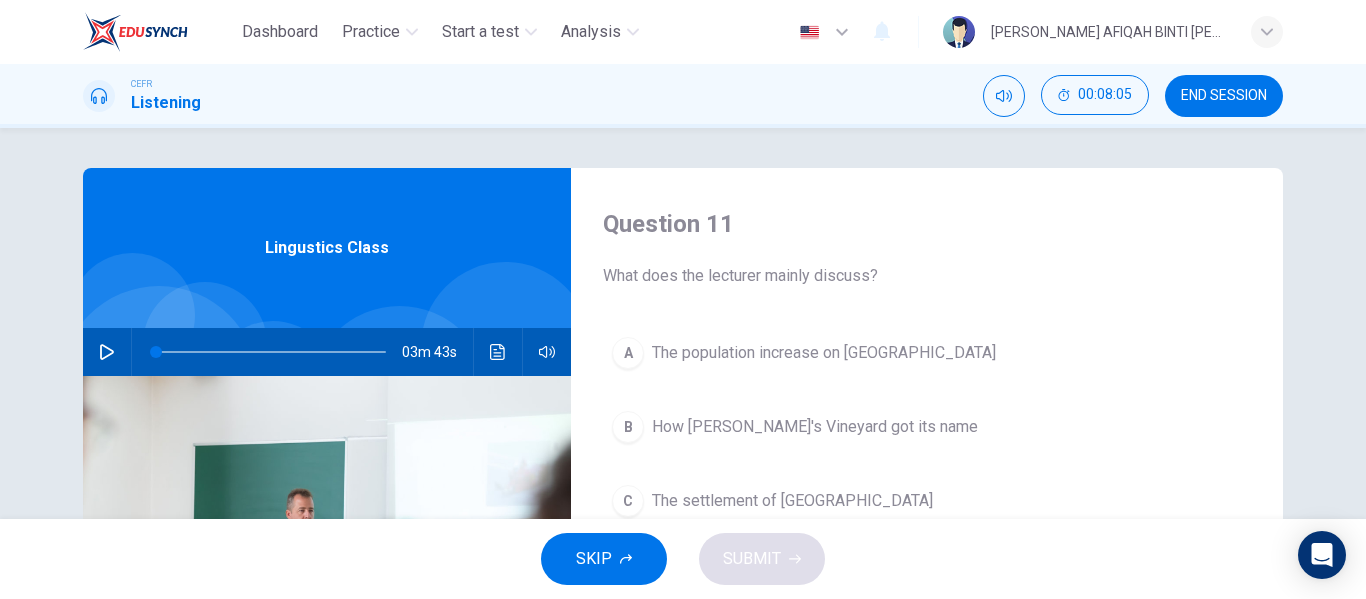 click on "END SESSION" at bounding box center (1224, 96) 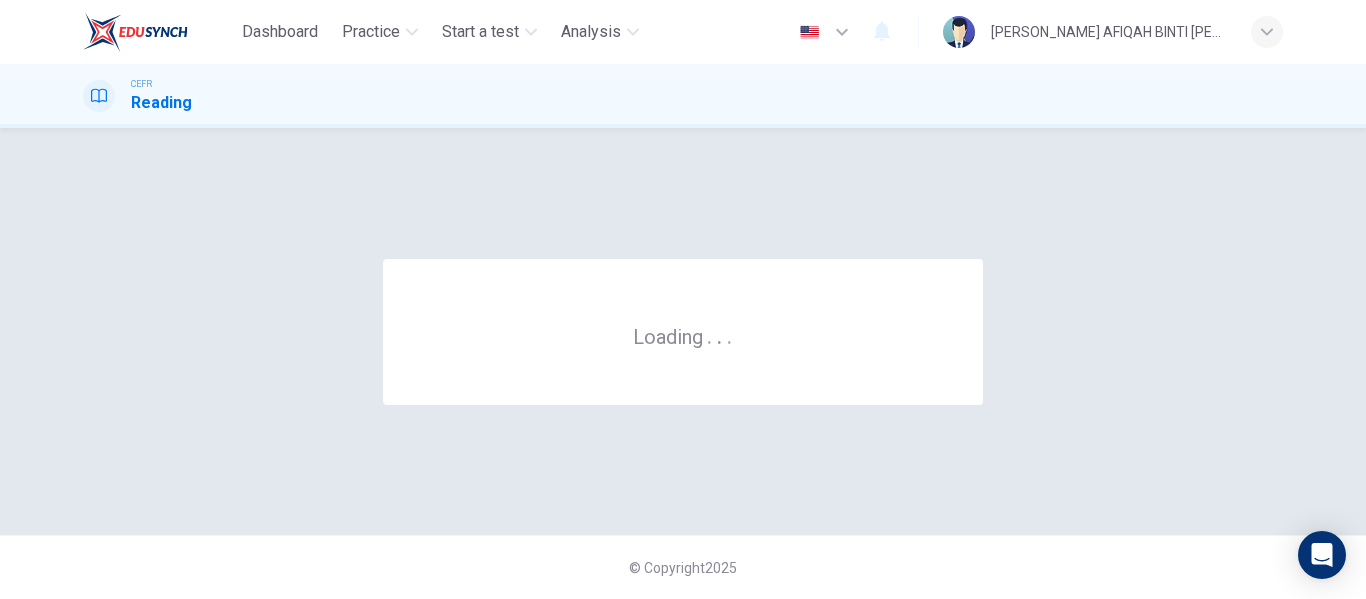 scroll, scrollTop: 0, scrollLeft: 0, axis: both 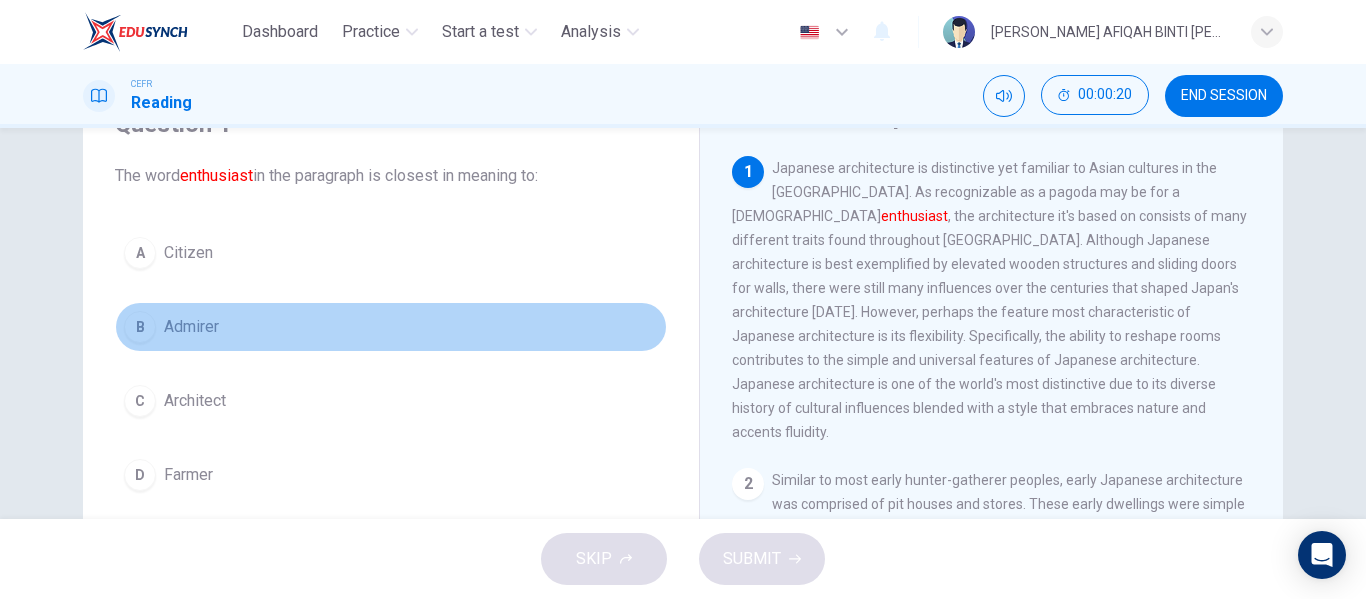 click on "B Admirer" at bounding box center (391, 327) 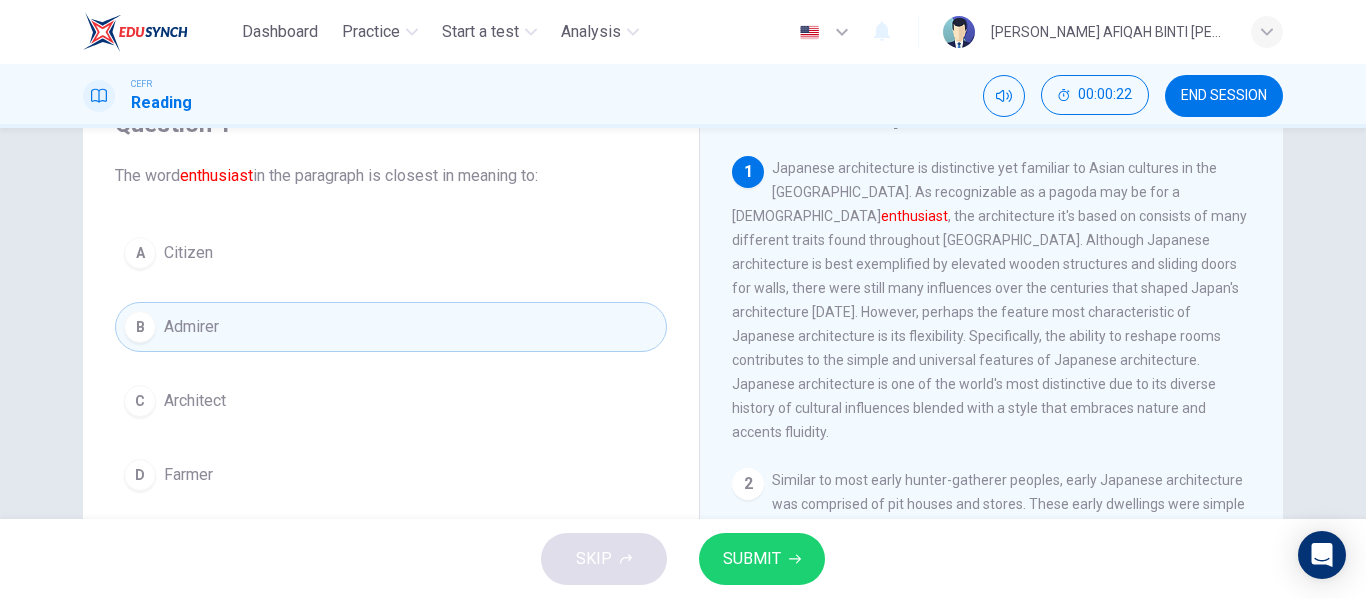 click on "SUBMIT" at bounding box center [752, 559] 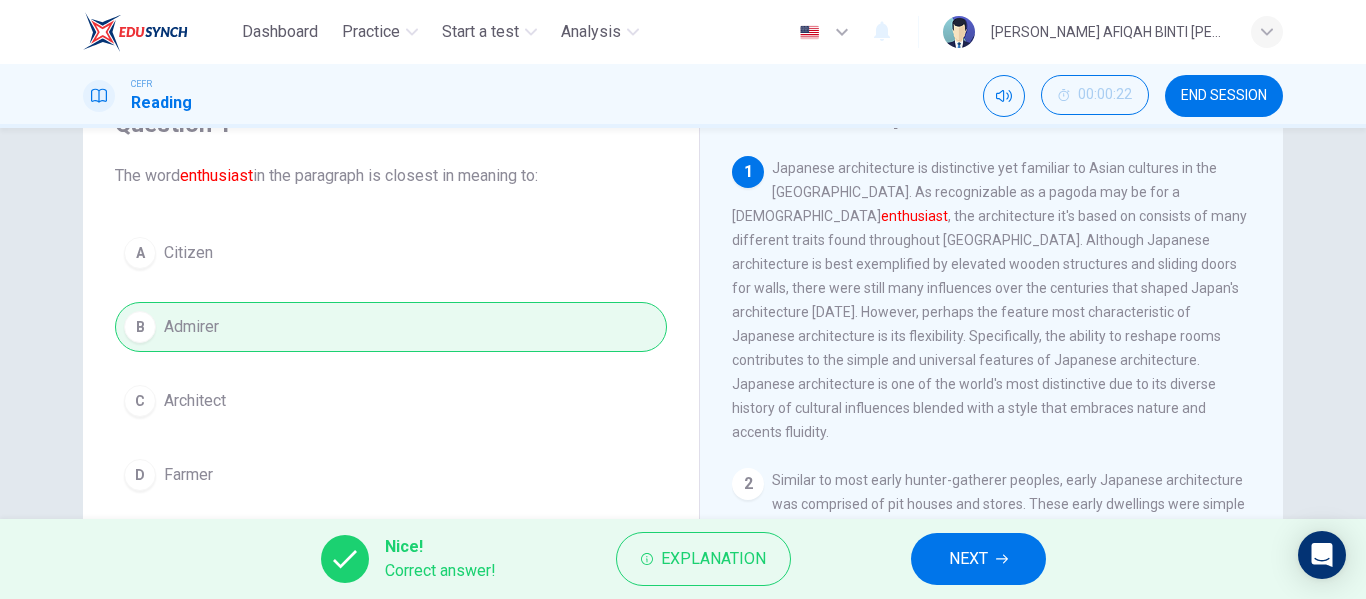click on "NEXT" at bounding box center [978, 559] 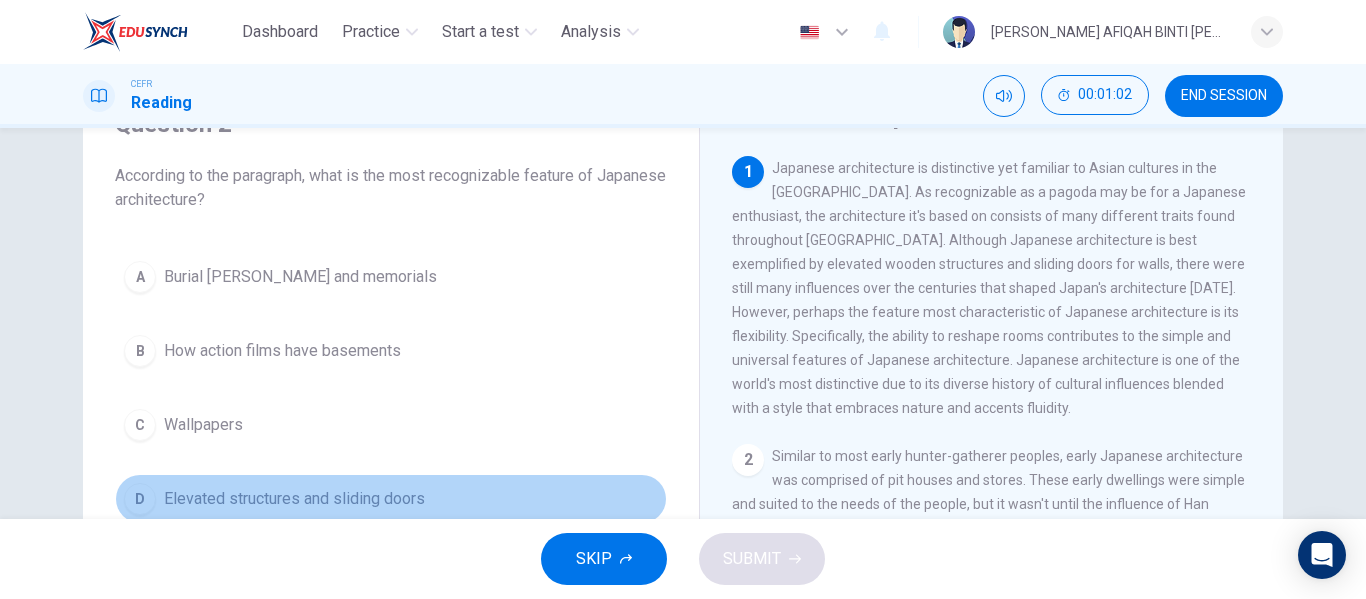 click on "Elevated structures and sliding doors" at bounding box center [294, 499] 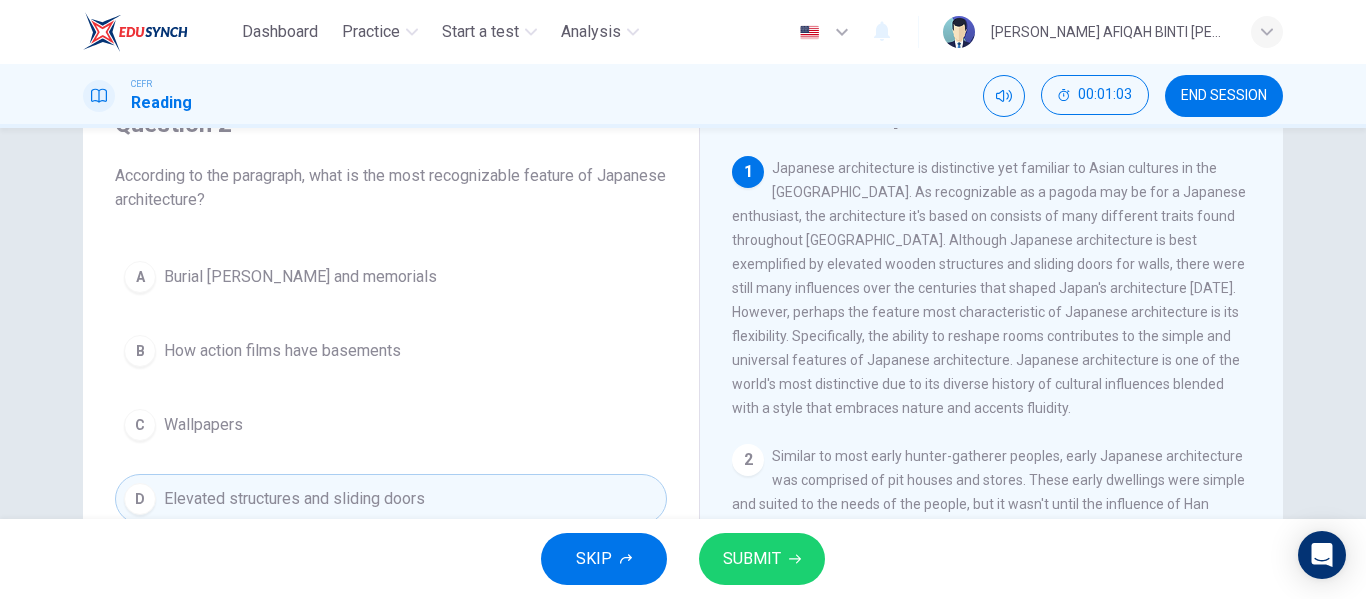 click on "SUBMIT" at bounding box center [752, 559] 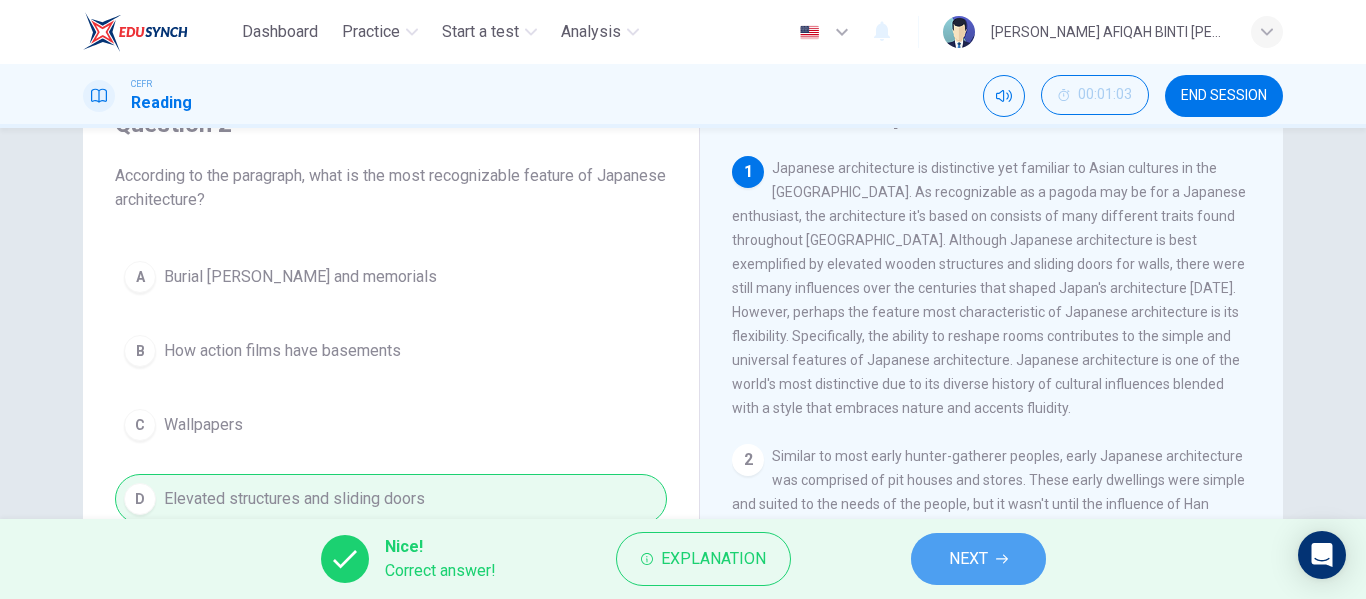 click on "NEXT" at bounding box center [978, 559] 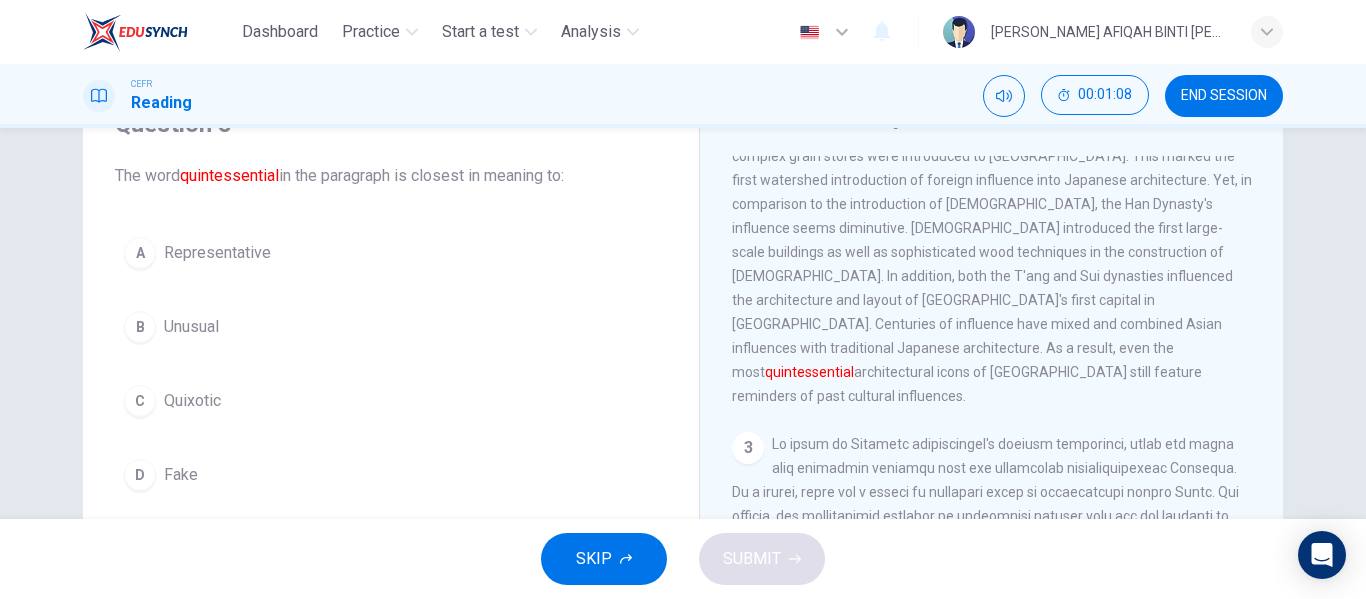 scroll, scrollTop: 400, scrollLeft: 0, axis: vertical 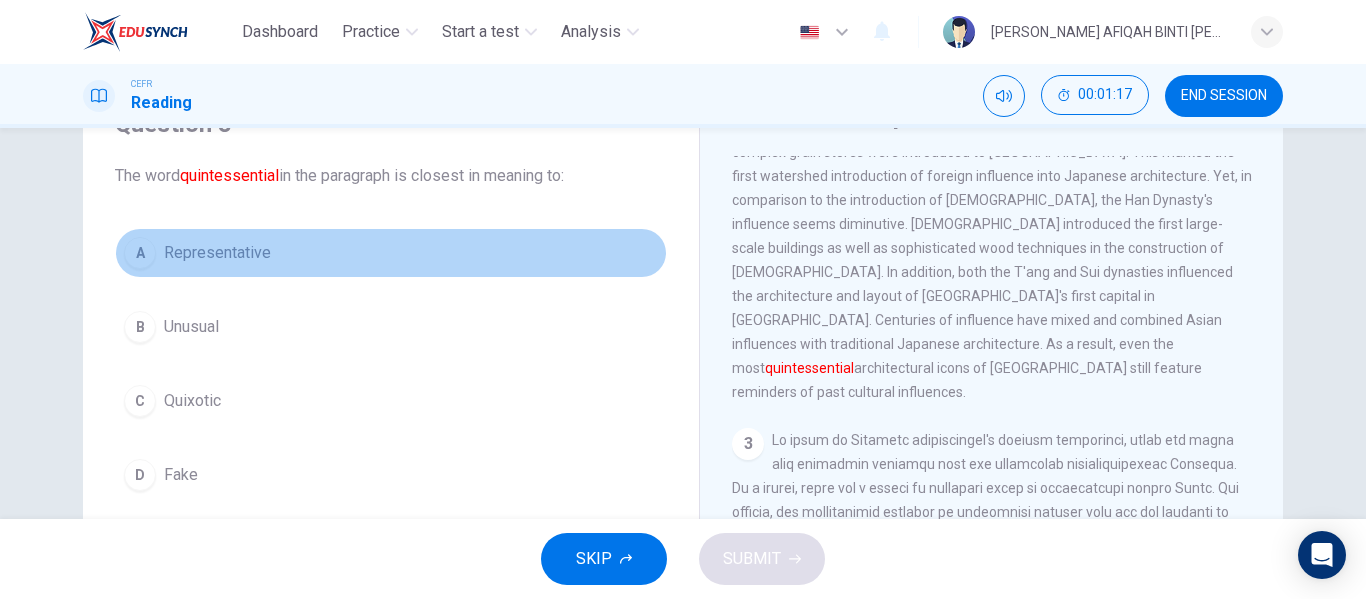 click on "A Representative" at bounding box center [391, 253] 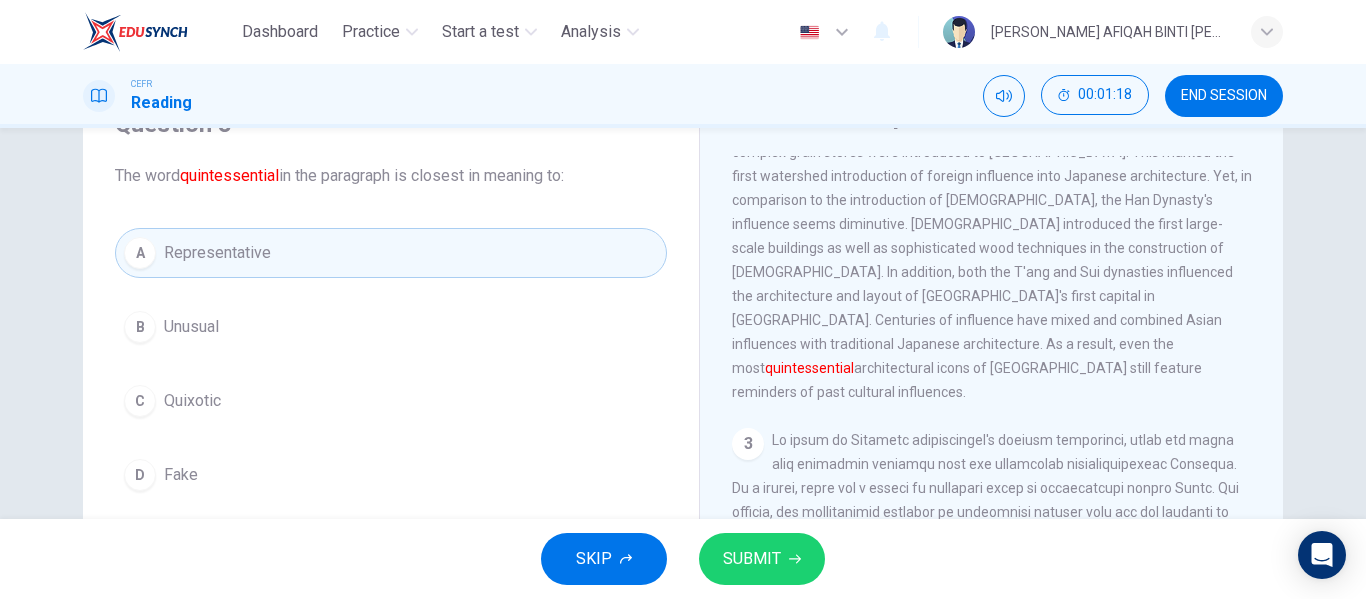 click on "SUBMIT" at bounding box center (752, 559) 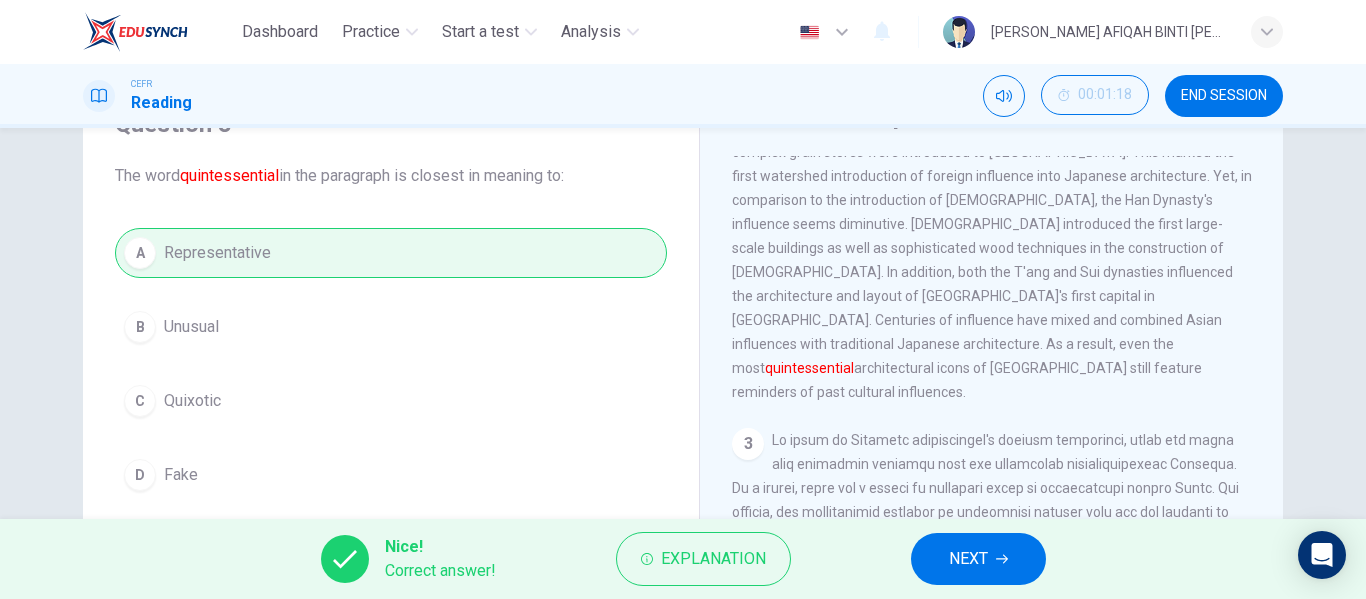 click on "Explanation" at bounding box center [713, 559] 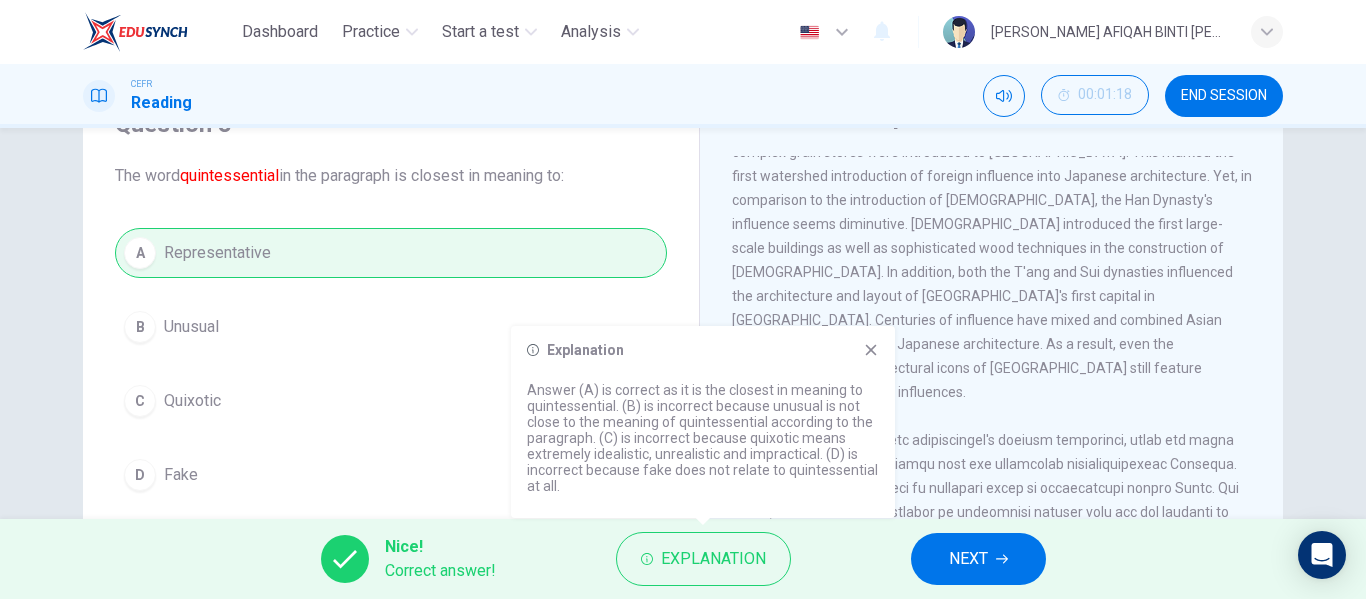 click on "Explanation" at bounding box center (703, 350) 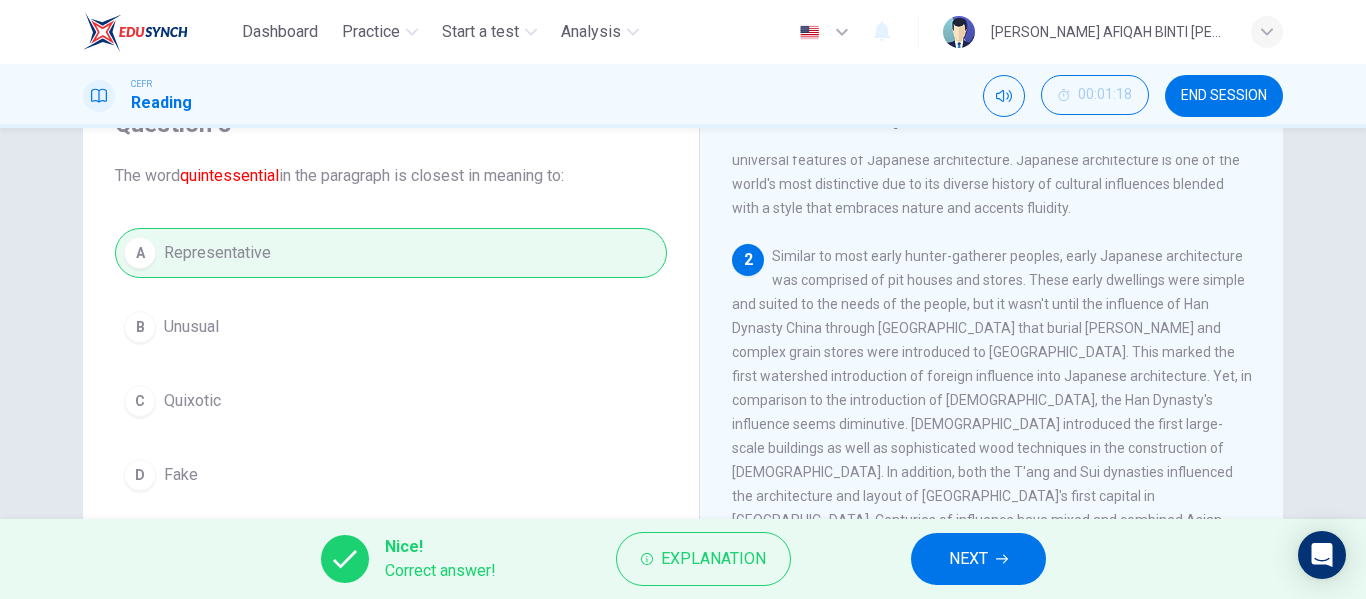 scroll, scrollTop: 300, scrollLeft: 0, axis: vertical 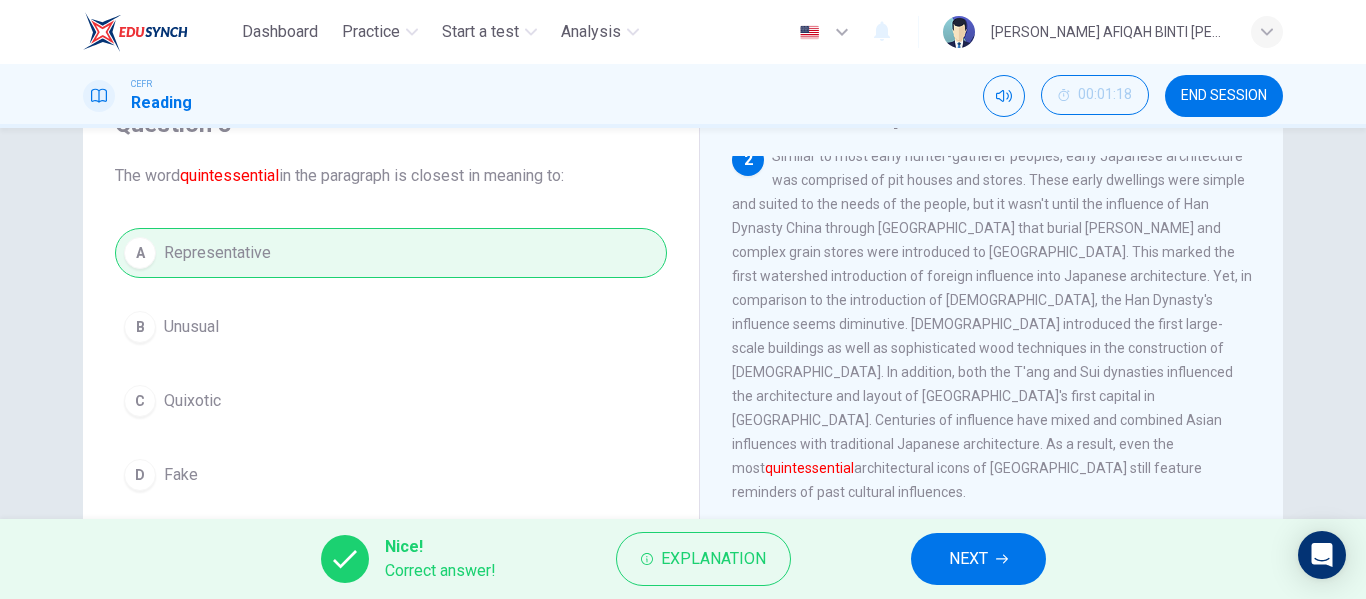 drag, startPoint x: 969, startPoint y: 241, endPoint x: 961, endPoint y: 308, distance: 67.47592 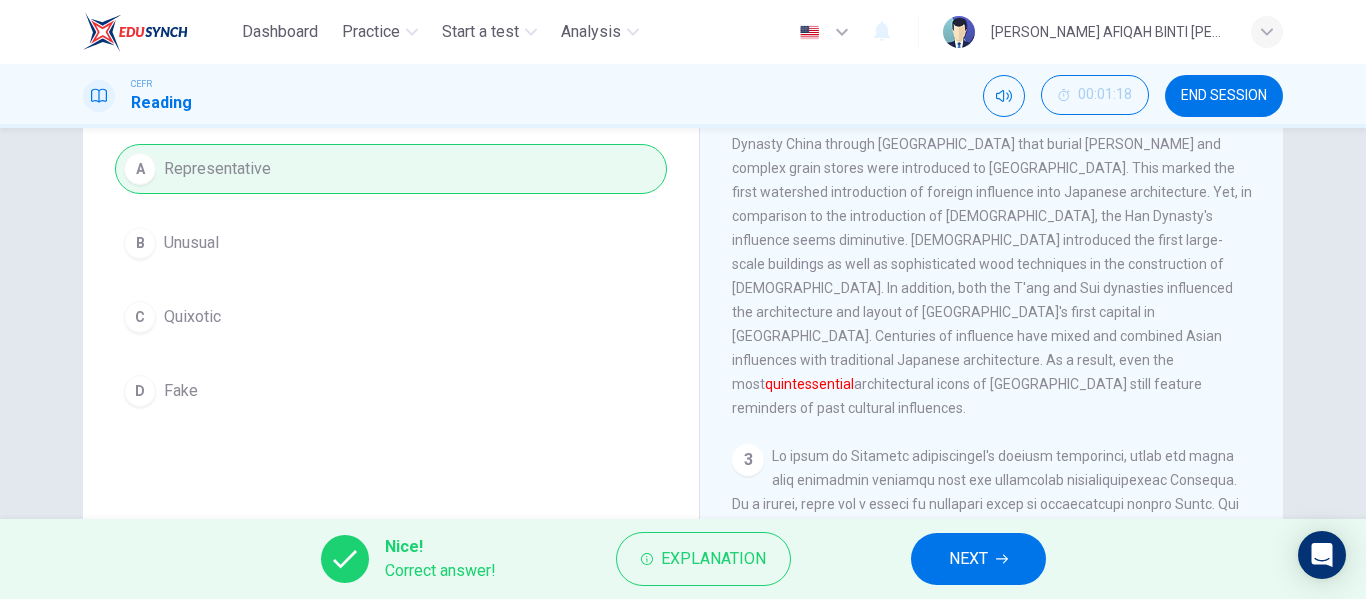 scroll, scrollTop: 100, scrollLeft: 0, axis: vertical 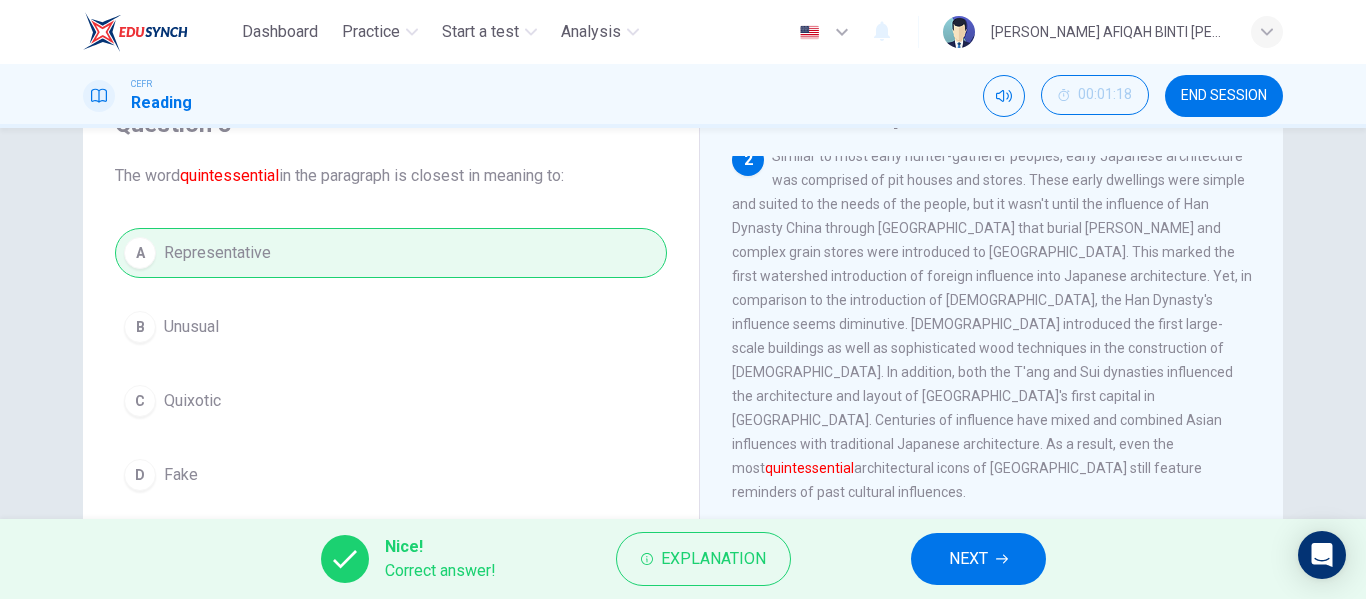 drag, startPoint x: 844, startPoint y: 383, endPoint x: 847, endPoint y: 425, distance: 42.107006 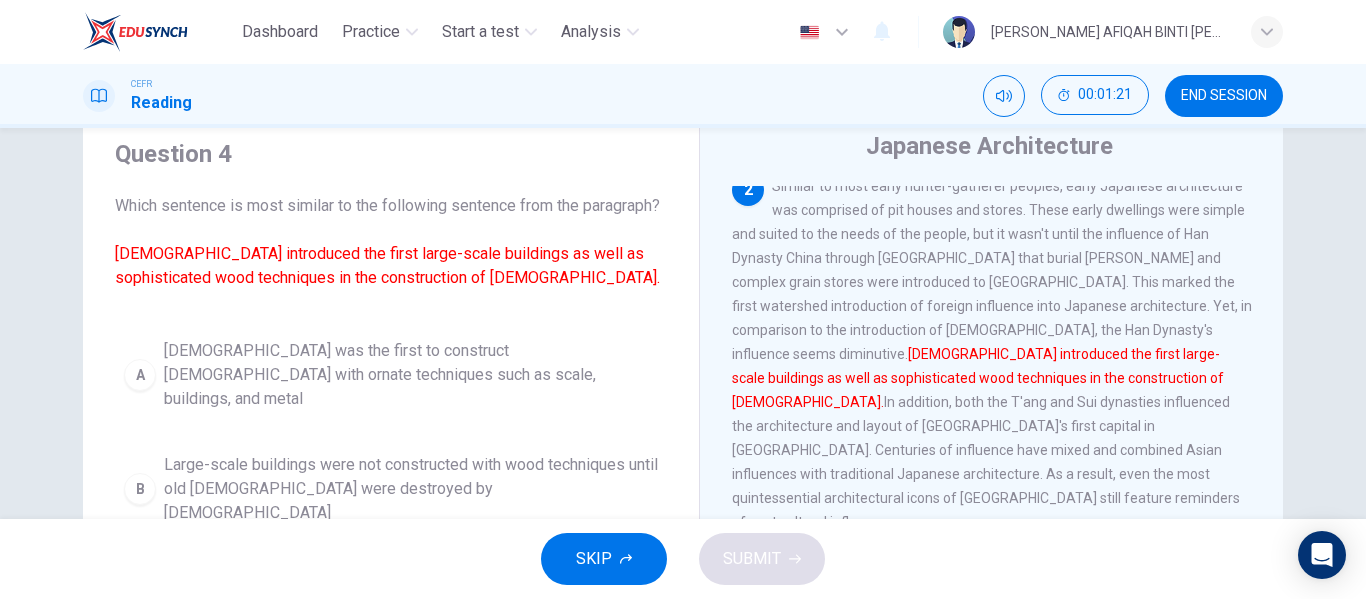 scroll, scrollTop: 100, scrollLeft: 0, axis: vertical 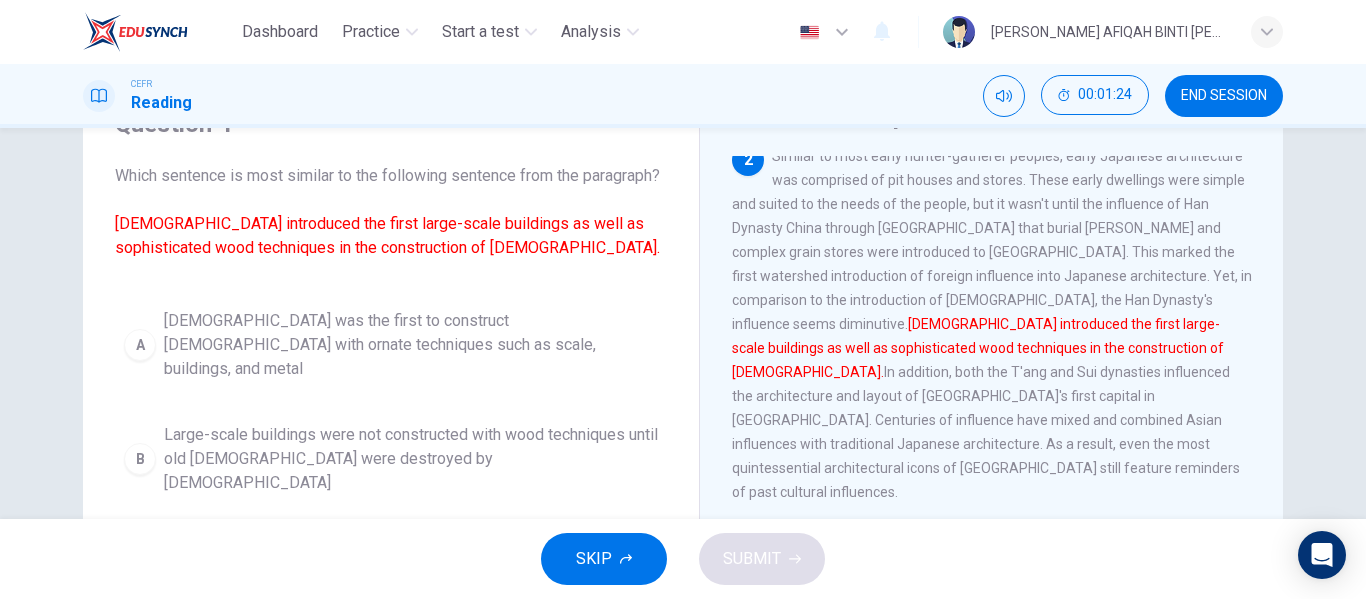click on "Buddhism introduced the first large-scale buildings as well as sophisticated wood techniques in the construction of temples." at bounding box center [387, 235] 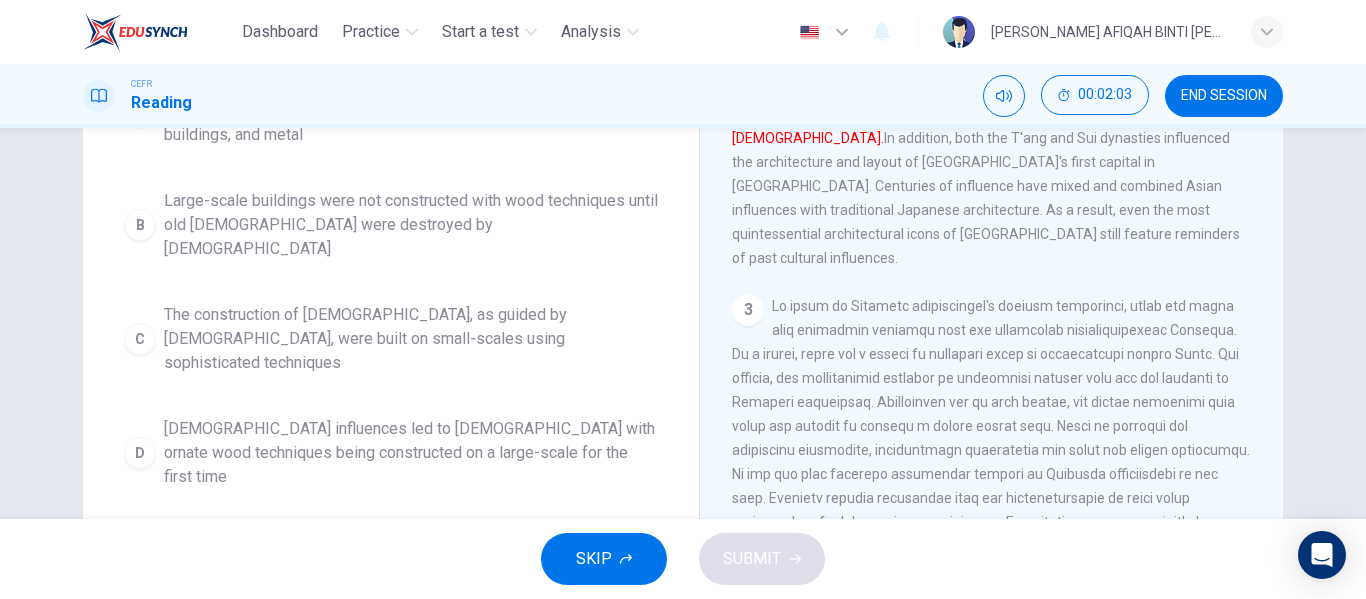scroll, scrollTop: 384, scrollLeft: 0, axis: vertical 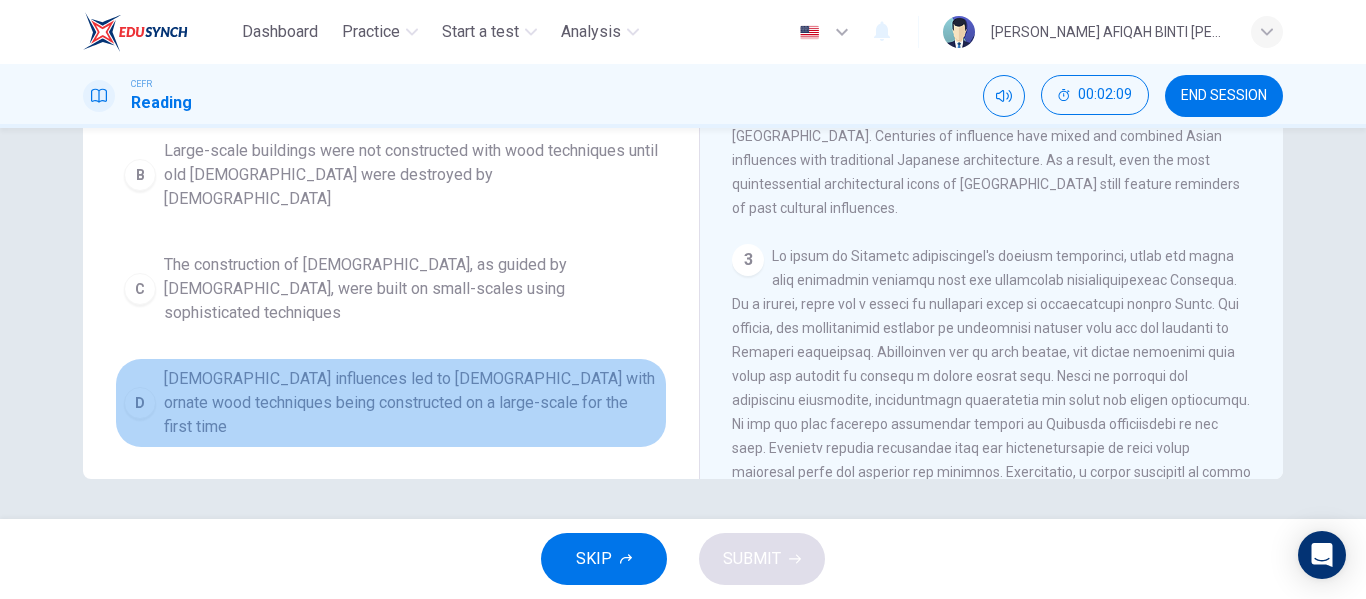 click on "Buddhist influences led to temples with ornate wood techniques being constructed on a large-scale for the first time" at bounding box center (411, 403) 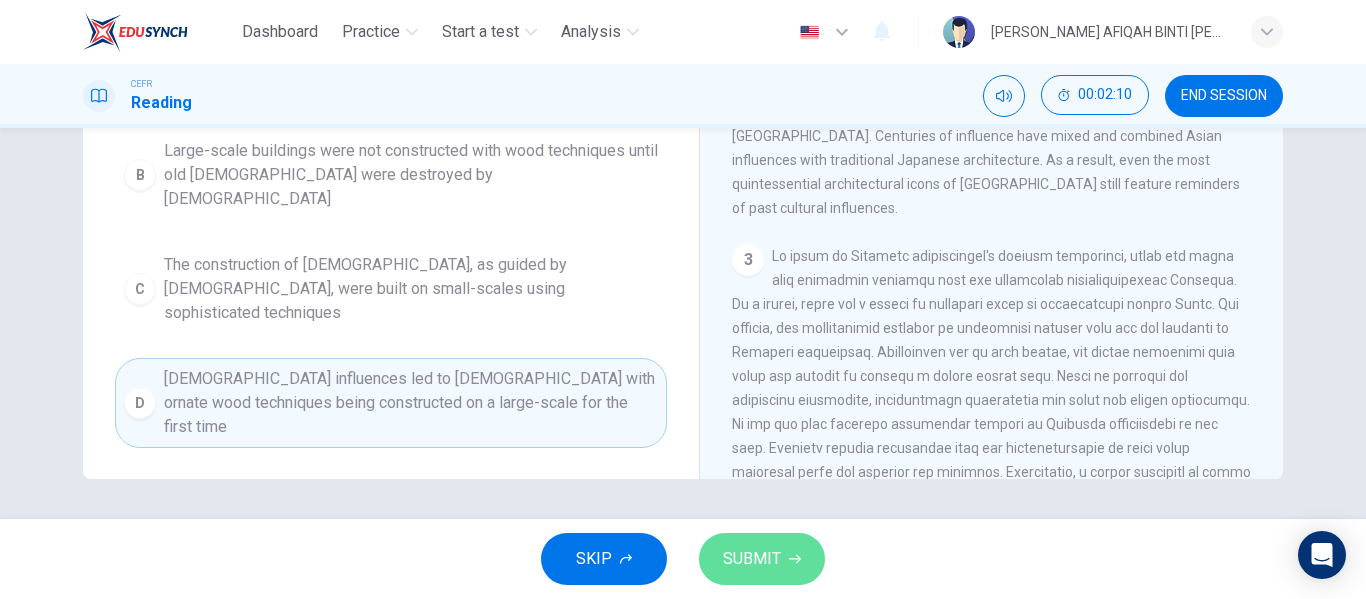 click on "SUBMIT" at bounding box center (752, 559) 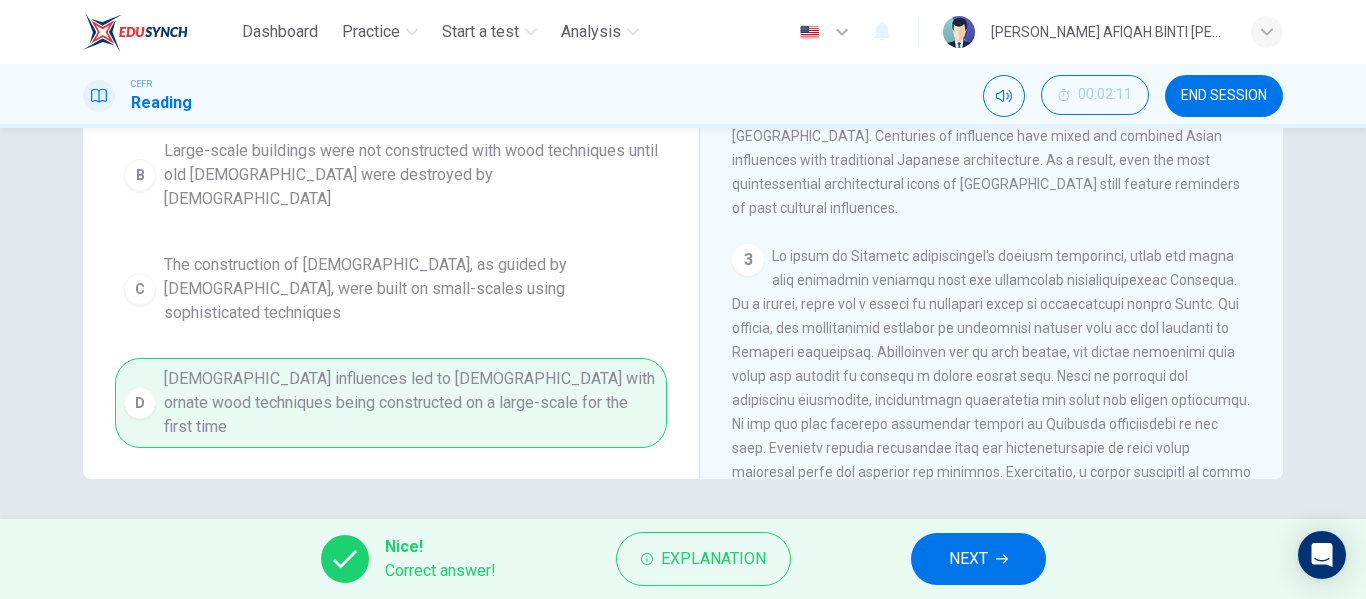 scroll, scrollTop: 0, scrollLeft: 0, axis: both 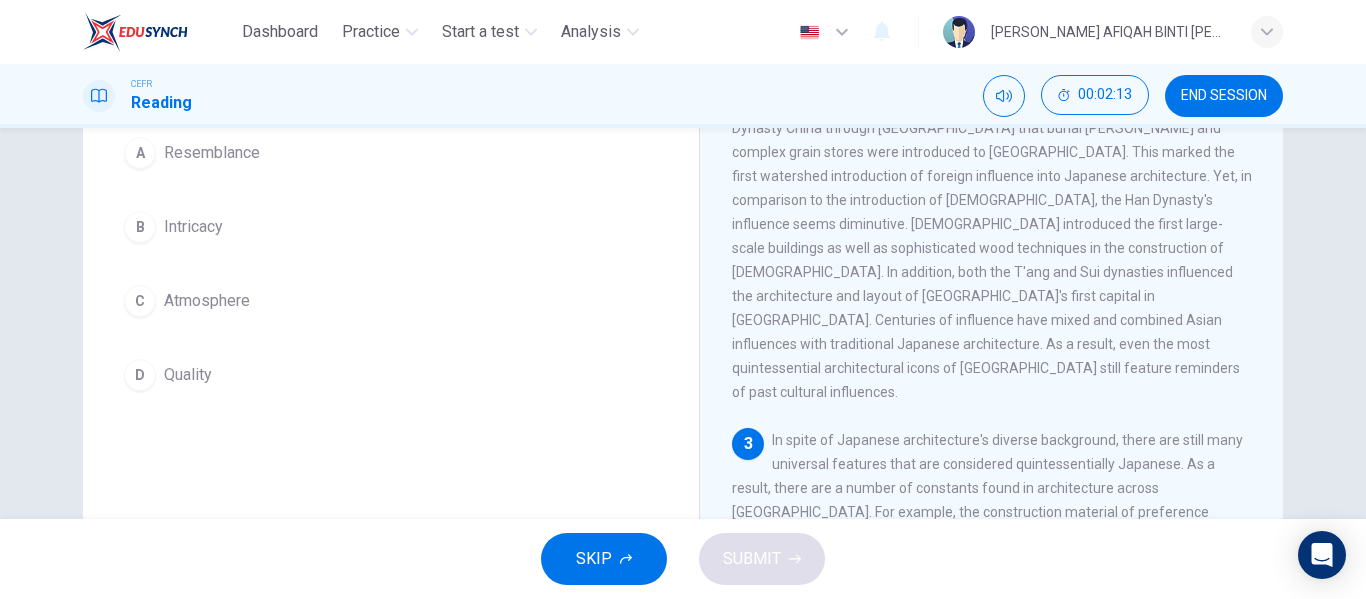 click on "C Atmosphere" at bounding box center (391, 301) 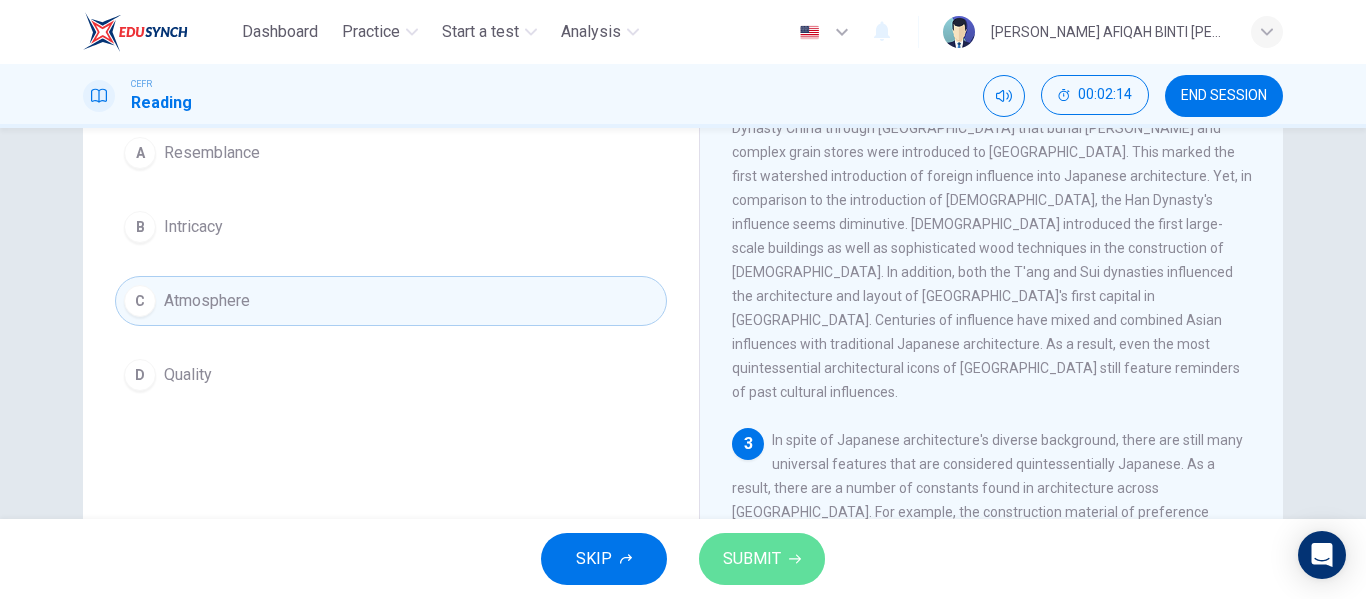 click on "SUBMIT" at bounding box center (752, 559) 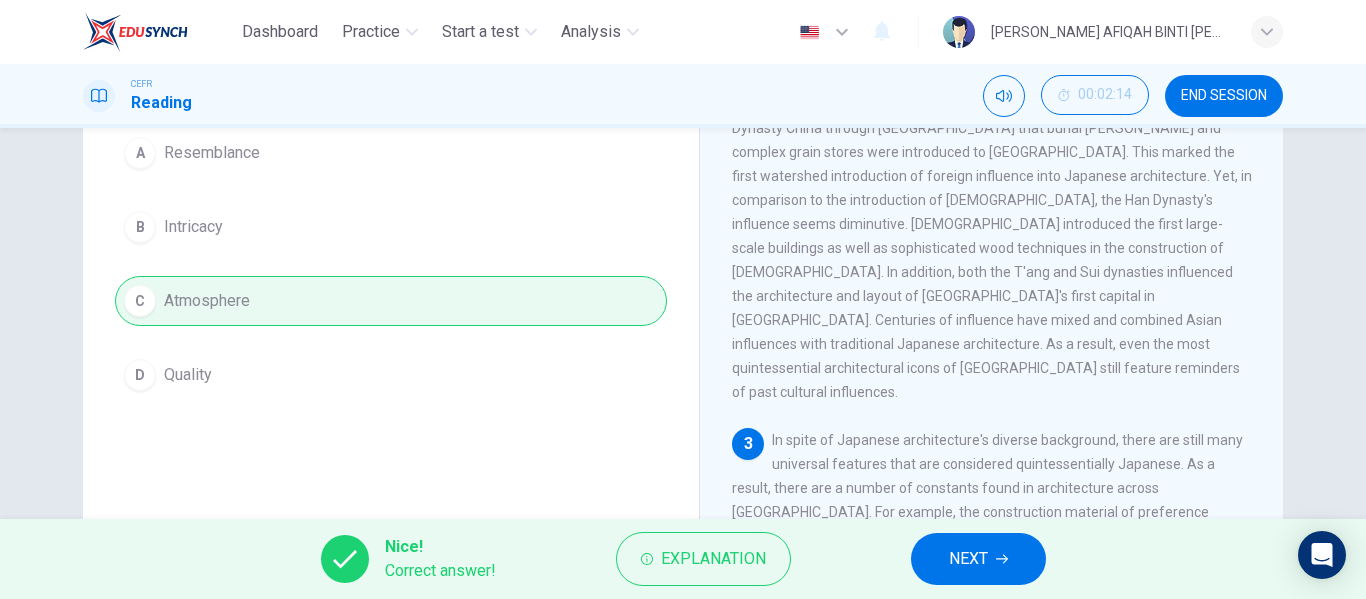 scroll, scrollTop: 200, scrollLeft: 0, axis: vertical 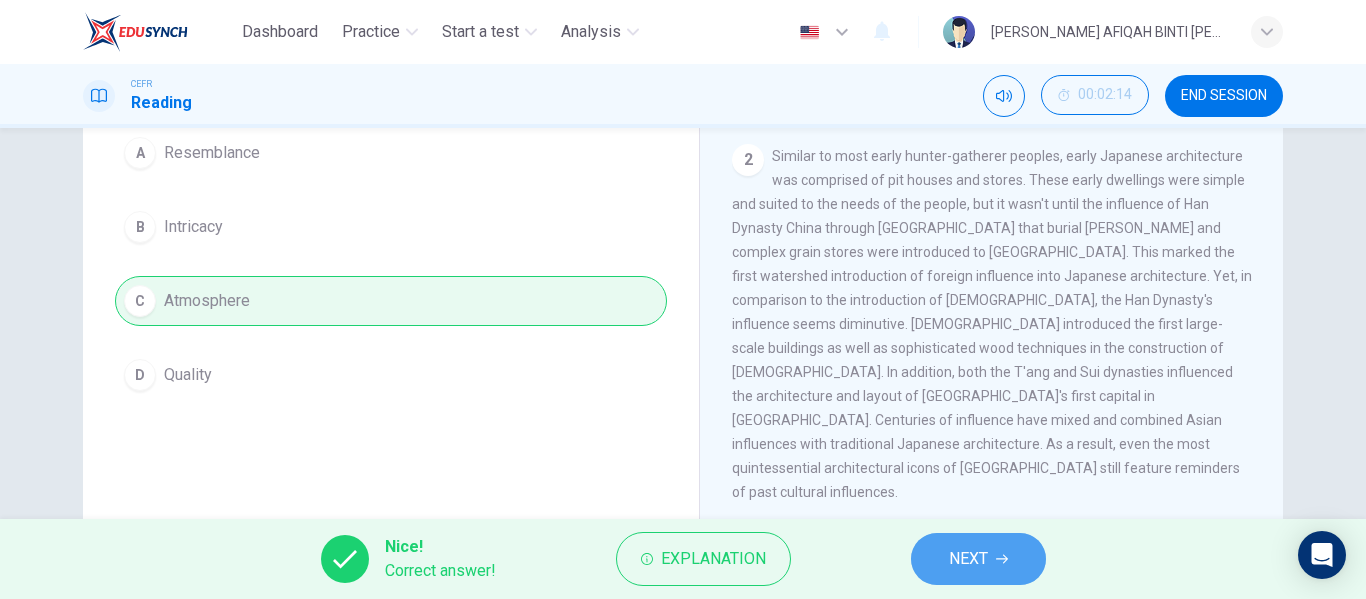 click on "NEXT" at bounding box center [978, 559] 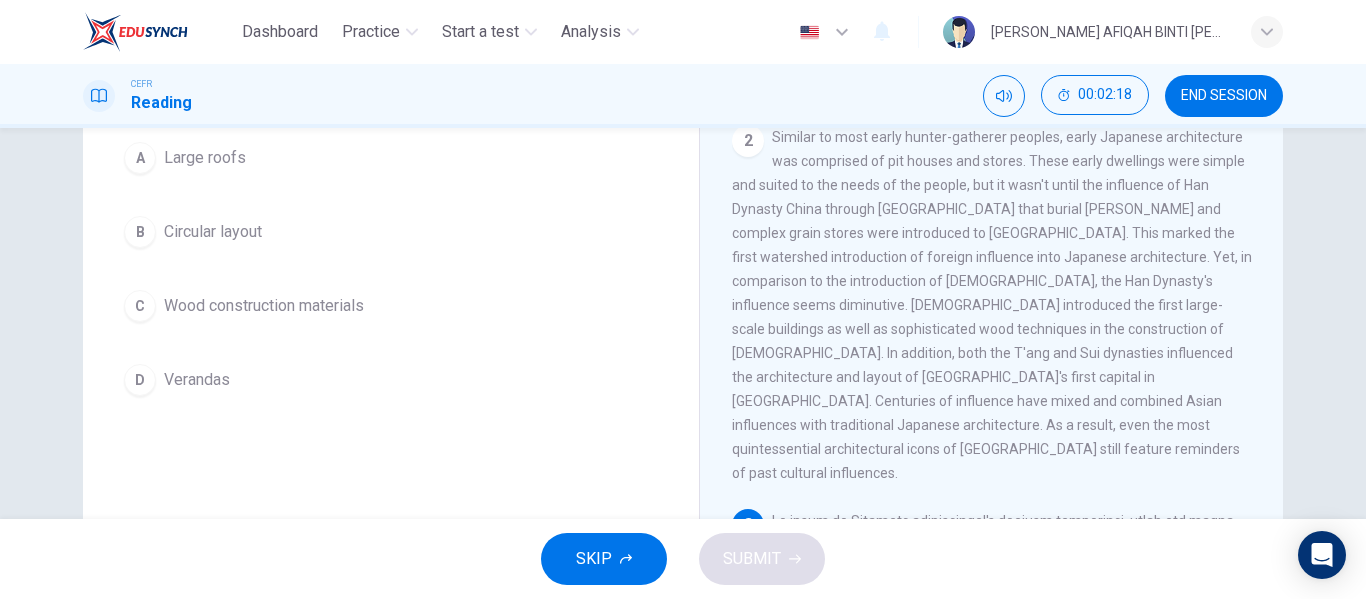 scroll, scrollTop: 224, scrollLeft: 0, axis: vertical 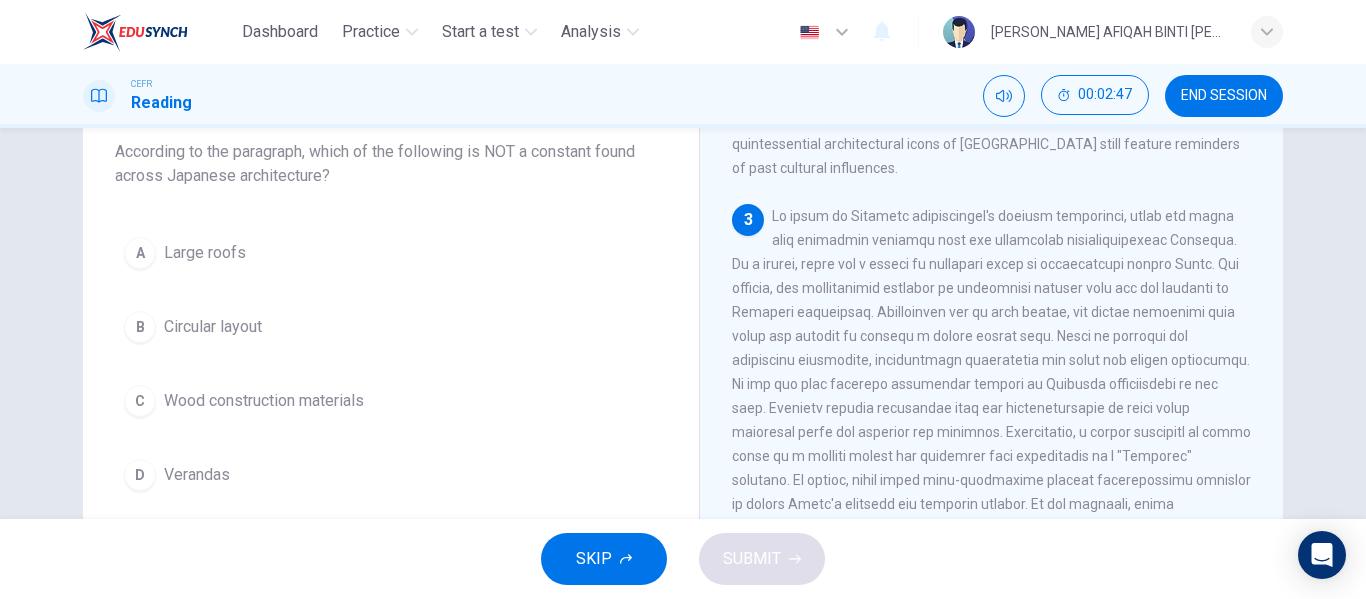 drag, startPoint x: 906, startPoint y: 317, endPoint x: 917, endPoint y: 343, distance: 28.231188 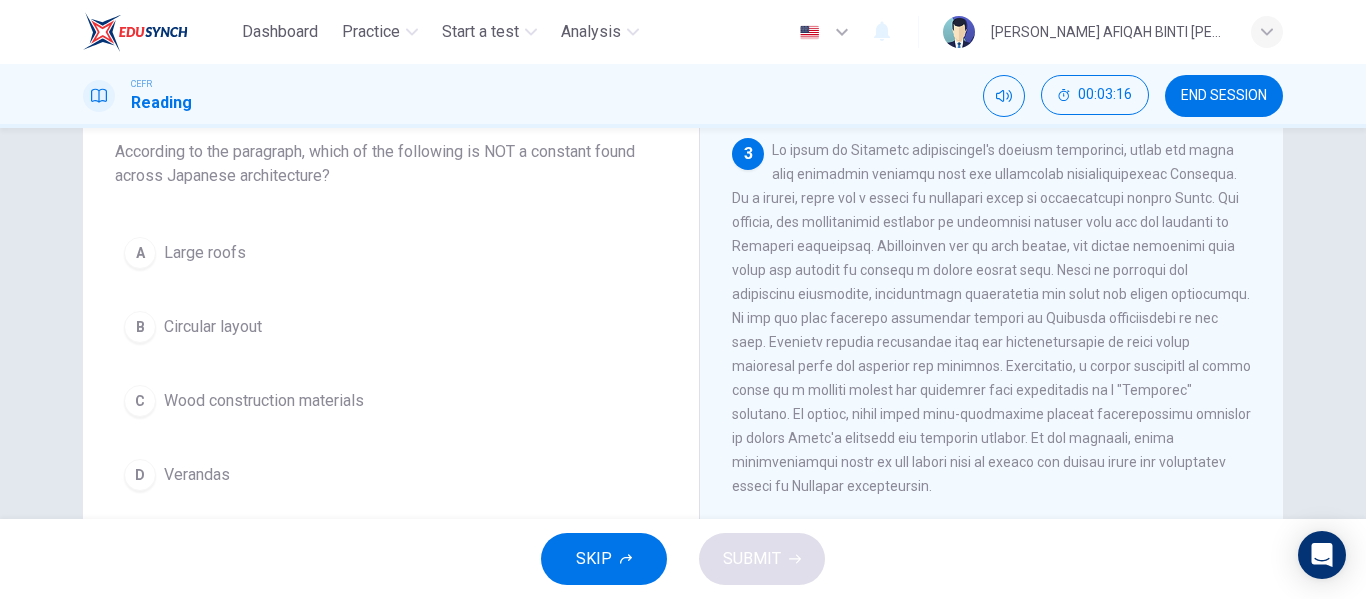 scroll, scrollTop: 700, scrollLeft: 0, axis: vertical 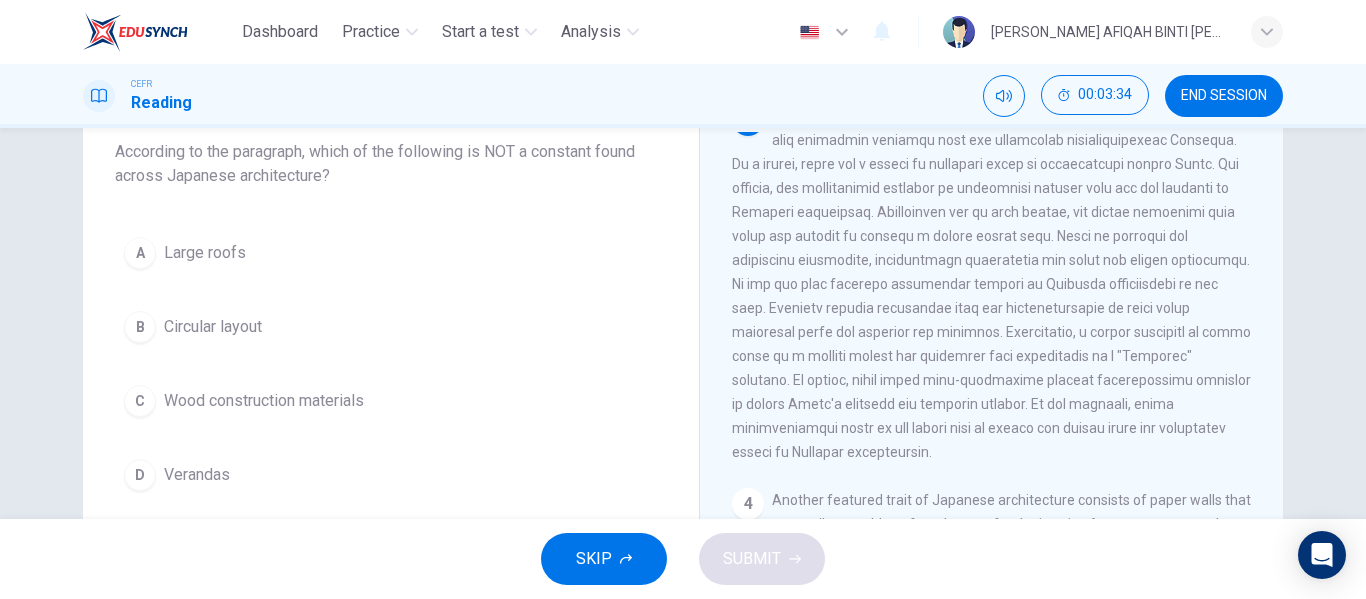 drag, startPoint x: 970, startPoint y: 417, endPoint x: 982, endPoint y: 449, distance: 34.176014 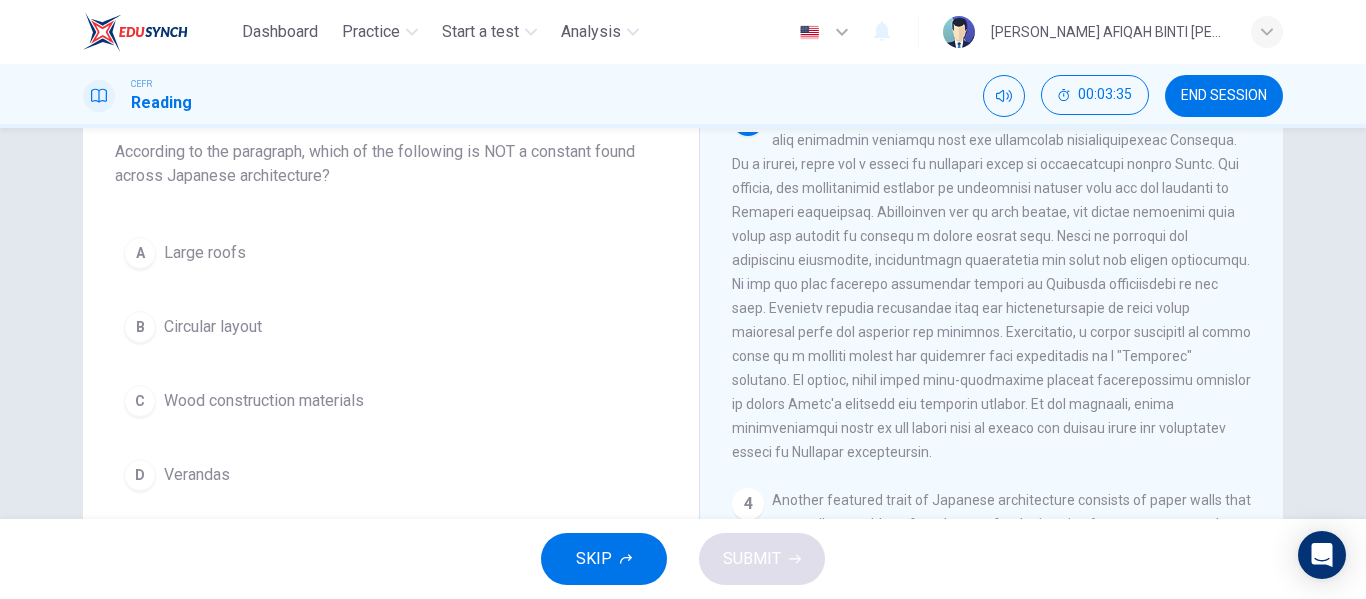 drag, startPoint x: 960, startPoint y: 422, endPoint x: 980, endPoint y: 441, distance: 27.58623 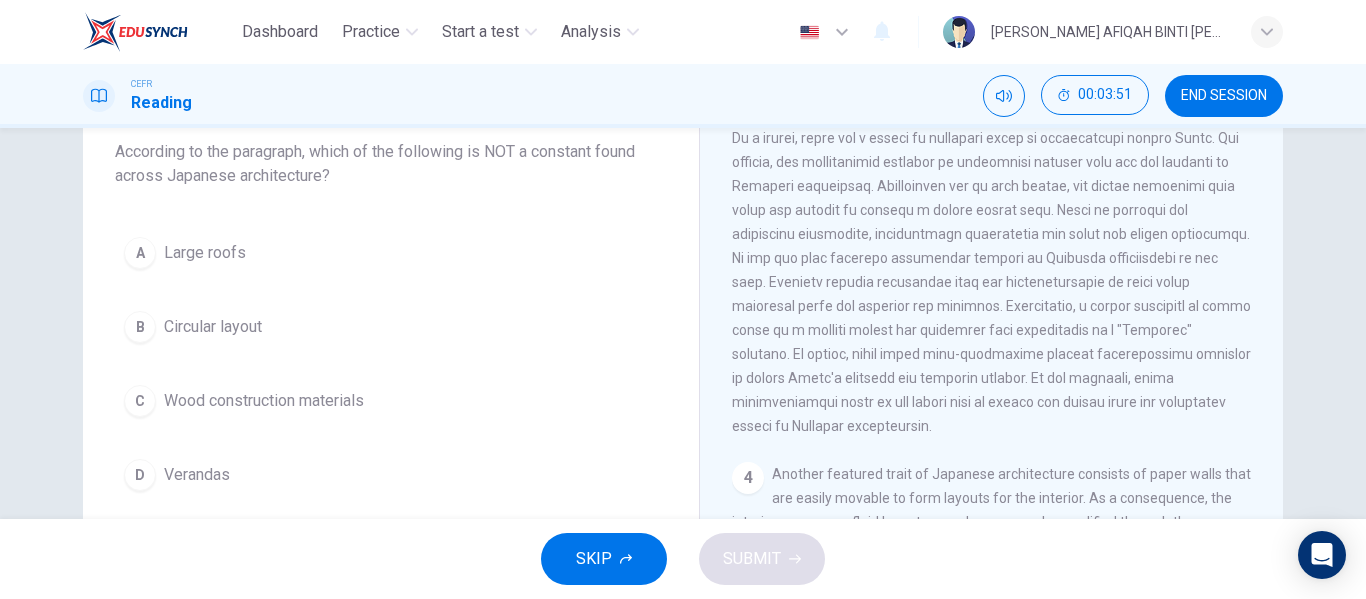 scroll, scrollTop: 700, scrollLeft: 0, axis: vertical 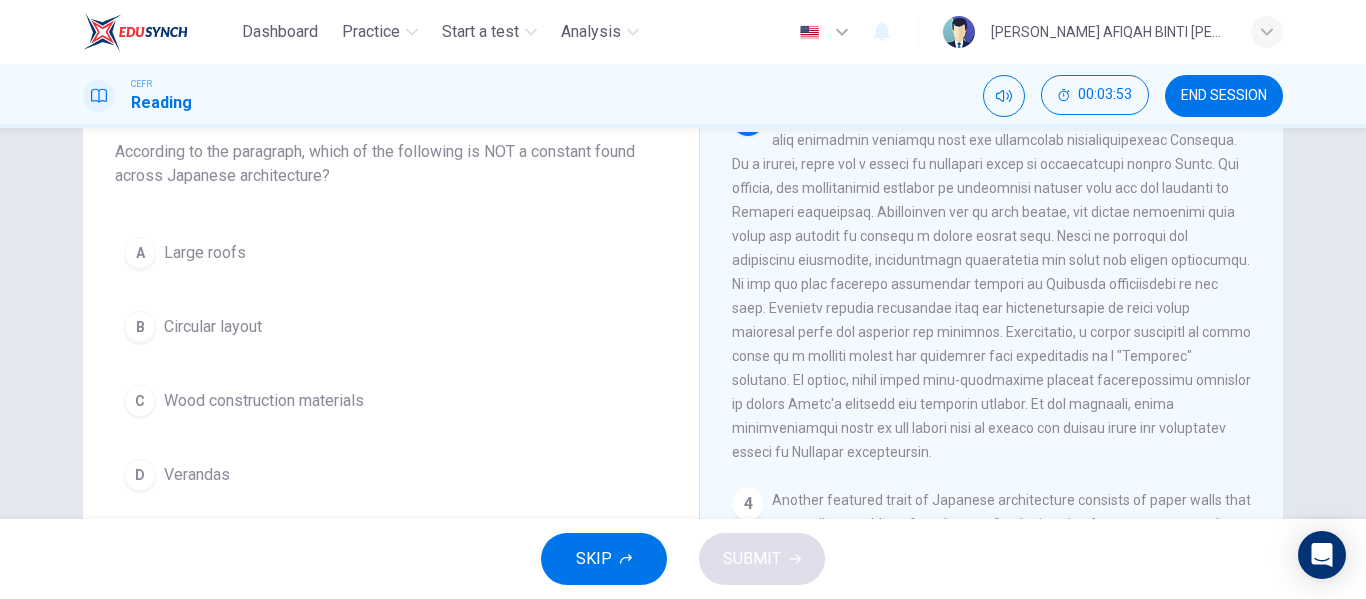 drag, startPoint x: 978, startPoint y: 249, endPoint x: 935, endPoint y: 363, distance: 121.84006 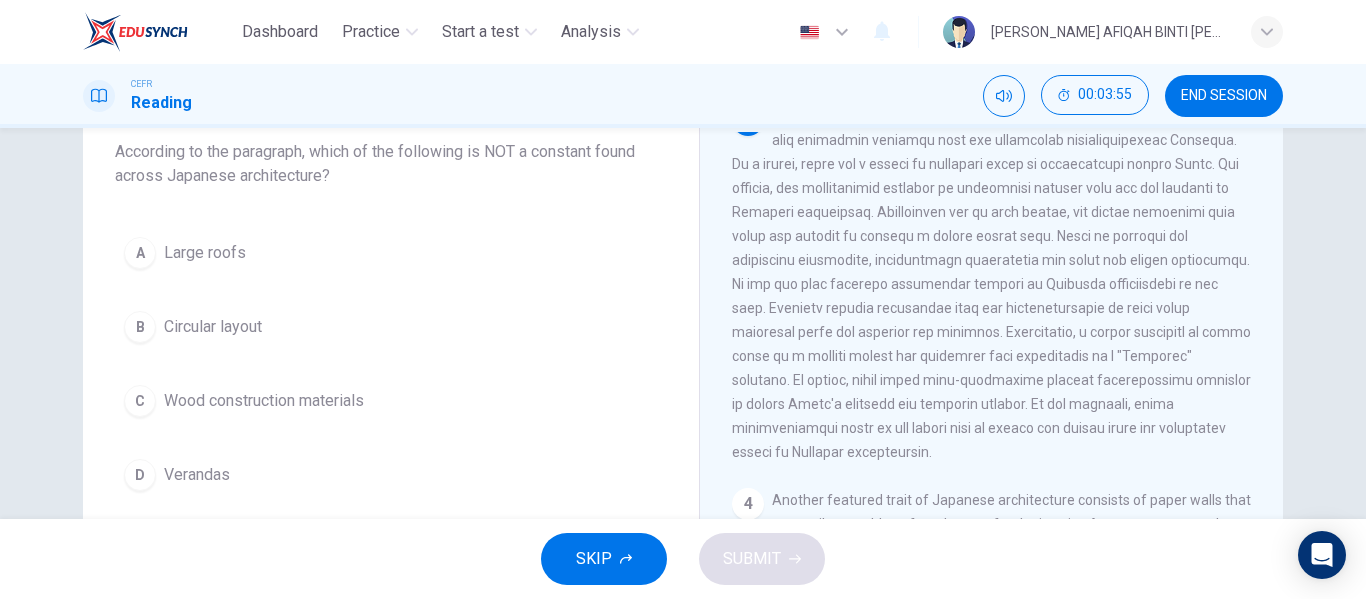 click on "Circular layout" at bounding box center (213, 327) 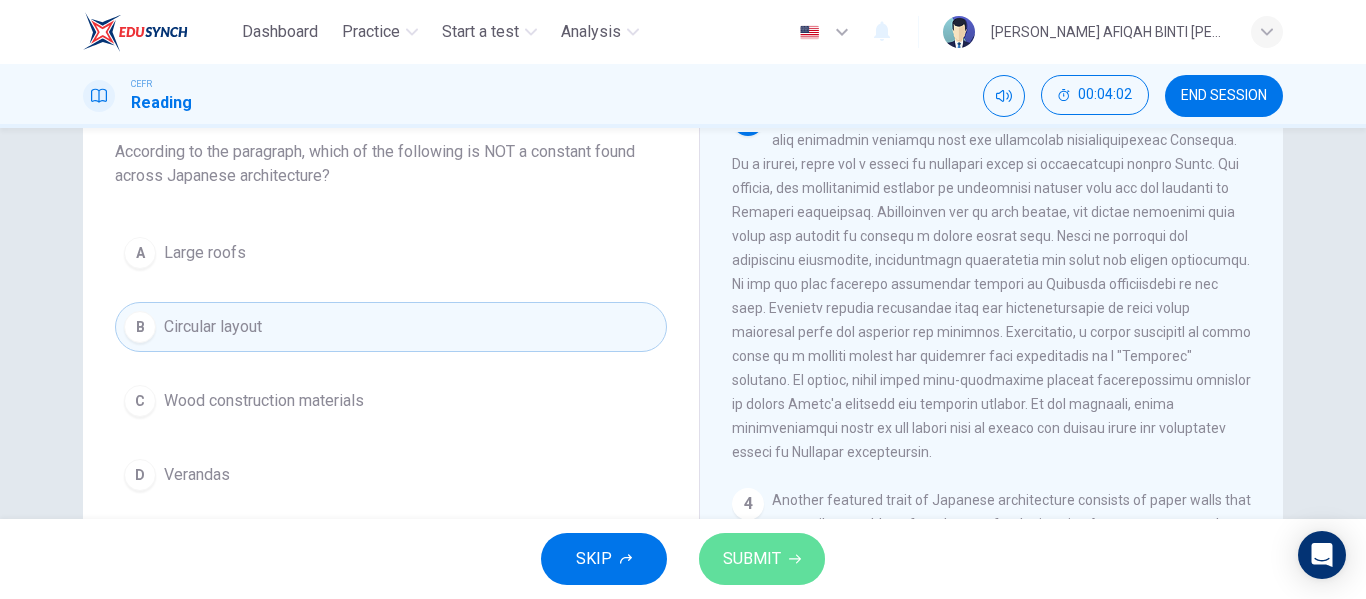 click on "SUBMIT" at bounding box center (762, 559) 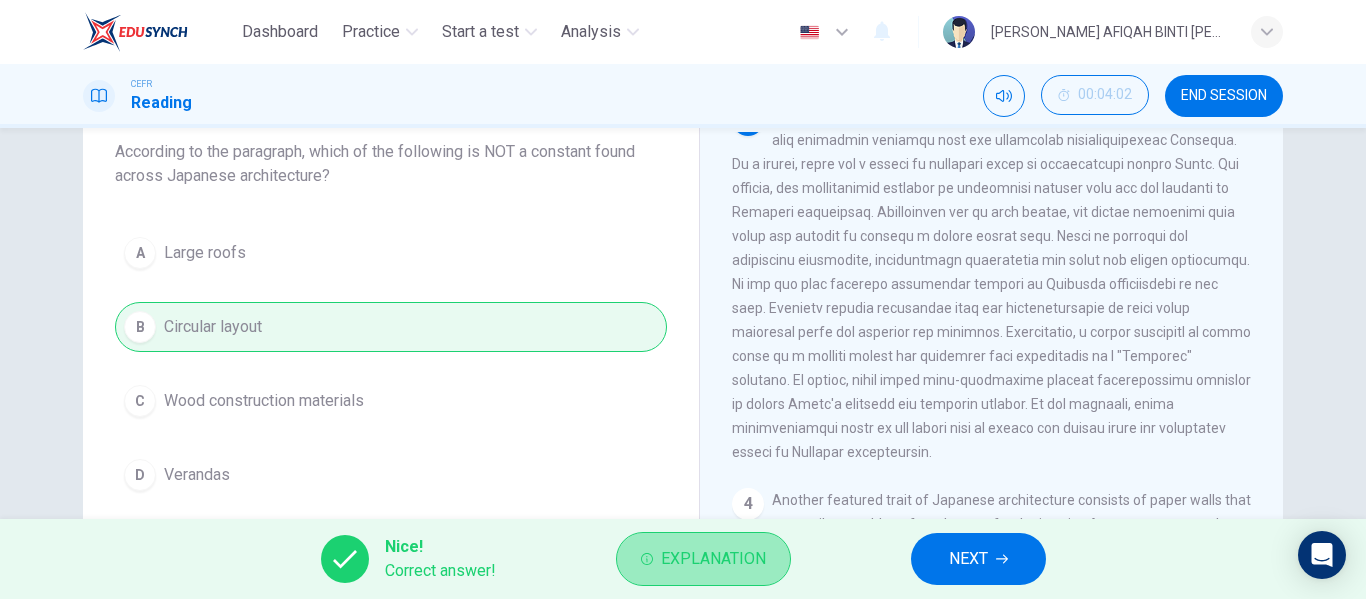 click on "Explanation" at bounding box center [713, 559] 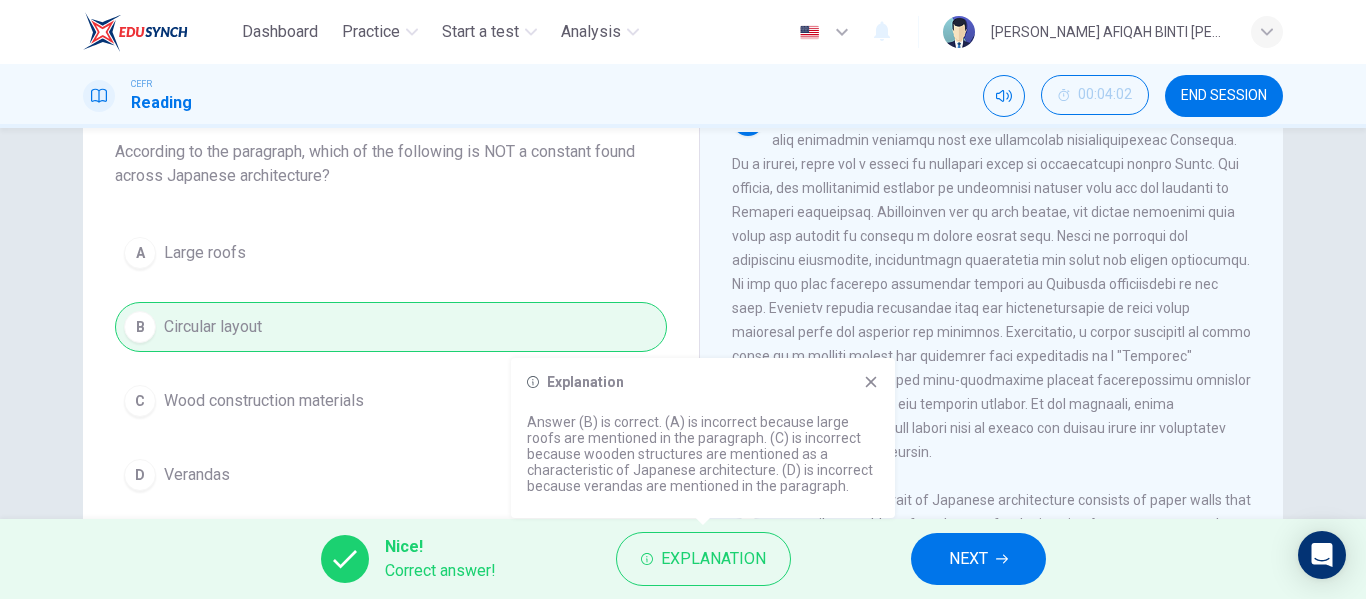 click 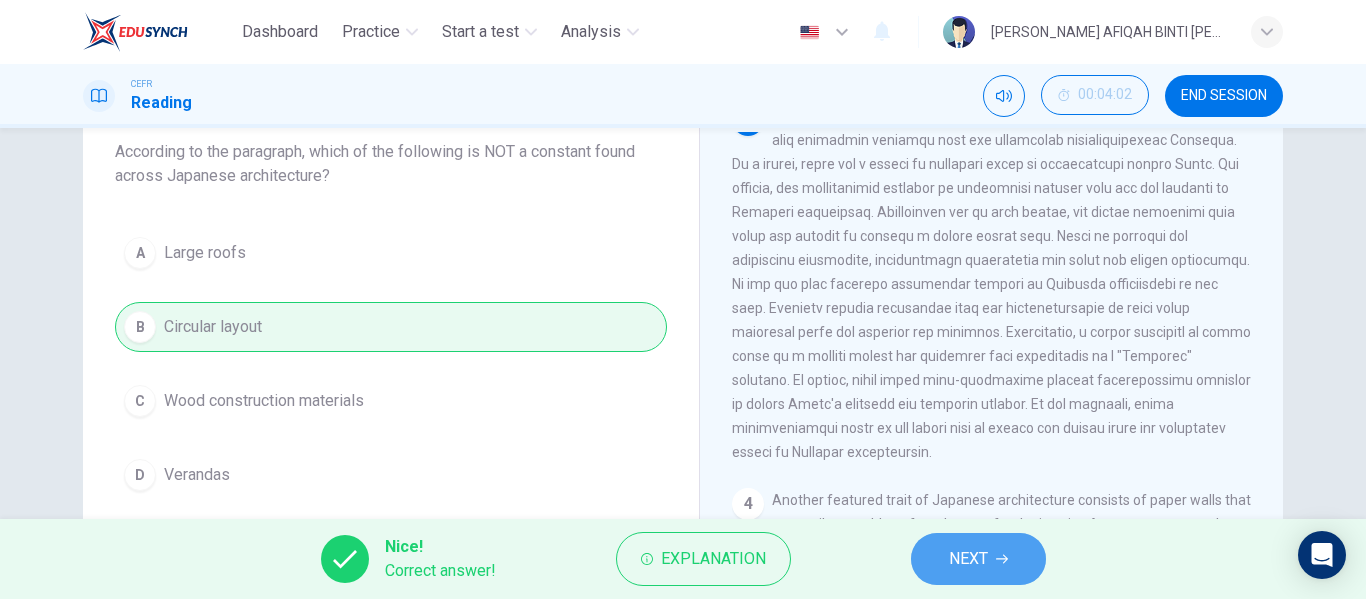 click on "NEXT" at bounding box center (968, 559) 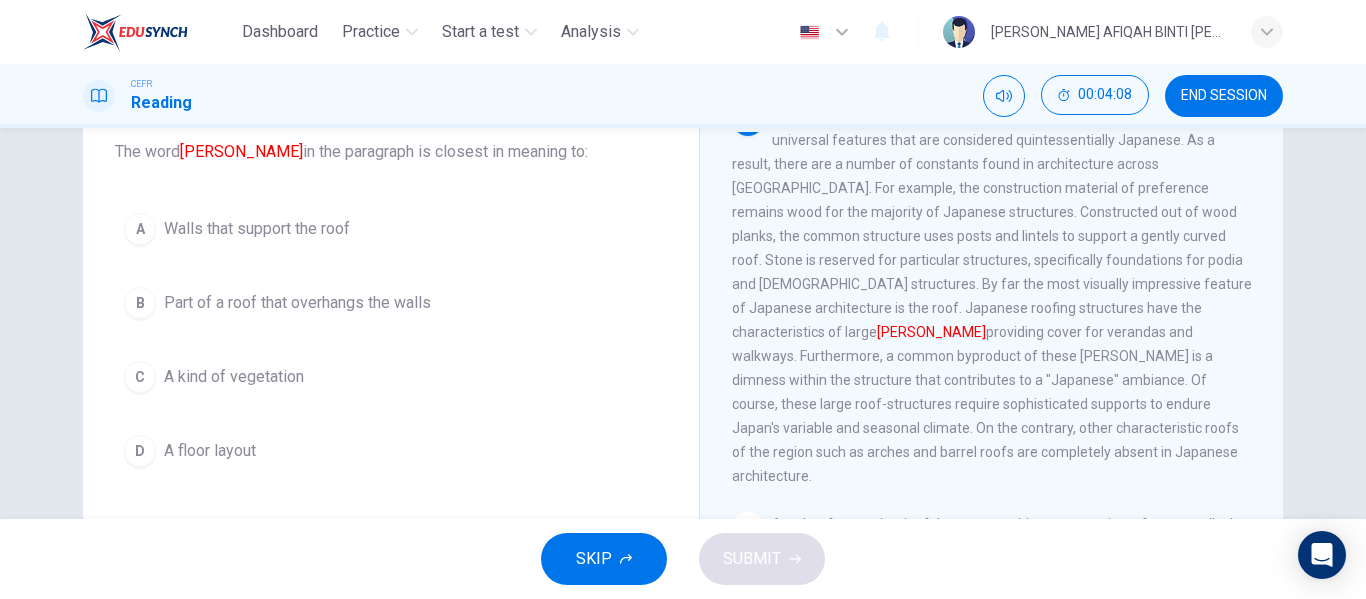 drag, startPoint x: 992, startPoint y: 262, endPoint x: 986, endPoint y: 276, distance: 15.231546 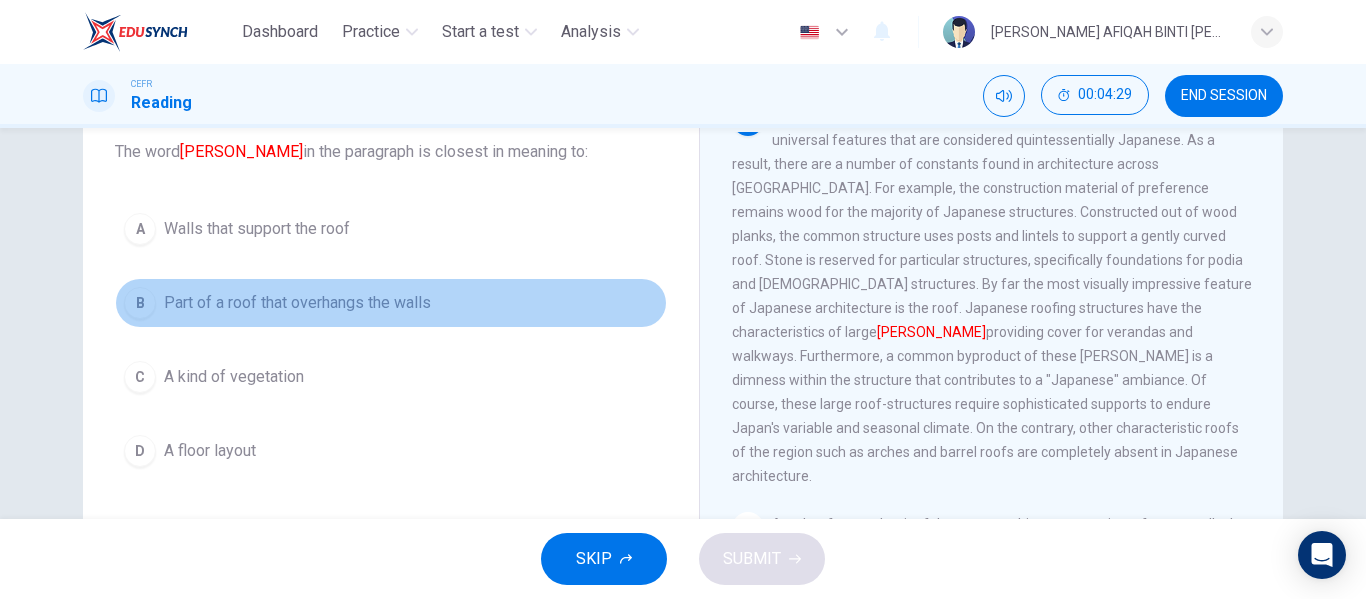 click on "Part of a roof that overhangs the walls" at bounding box center (297, 303) 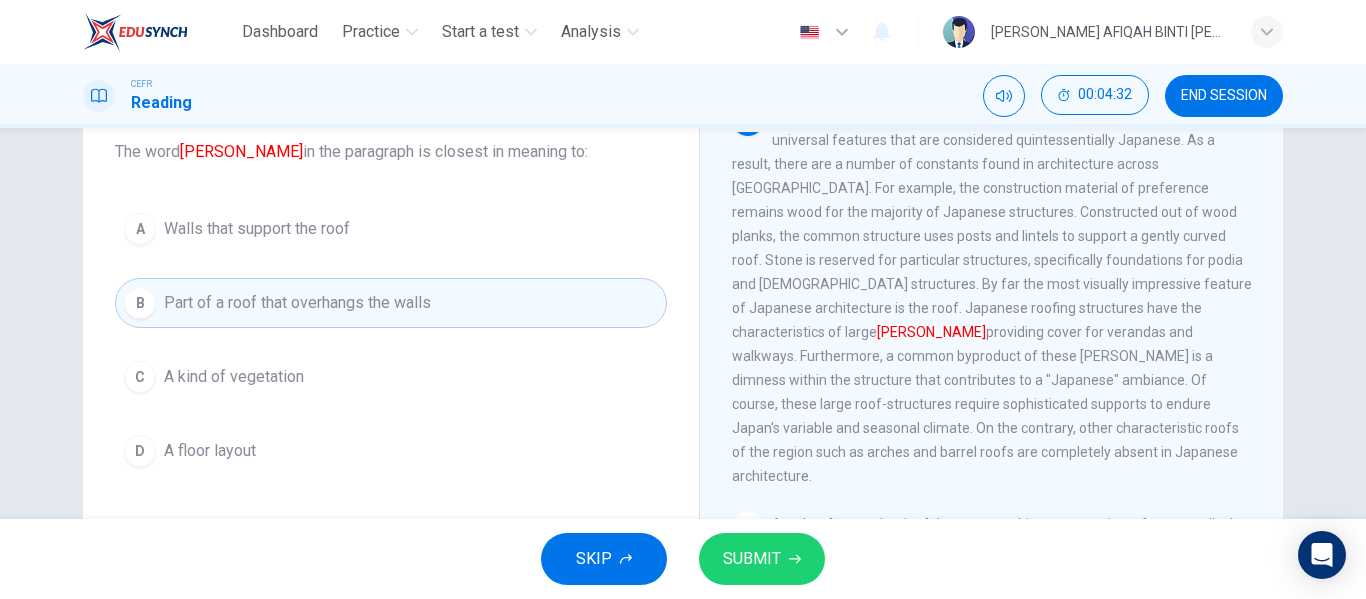 click on "SUBMIT" at bounding box center [752, 559] 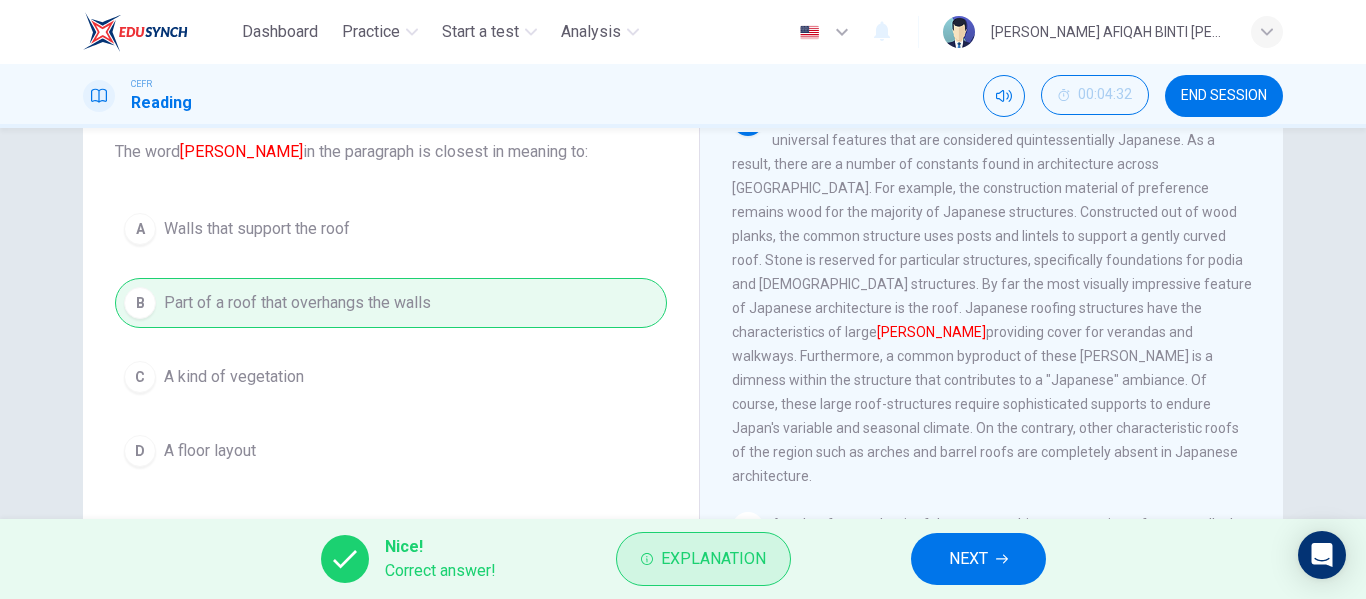 click on "Explanation" at bounding box center [713, 559] 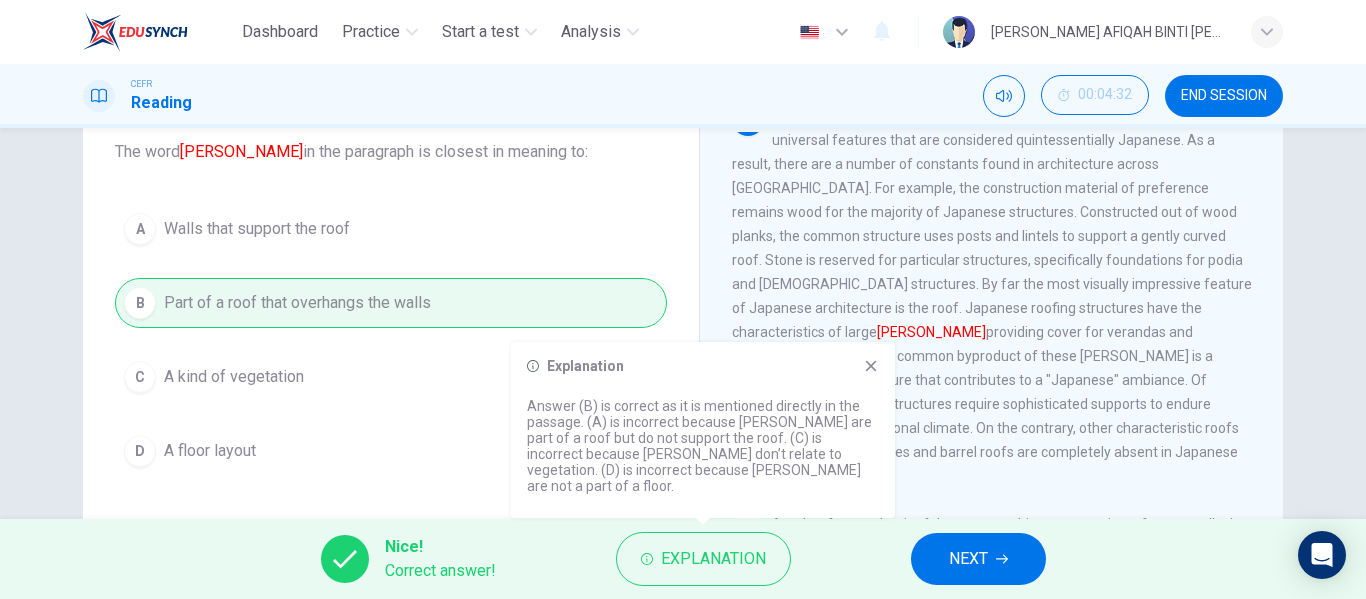 drag, startPoint x: 657, startPoint y: 444, endPoint x: 728, endPoint y: 437, distance: 71.34424 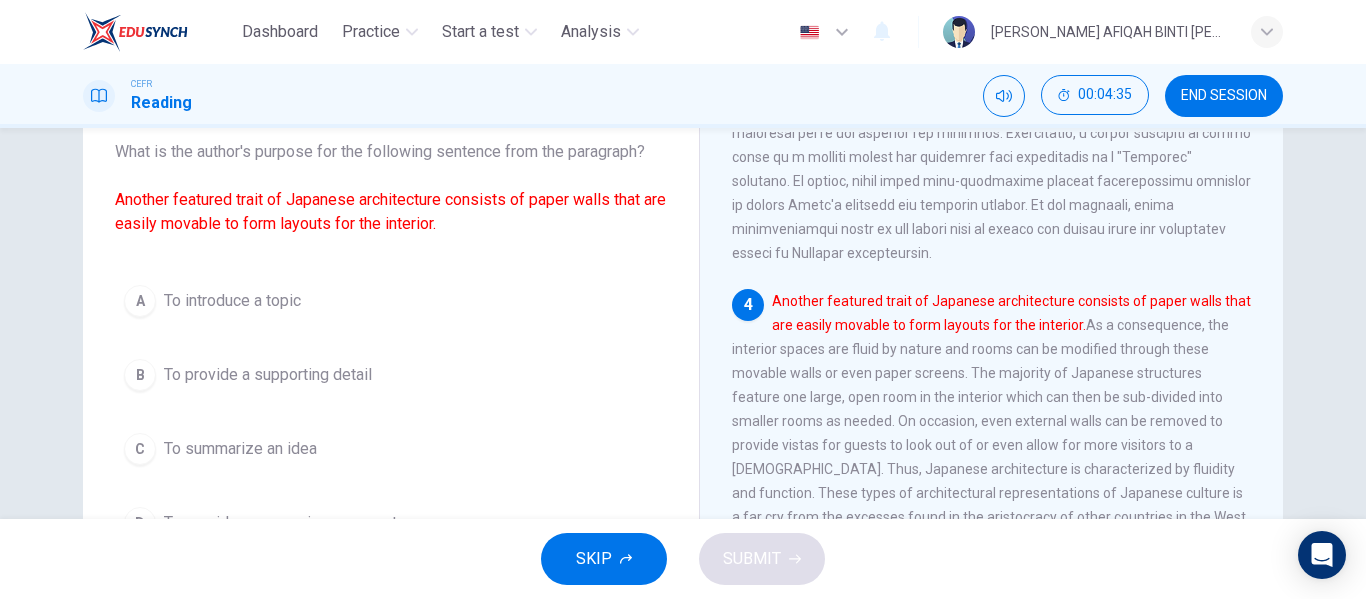 scroll, scrollTop: 900, scrollLeft: 0, axis: vertical 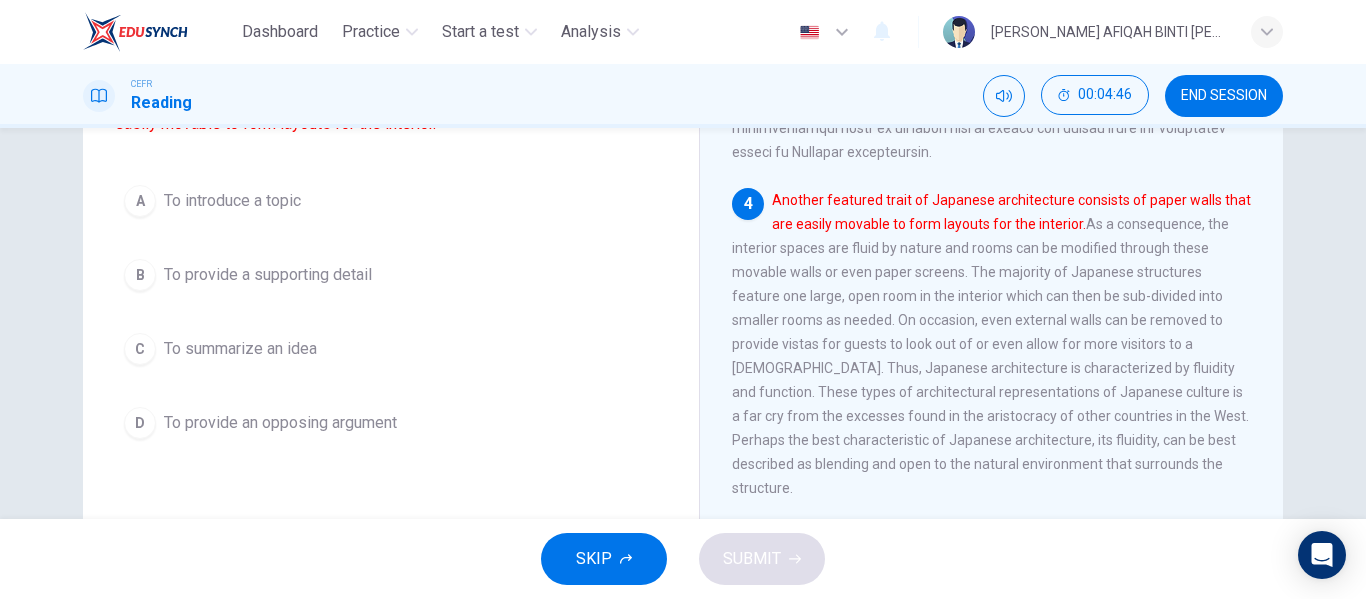 click on "A To introduce a topic" at bounding box center (391, 201) 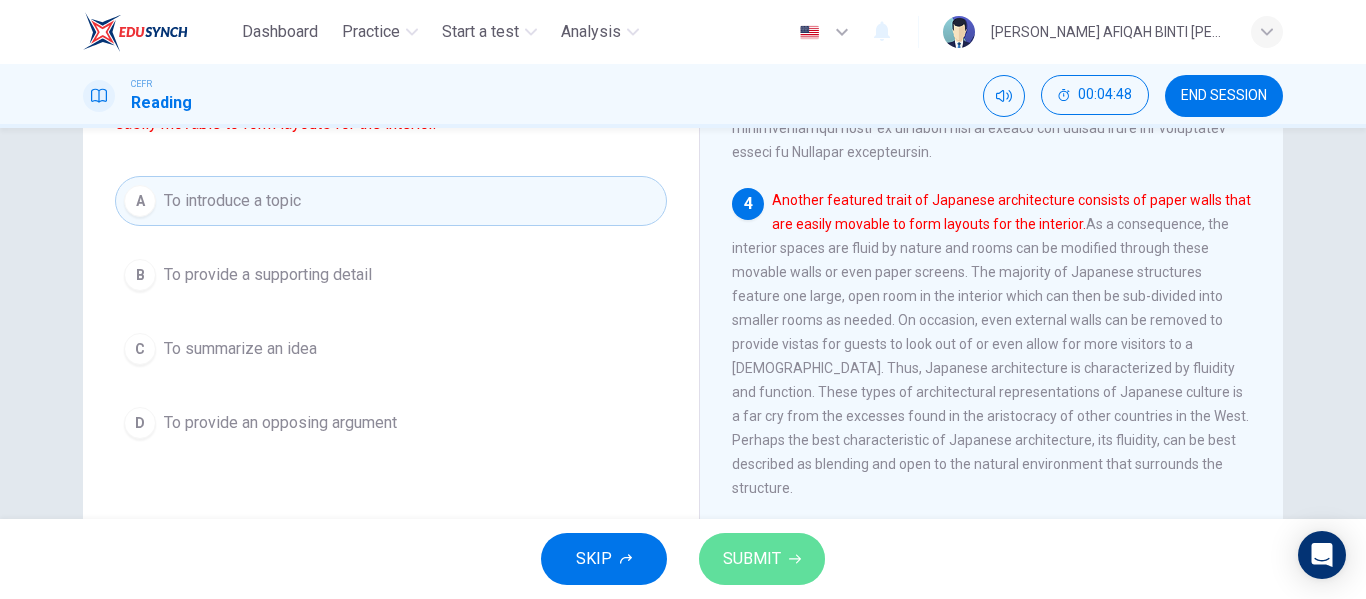 click on "SUBMIT" at bounding box center (762, 559) 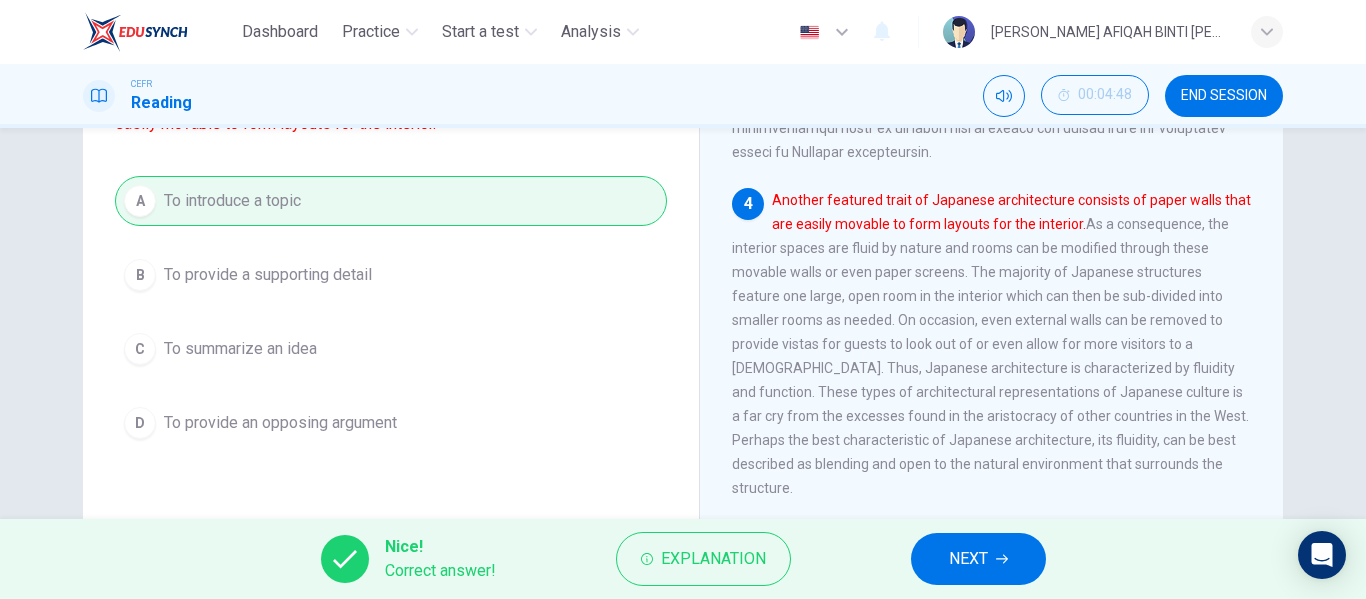 click on "NEXT" at bounding box center (978, 559) 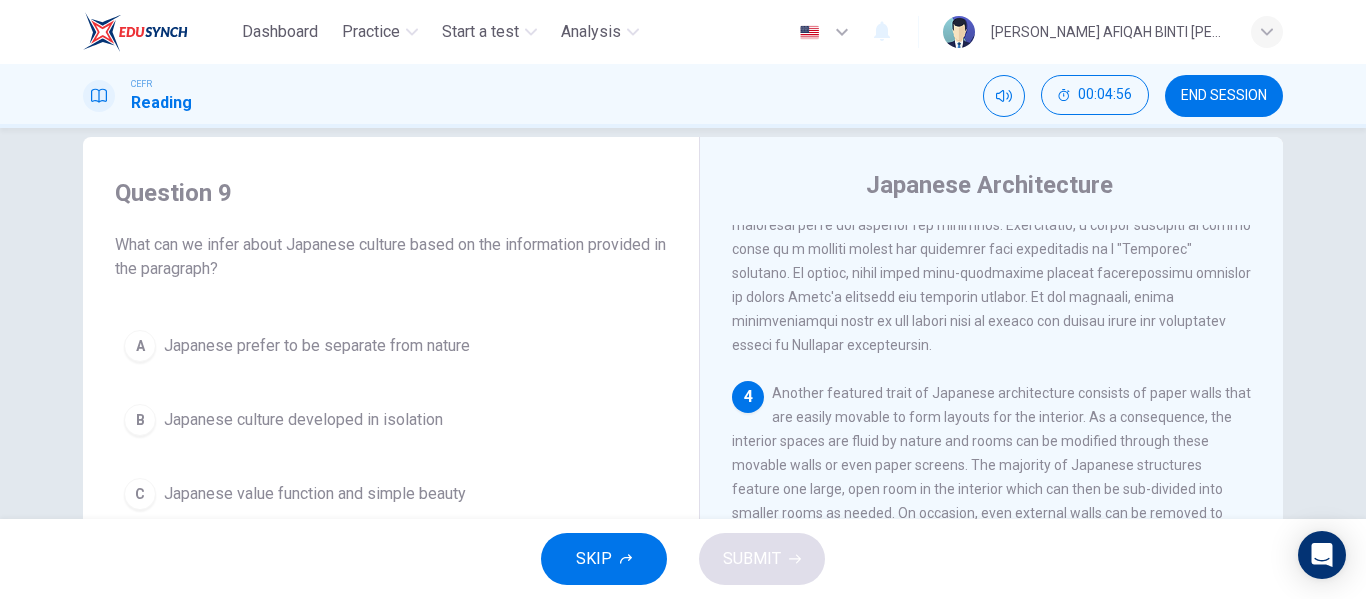scroll, scrollTop: 24, scrollLeft: 0, axis: vertical 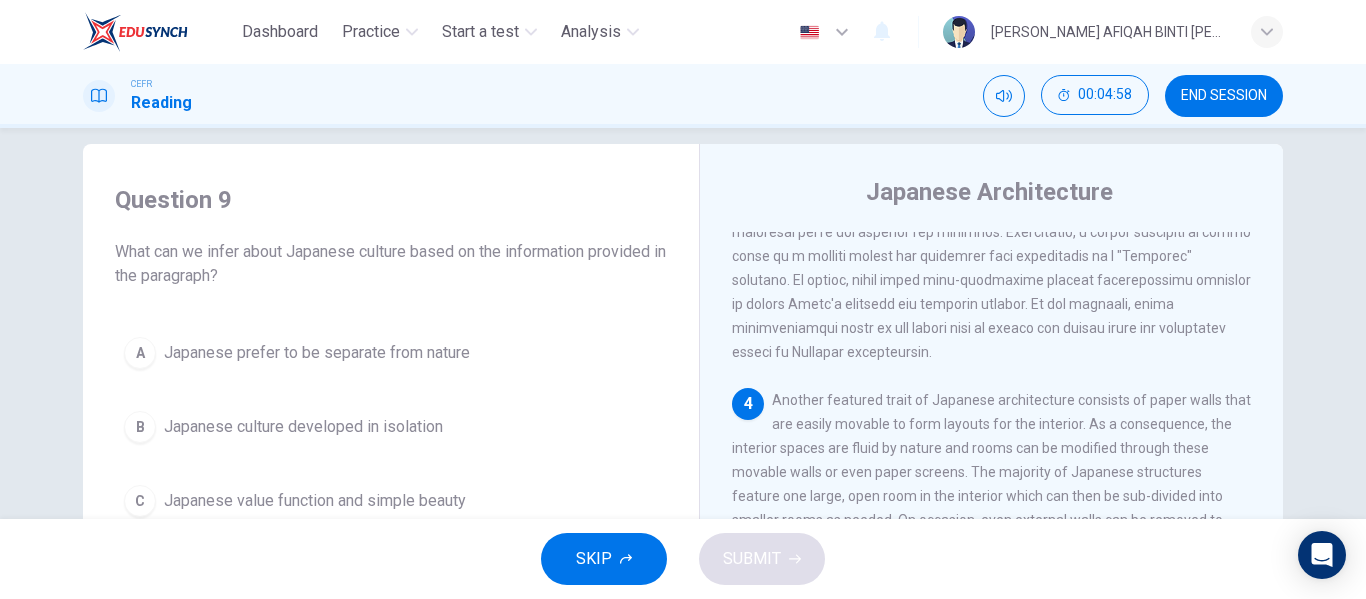 drag, startPoint x: 447, startPoint y: 247, endPoint x: 477, endPoint y: 239, distance: 31.04835 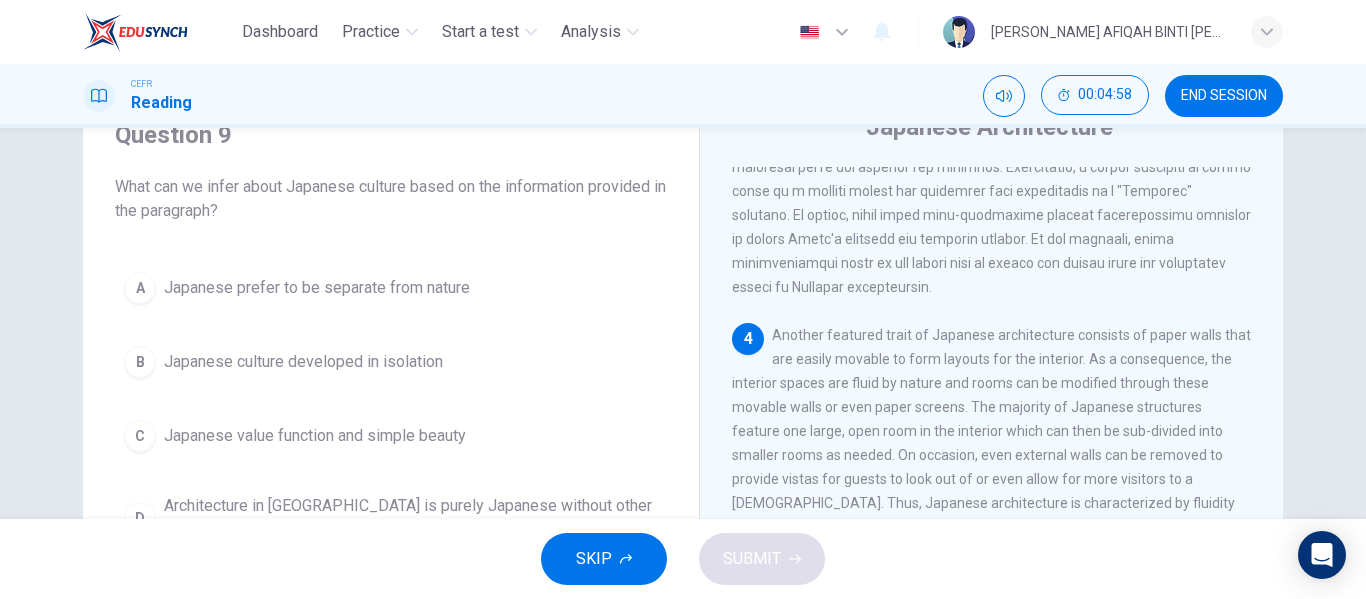 scroll, scrollTop: 124, scrollLeft: 0, axis: vertical 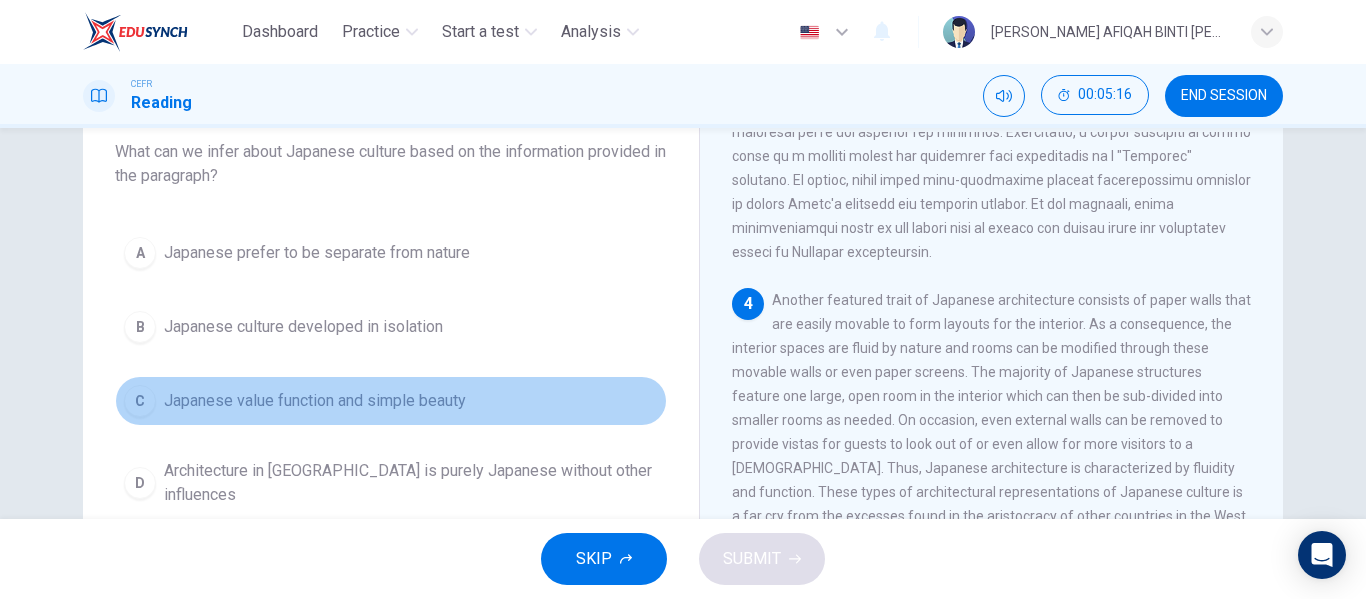 click on "C Japanese value function and simple beauty" at bounding box center [391, 401] 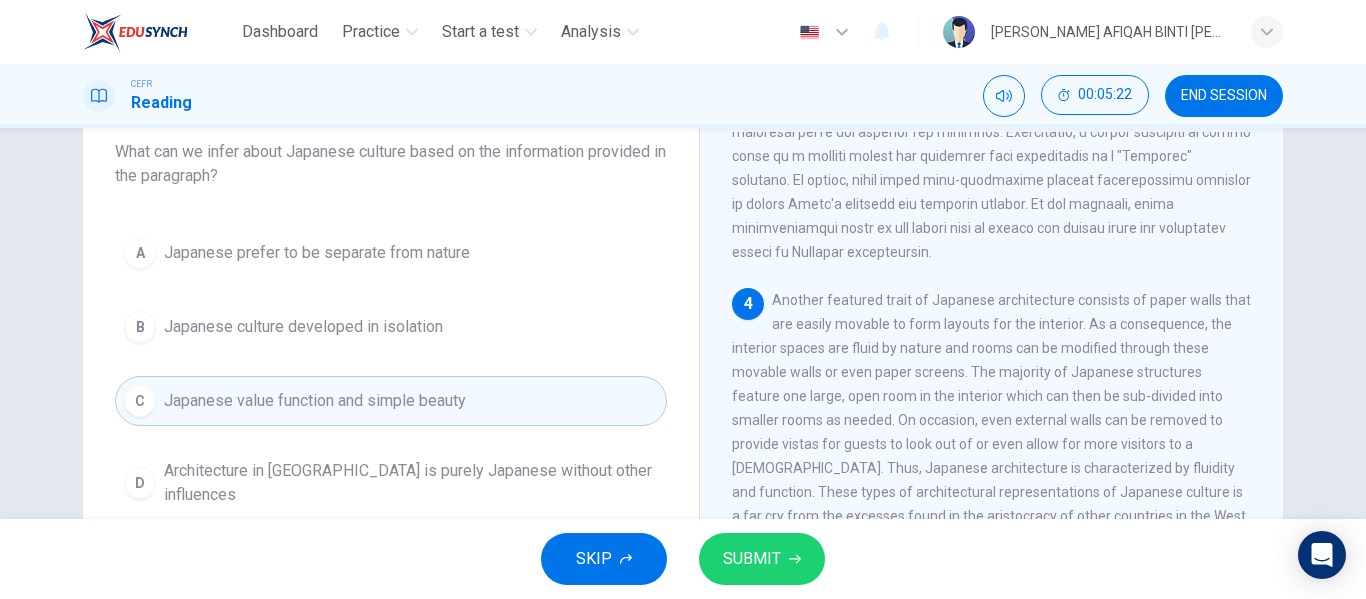 scroll, scrollTop: 1000, scrollLeft: 0, axis: vertical 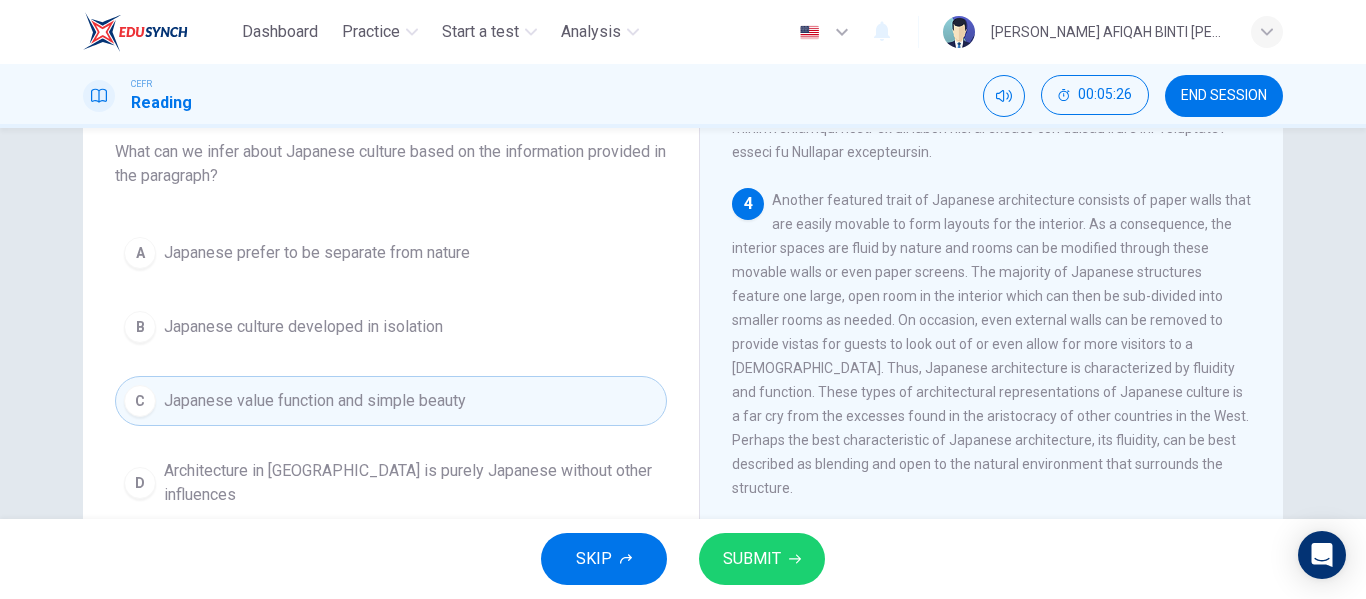 drag, startPoint x: 1011, startPoint y: 319, endPoint x: 1000, endPoint y: 351, distance: 33.83785 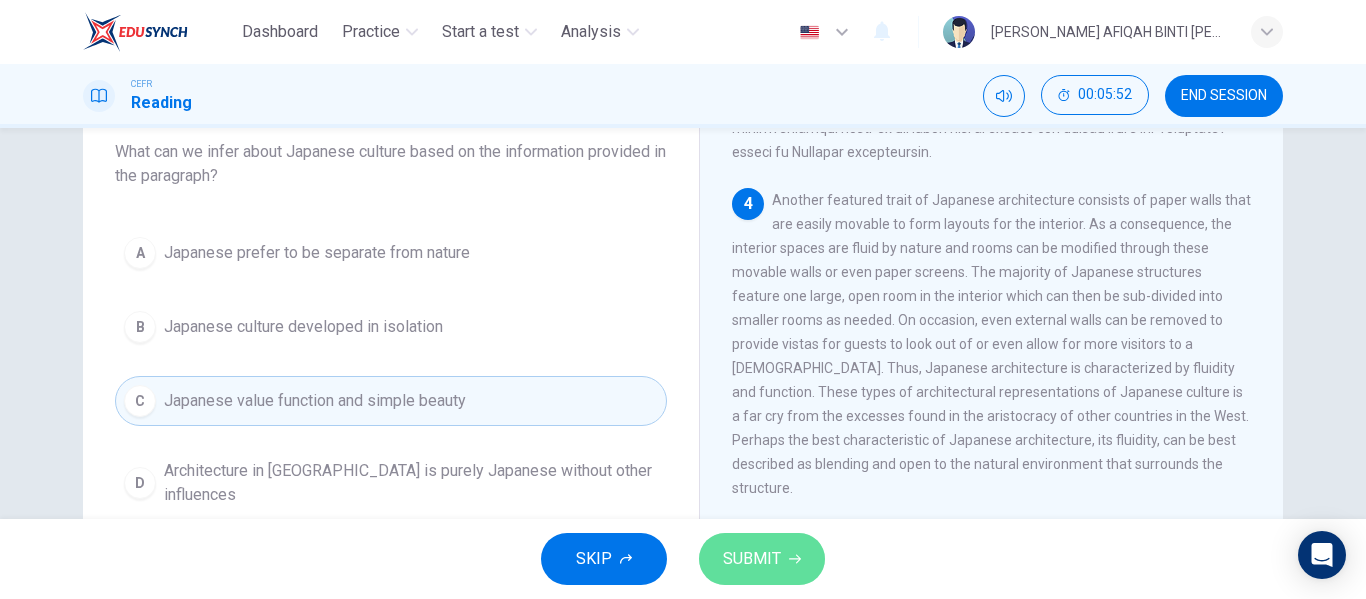 click 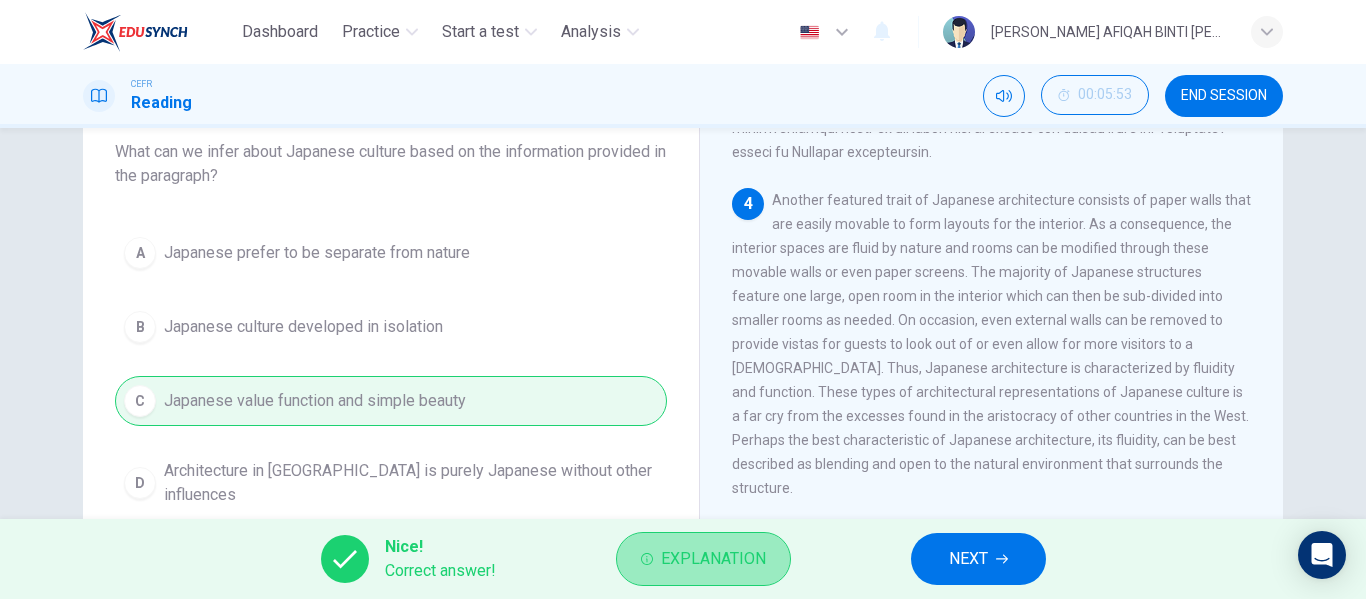 click on "Explanation" at bounding box center [713, 559] 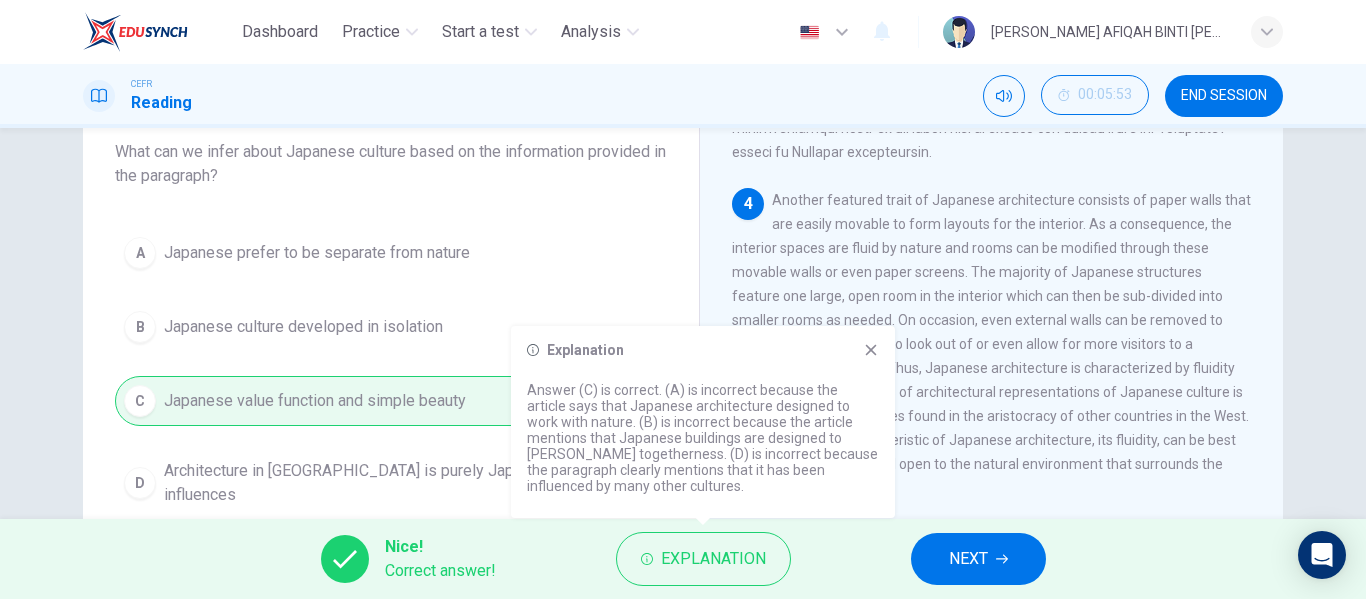click 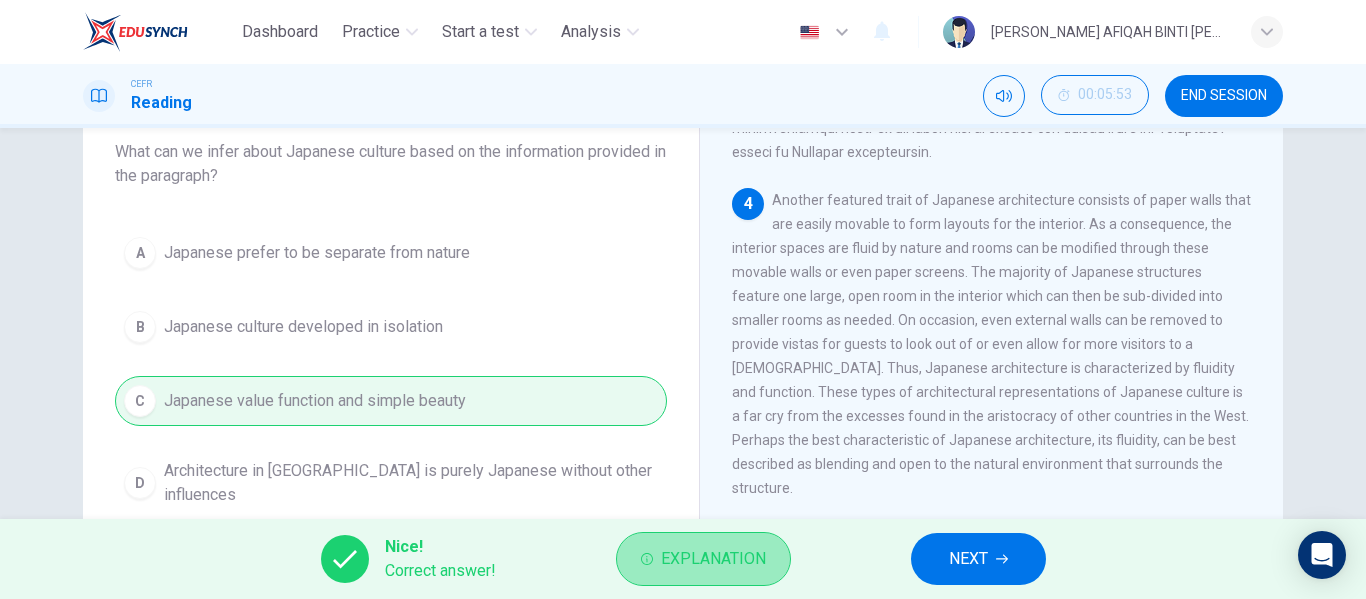 click on "Explanation" at bounding box center [713, 559] 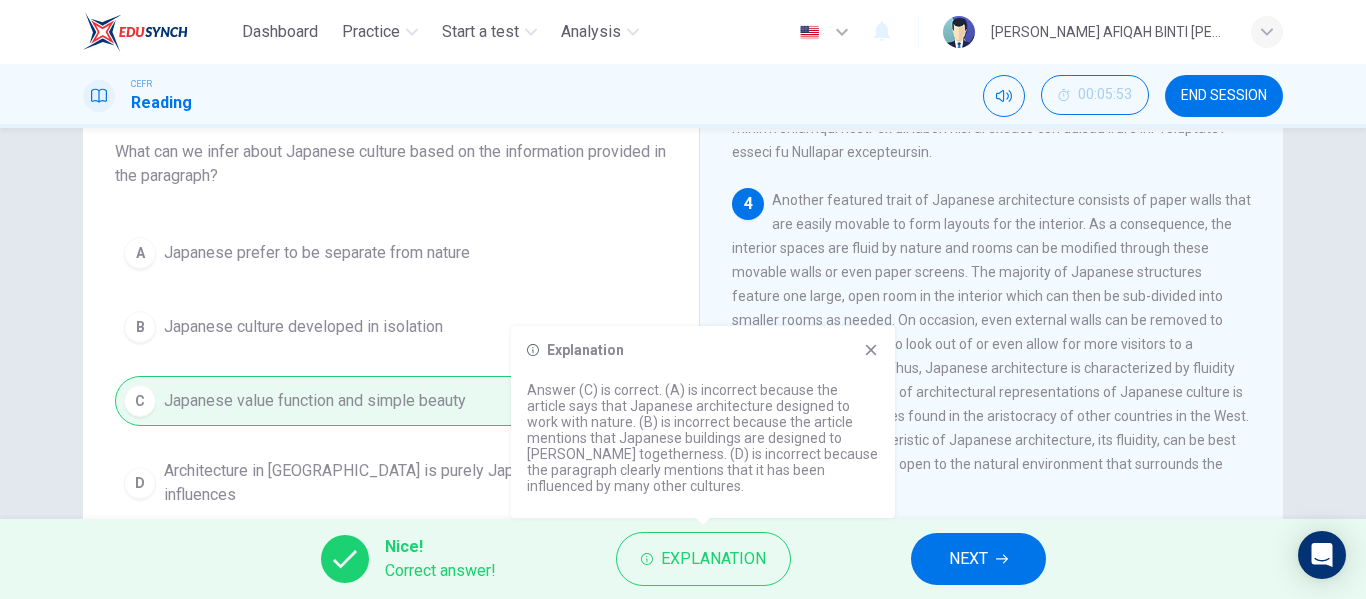 click on "Explanation Answer (C) is correct. (A) is incorrect because the article says that Japanese architecture designed to work with nature. (B) is incorrect because the article mentions that Japanese buildings are designed to foster togetherness. (D) is incorrect because the paragraph clearly mentions that it has been influenced by many other cultures." at bounding box center (703, 422) 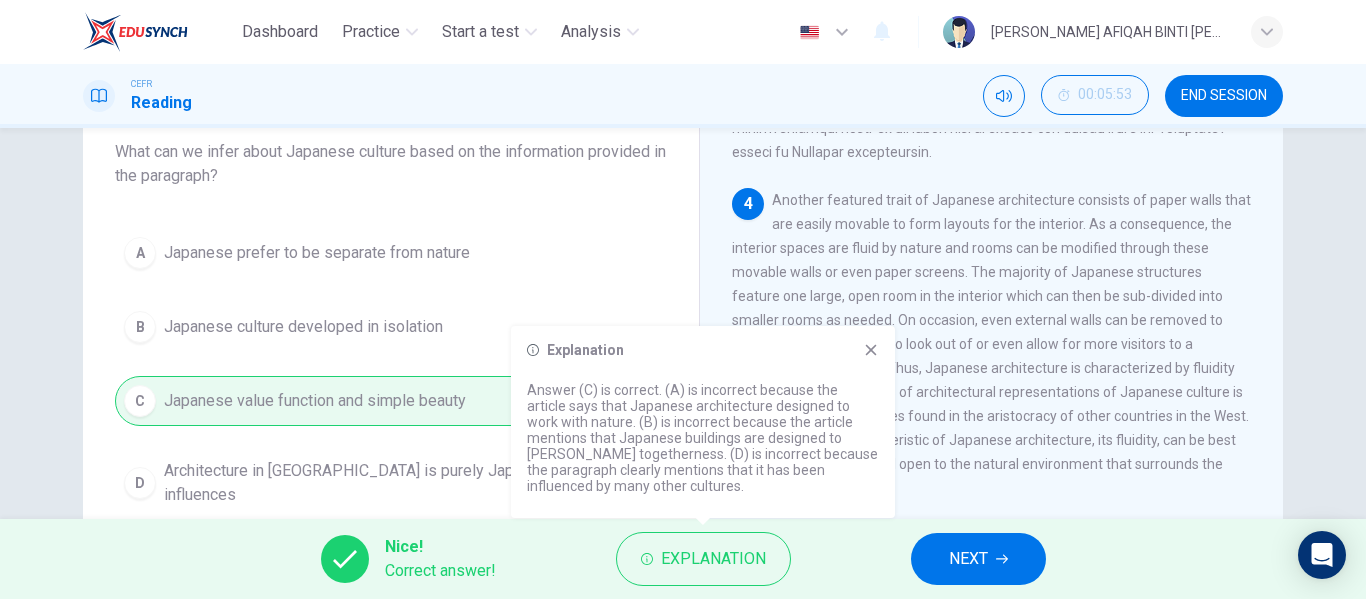 click 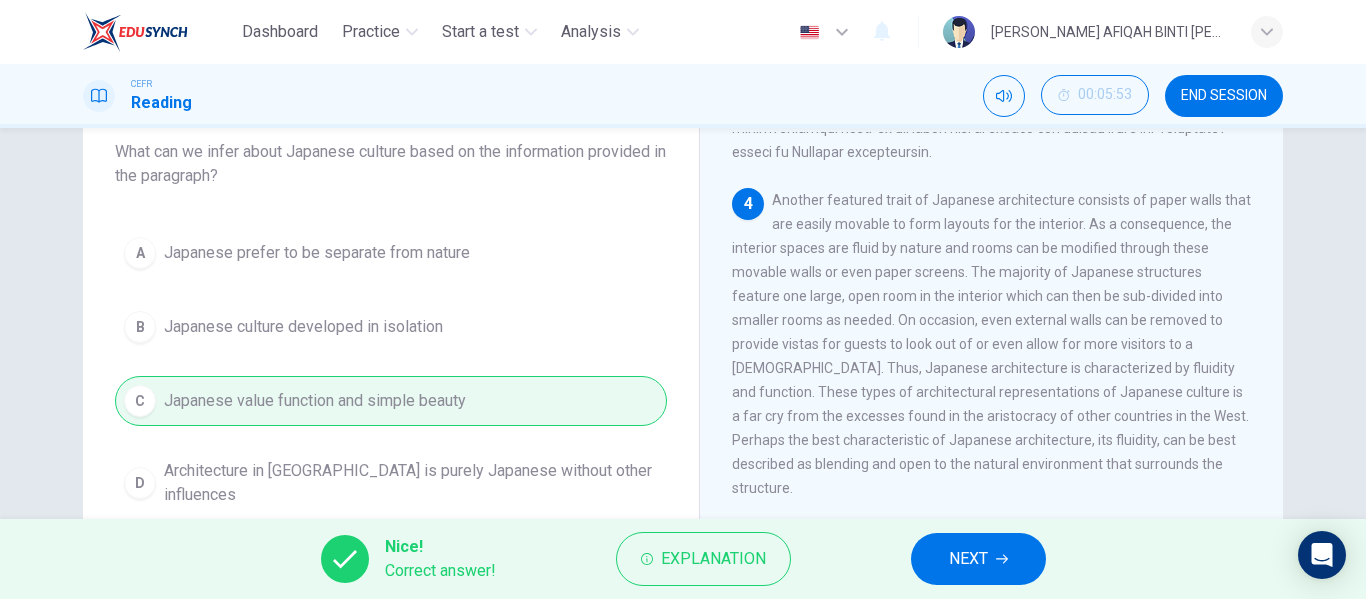 drag, startPoint x: 871, startPoint y: 363, endPoint x: 875, endPoint y: 379, distance: 16.492422 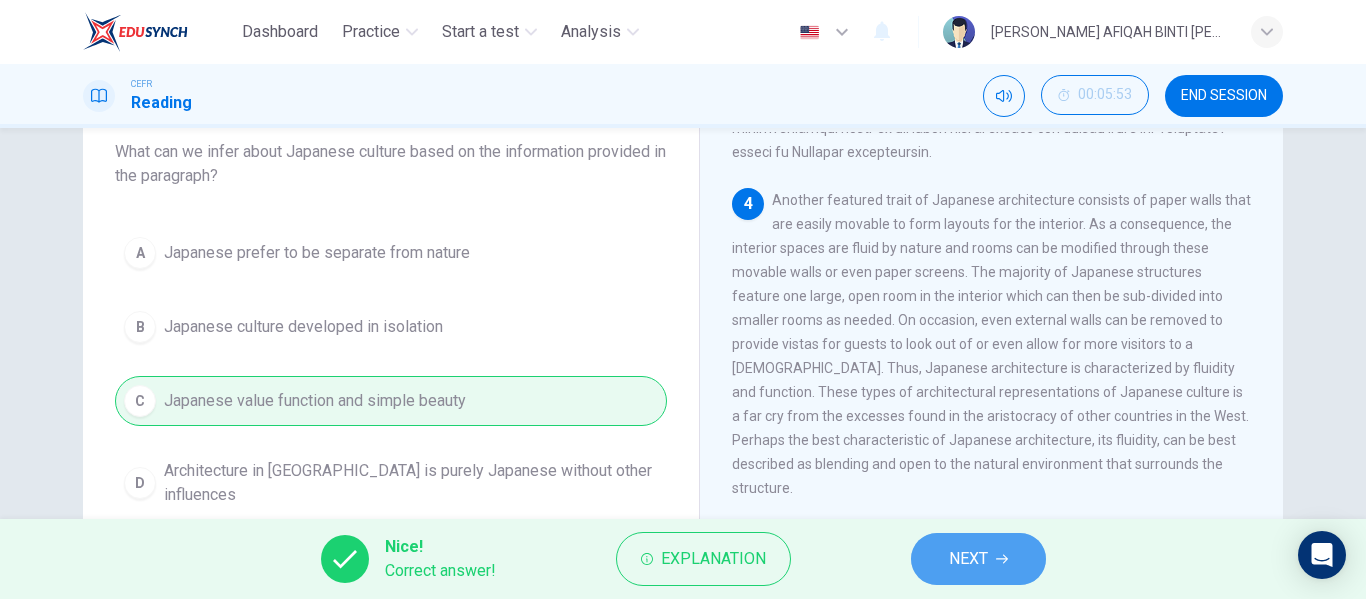 click on "NEXT" at bounding box center [968, 559] 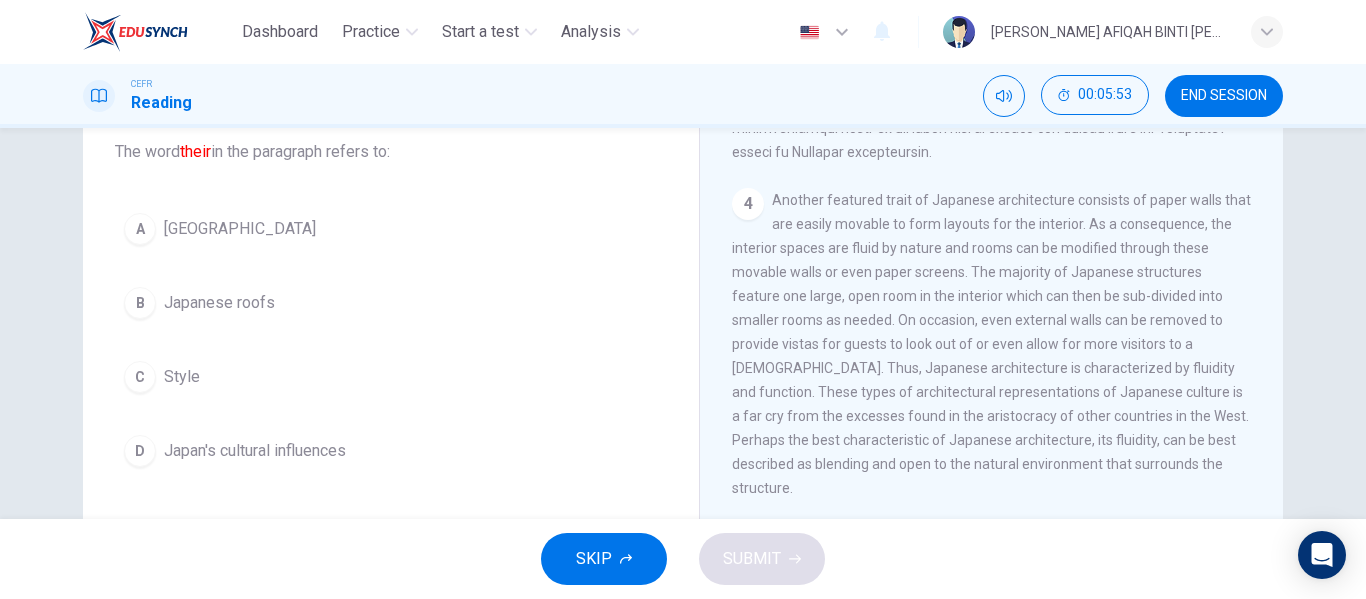 scroll, scrollTop: 1063, scrollLeft: 0, axis: vertical 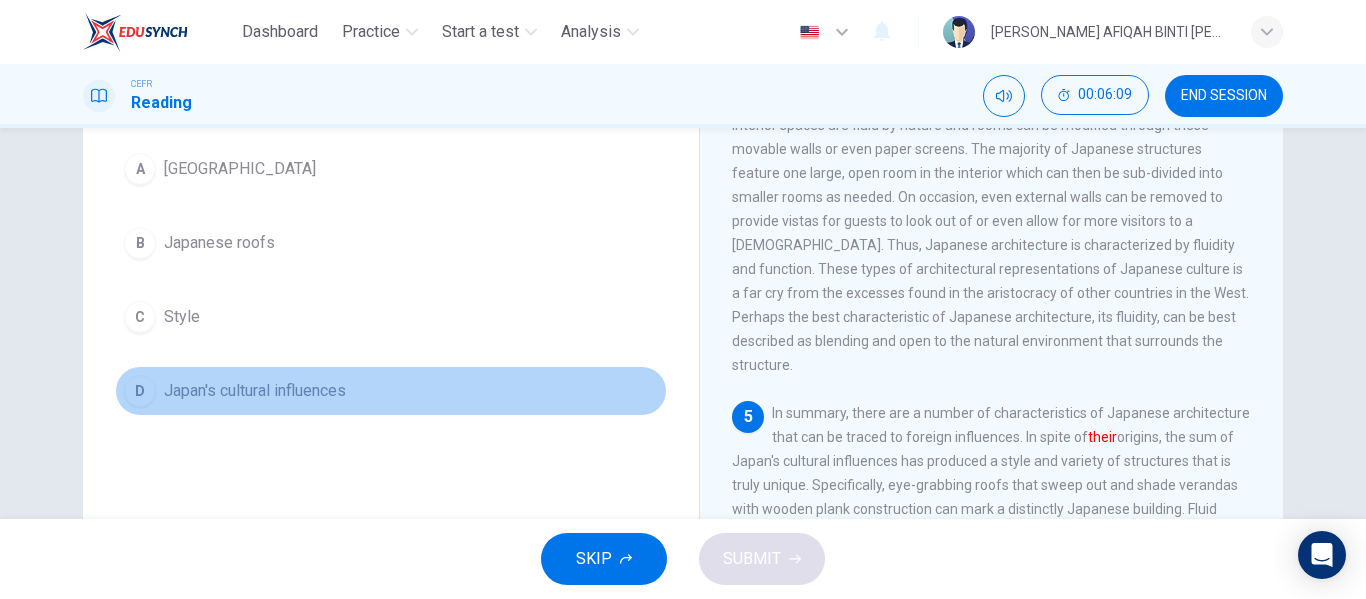 click on "D Japan's cultural influences" at bounding box center (391, 391) 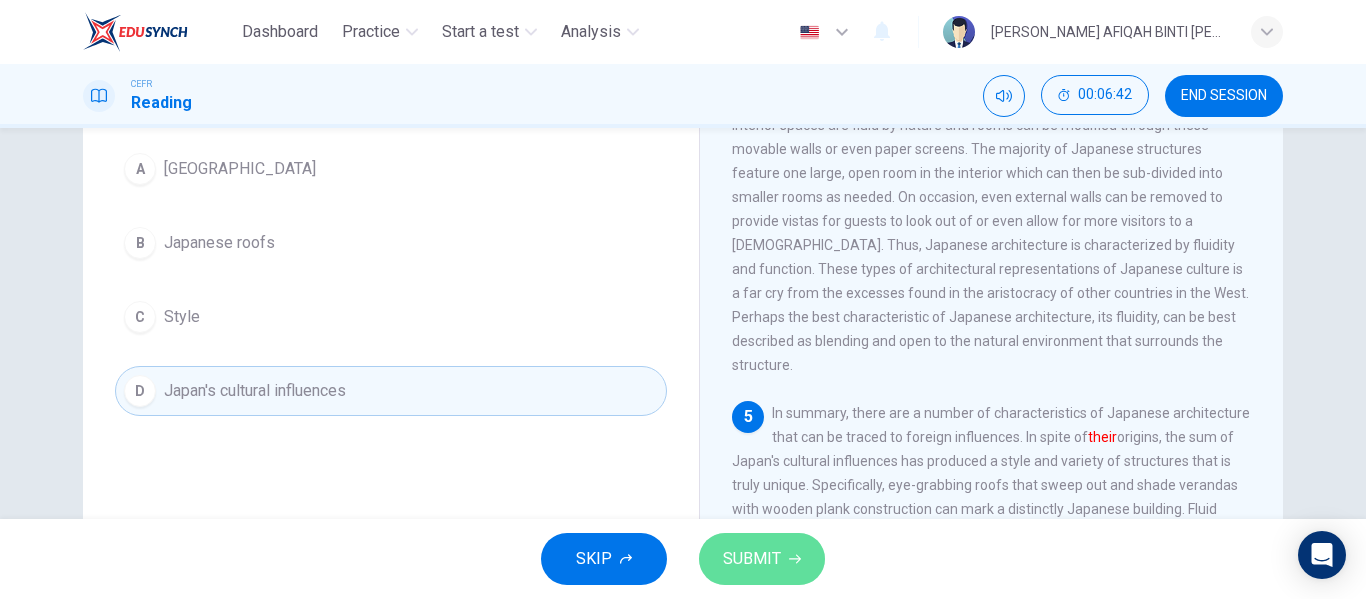 click on "SUBMIT" at bounding box center (752, 559) 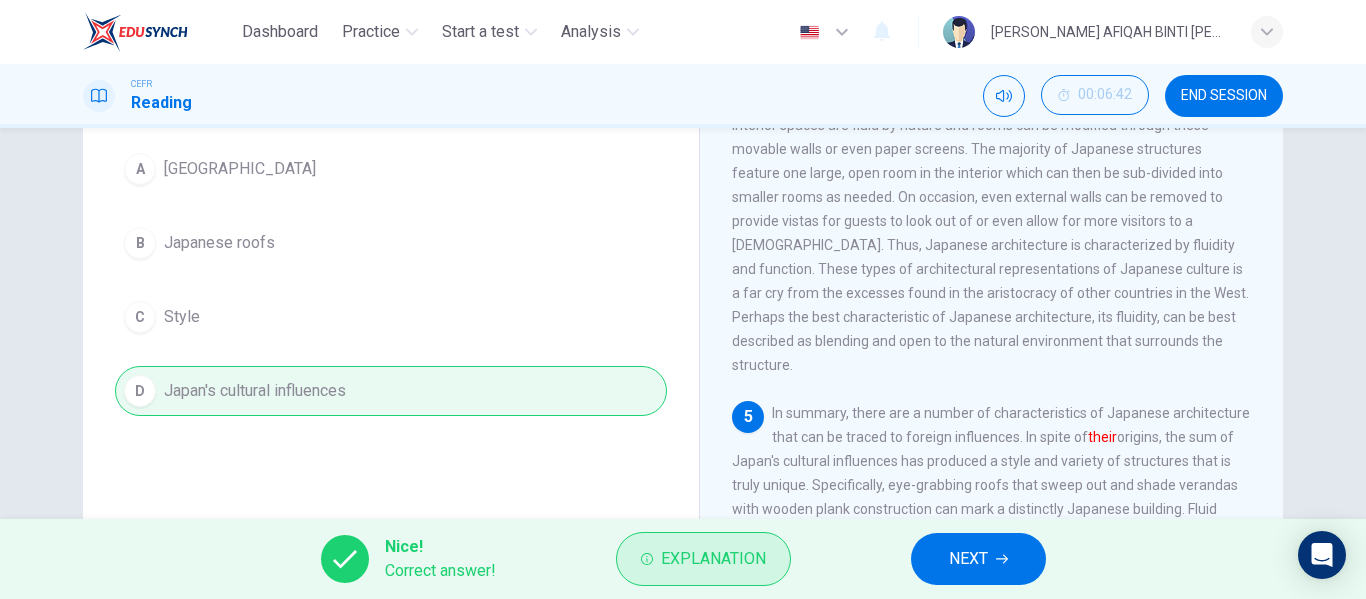 click on "Explanation" at bounding box center [713, 559] 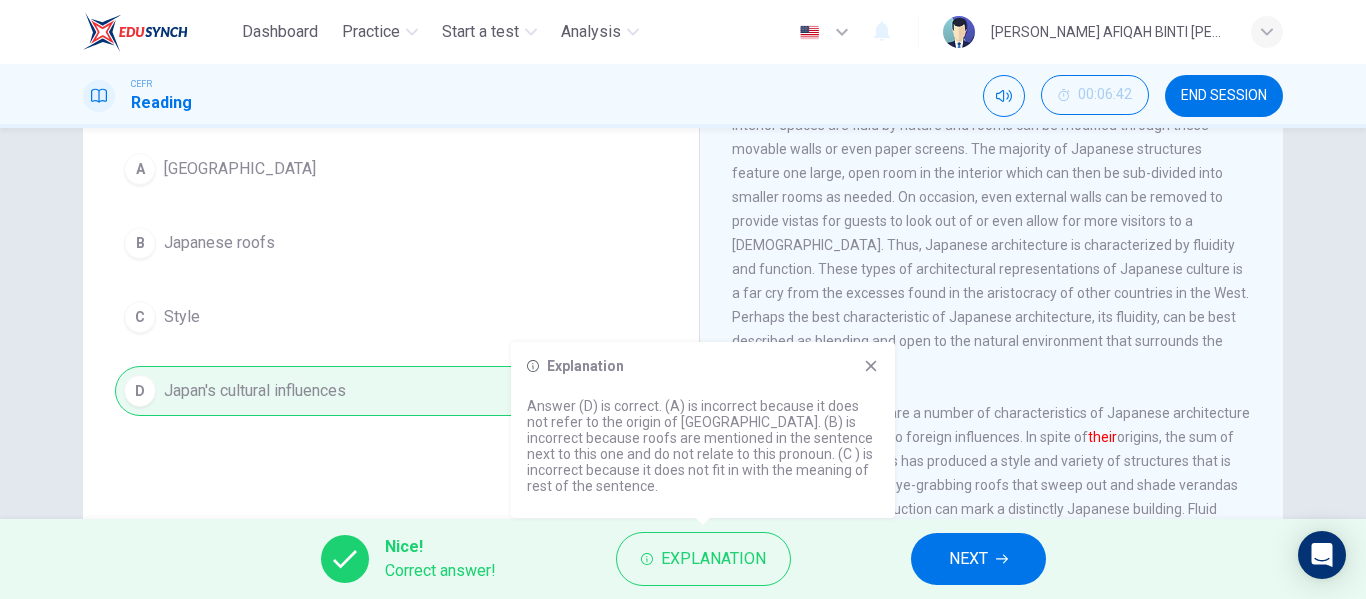 click 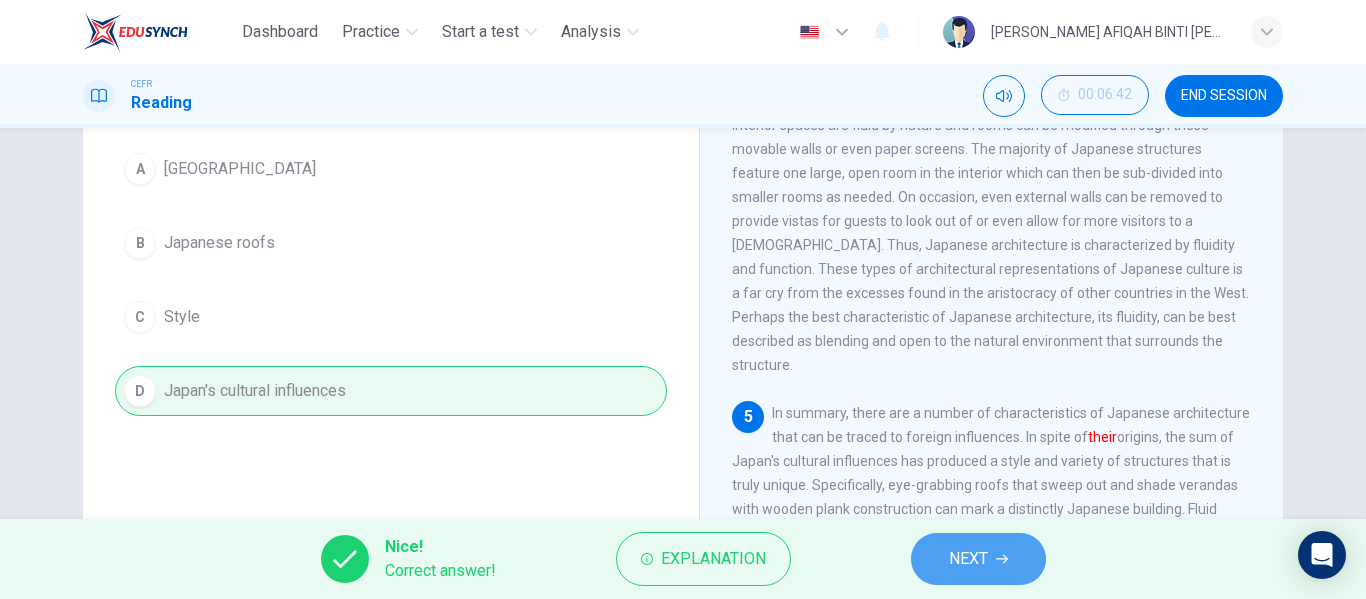 click on "NEXT" at bounding box center (978, 559) 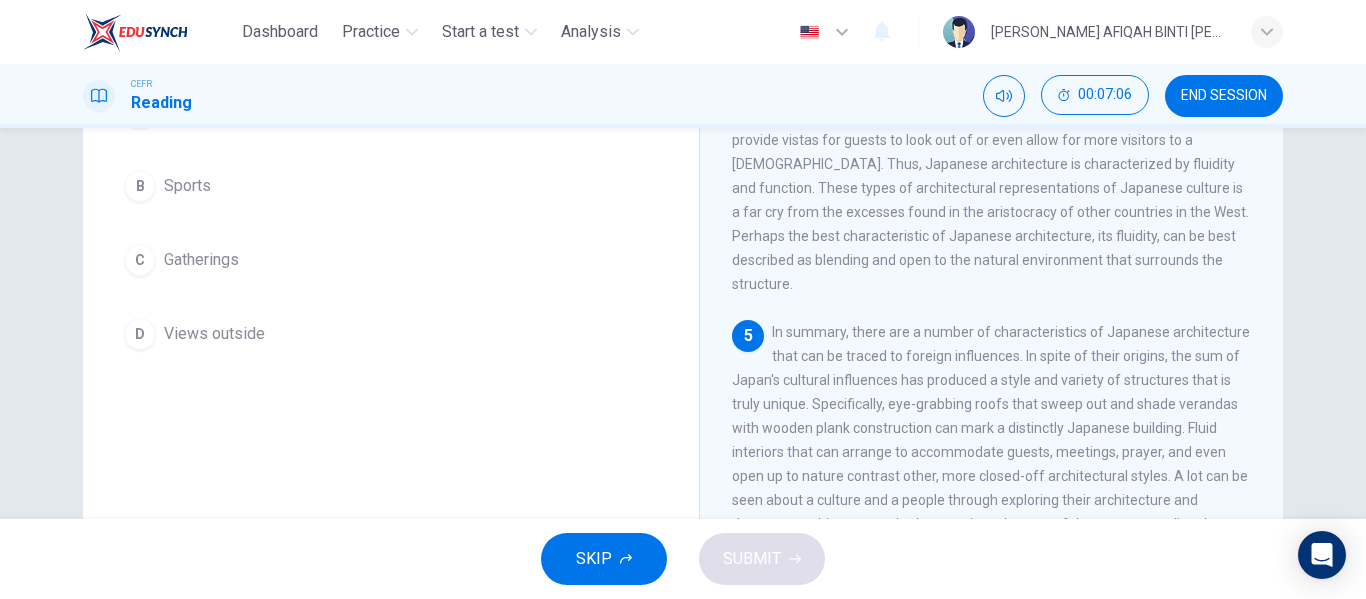 scroll, scrollTop: 300, scrollLeft: 0, axis: vertical 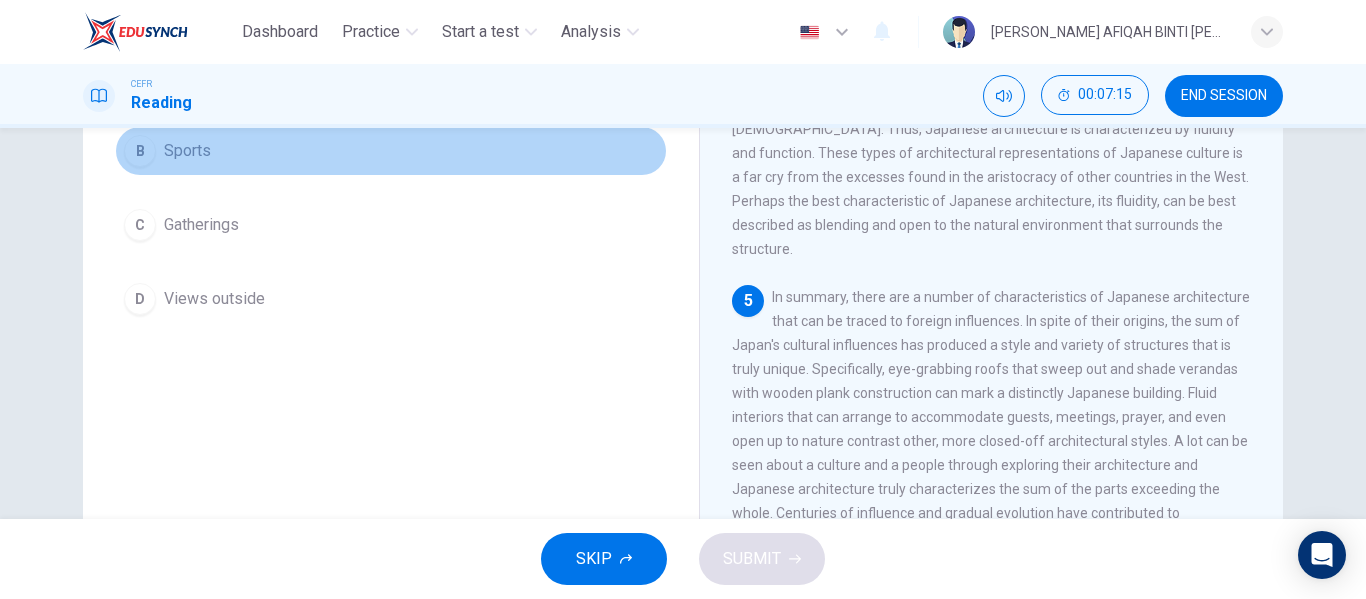 click on "B Sports" at bounding box center (391, 151) 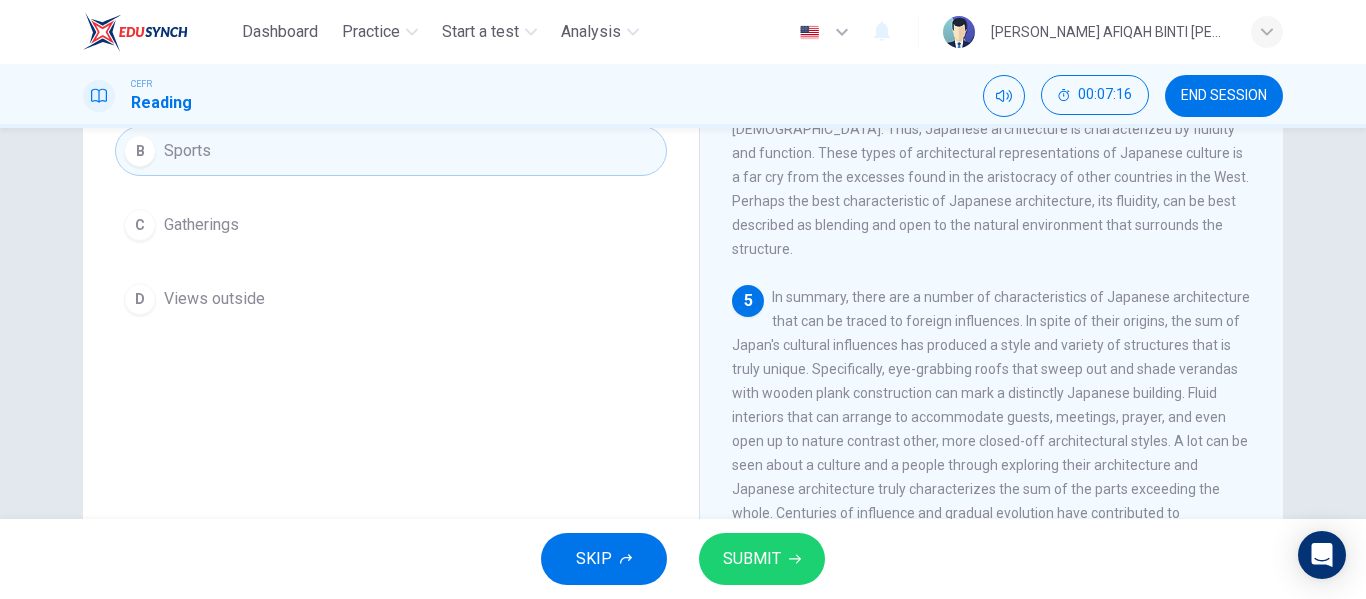 click on "SUBMIT" at bounding box center [762, 559] 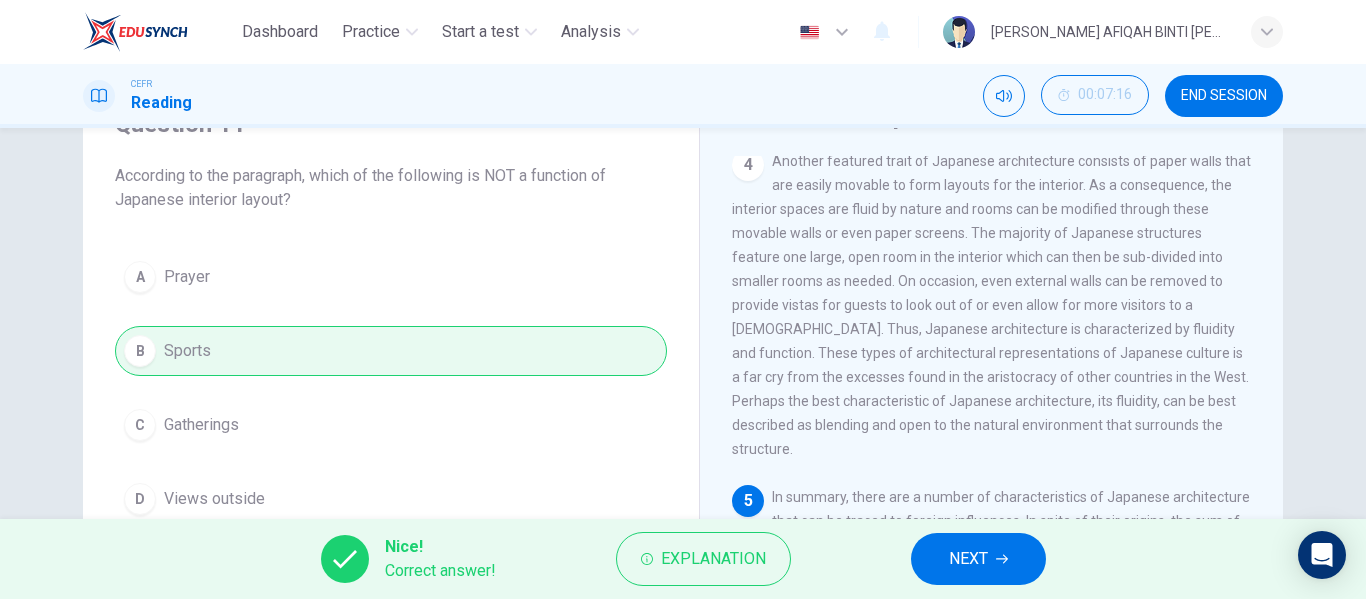 scroll, scrollTop: 0, scrollLeft: 0, axis: both 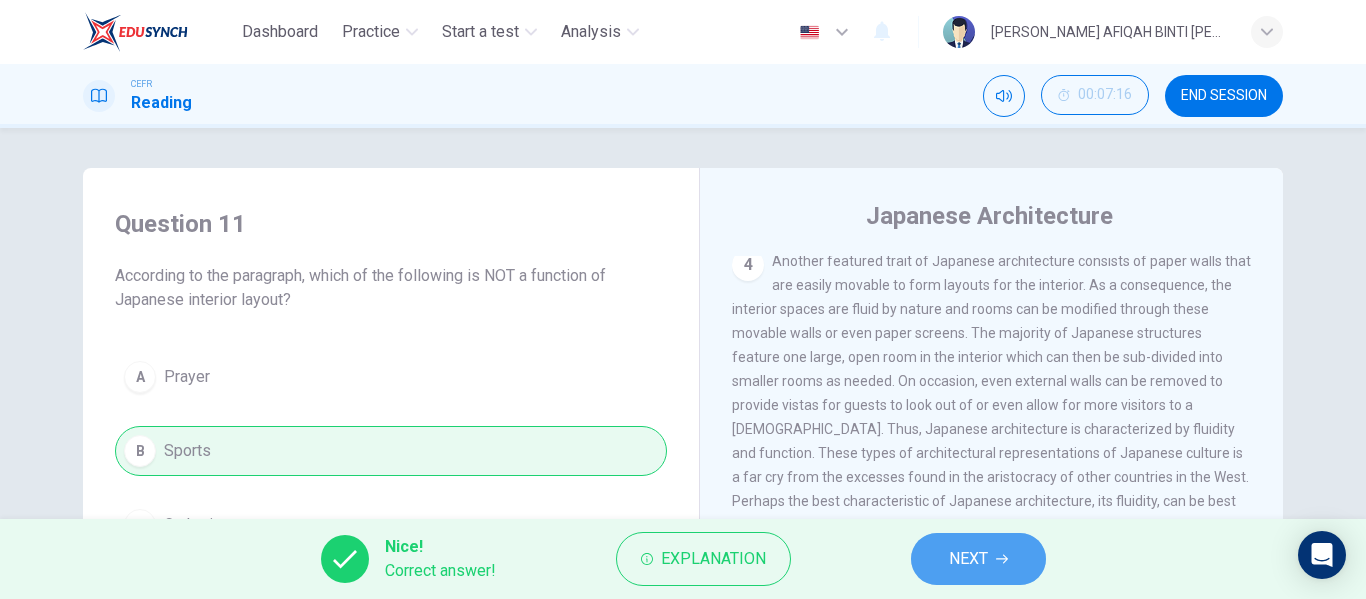click on "NEXT" at bounding box center [978, 559] 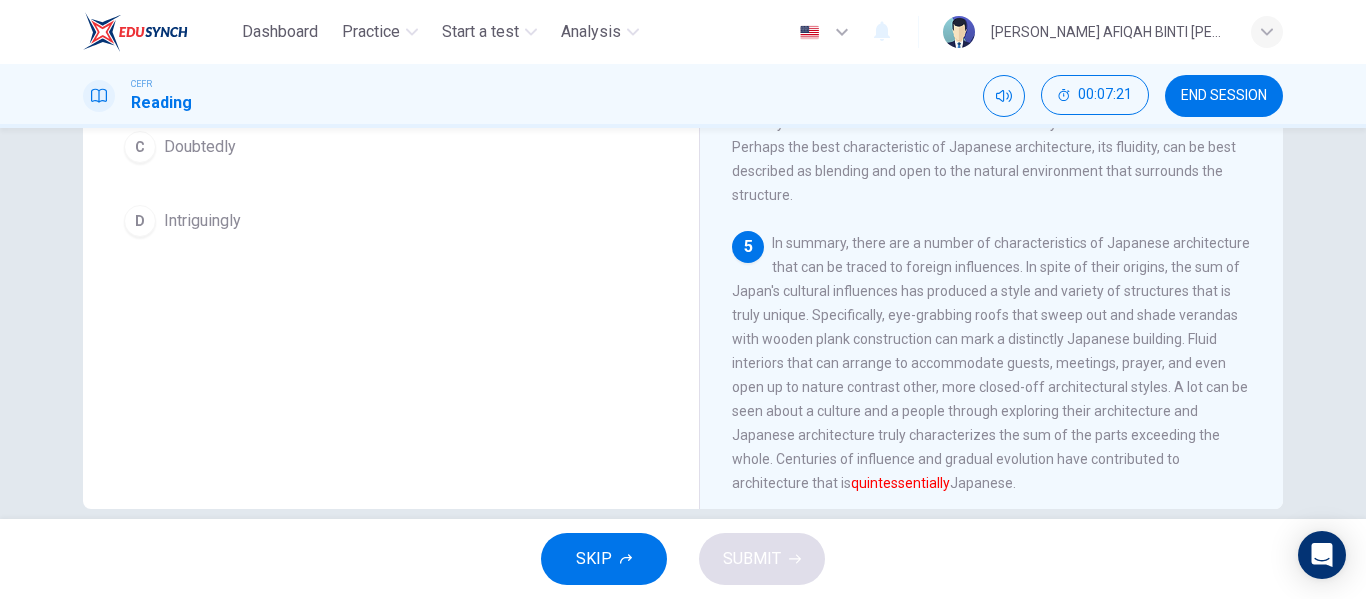 scroll, scrollTop: 384, scrollLeft: 0, axis: vertical 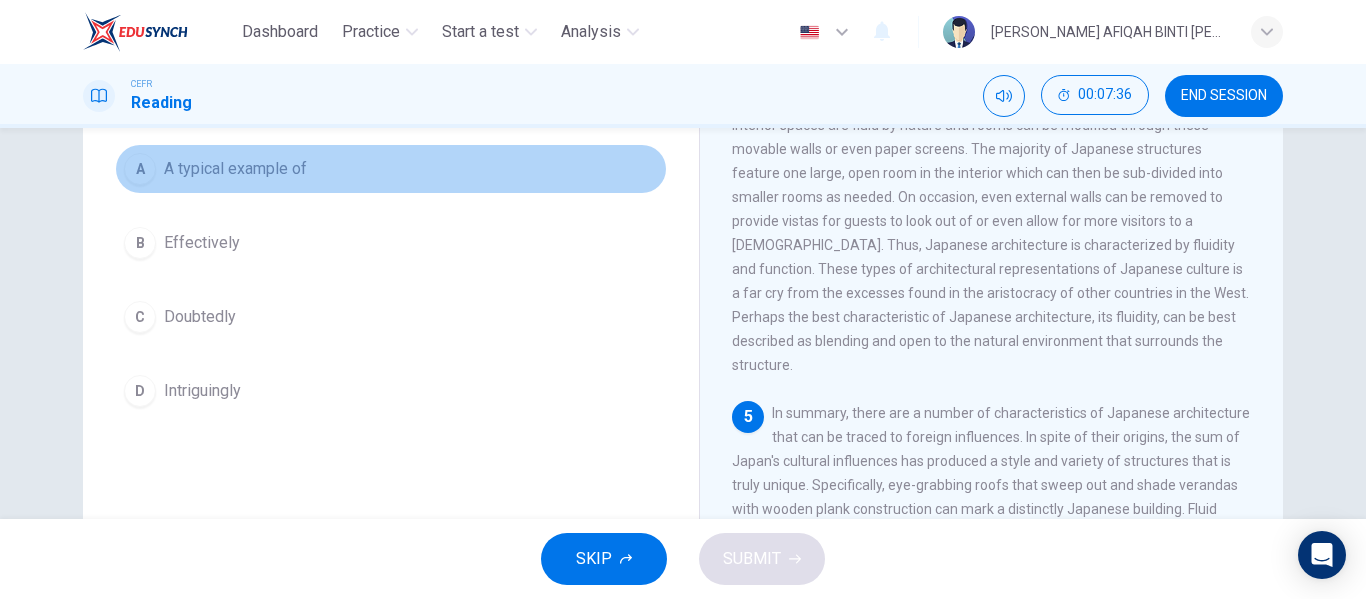 click on "A A typical example of" at bounding box center (391, 169) 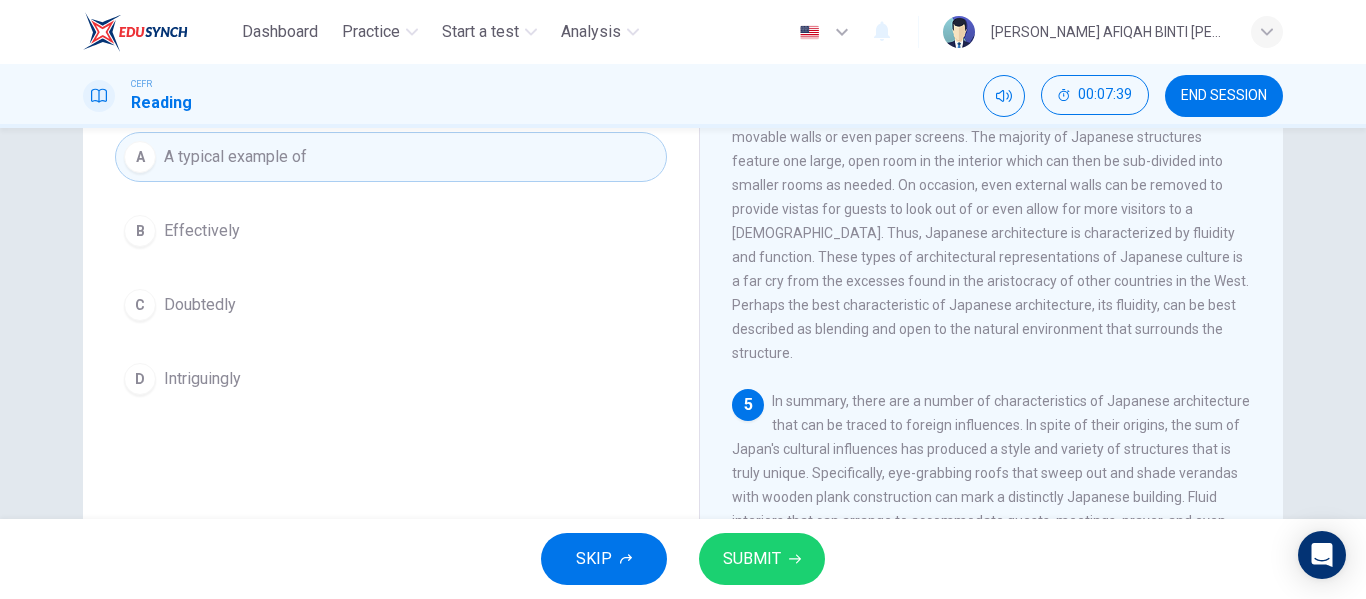 scroll, scrollTop: 184, scrollLeft: 0, axis: vertical 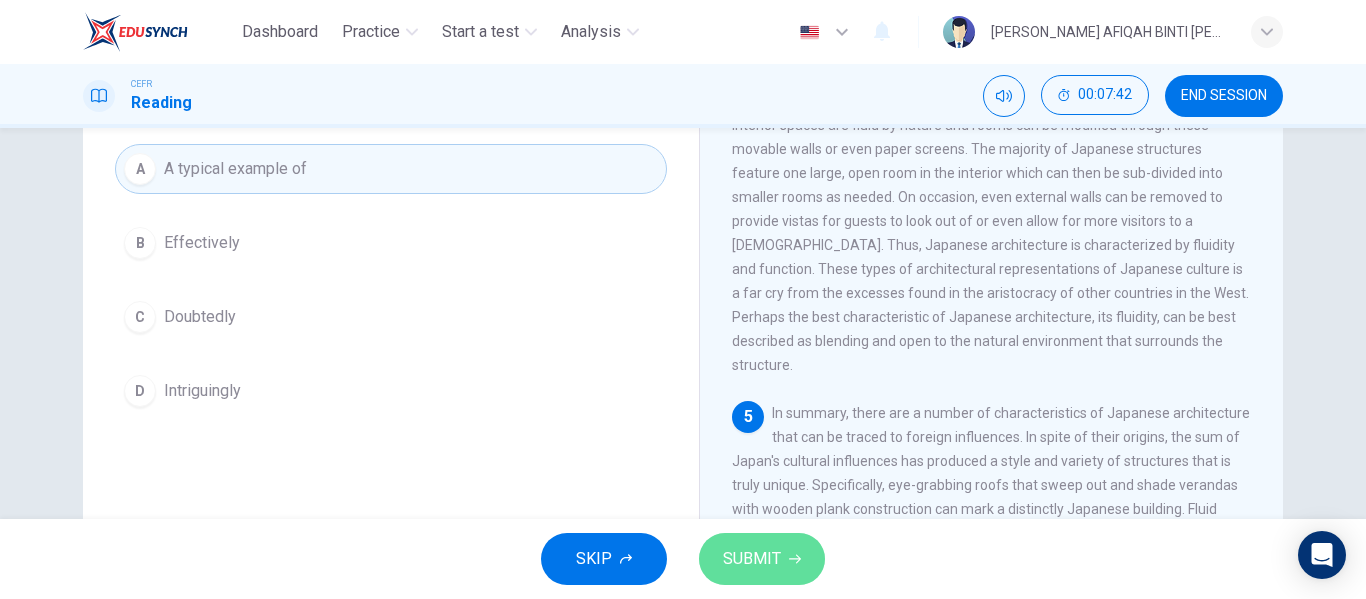 click on "SUBMIT" at bounding box center [762, 559] 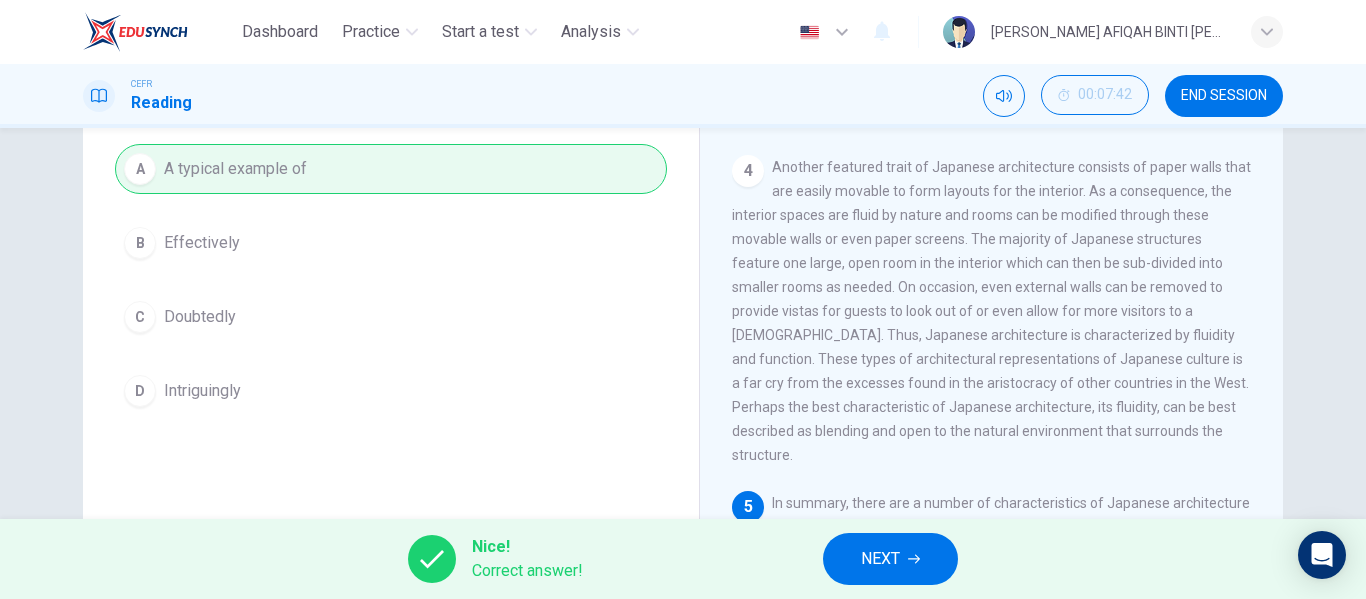scroll, scrollTop: 863, scrollLeft: 0, axis: vertical 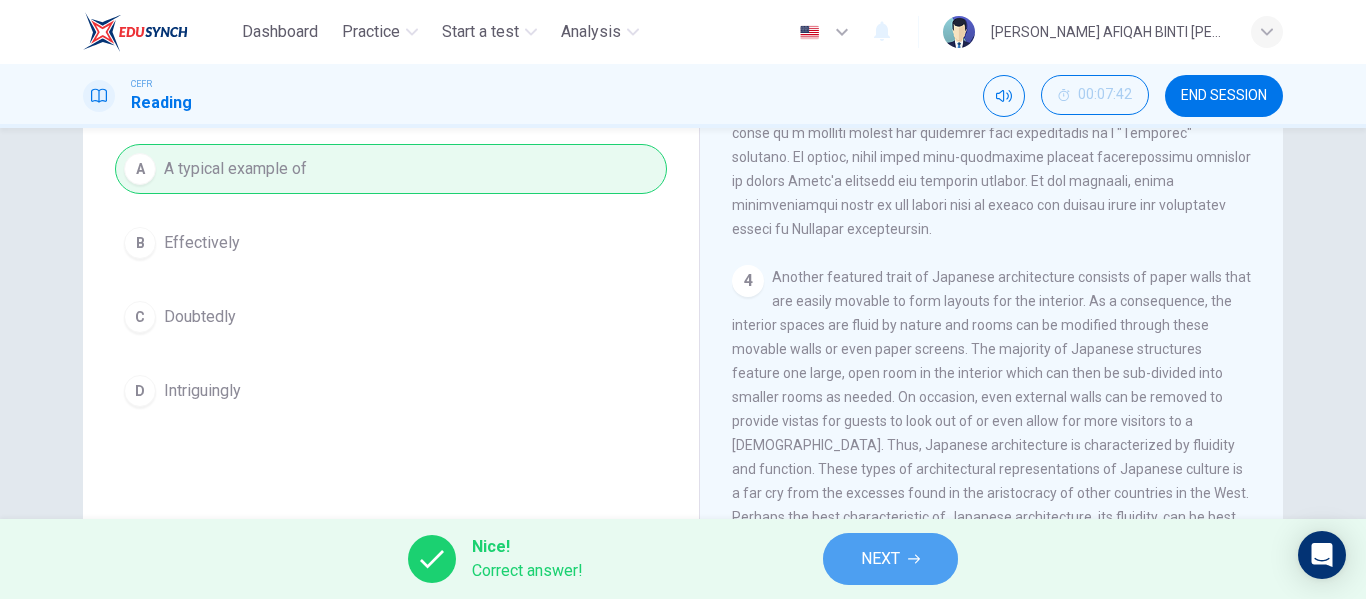 click on "NEXT" at bounding box center (880, 559) 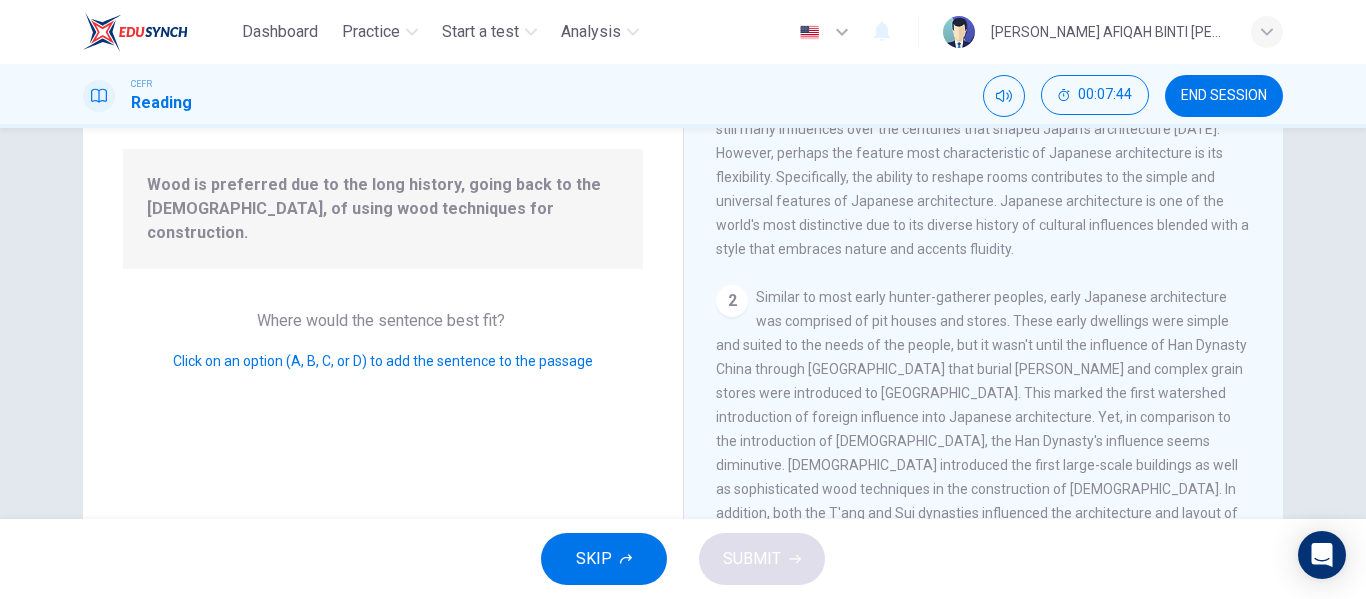 scroll, scrollTop: 0, scrollLeft: 0, axis: both 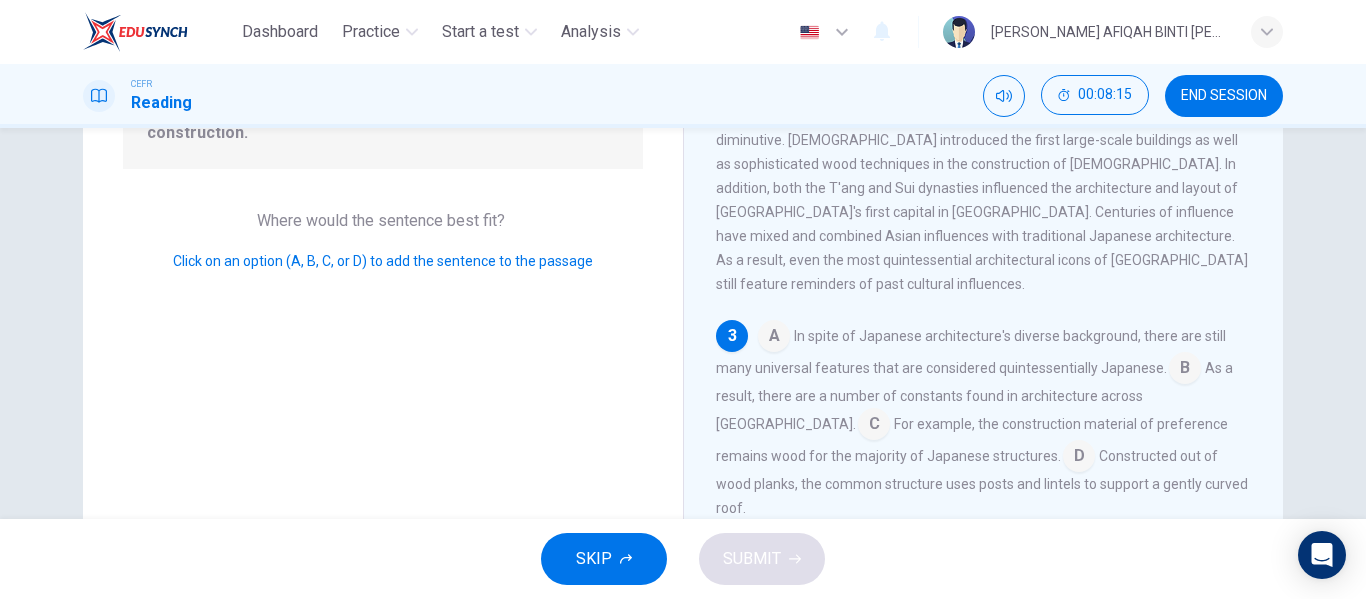click at bounding box center [1079, 458] 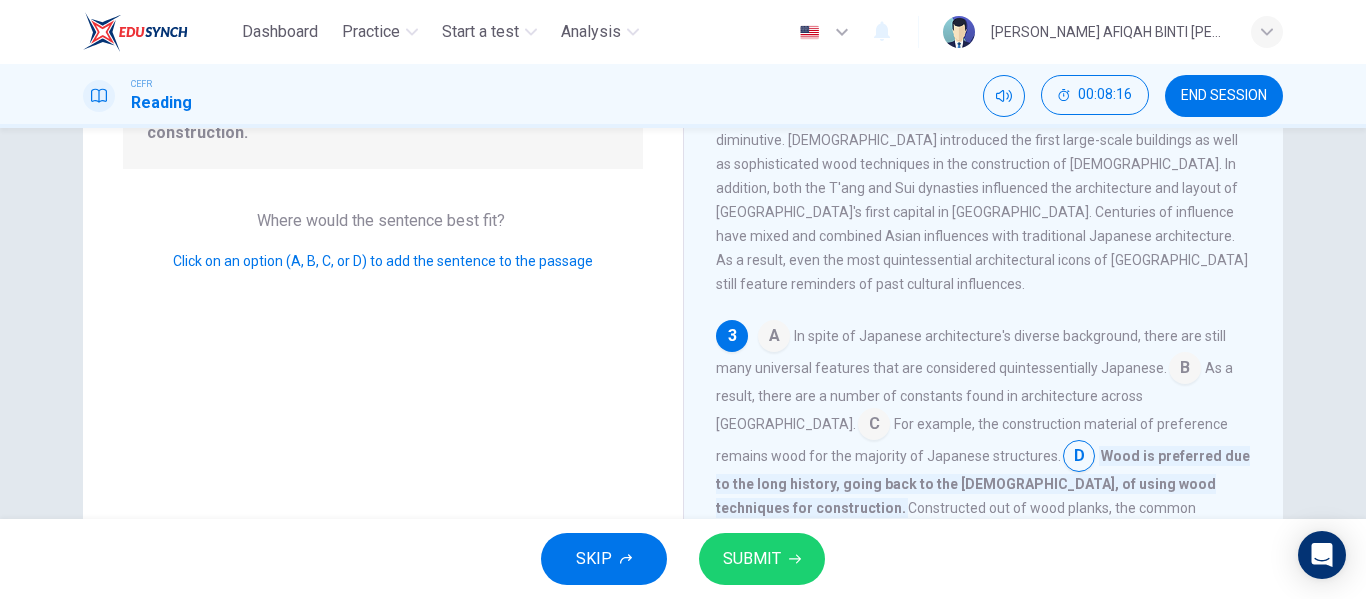 click on "SUBMIT" at bounding box center (752, 559) 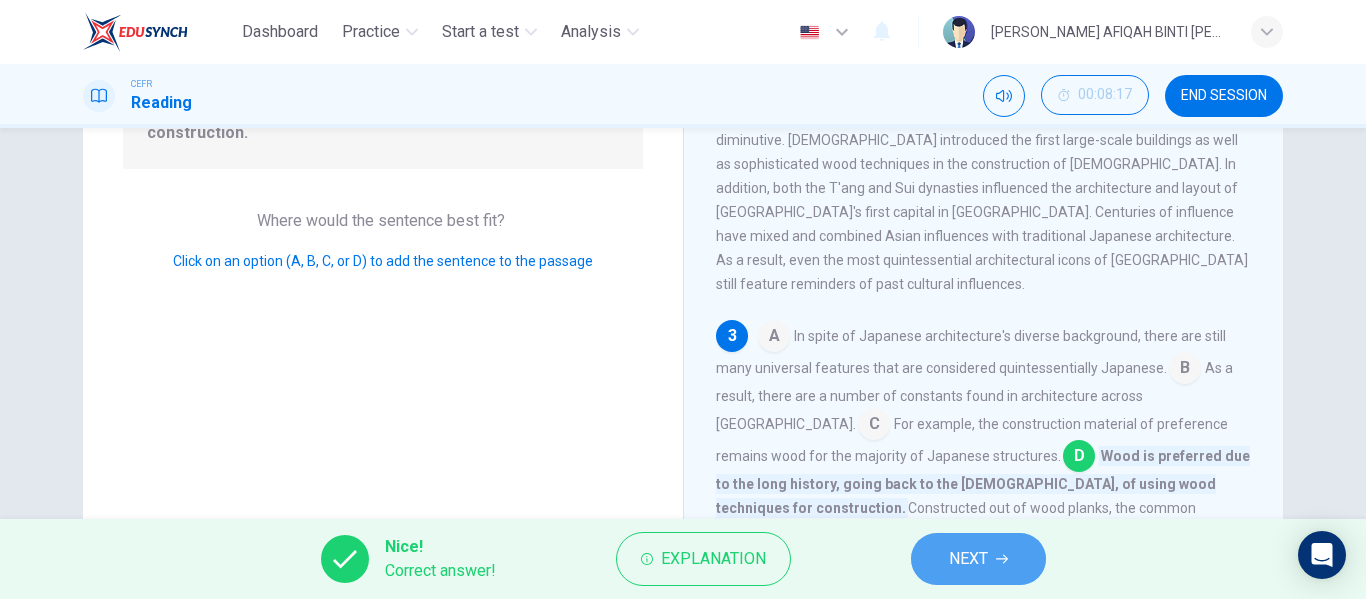 click on "NEXT" at bounding box center [968, 559] 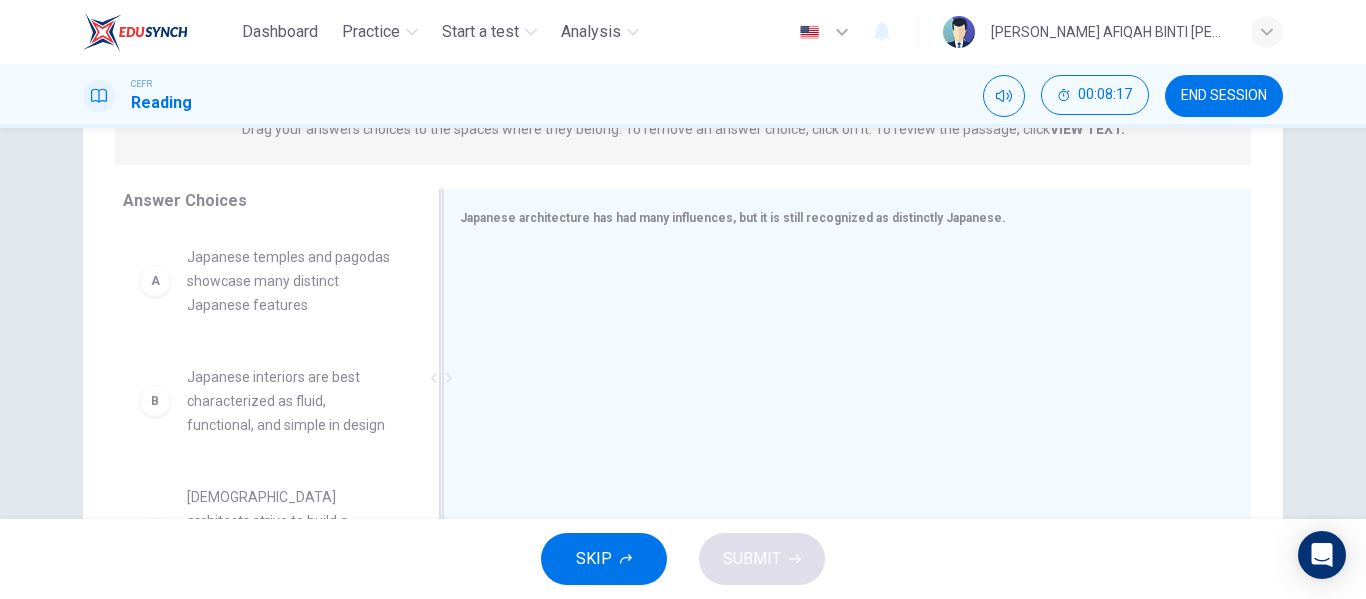 scroll, scrollTop: 184, scrollLeft: 0, axis: vertical 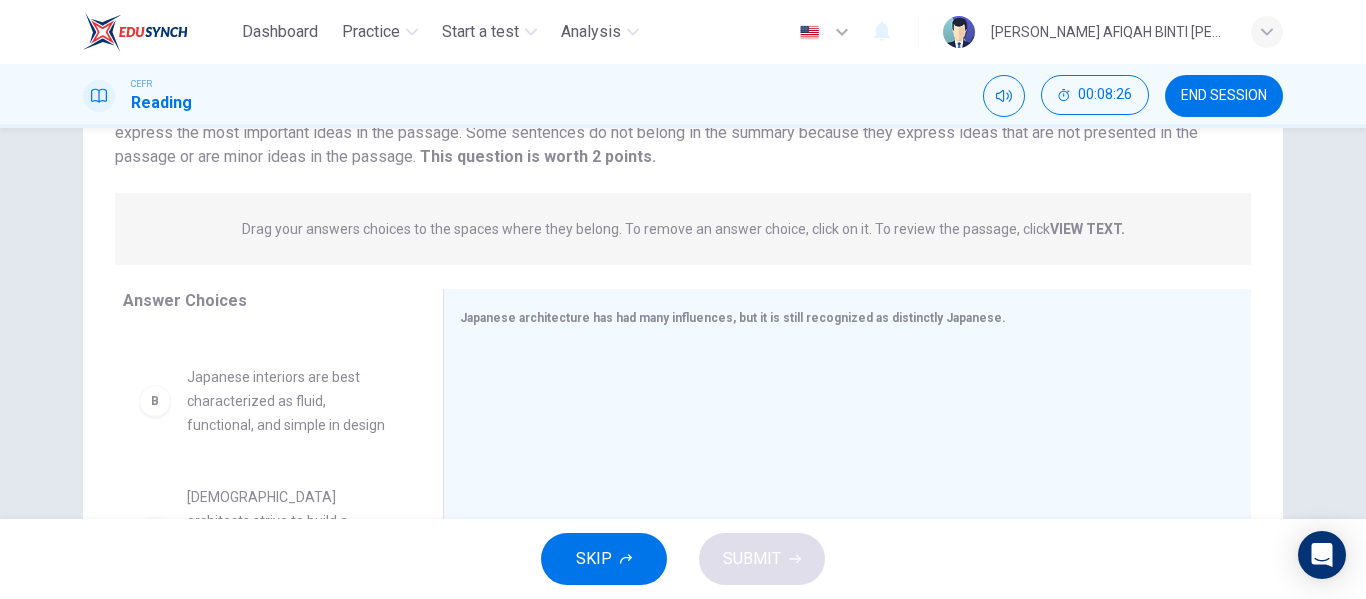 click on "B Japanese interiors are best characterized as fluid, functional, and simple in design" at bounding box center (267, 401) 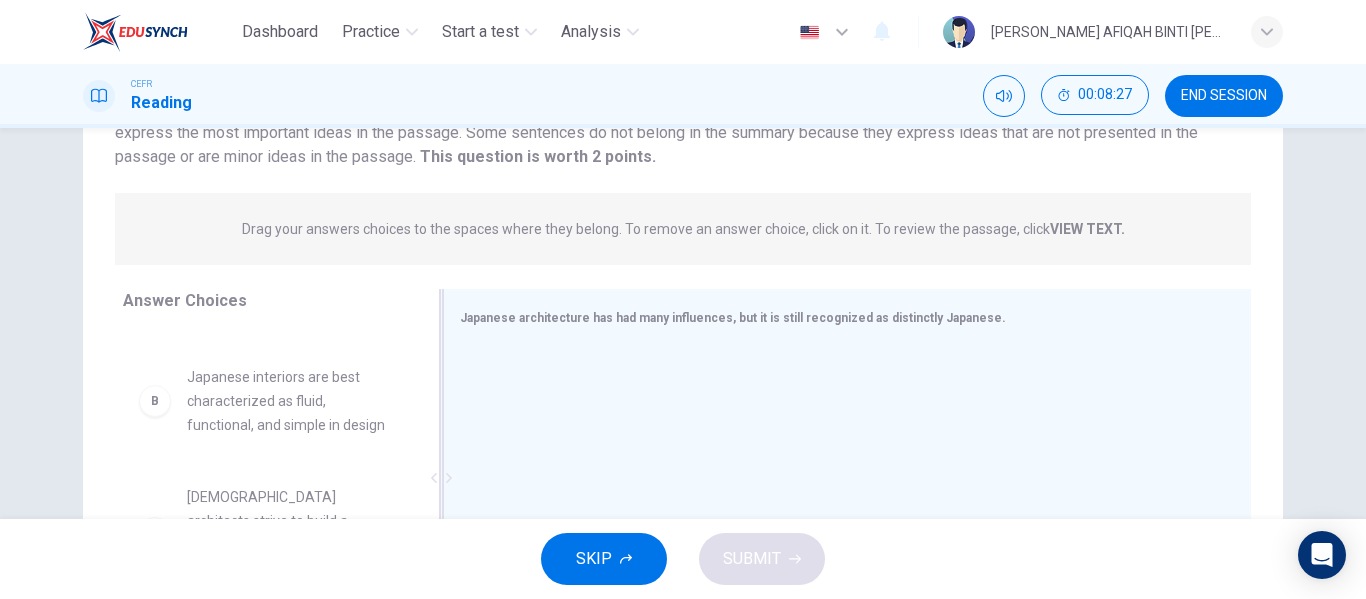 scroll, scrollTop: 83, scrollLeft: 0, axis: vertical 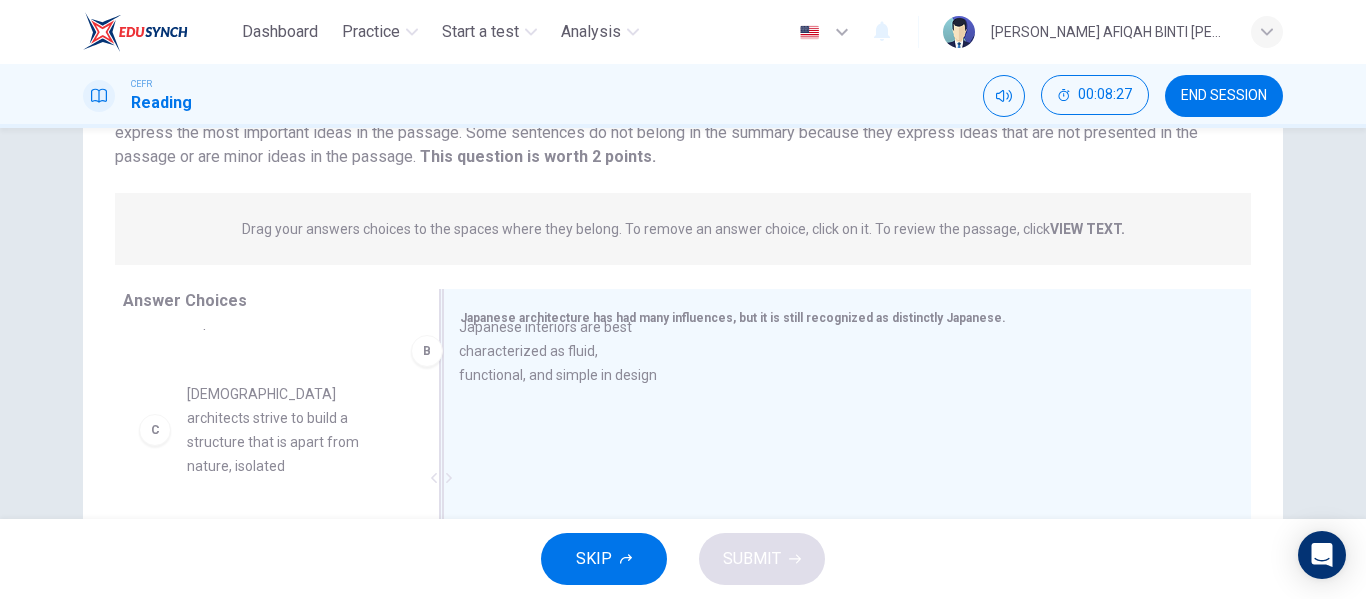 drag, startPoint x: 333, startPoint y: 442, endPoint x: 629, endPoint y: 382, distance: 302.01987 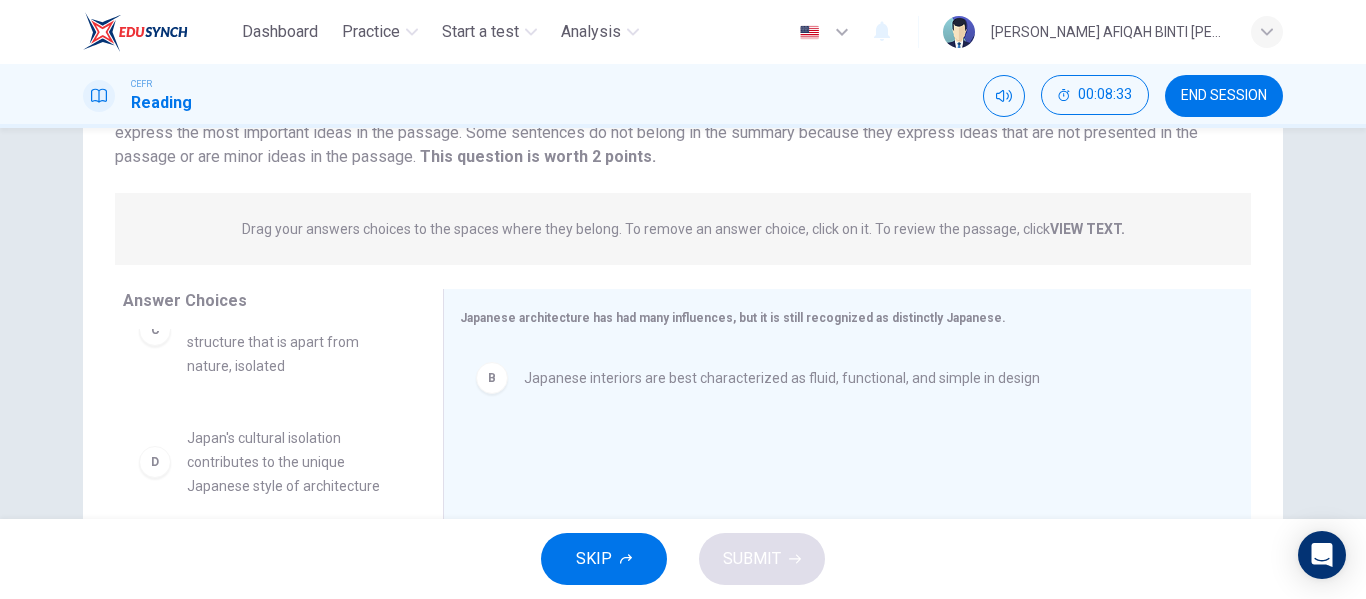 scroll, scrollTop: 276, scrollLeft: 0, axis: vertical 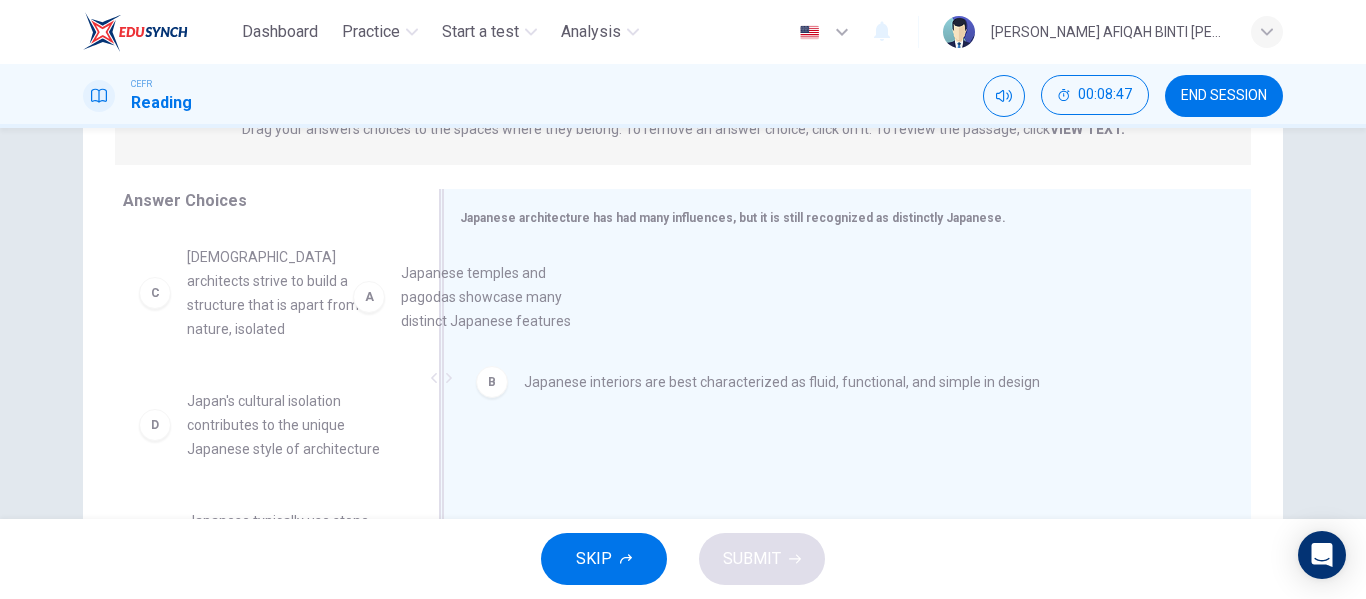 drag, startPoint x: 314, startPoint y: 310, endPoint x: 574, endPoint y: 331, distance: 260.8467 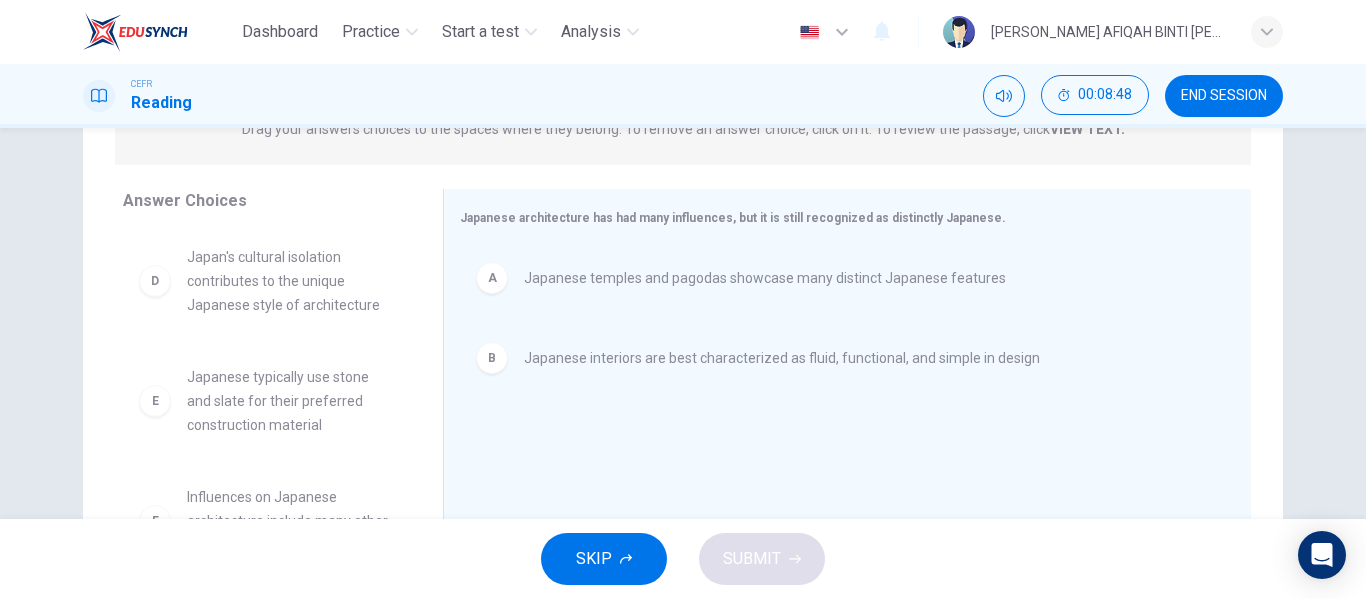 scroll, scrollTop: 156, scrollLeft: 0, axis: vertical 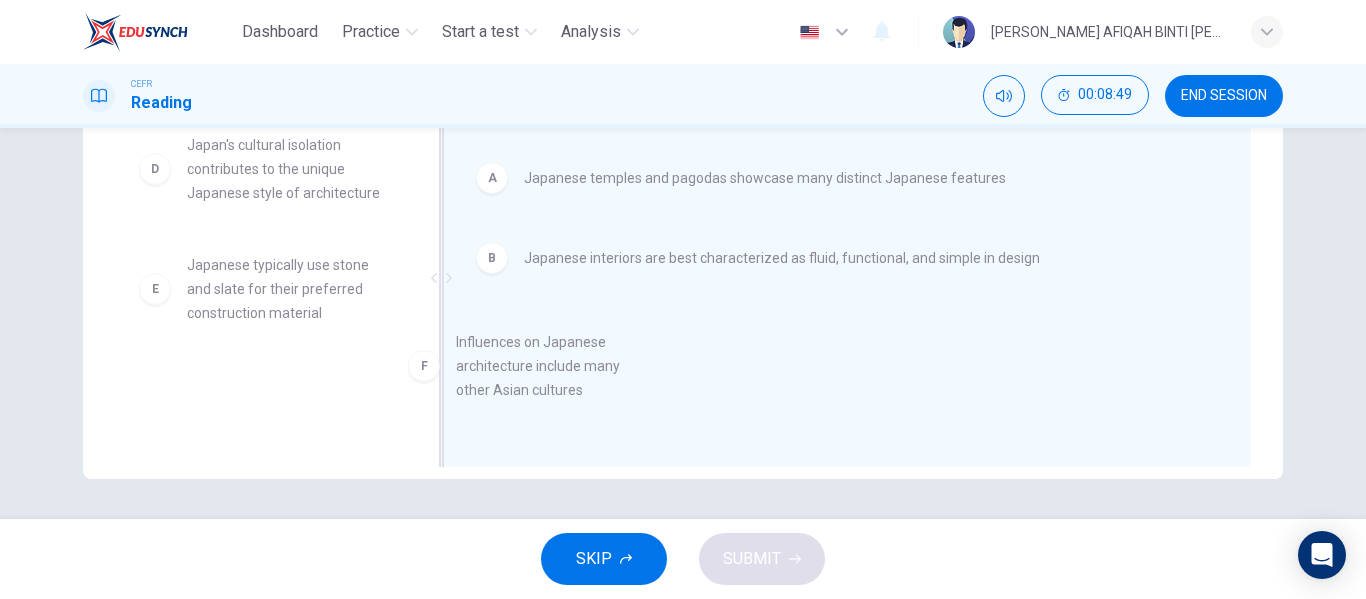 drag, startPoint x: 328, startPoint y: 394, endPoint x: 596, endPoint y: 371, distance: 268.98514 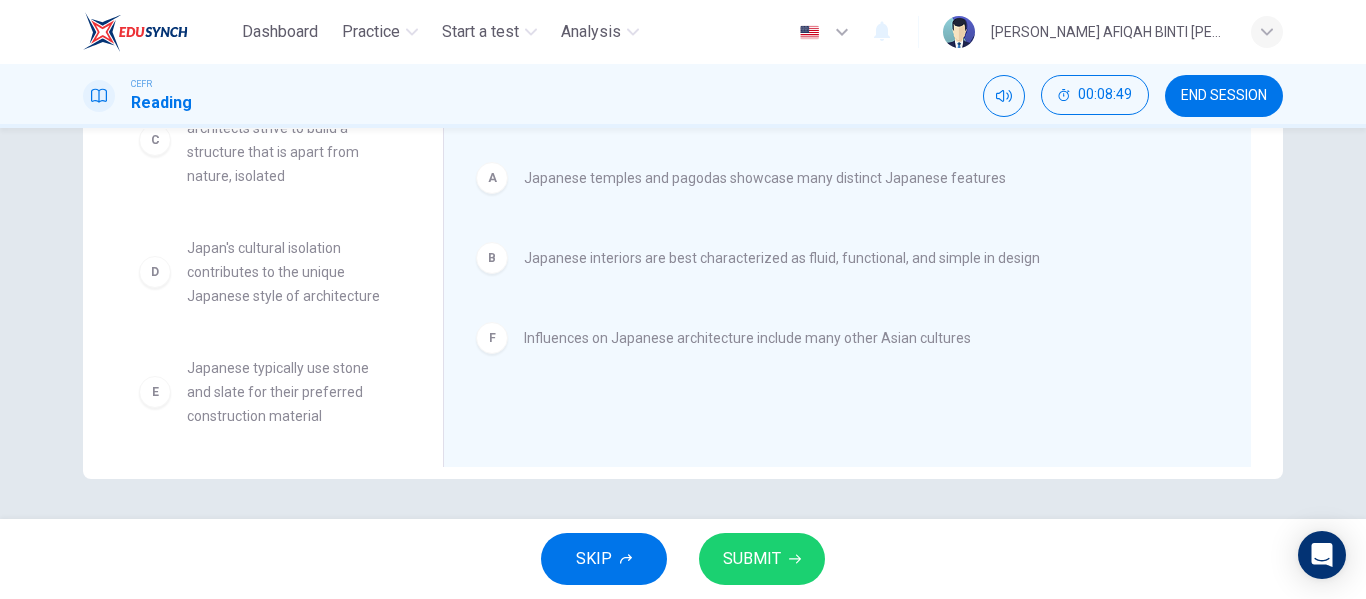 scroll, scrollTop: 36, scrollLeft: 0, axis: vertical 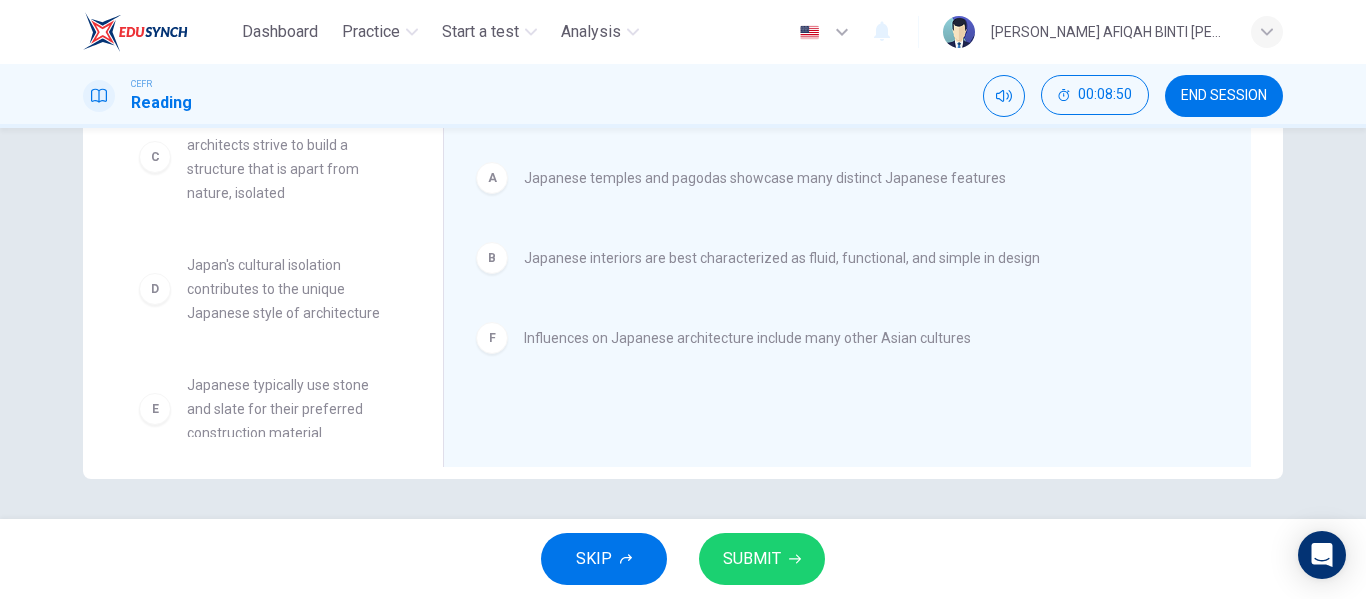 click on "SKIP SUBMIT" at bounding box center [683, 559] 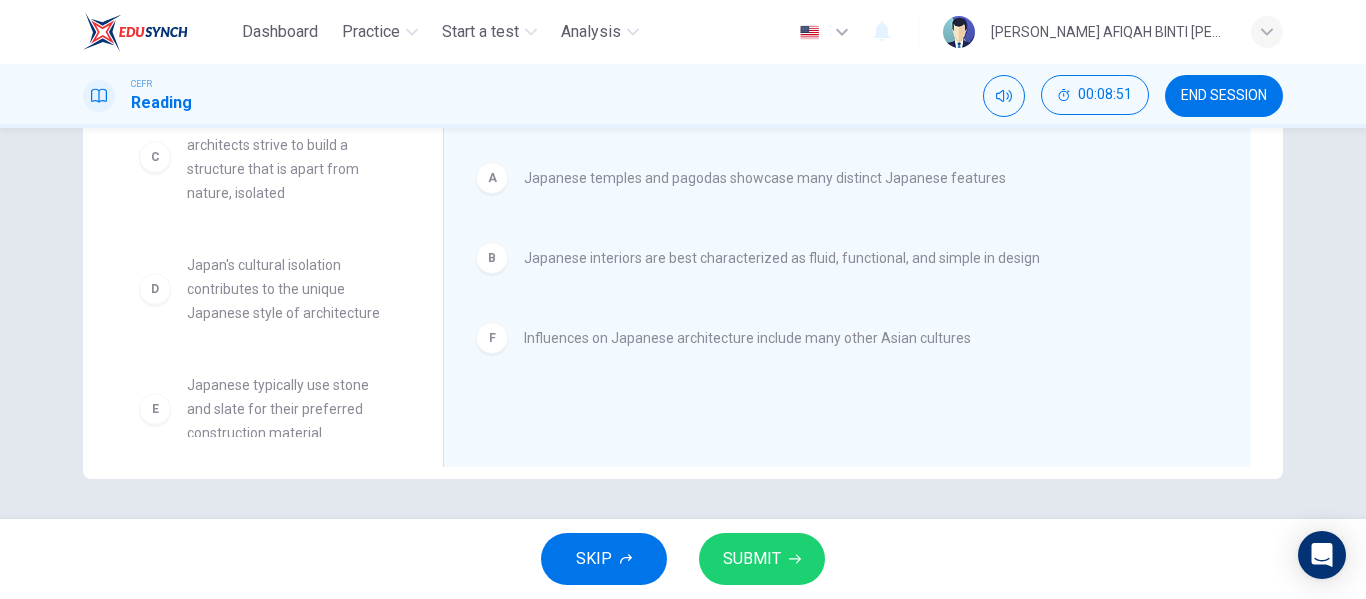 click on "SUBMIT" at bounding box center [762, 559] 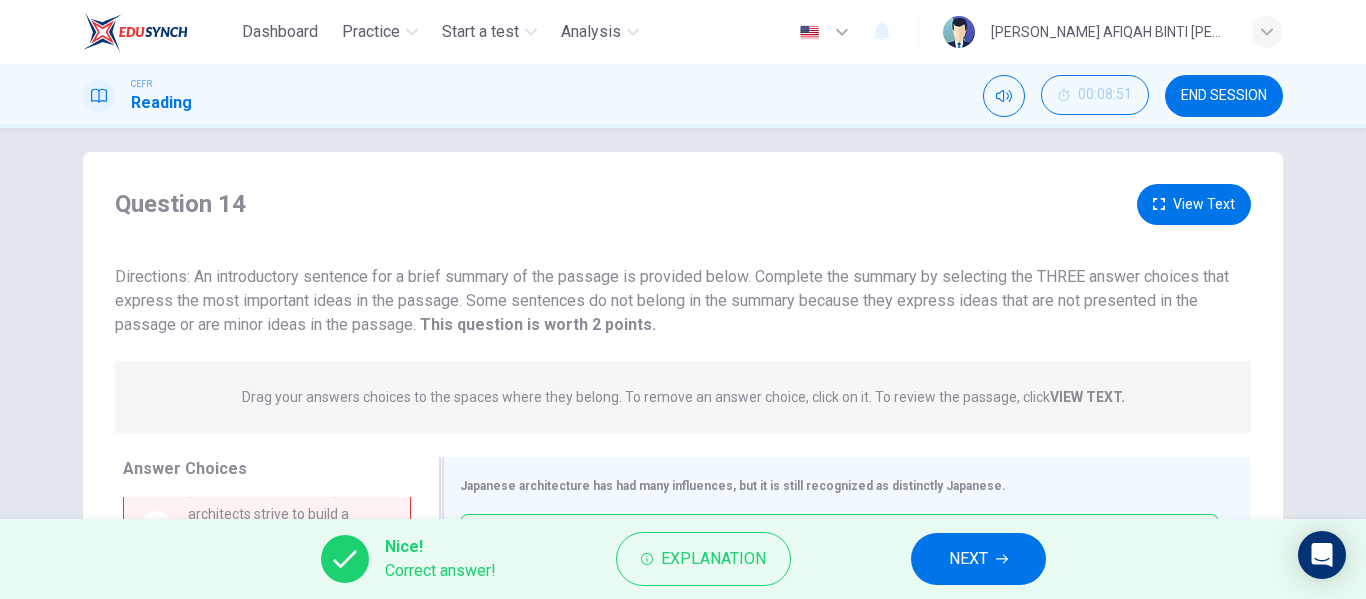 scroll, scrollTop: 0, scrollLeft: 0, axis: both 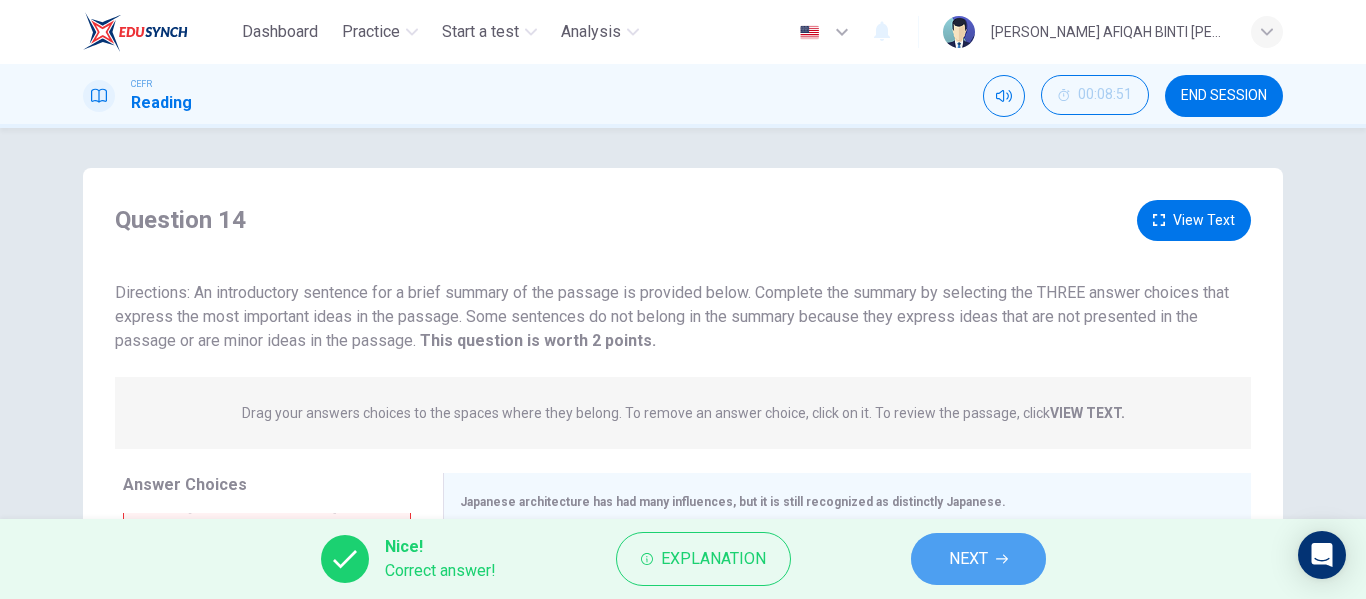 click on "NEXT" at bounding box center (968, 559) 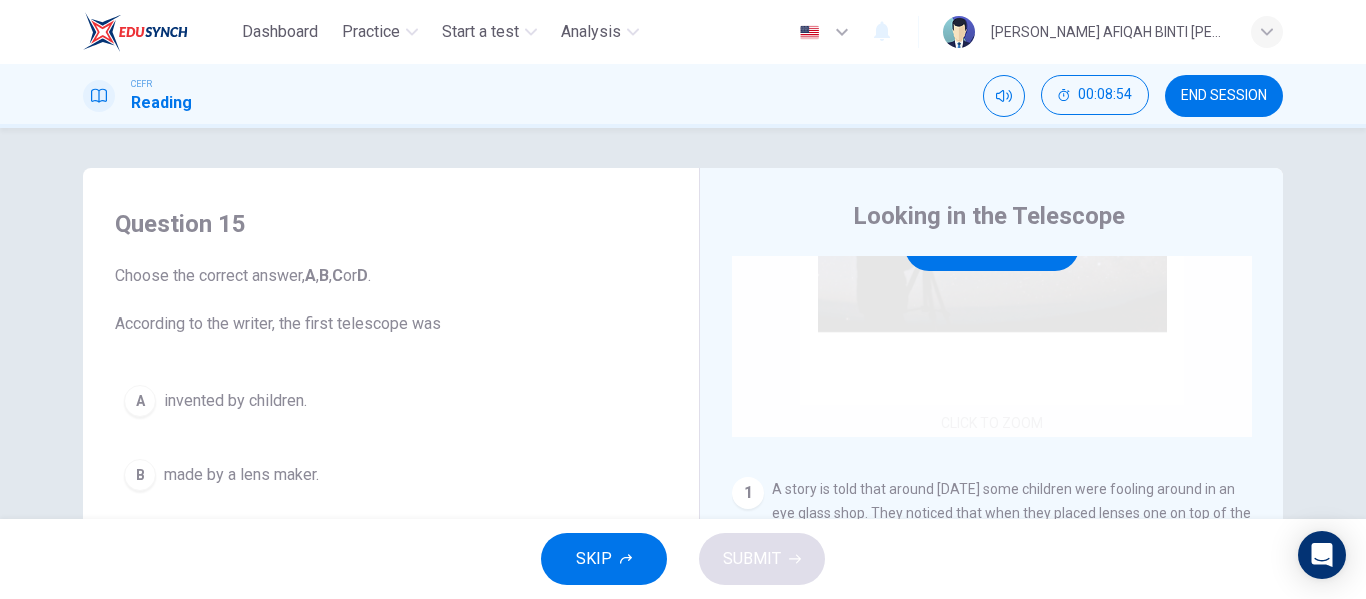 scroll, scrollTop: 0, scrollLeft: 0, axis: both 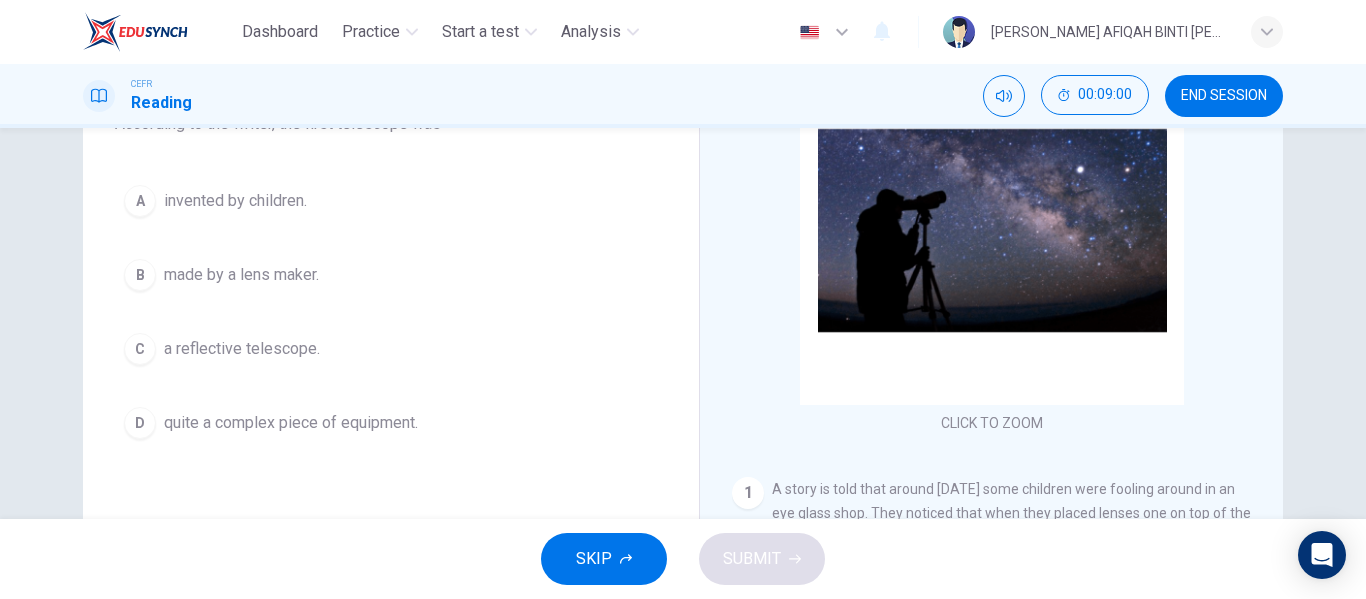 click on "made by a lens maker." at bounding box center (241, 275) 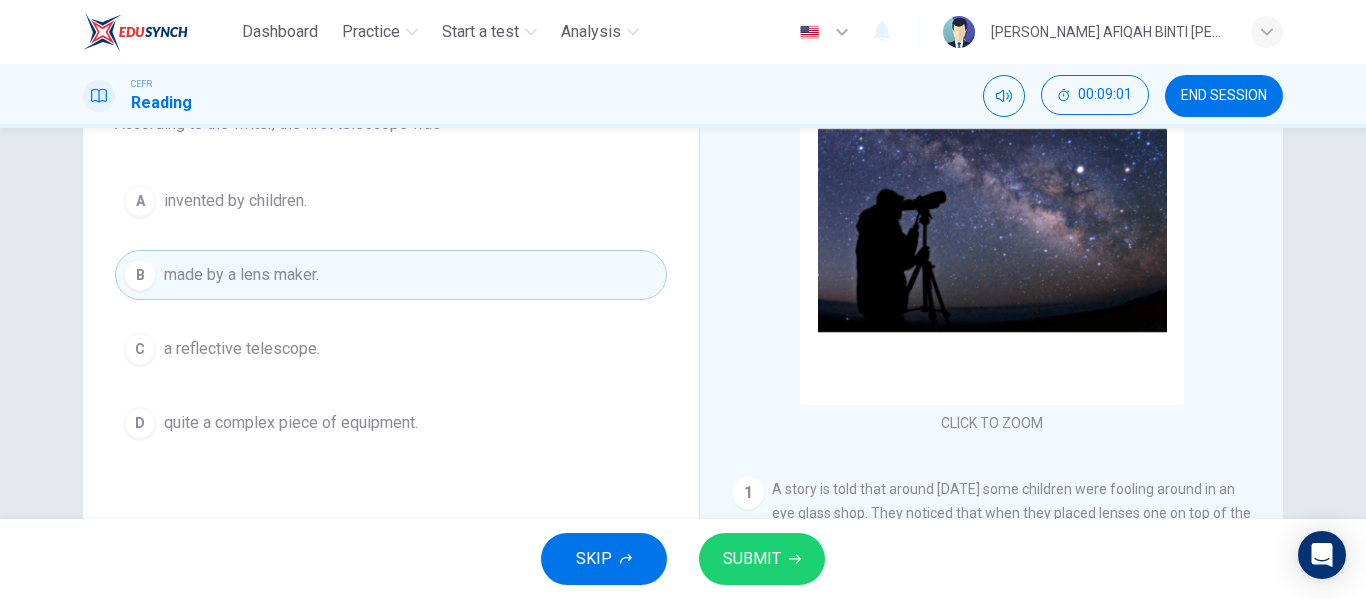 click on "SUBMIT" at bounding box center [762, 559] 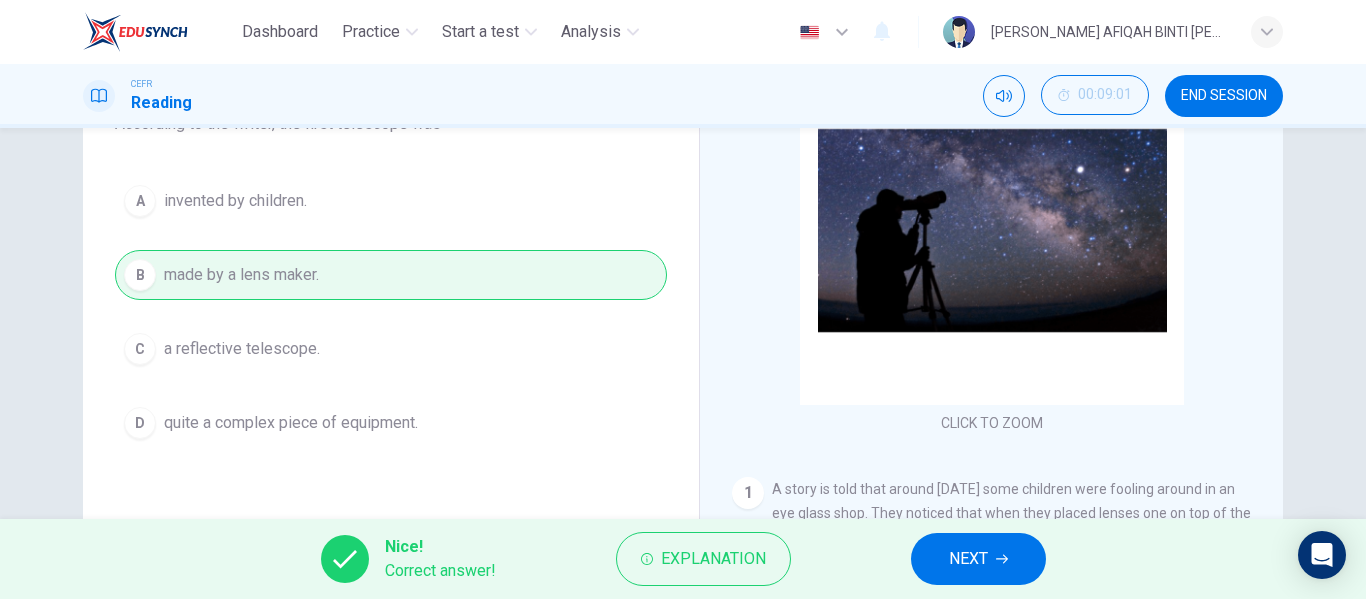 click on "NEXT" at bounding box center [968, 559] 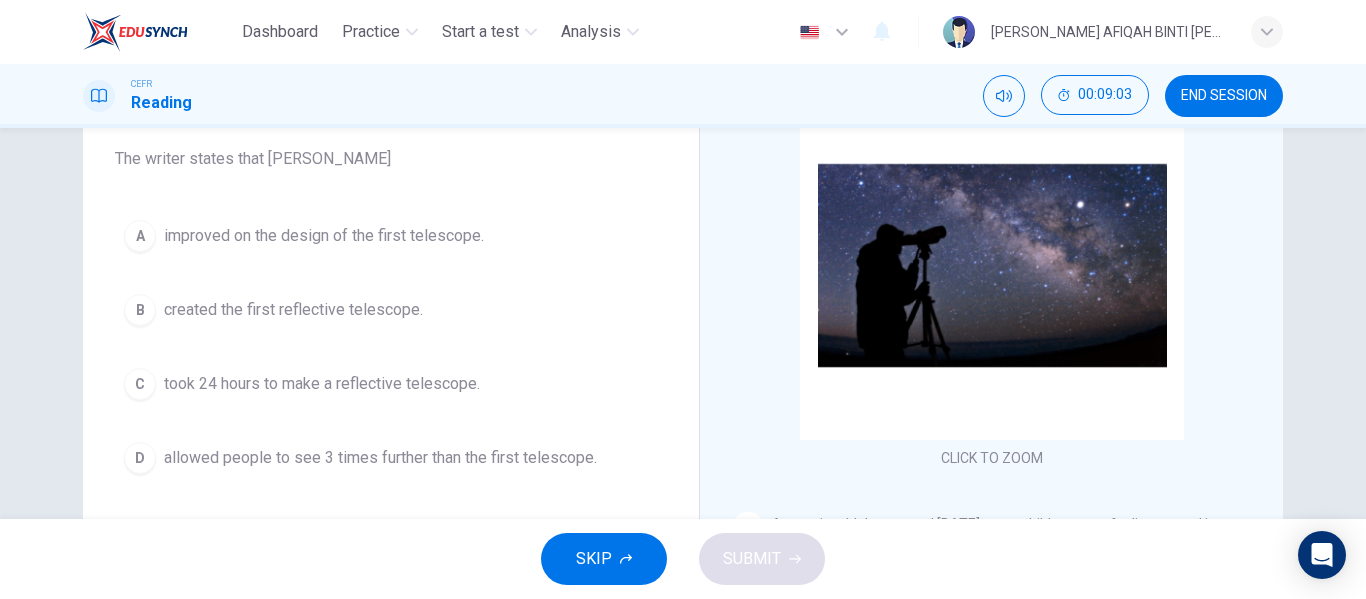 scroll, scrollTop: 200, scrollLeft: 0, axis: vertical 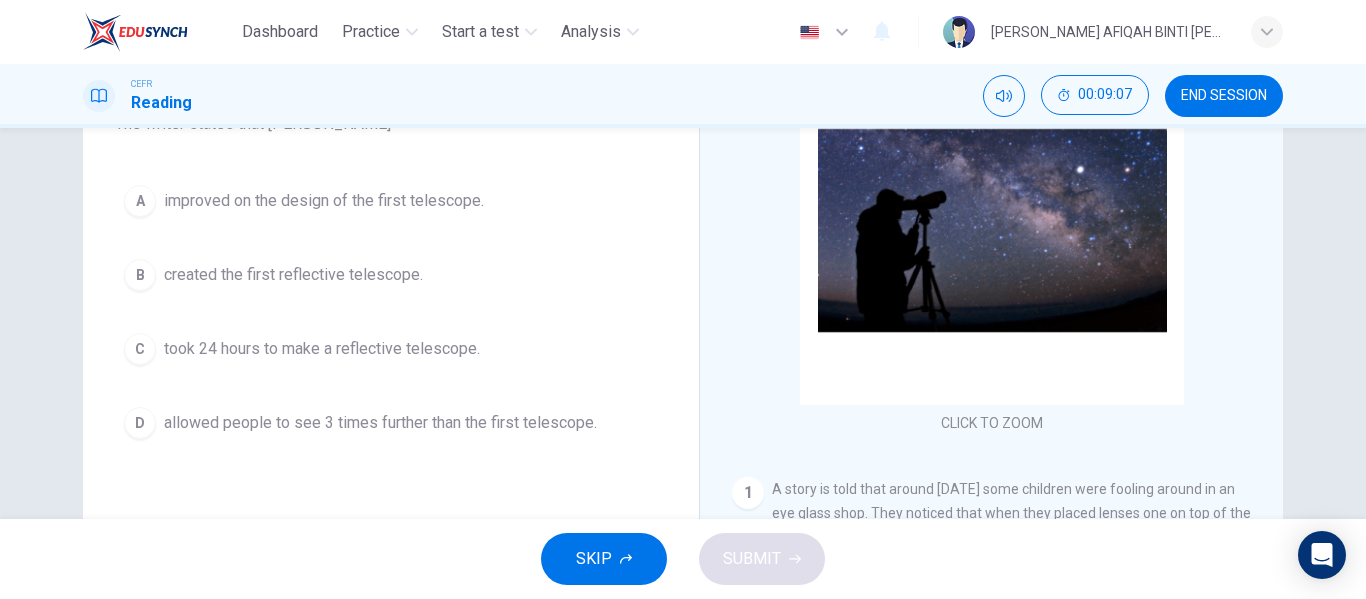 click on "improved on the design of the first telescope." at bounding box center (324, 201) 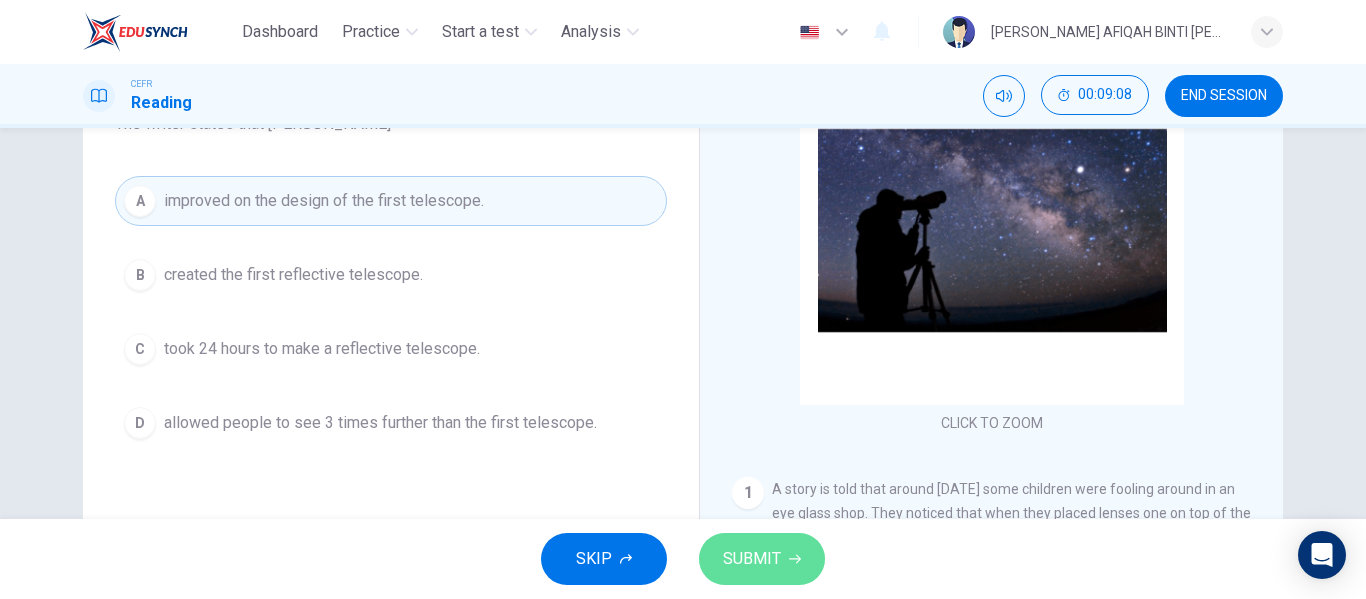click on "SUBMIT" at bounding box center [752, 559] 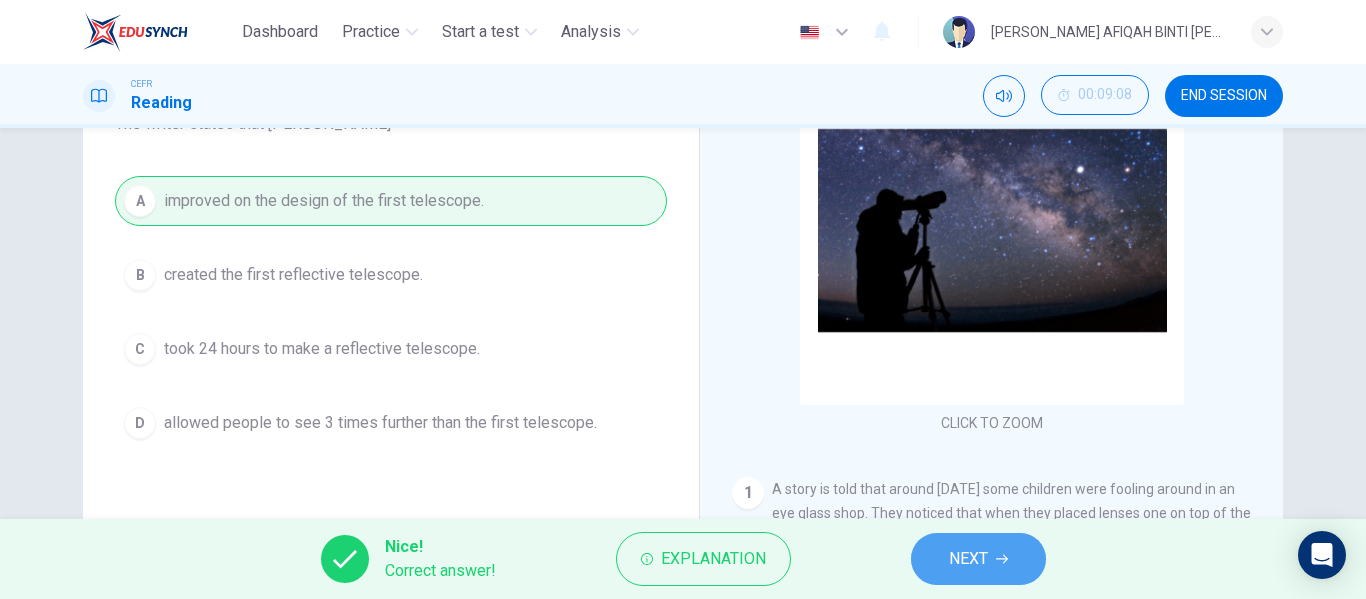 click on "NEXT" at bounding box center (968, 559) 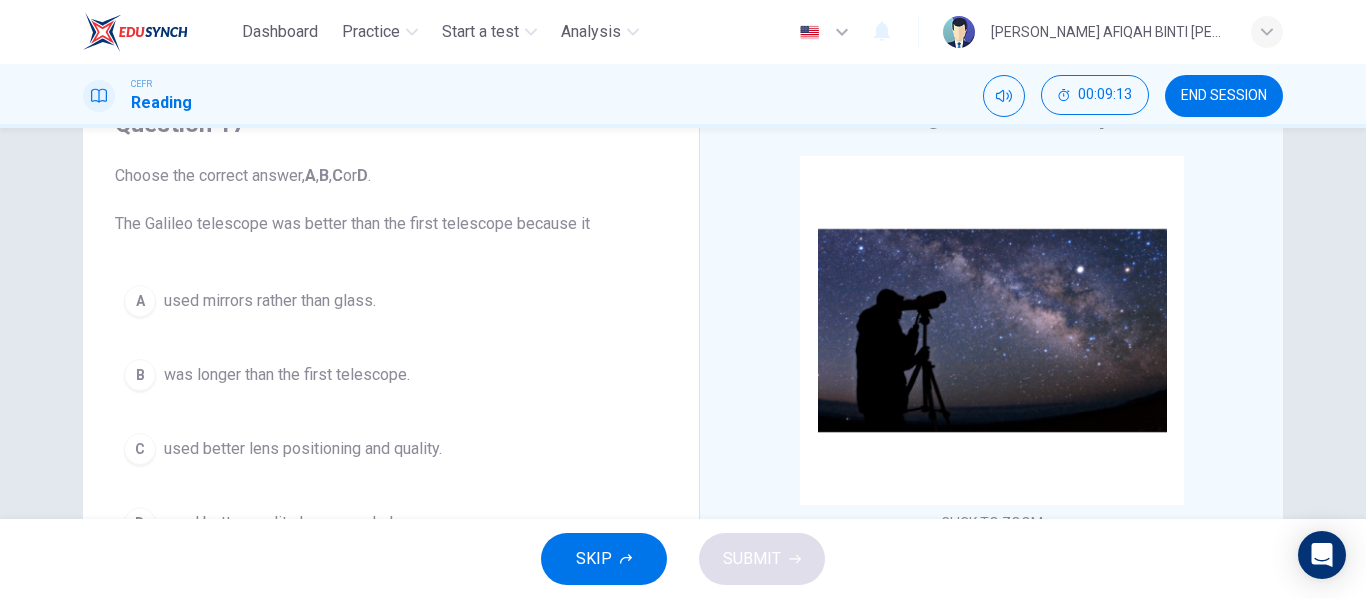 scroll, scrollTop: 200, scrollLeft: 0, axis: vertical 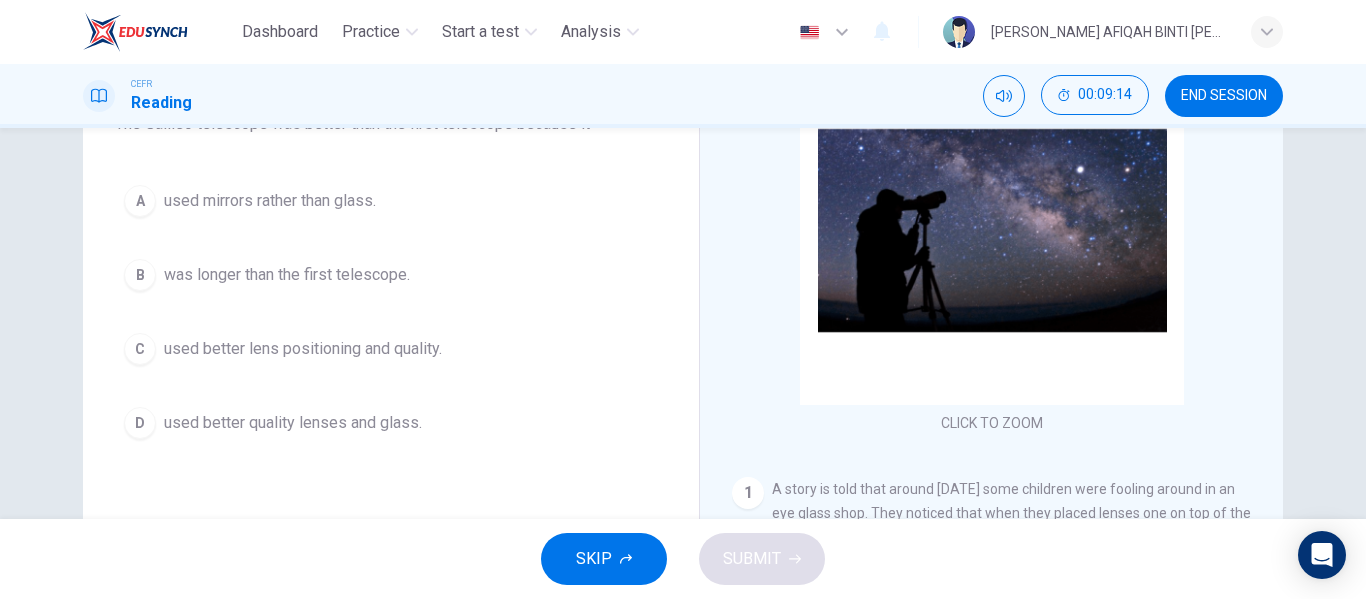 click on "used better lens positioning and quality." at bounding box center (303, 349) 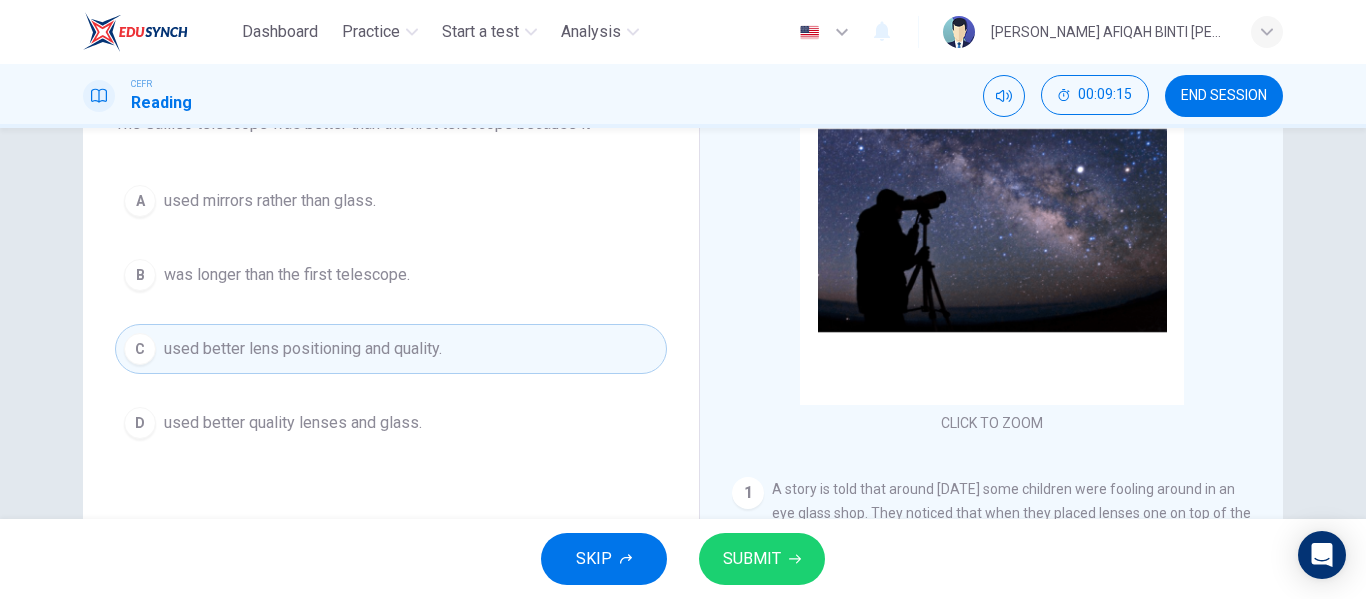 click on "SUBMIT" at bounding box center (752, 559) 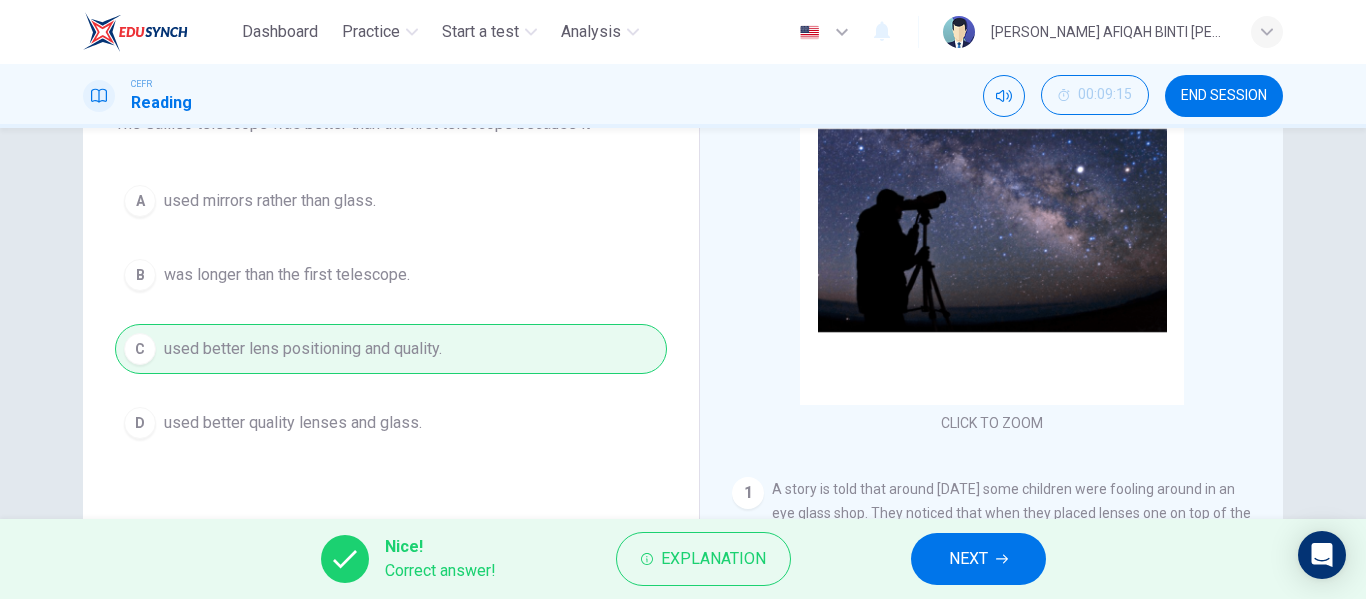 click on "NEXT" at bounding box center [978, 559] 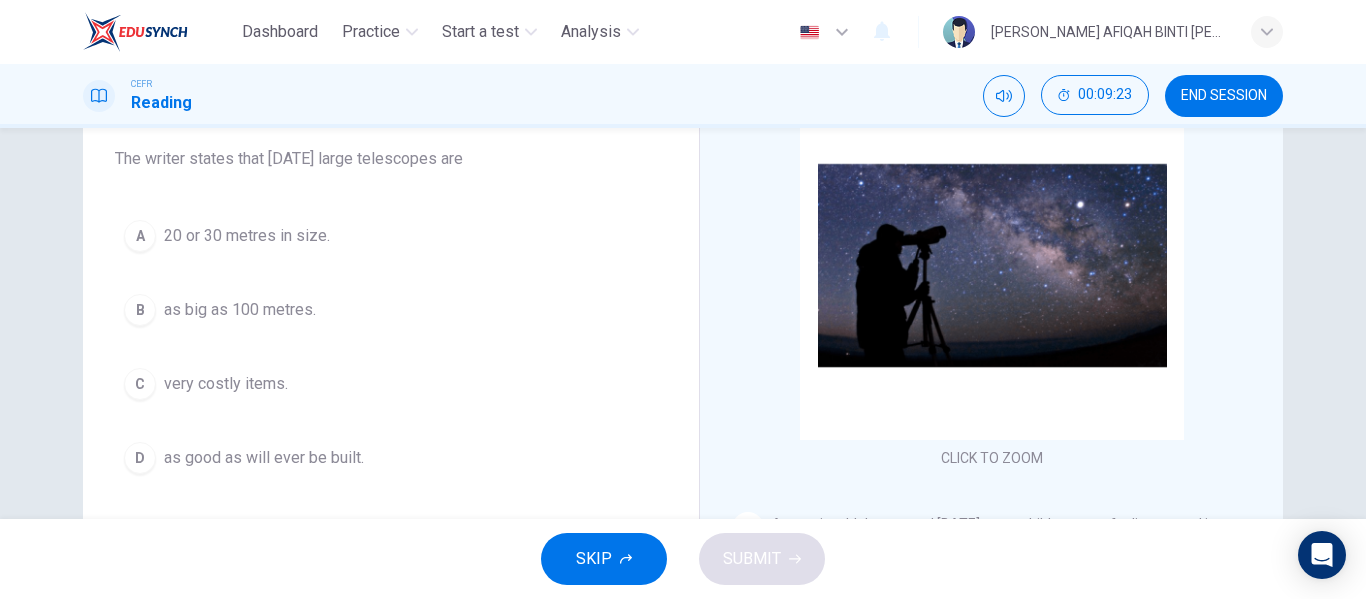 scroll, scrollTop: 200, scrollLeft: 0, axis: vertical 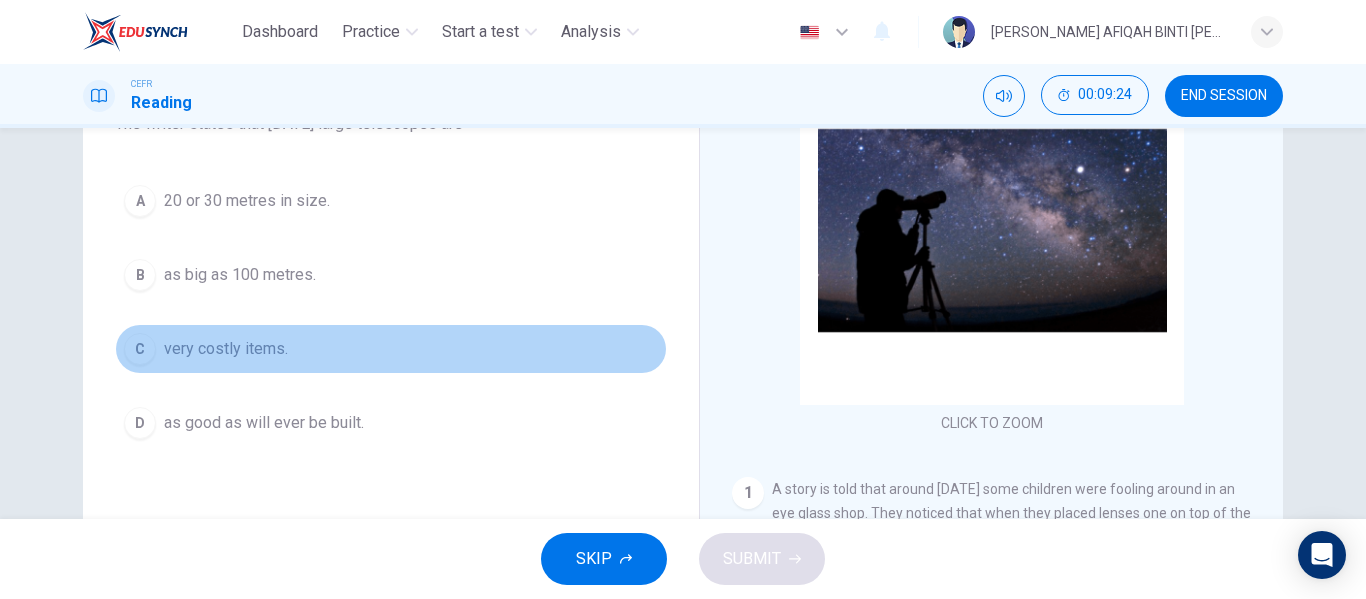 click on "C very costly items." at bounding box center [391, 349] 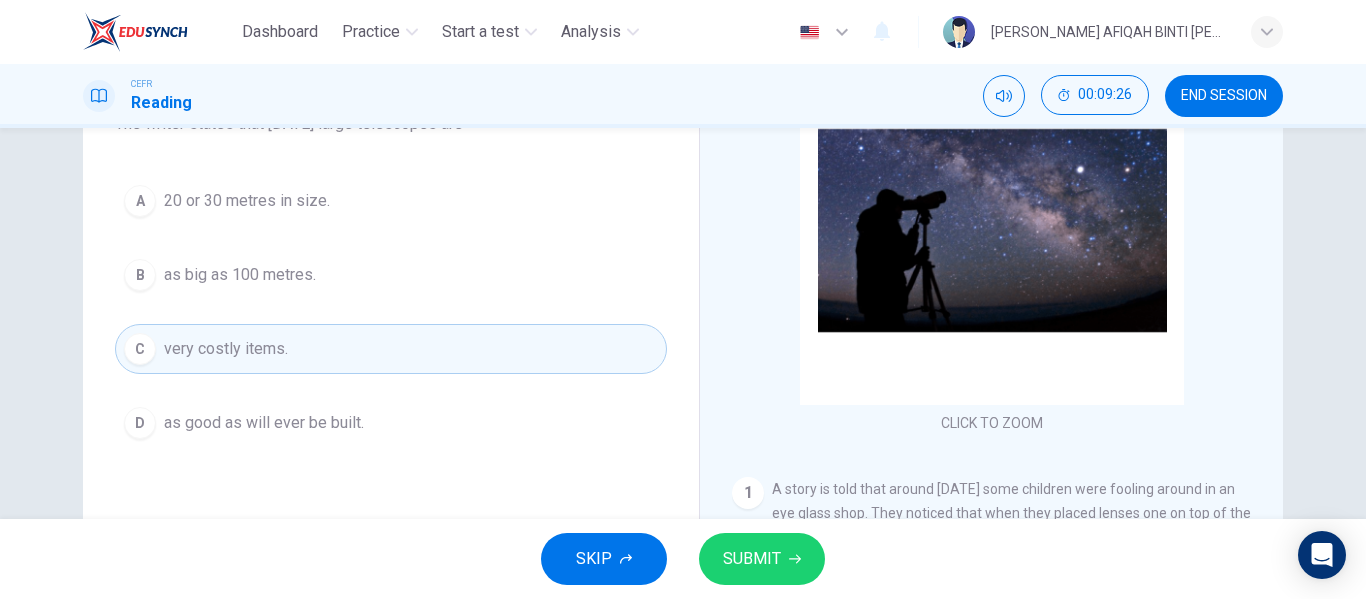 click on "SUBMIT" at bounding box center (752, 559) 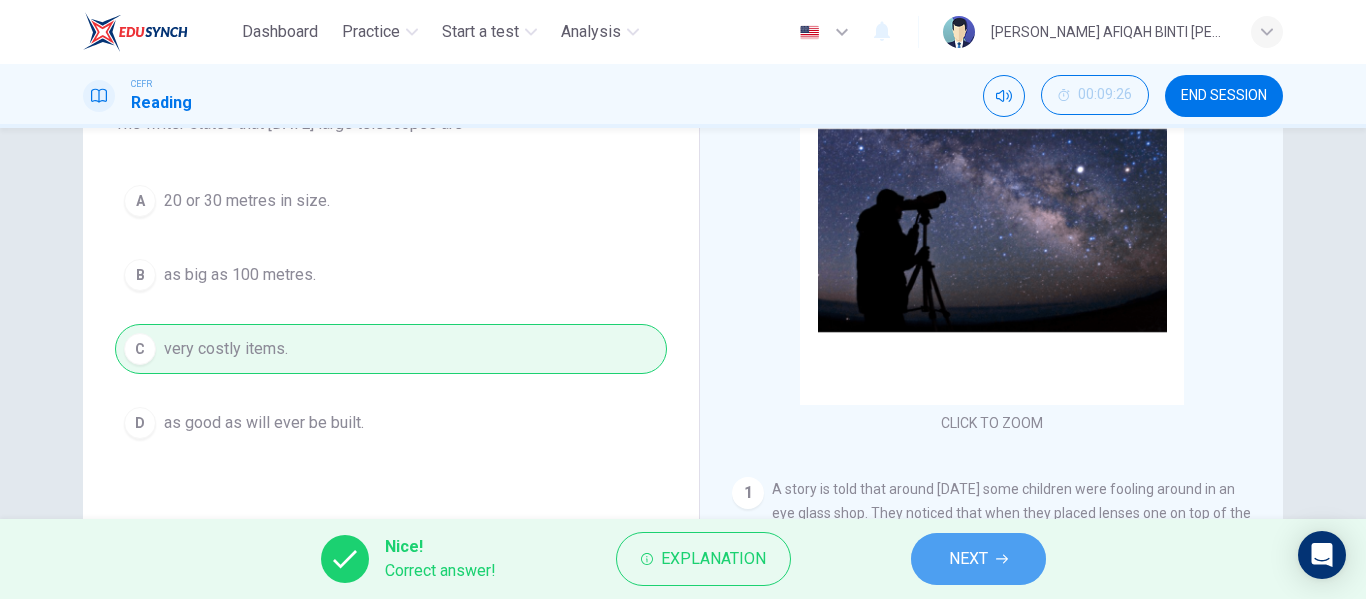 click on "NEXT" at bounding box center (978, 559) 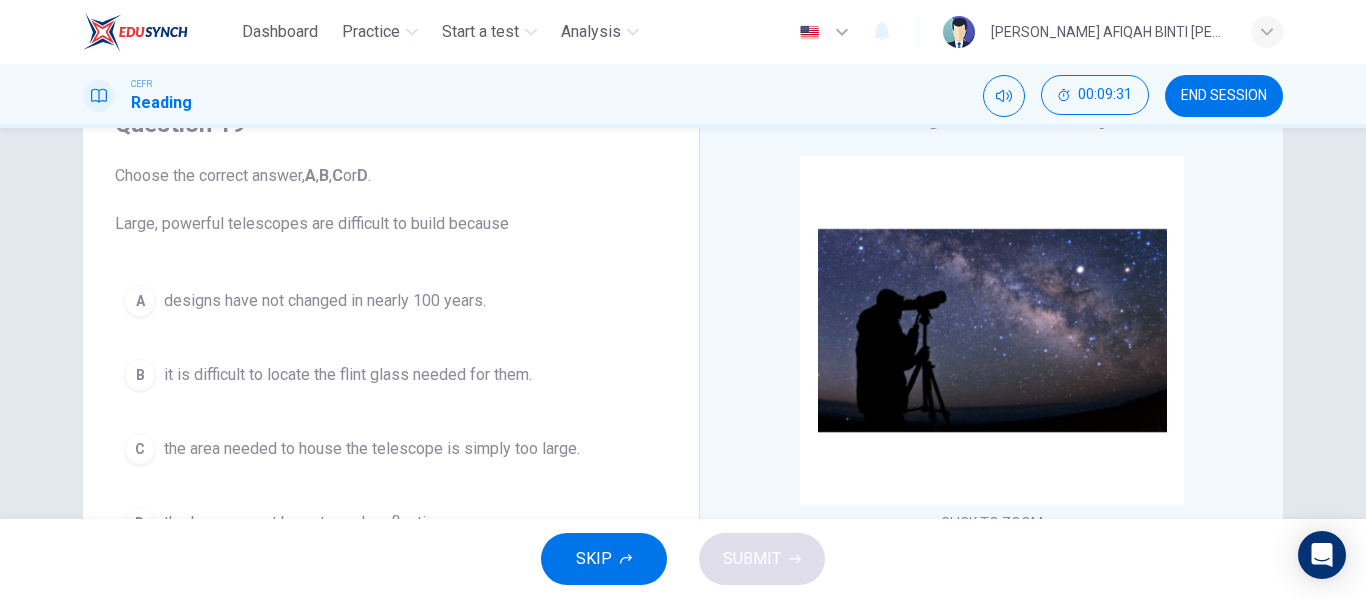 scroll, scrollTop: 200, scrollLeft: 0, axis: vertical 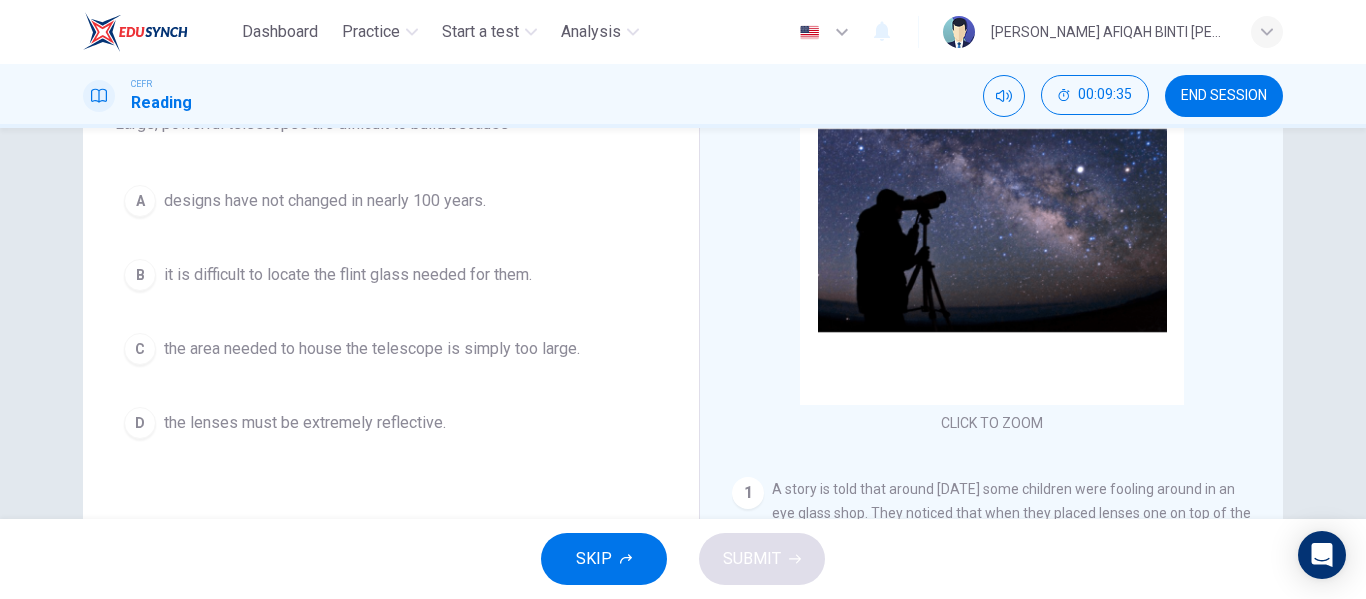 click on "the lenses must be extremely reflective." at bounding box center (305, 423) 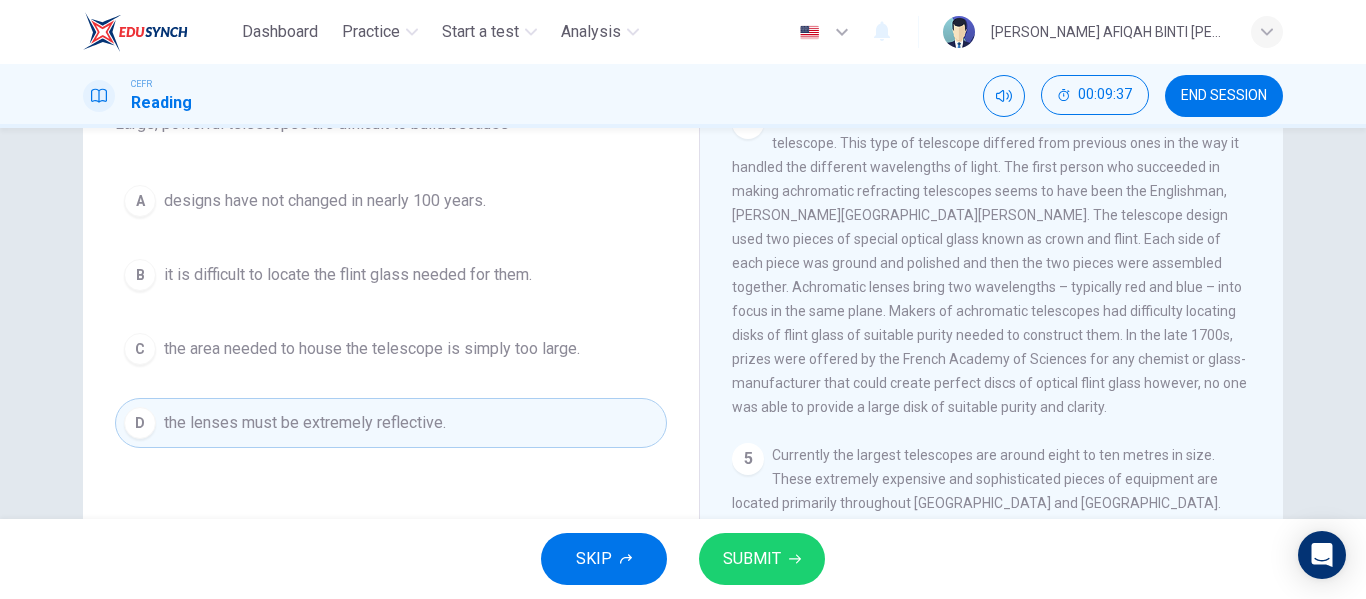 scroll, scrollTop: 1459, scrollLeft: 0, axis: vertical 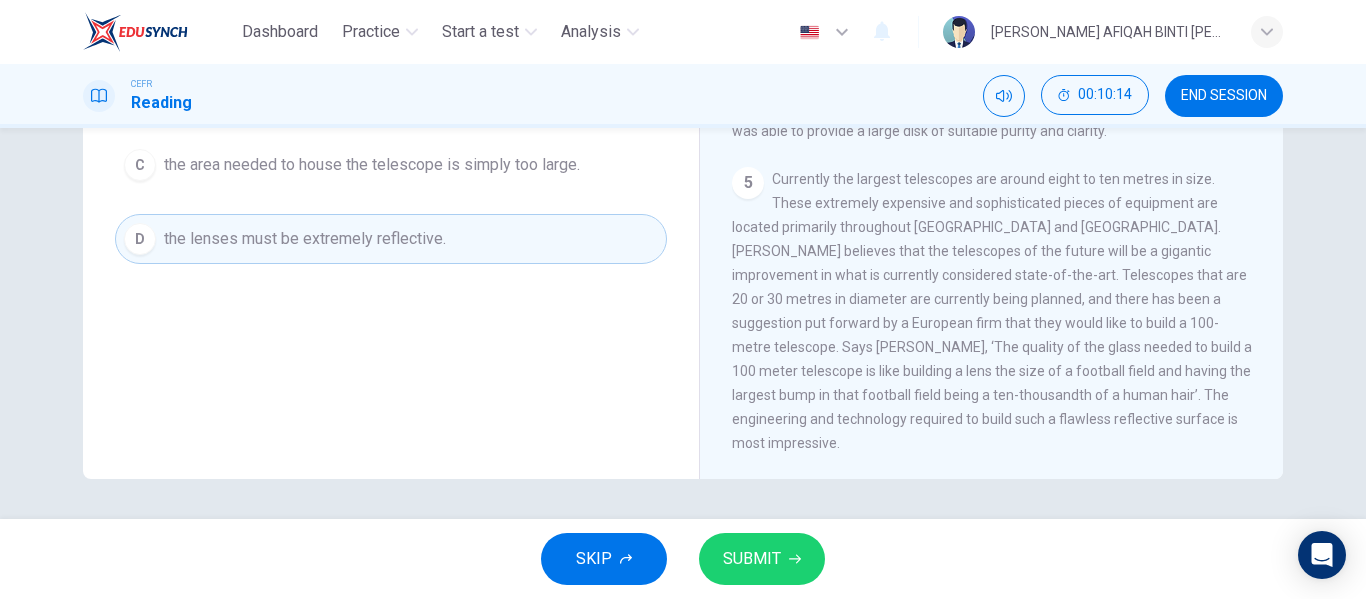 drag, startPoint x: 762, startPoint y: 271, endPoint x: 763, endPoint y: 285, distance: 14.035668 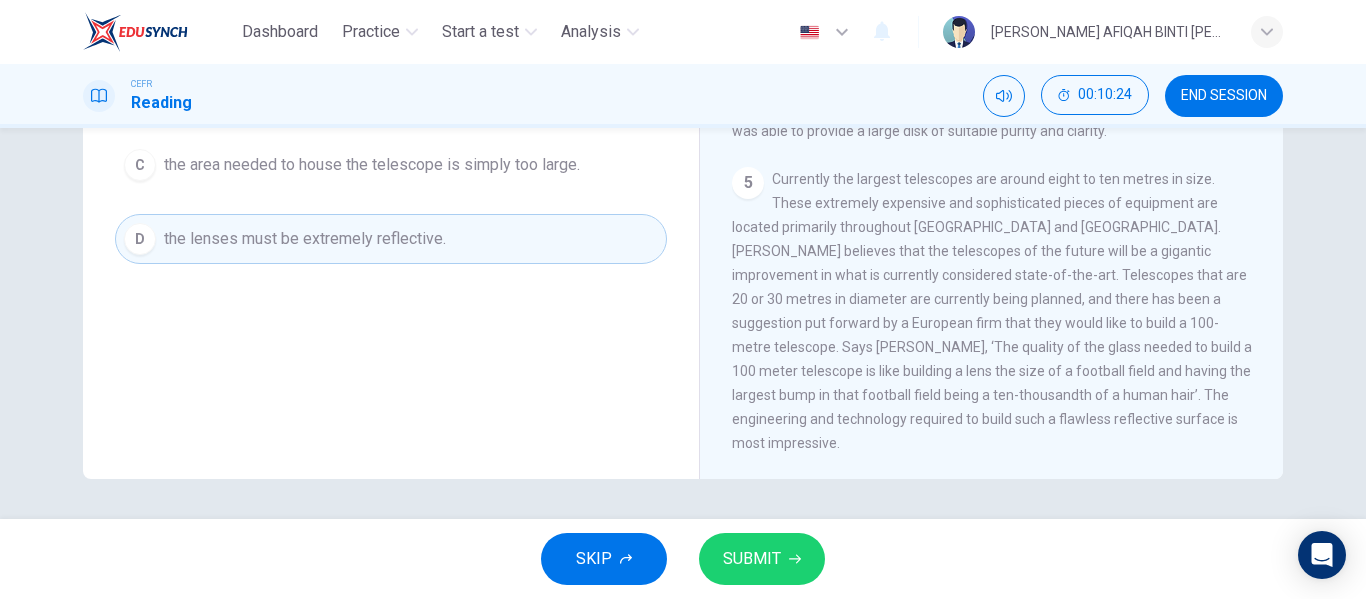 click on "SUBMIT" at bounding box center (752, 559) 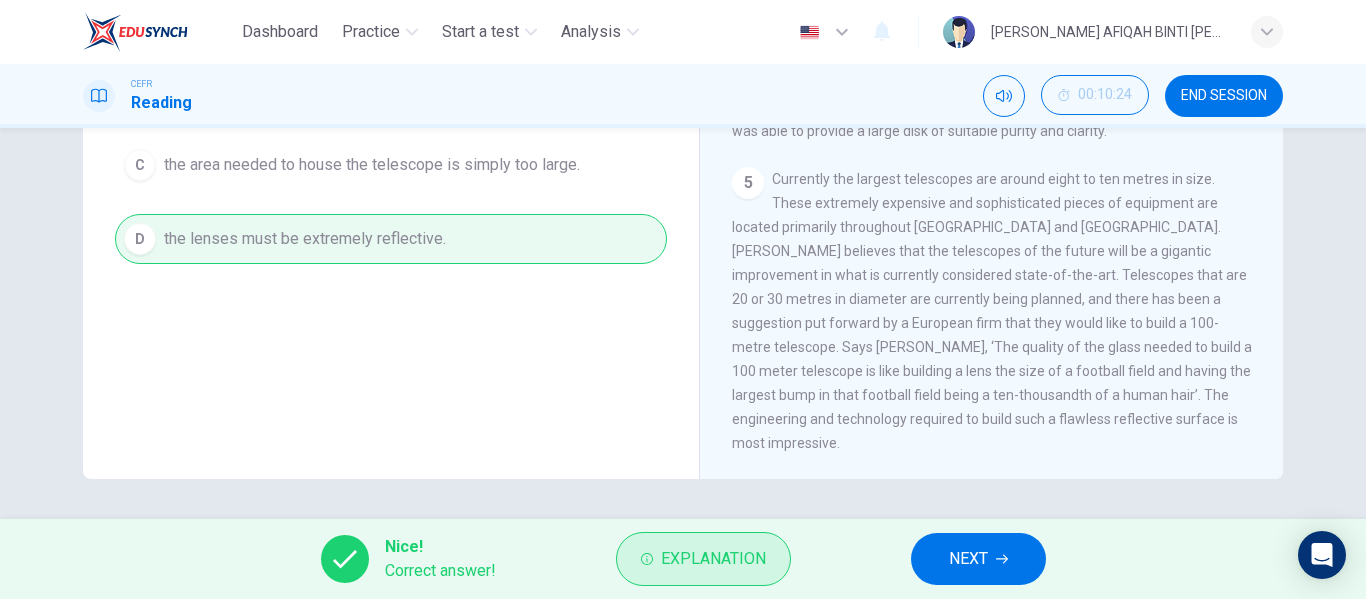 click on "Explanation" at bounding box center (703, 559) 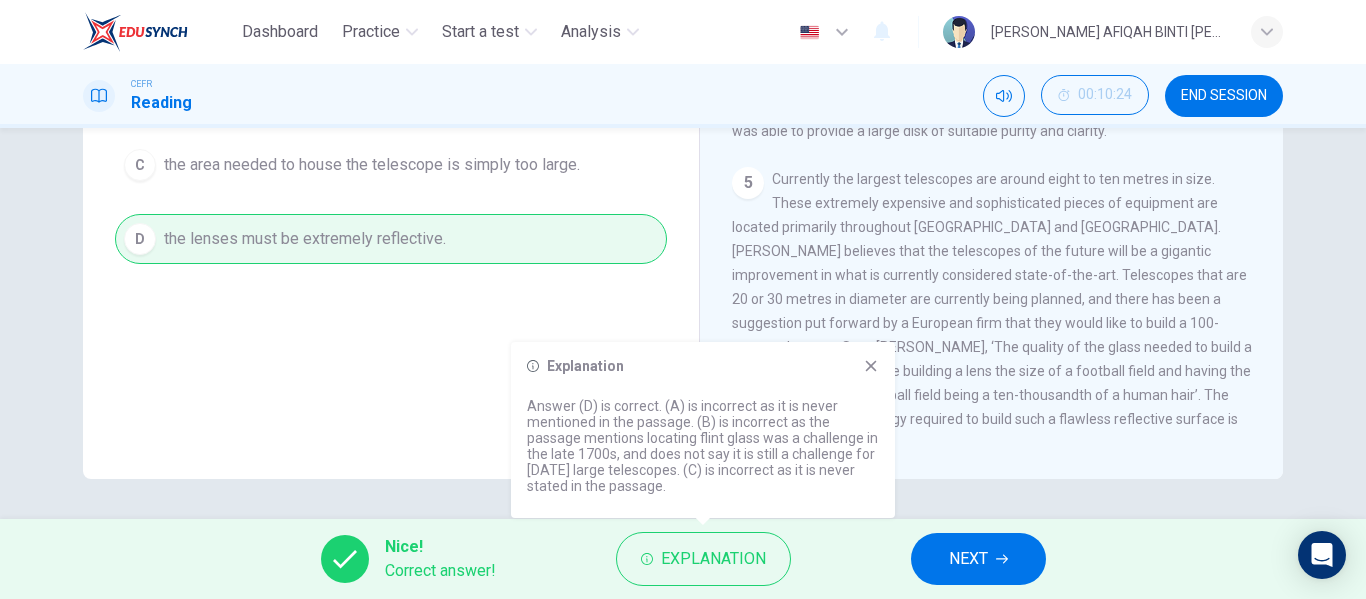 click on "Explanation Answer (D) is correct. (A) is incorrect as it is never mentioned in the passage. (B) is incorrect as the passage mentions locating flint glass was a challenge in the late 1700s, and does not say it is still a challenge for today's large telescopes. (C) is incorrect as it is never stated in the passage." at bounding box center [703, 430] 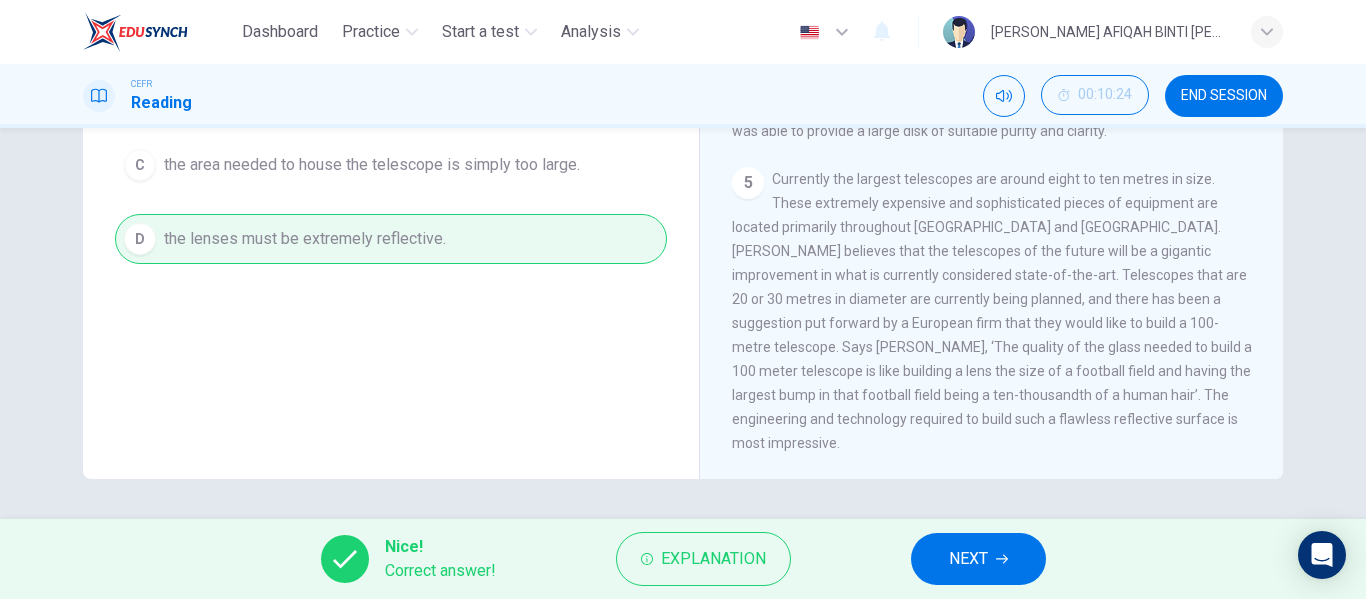 click on "NEXT" at bounding box center (968, 559) 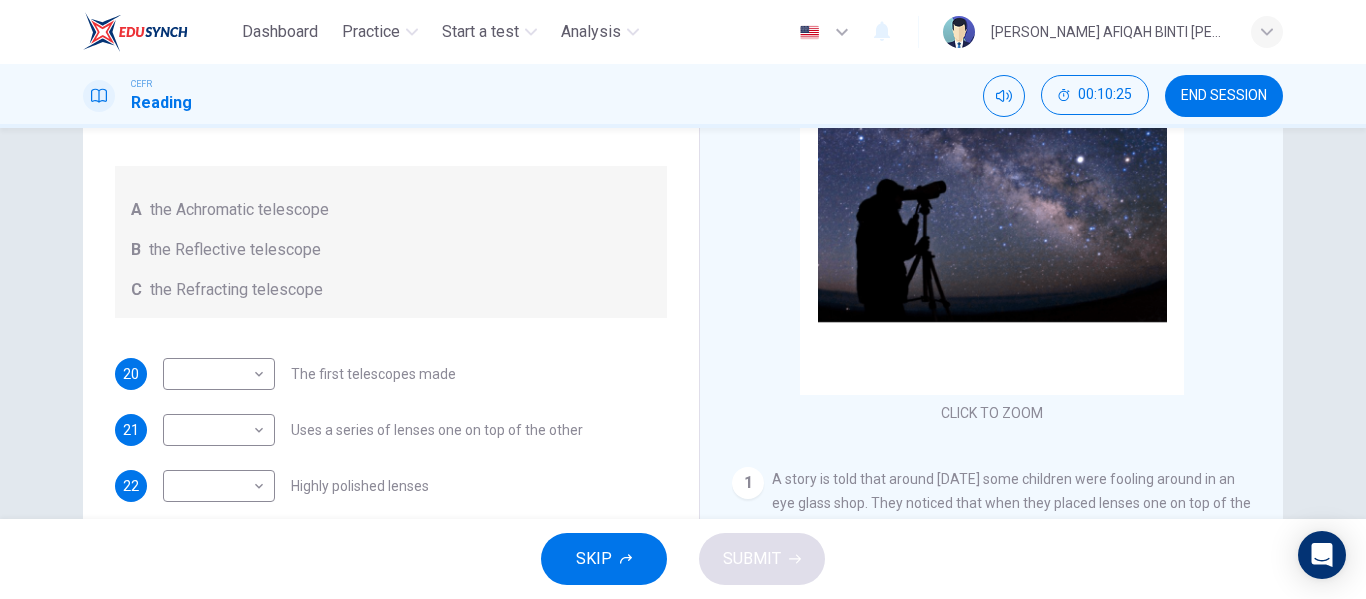 scroll, scrollTop: 84, scrollLeft: 0, axis: vertical 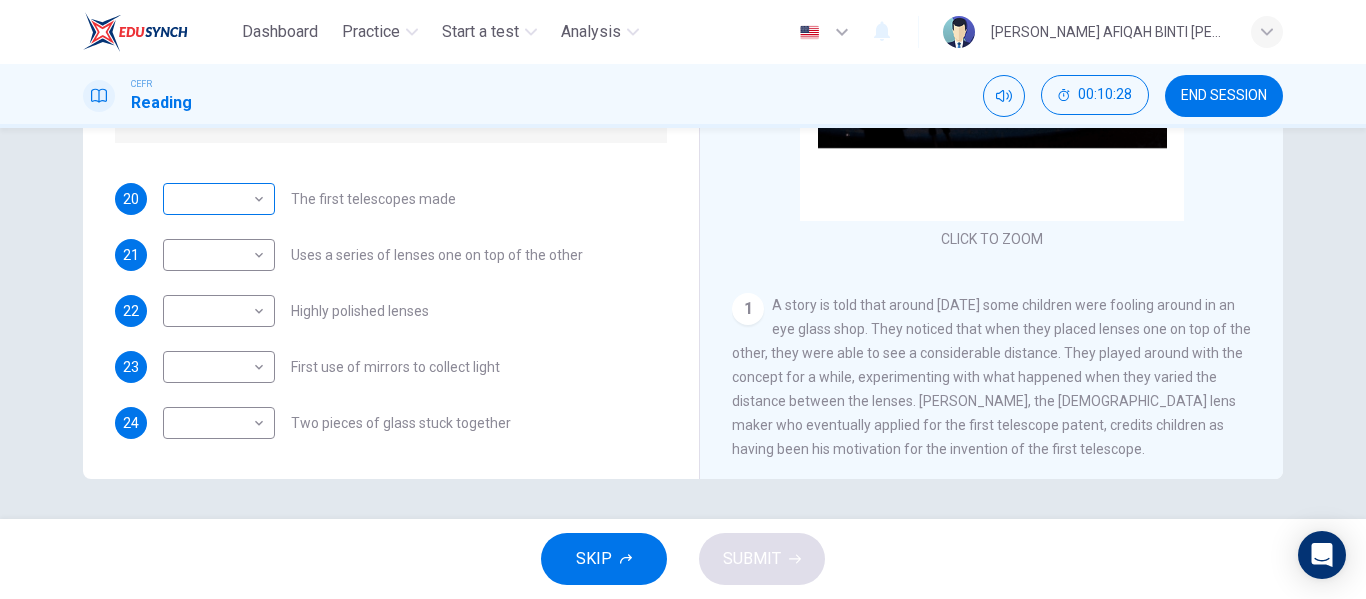 click on "Dashboard Practice Start a test Analysis English en ​ WAN HANIS AFIQAH BINTI WAN MUHAMMAD CEFR Reading 00:10:28 END SESSION Questions 20 - 24 Write the correct letter A, B or C, in the boxes below.
Classify the following features as belonging to A the Achromatic telescope B the Reflective telescope C the Refracting telescope 20 ​ ​ The first telescopes made 21 ​ ​ Uses a series of lenses one on top of the other 22 ​ ​ Highly polished lenses 23 ​ ​ First use of mirrors to collect light 24 ​ ​ Two pieces of glass stuck together Looking in the Telescope CLICK TO ZOOM Click to Zoom 1 2 3 4 5 SKIP SUBMIT EduSynch - Online Language Proficiency Testing
Dashboard Practice Start a test Analysis Notifications © Copyright  2025" at bounding box center (683, 299) 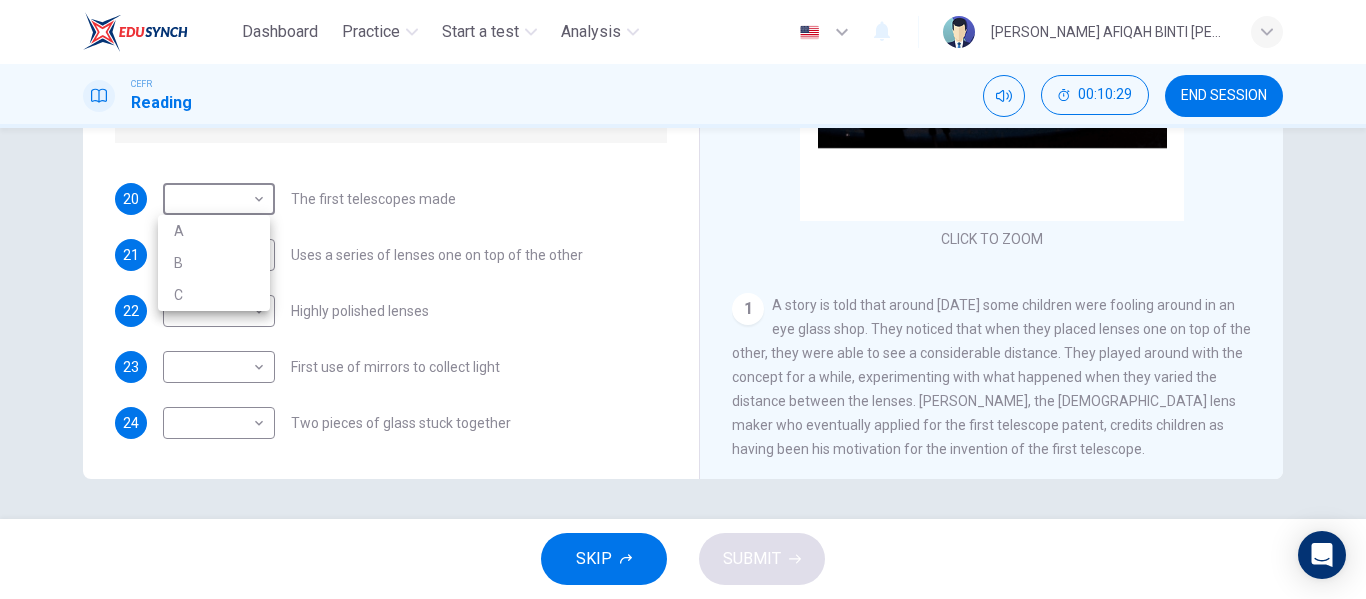 click at bounding box center (683, 299) 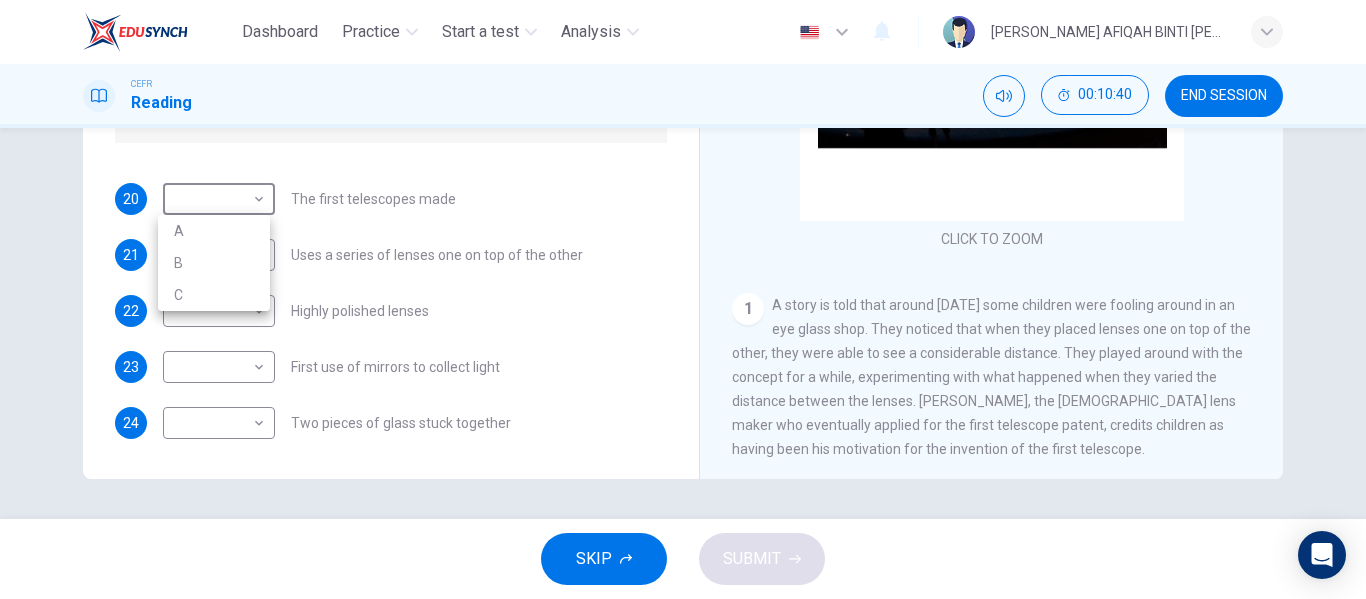 click at bounding box center [683, 299] 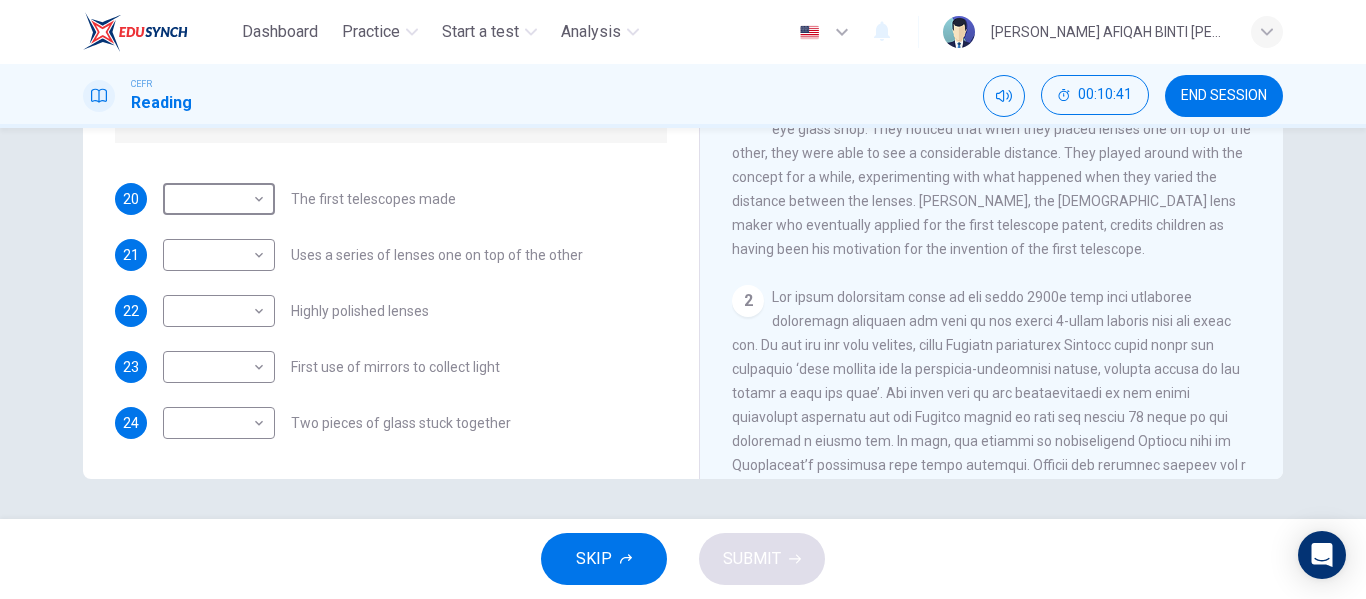 scroll, scrollTop: 100, scrollLeft: 0, axis: vertical 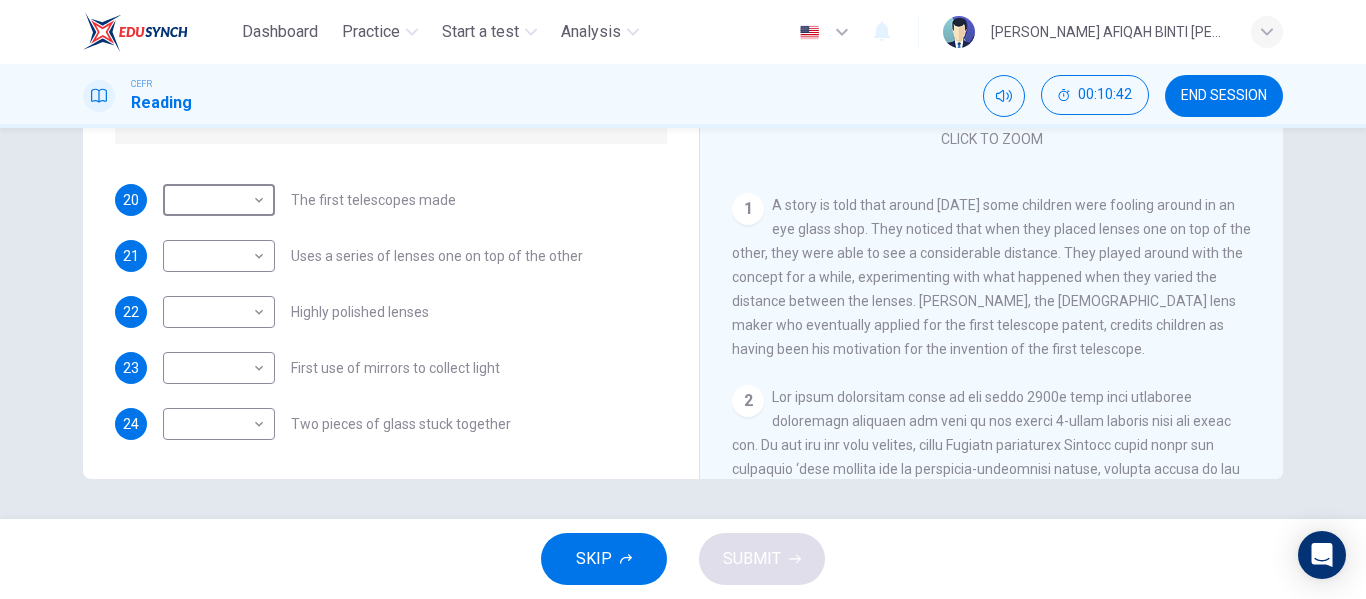 click on "​ ​ The first telescopes made" at bounding box center (309, 200) 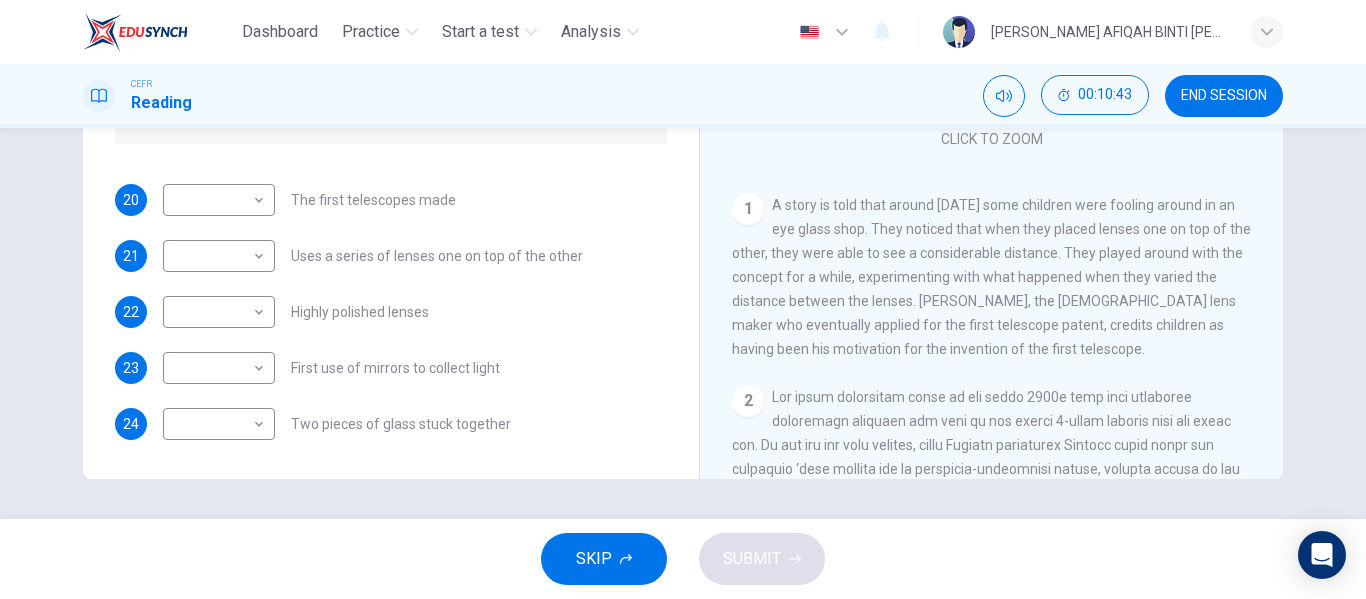 scroll, scrollTop: 184, scrollLeft: 0, axis: vertical 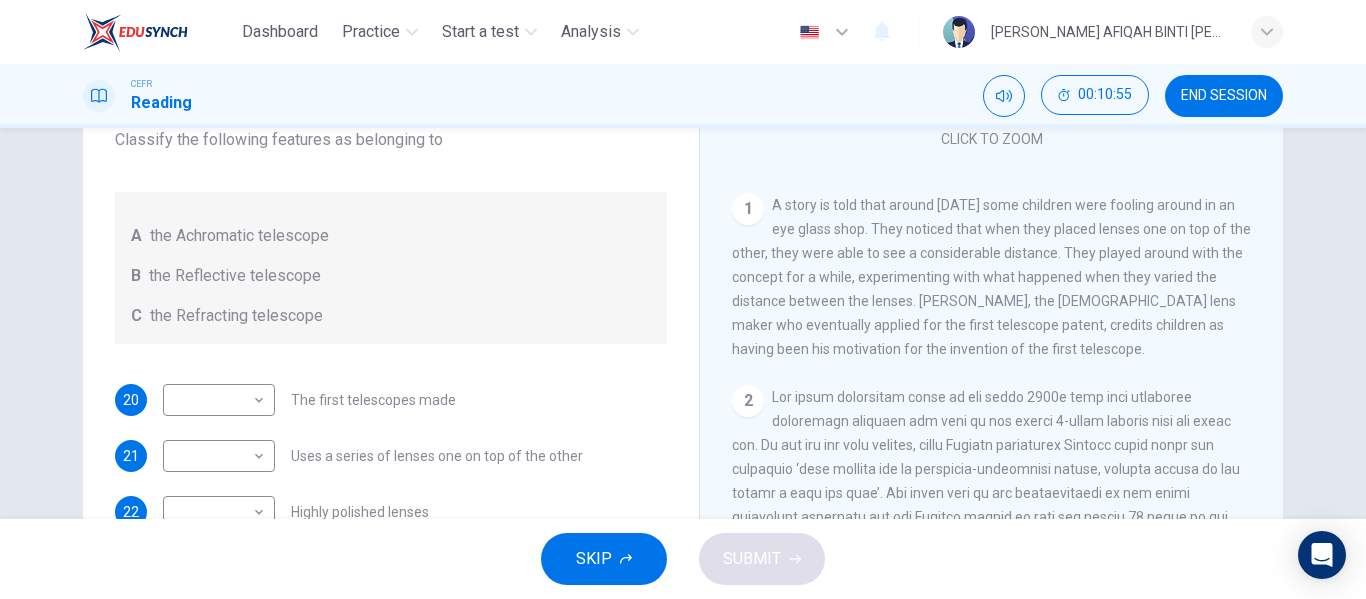 drag, startPoint x: 944, startPoint y: 248, endPoint x: 947, endPoint y: 276, distance: 28.160255 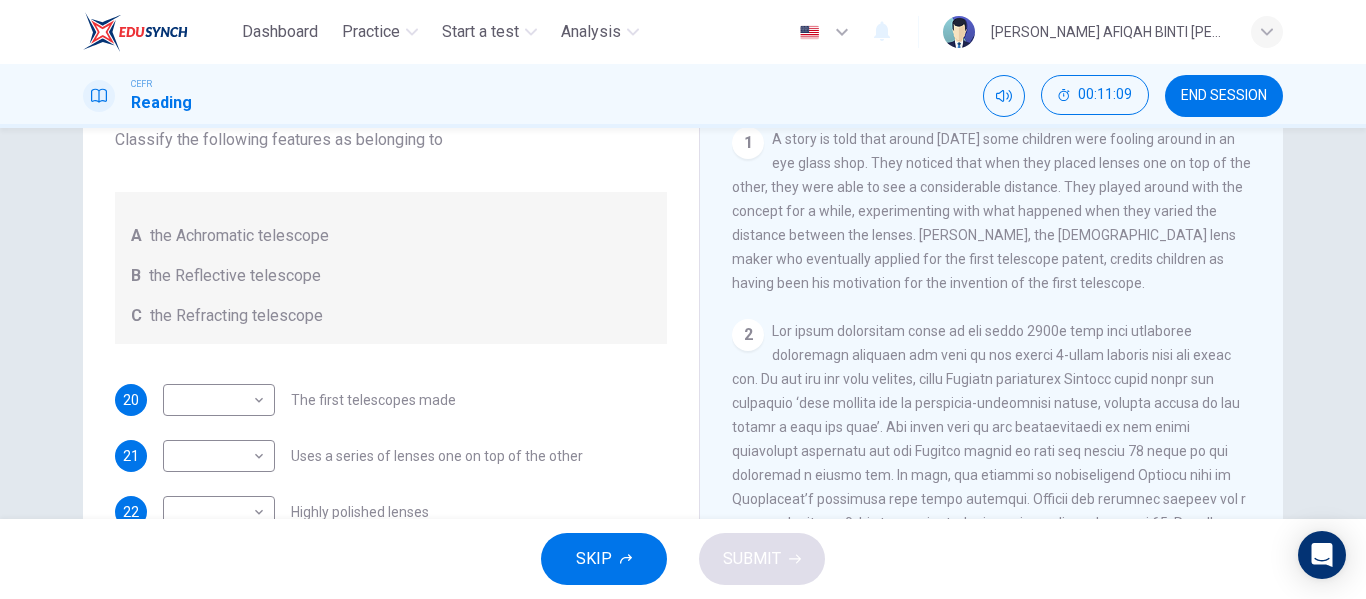 scroll, scrollTop: 400, scrollLeft: 0, axis: vertical 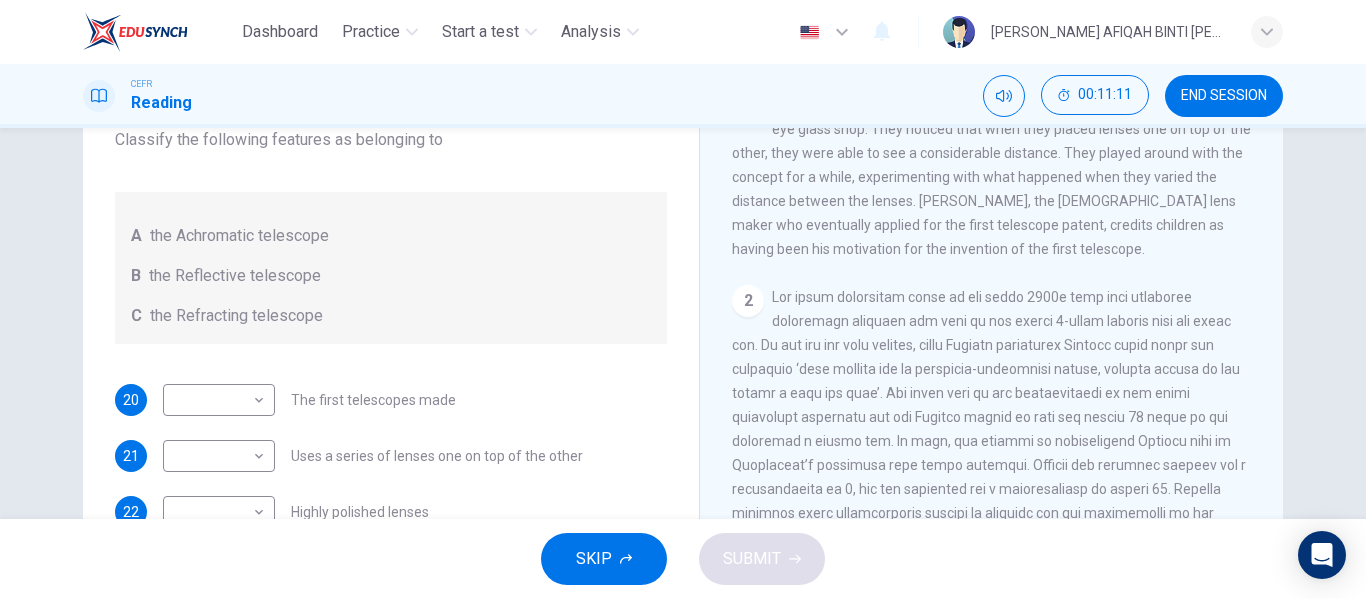 drag, startPoint x: 960, startPoint y: 374, endPoint x: 953, endPoint y: 404, distance: 30.805843 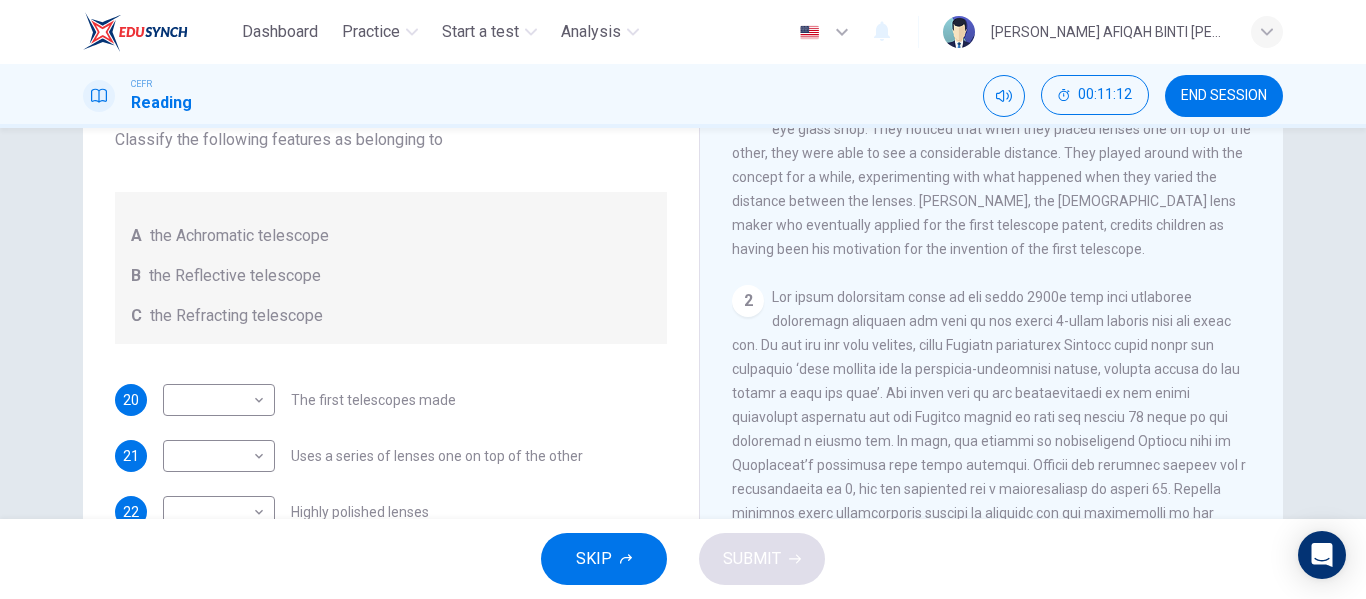 drag, startPoint x: 946, startPoint y: 403, endPoint x: 977, endPoint y: 410, distance: 31.780497 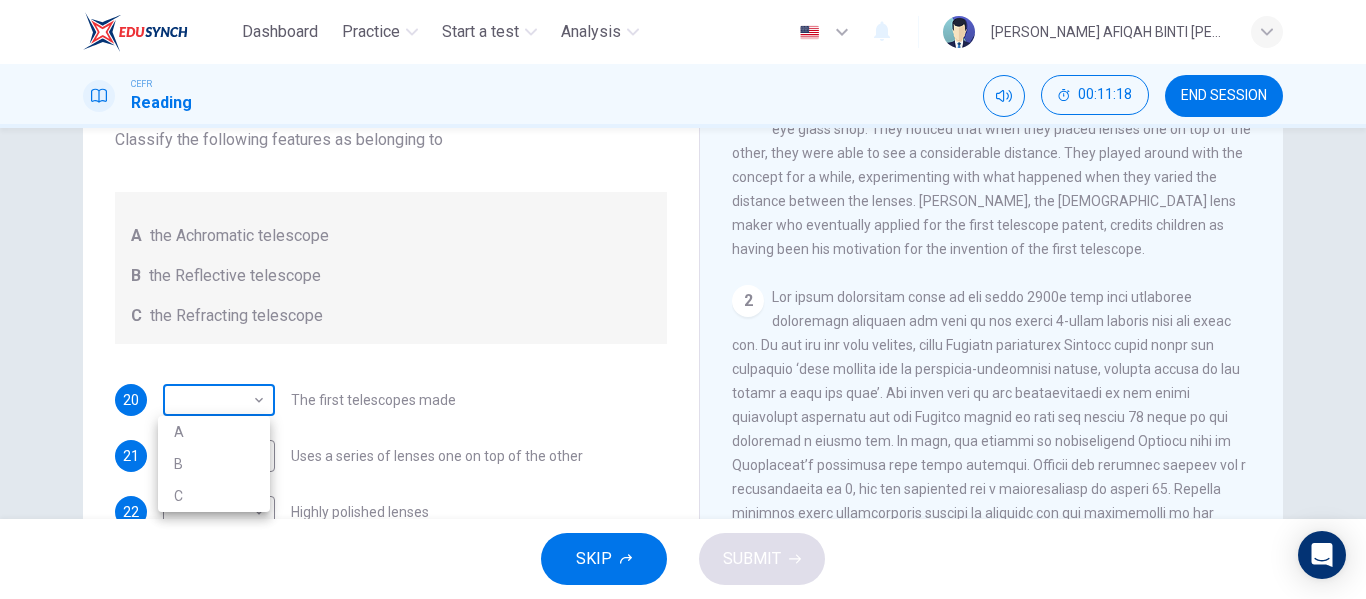 click on "Dashboard Practice Start a test Analysis English en ​ WAN HANIS AFIQAH BINTI WAN MUHAMMAD CEFR Reading 00:11:18 END SESSION Questions 20 - 24 Write the correct letter A, B or C, in the boxes below.
Classify the following features as belonging to A the Achromatic telescope B the Reflective telescope C the Refracting telescope 20 ​ ​ The first telescopes made 21 ​ ​ Uses a series of lenses one on top of the other 22 ​ ​ Highly polished lenses 23 ​ ​ First use of mirrors to collect light 24 ​ ​ Two pieces of glass stuck together Looking in the Telescope CLICK TO ZOOM Click to Zoom 1 2 3 4 5 SKIP SUBMIT EduSynch - Online Language Proficiency Testing
Dashboard Practice Start a test Analysis Notifications © Copyright  2025 A B C" at bounding box center [683, 299] 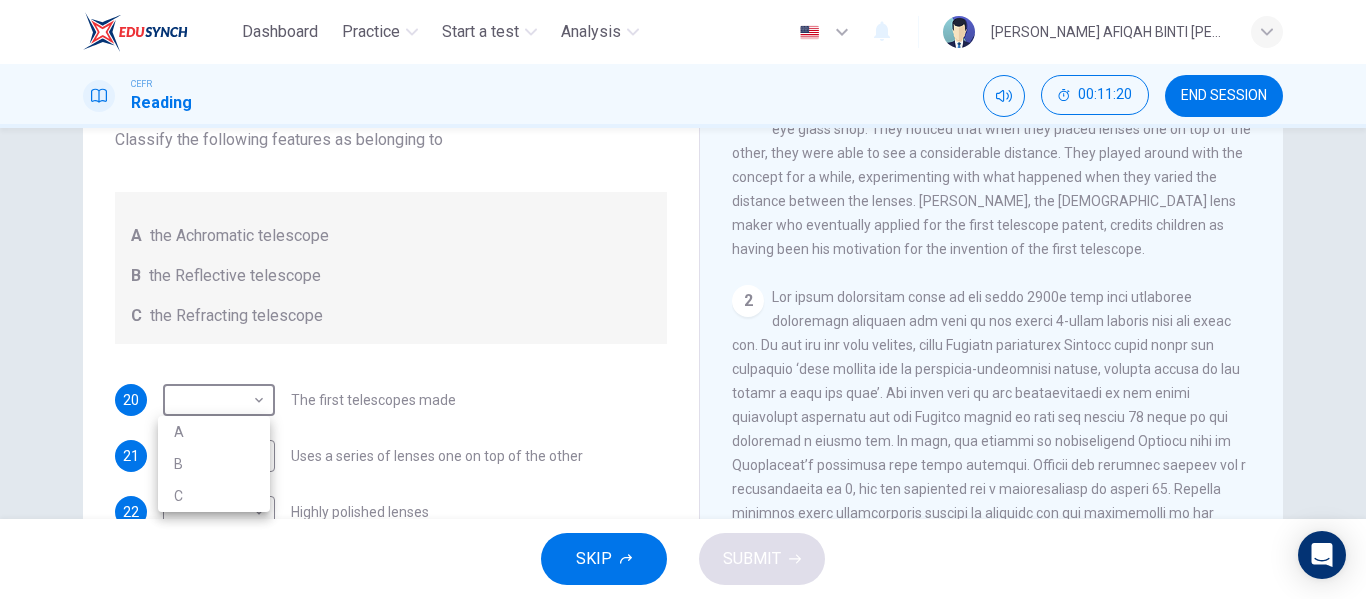 click on "C" at bounding box center [214, 496] 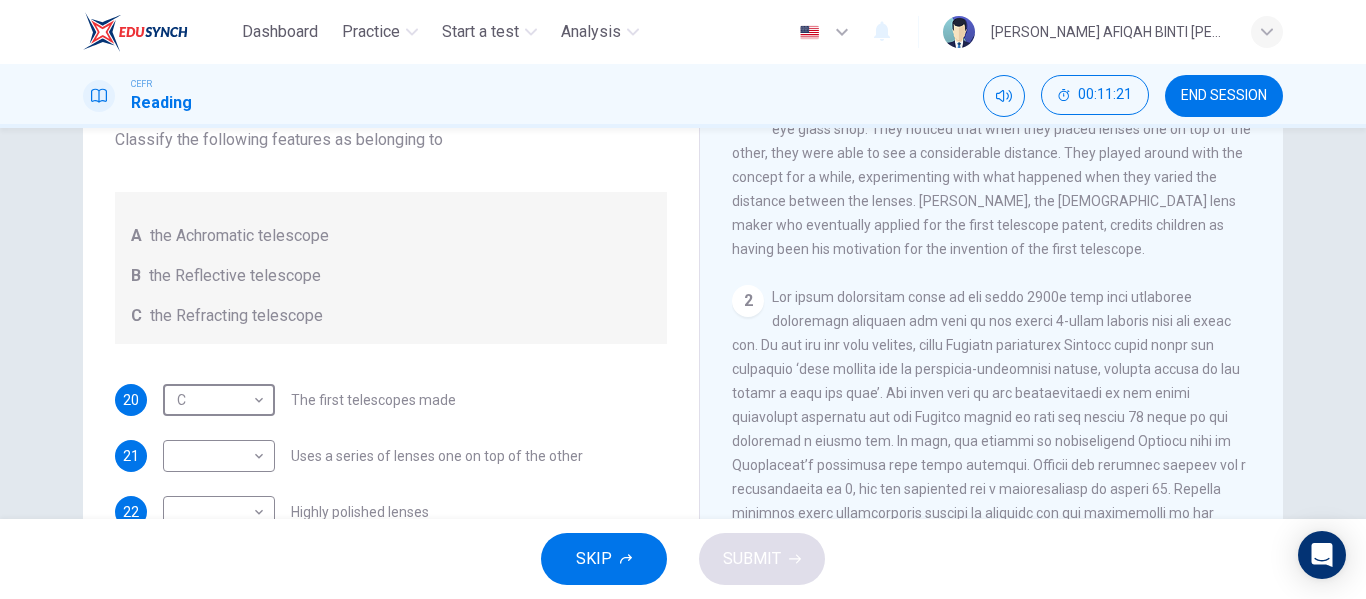 scroll, scrollTop: 1, scrollLeft: 0, axis: vertical 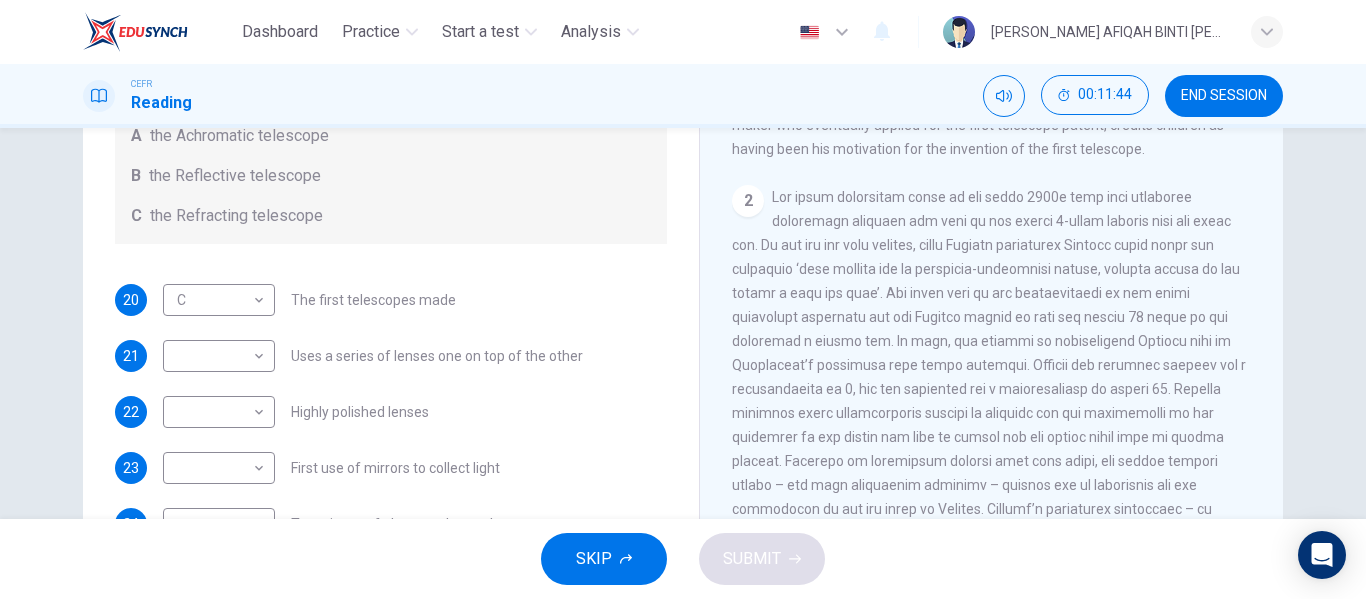 drag, startPoint x: 970, startPoint y: 309, endPoint x: 965, endPoint y: 338, distance: 29.427877 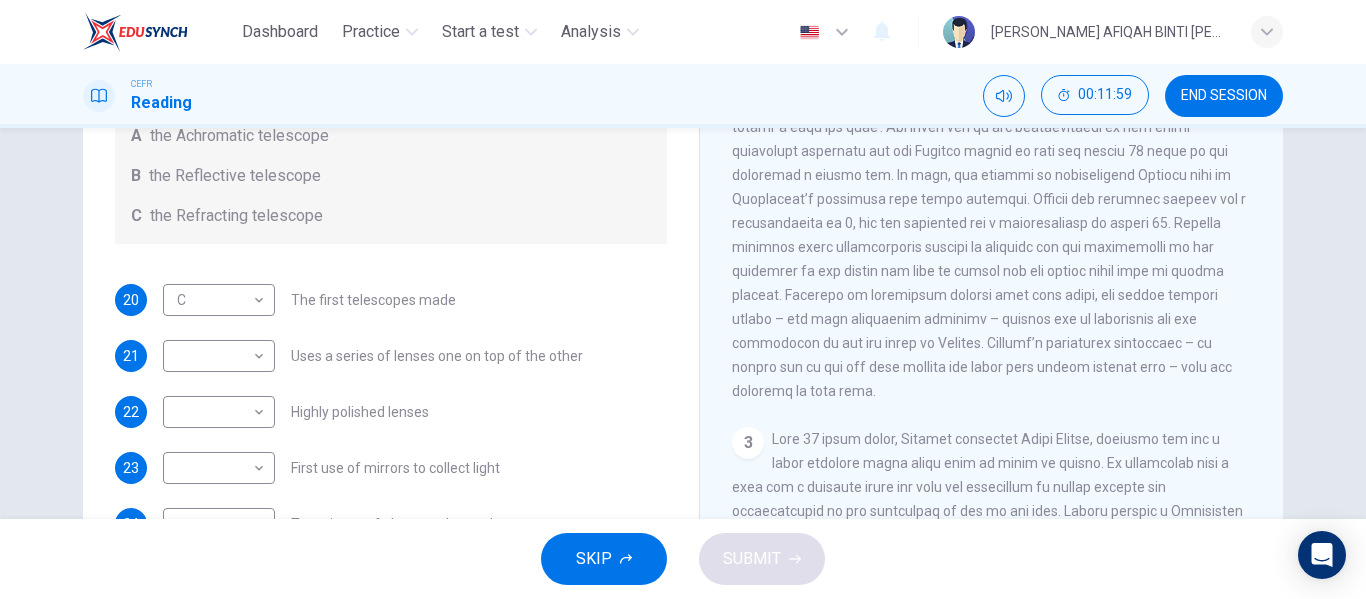 scroll, scrollTop: 600, scrollLeft: 0, axis: vertical 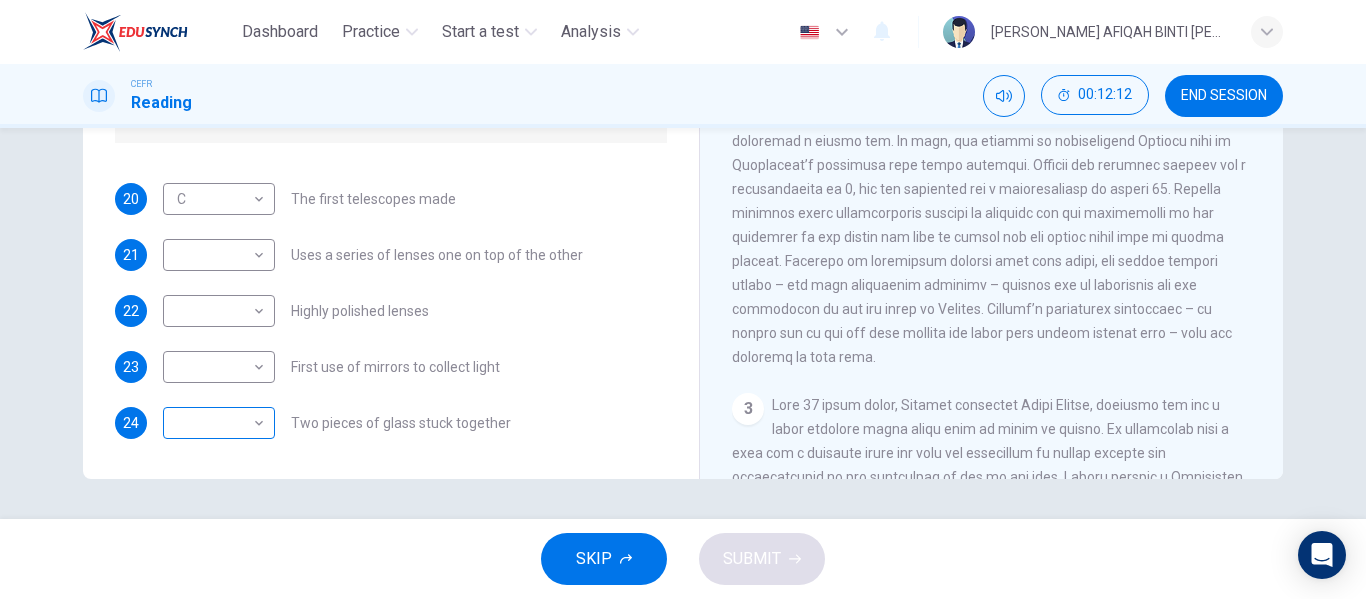 click on "Dashboard Practice Start a test Analysis English en ​ WAN HANIS AFIQAH BINTI WAN MUHAMMAD CEFR Reading 00:12:12 END SESSION Questions 20 - 24 Write the correct letter A, B or C, in the boxes below.
Classify the following features as belonging to A the Achromatic telescope B the Reflective telescope C the Refracting telescope 20 C C ​ The first telescopes made 21 ​ ​ Uses a series of lenses one on top of the other 22 ​ ​ Highly polished lenses 23 ​ ​ First use of mirrors to collect light 24 ​ ​ Two pieces of glass stuck together Looking in the Telescope CLICK TO ZOOM Click to Zoom 1 2 3 4 5 SKIP SUBMIT EduSynch - Online Language Proficiency Testing
Dashboard Practice Start a test Analysis Notifications © Copyright  2025" at bounding box center (683, 299) 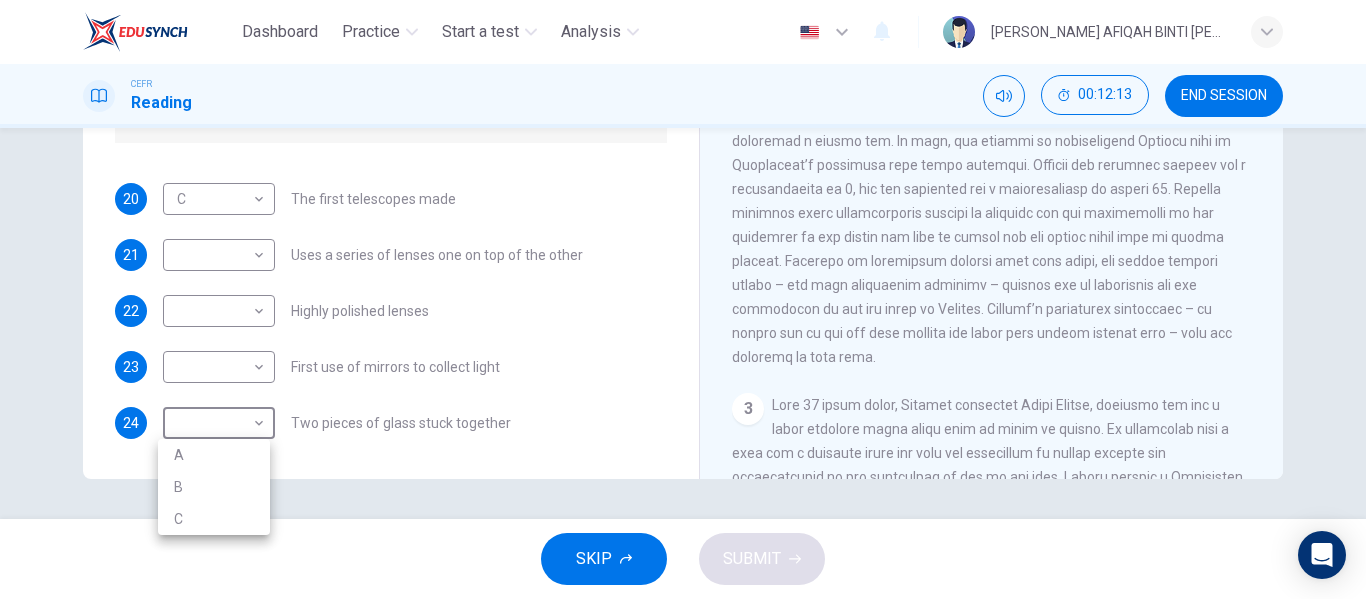 click on "C" at bounding box center [214, 519] 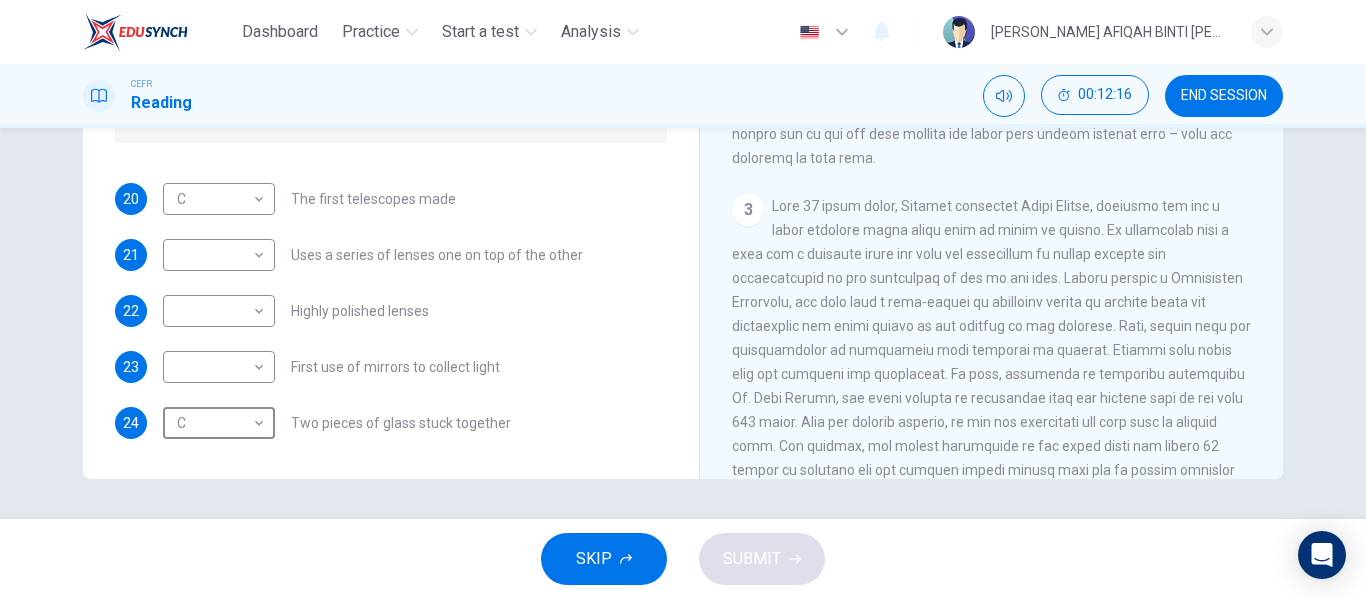 scroll, scrollTop: 700, scrollLeft: 0, axis: vertical 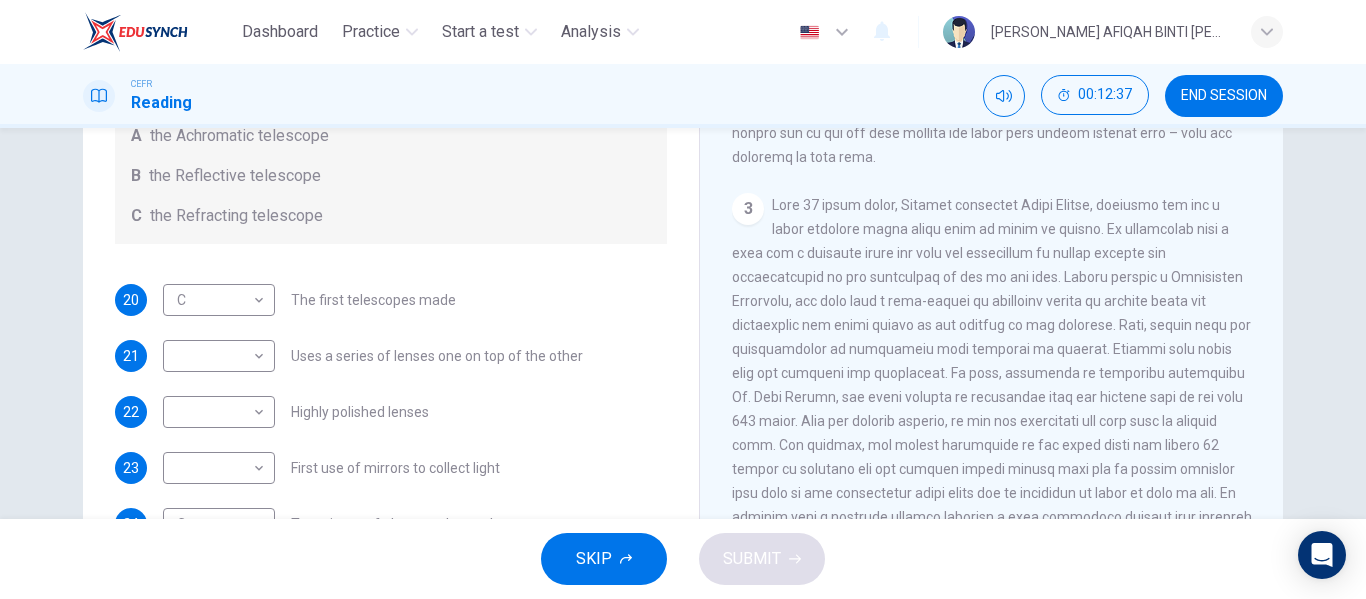 drag, startPoint x: 902, startPoint y: 234, endPoint x: 930, endPoint y: 234, distance: 28 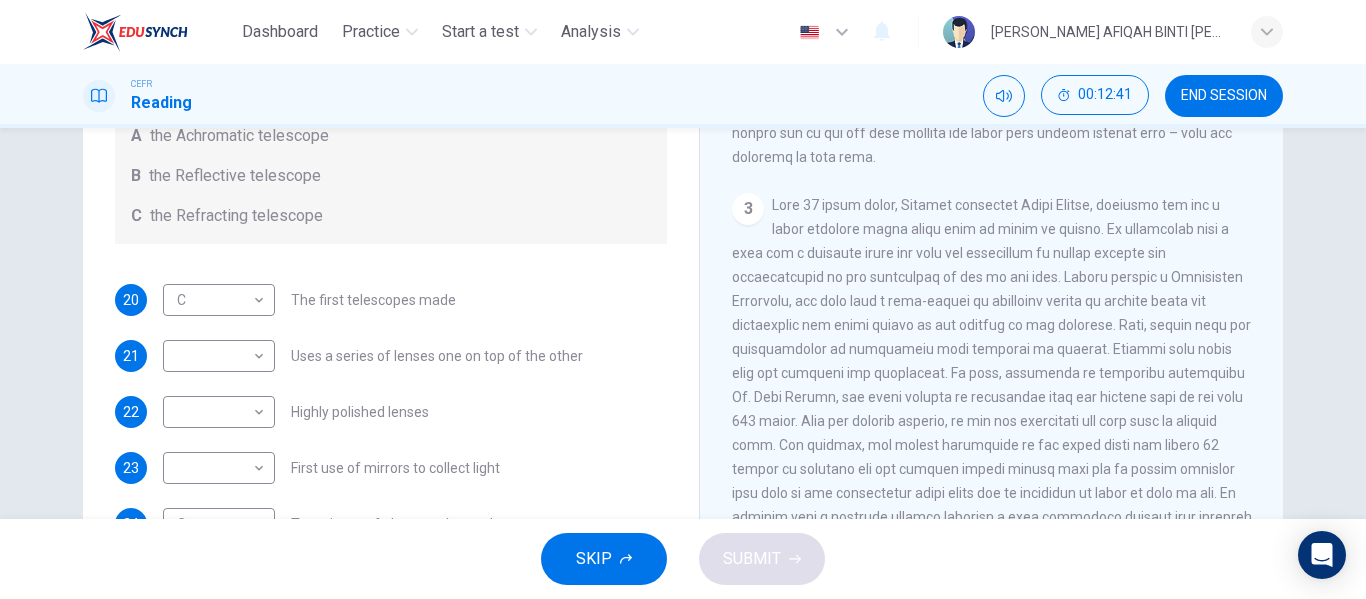 click at bounding box center [992, 373] 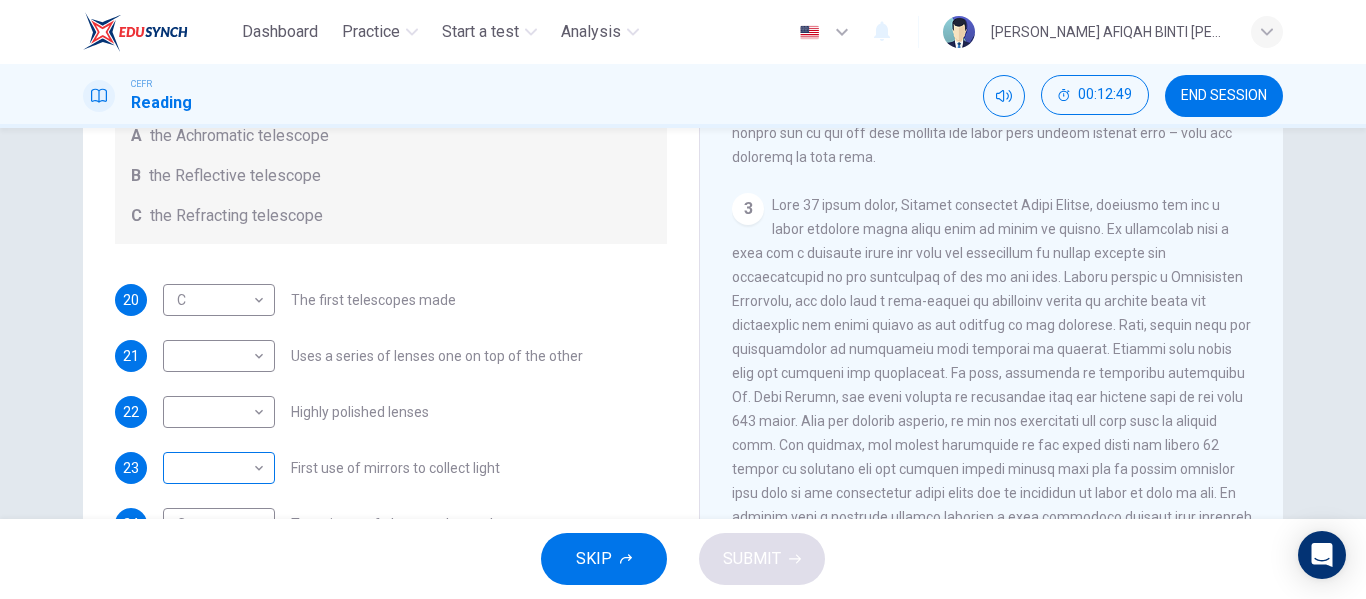 click on "Dashboard Practice Start a test Analysis English en ​ WAN HANIS AFIQAH BINTI WAN MUHAMMAD CEFR Reading 00:12:49 END SESSION Questions 20 - 24 Write the correct letter A, B or C, in the boxes below.
Classify the following features as belonging to A the Achromatic telescope B the Reflective telescope C the Refracting telescope 20 C C ​ The first telescopes made 21 ​ ​ Uses a series of lenses one on top of the other 22 ​ ​ Highly polished lenses 23 ​ ​ First use of mirrors to collect light 24 C C ​ Two pieces of glass stuck together Looking in the Telescope CLICK TO ZOOM Click to Zoom 1 2 3 4 5 SKIP SUBMIT EduSynch - Online Language Proficiency Testing
Dashboard Practice Start a test Analysis Notifications © Copyright  2025" at bounding box center [683, 299] 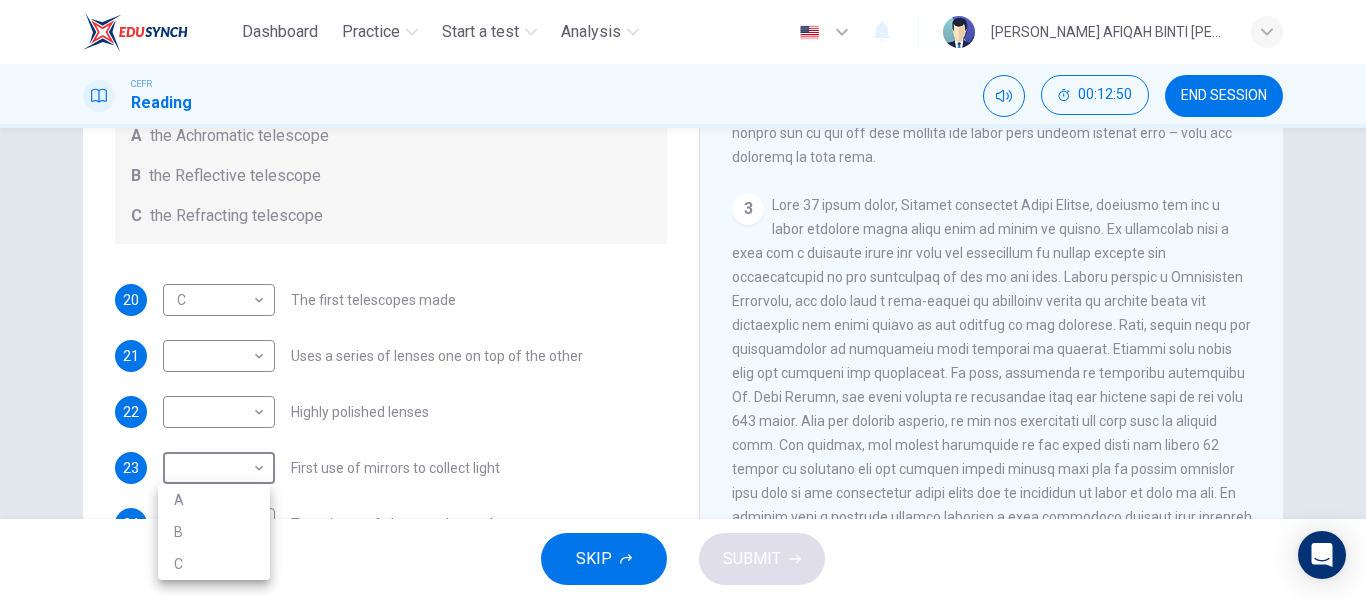 click on "B" at bounding box center [214, 532] 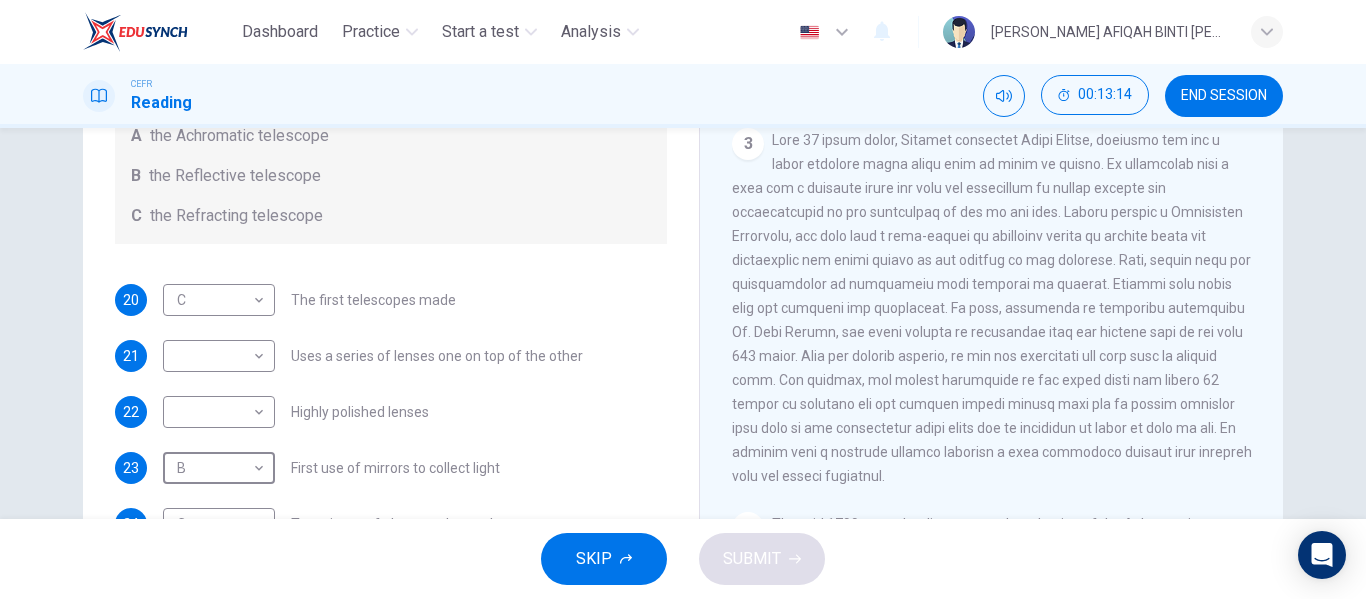 scroll, scrollTop: 900, scrollLeft: 0, axis: vertical 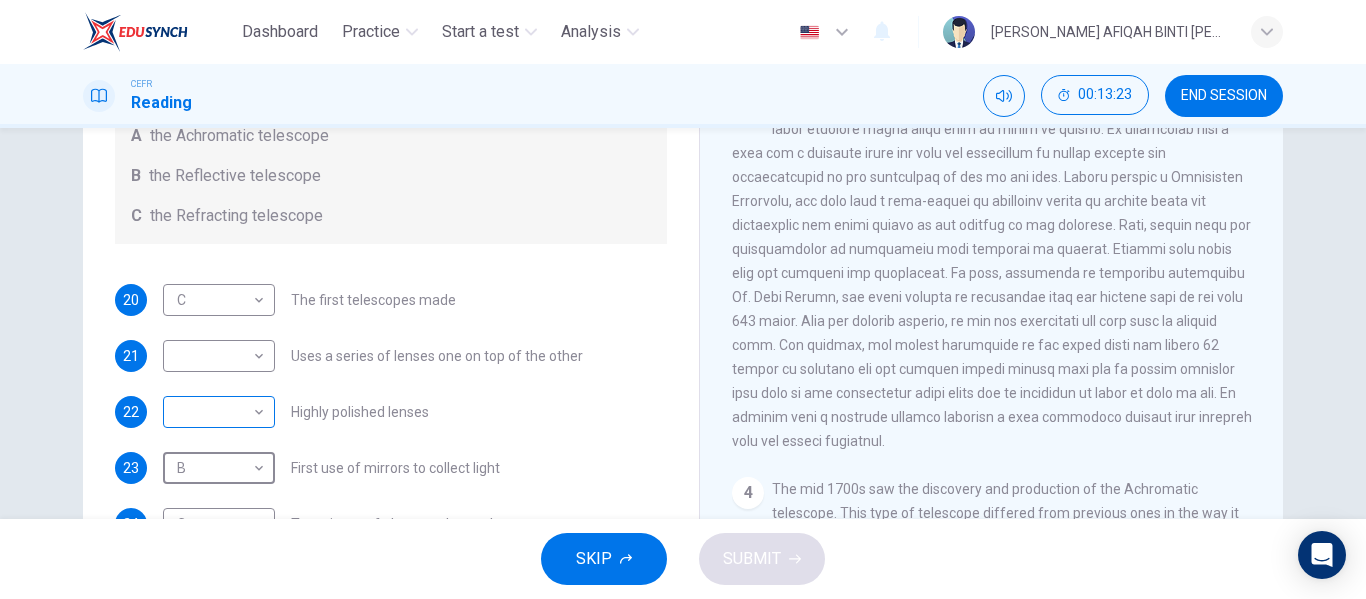 click on "Dashboard Practice Start a test Analysis English en ​ WAN HANIS AFIQAH BINTI WAN MUHAMMAD CEFR Reading 00:13:23 END SESSION Questions 20 - 24 Write the correct letter A, B or C, in the boxes below.
Classify the following features as belonging to A the Achromatic telescope B the Reflective telescope C the Refracting telescope 20 C C ​ The first telescopes made 21 ​ ​ Uses a series of lenses one on top of the other 22 ​ ​ Highly polished lenses 23 B B ​ First use of mirrors to collect light 24 C C ​ Two pieces of glass stuck together Looking in the Telescope CLICK TO ZOOM Click to Zoom 1 2 3 4 5 SKIP SUBMIT EduSynch - Online Language Proficiency Testing
Dashboard Practice Start a test Analysis Notifications © Copyright  2025" at bounding box center [683, 299] 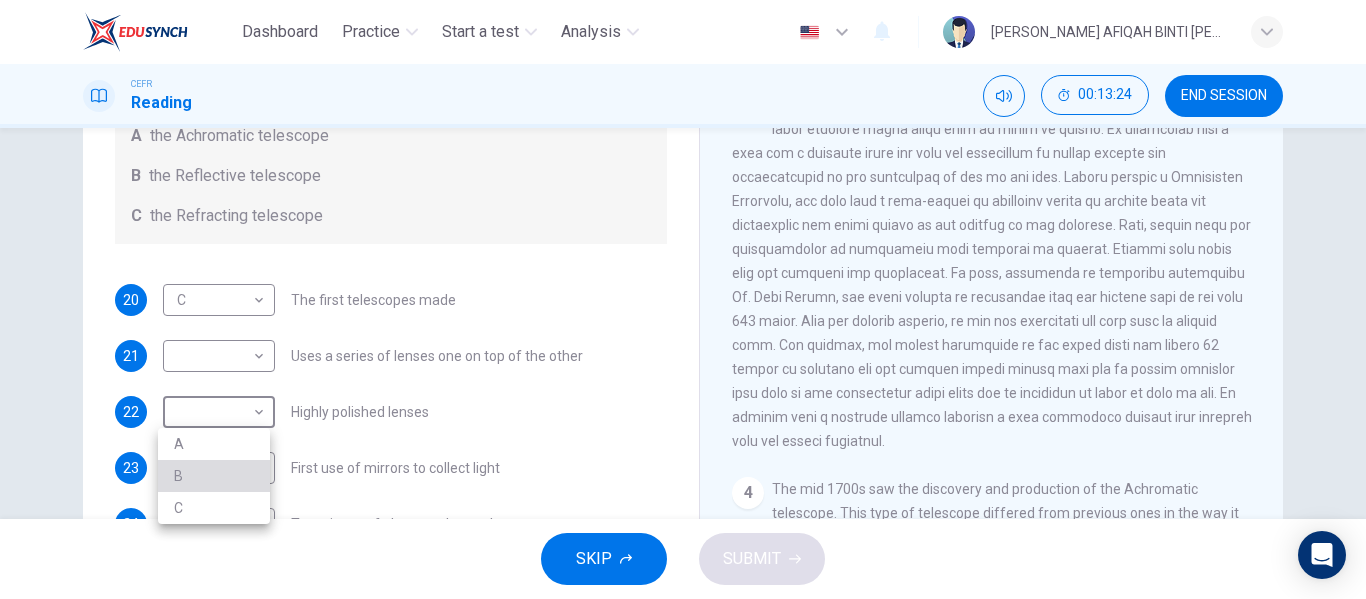 click on "B" at bounding box center [214, 476] 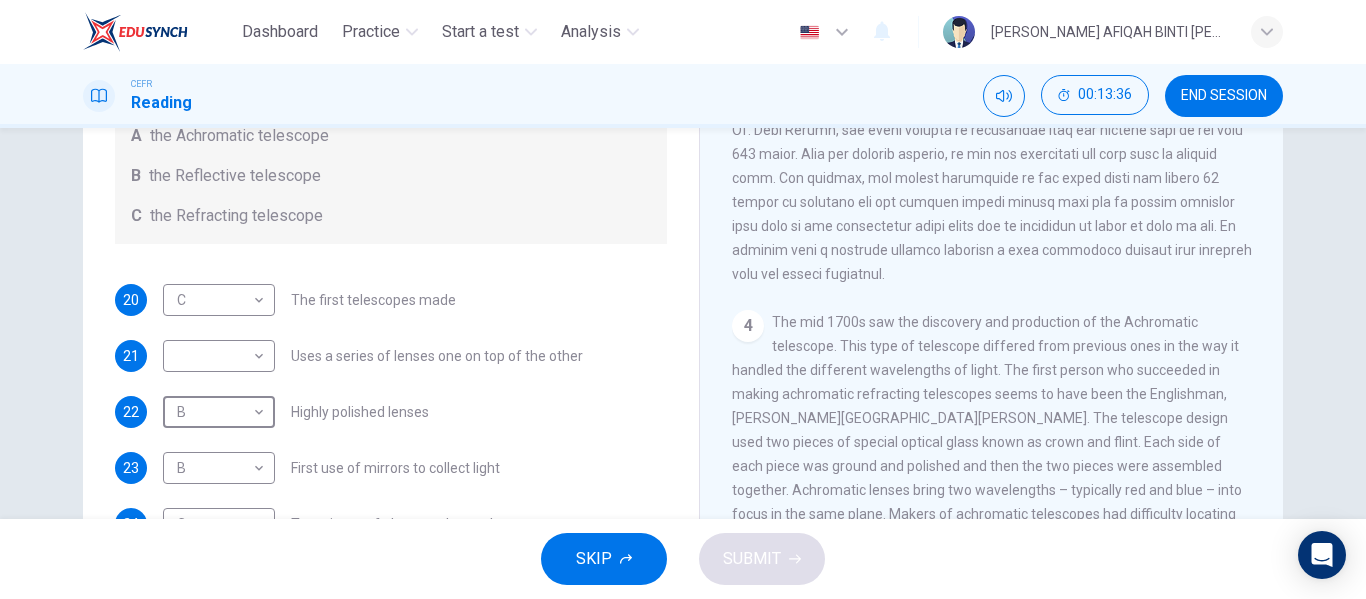 scroll, scrollTop: 1100, scrollLeft: 0, axis: vertical 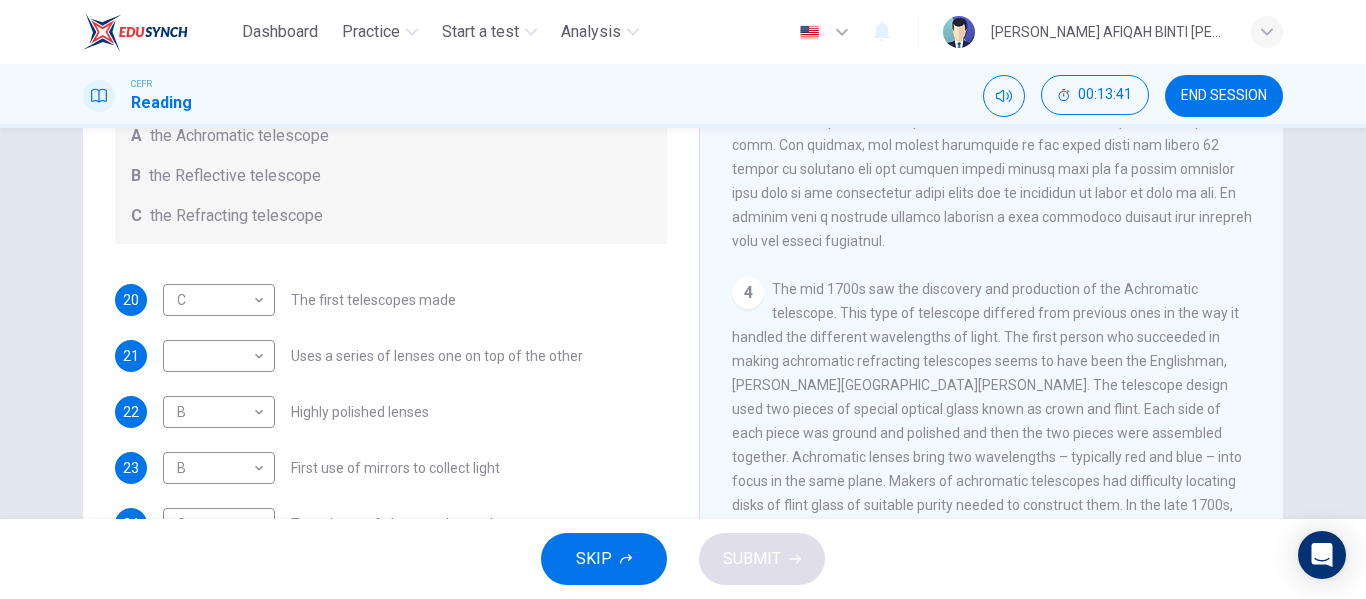 drag, startPoint x: 923, startPoint y: 360, endPoint x: 931, endPoint y: 396, distance: 36.878178 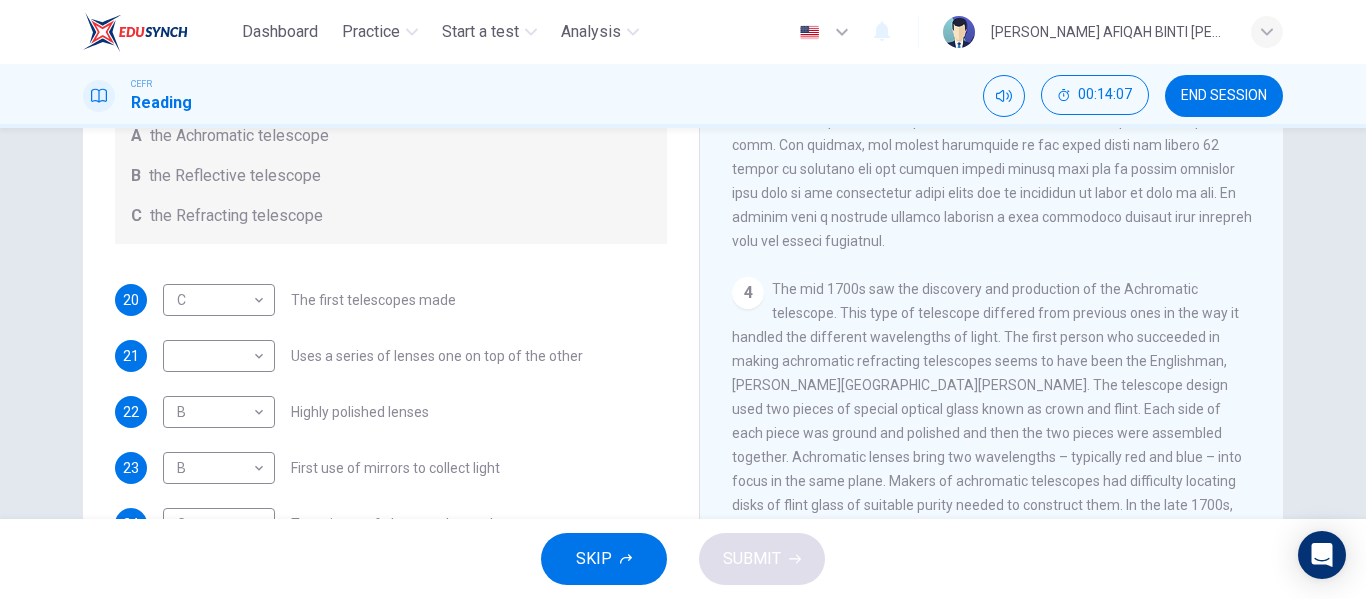 scroll, scrollTop: 1200, scrollLeft: 0, axis: vertical 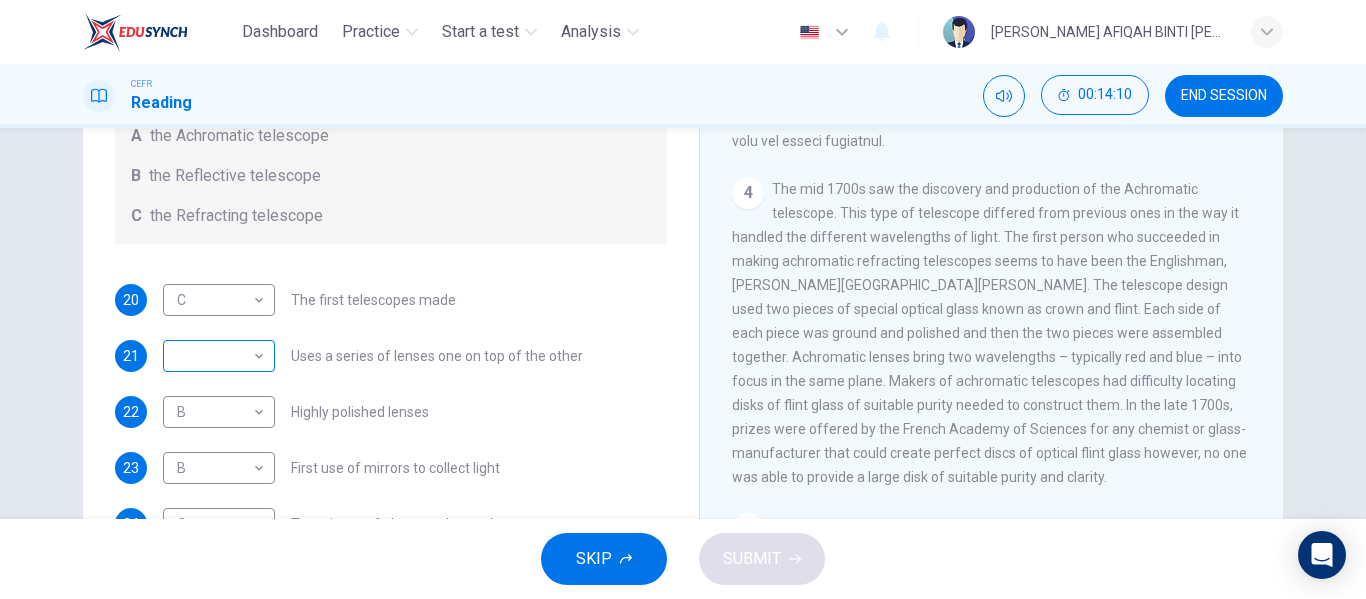 click on "Dashboard Practice Start a test Analysis English en ​ WAN HANIS AFIQAH BINTI WAN MUHAMMAD CEFR Reading 00:14:10 END SESSION Questions 20 - 24 Write the correct letter A, B or C, in the boxes below.
Classify the following features as belonging to A the Achromatic telescope B the Reflective telescope C the Refracting telescope 20 C C ​ The first telescopes made 21 ​ ​ Uses a series of lenses one on top of the other 22 B B ​ Highly polished lenses 23 B B ​ First use of mirrors to collect light 24 C C ​ Two pieces of glass stuck together Looking in the Telescope CLICK TO ZOOM Click to Zoom 1 2 3 4 5 SKIP SUBMIT EduSynch - Online Language Proficiency Testing
Dashboard Practice Start a test Analysis Notifications © Copyright  2025" at bounding box center (683, 299) 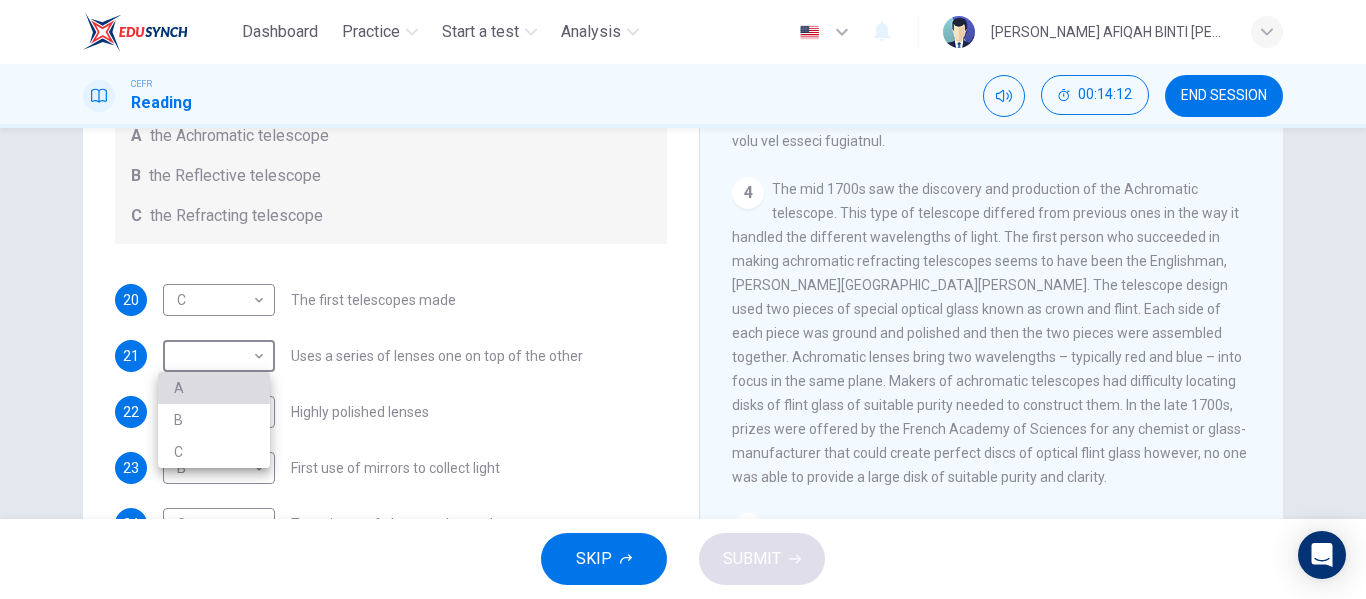 click on "A" at bounding box center [214, 388] 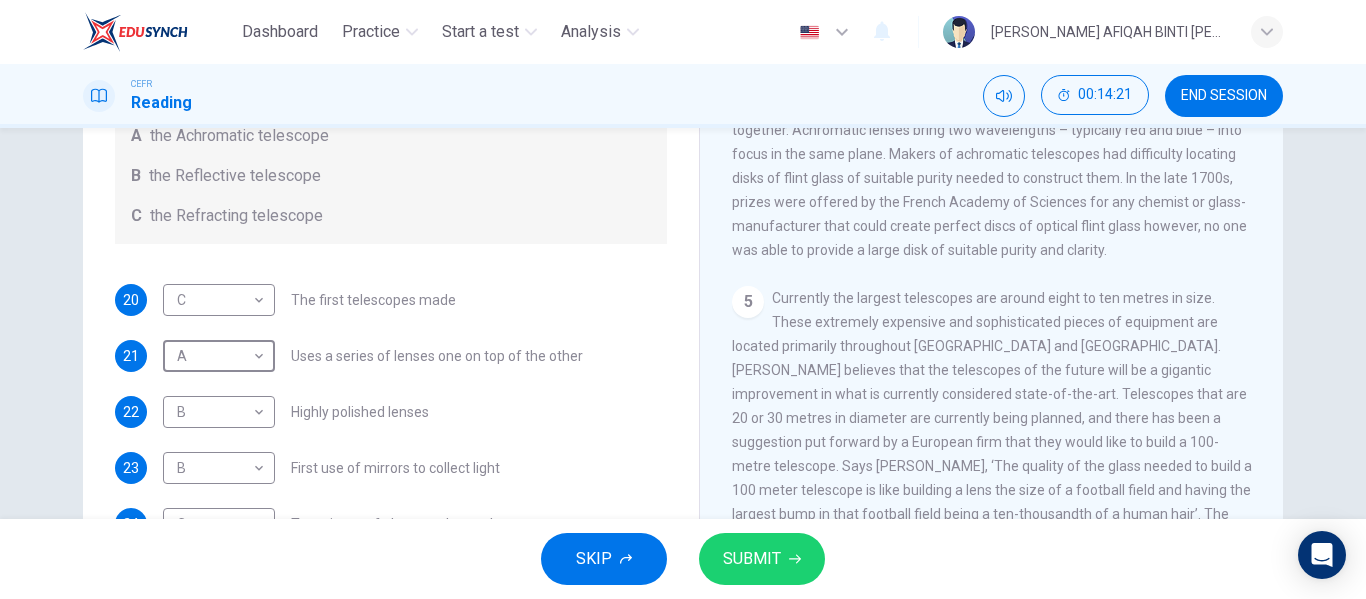 scroll, scrollTop: 1459, scrollLeft: 0, axis: vertical 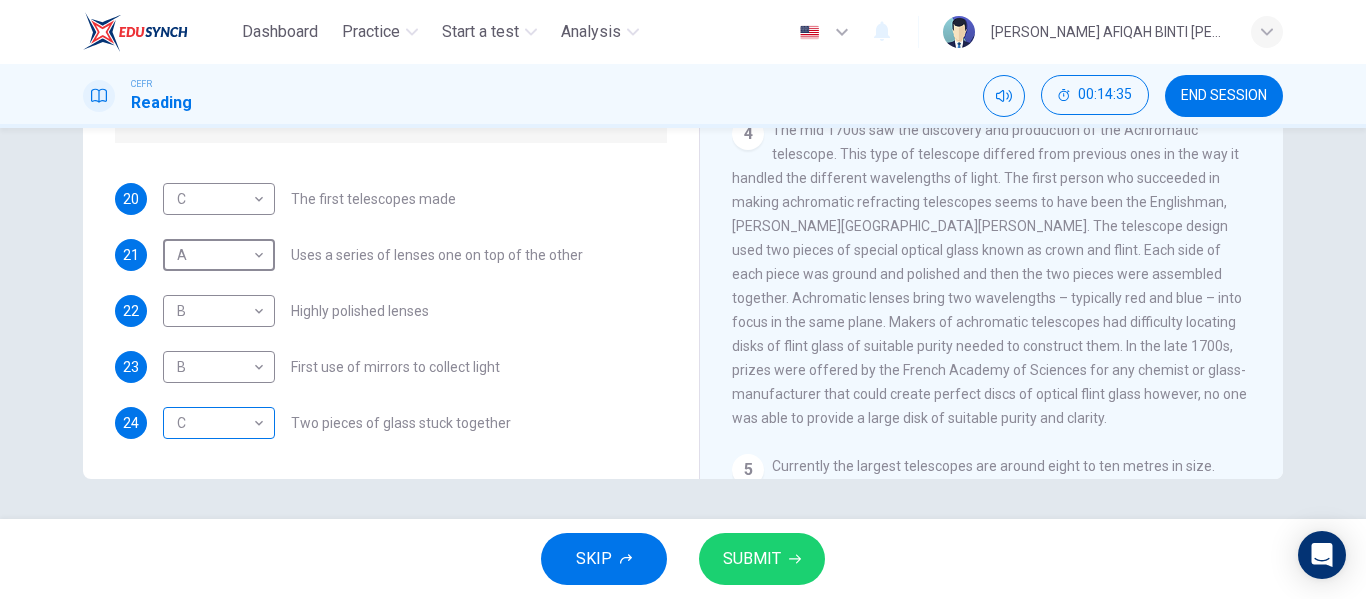 click on "Dashboard Practice Start a test Analysis English en ​ WAN HANIS AFIQAH BINTI WAN MUHAMMAD CEFR Reading 00:14:35 END SESSION Questions 20 - 24 Write the correct letter A, B or C, in the boxes below.
Classify the following features as belonging to A the Achromatic telescope B the Reflective telescope C the Refracting telescope 20 C C ​ The first telescopes made 21 A A ​ Uses a series of lenses one on top of the other 22 B B ​ Highly polished lenses 23 B B ​ First use of mirrors to collect light 24 C C ​ Two pieces of glass stuck together Looking in the Telescope CLICK TO ZOOM Click to Zoom 1 2 3 4 5 SKIP SUBMIT EduSynch - Online Language Proficiency Testing
Dashboard Practice Start a test Analysis Notifications © Copyright  2025" at bounding box center (683, 299) 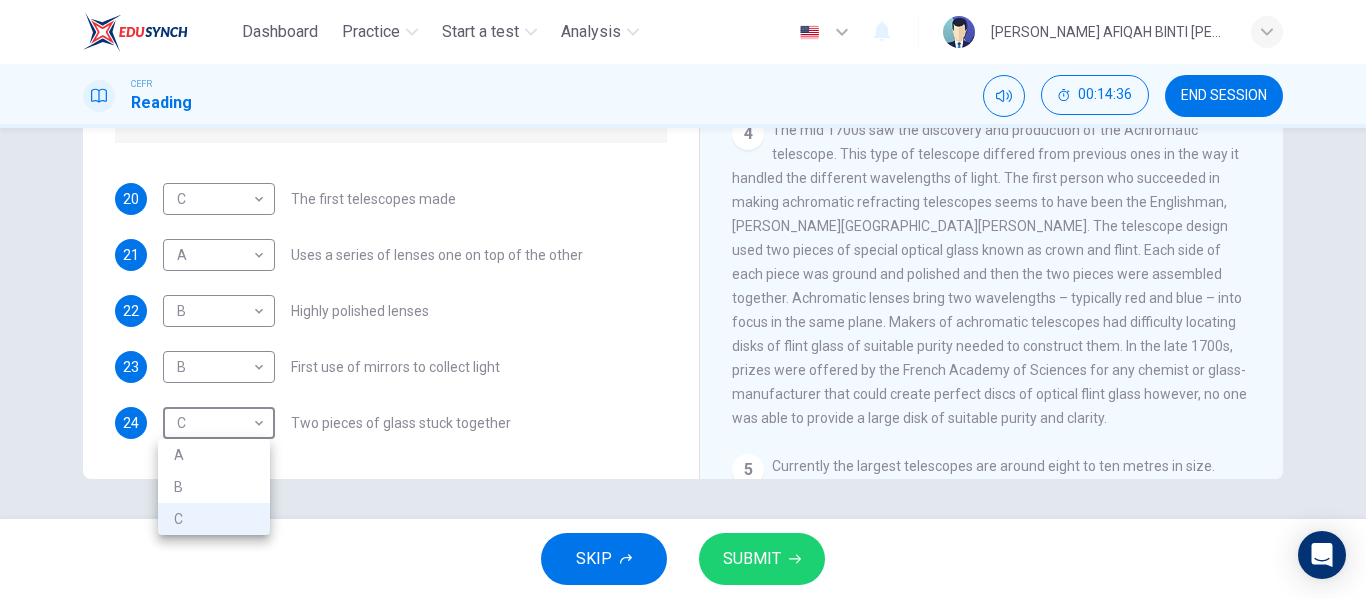 click on "B" at bounding box center (214, 487) 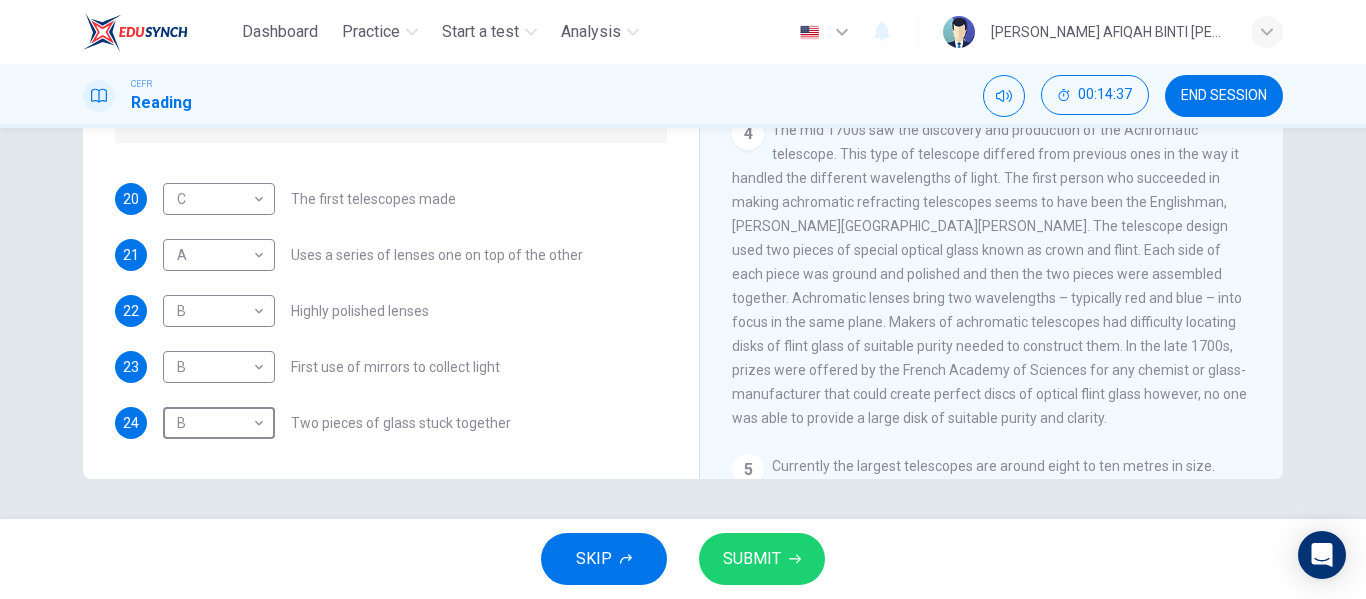 scroll, scrollTop: 0, scrollLeft: 0, axis: both 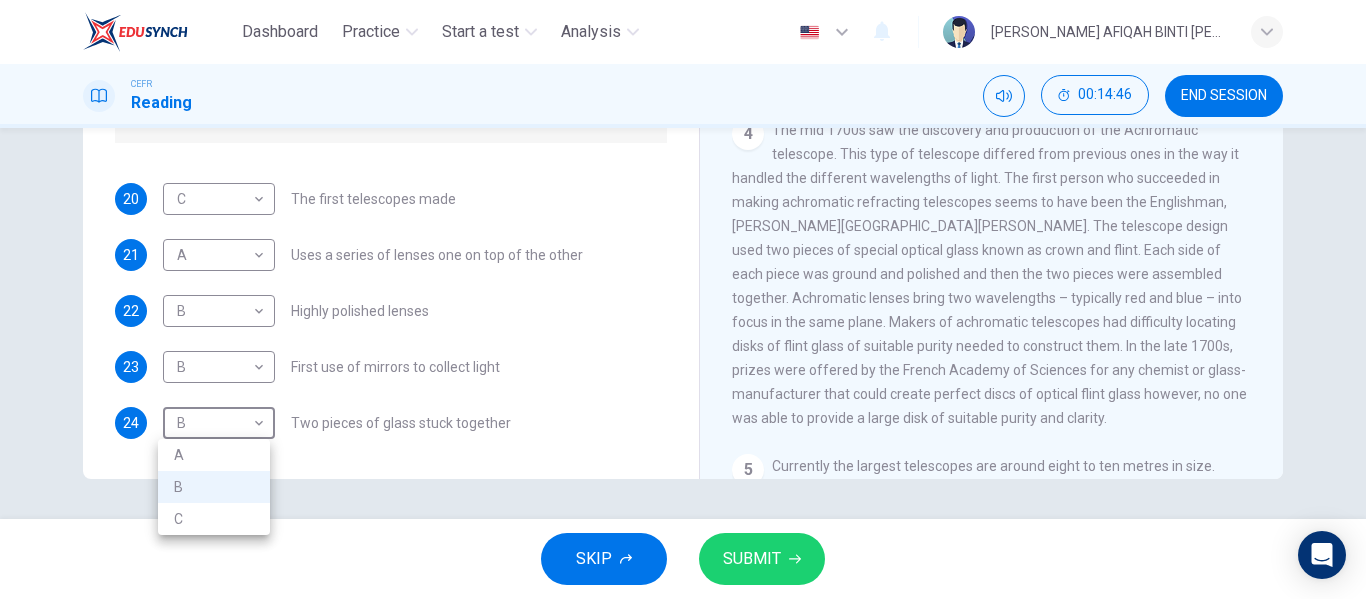 drag, startPoint x: 219, startPoint y: 413, endPoint x: 205, endPoint y: 411, distance: 14.142136 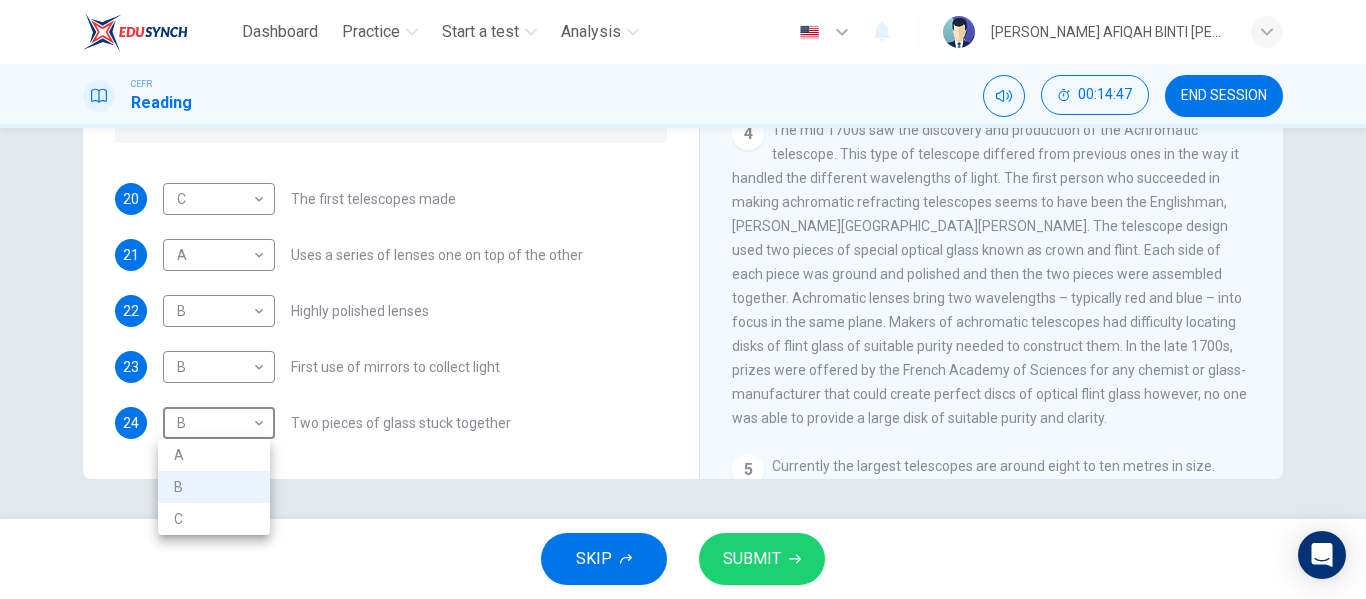 click on "A" at bounding box center [214, 455] 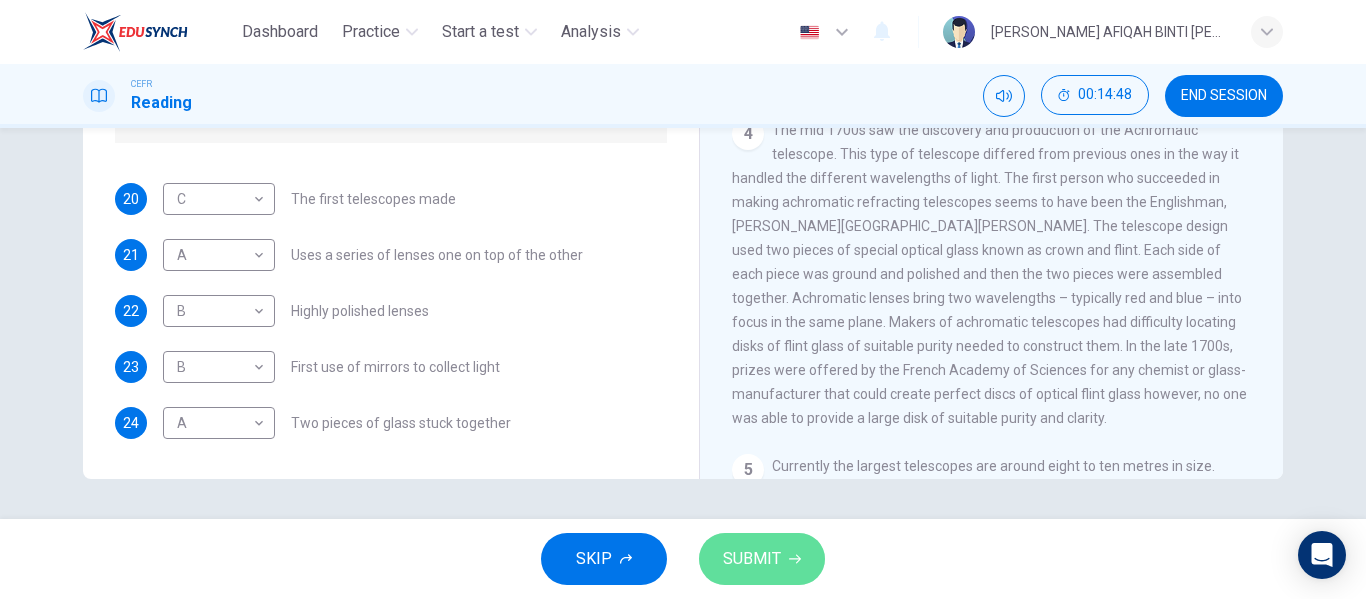 click on "SUBMIT" at bounding box center (762, 559) 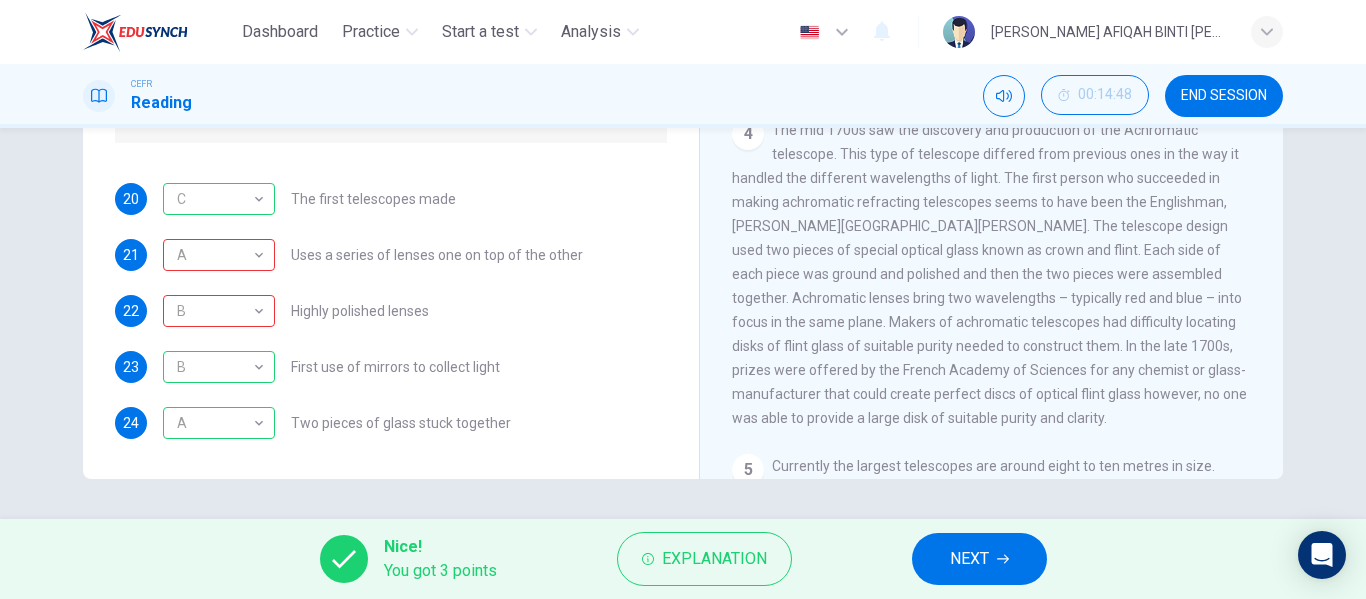 scroll, scrollTop: 0, scrollLeft: 0, axis: both 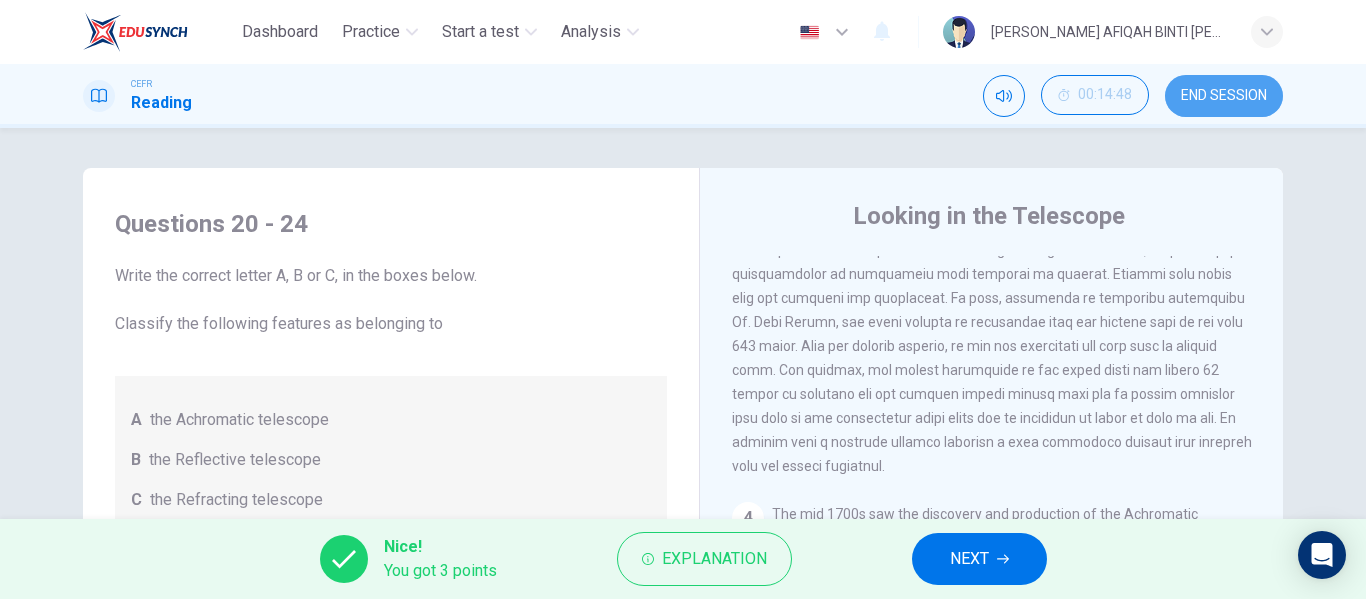click on "END SESSION" at bounding box center [1224, 96] 